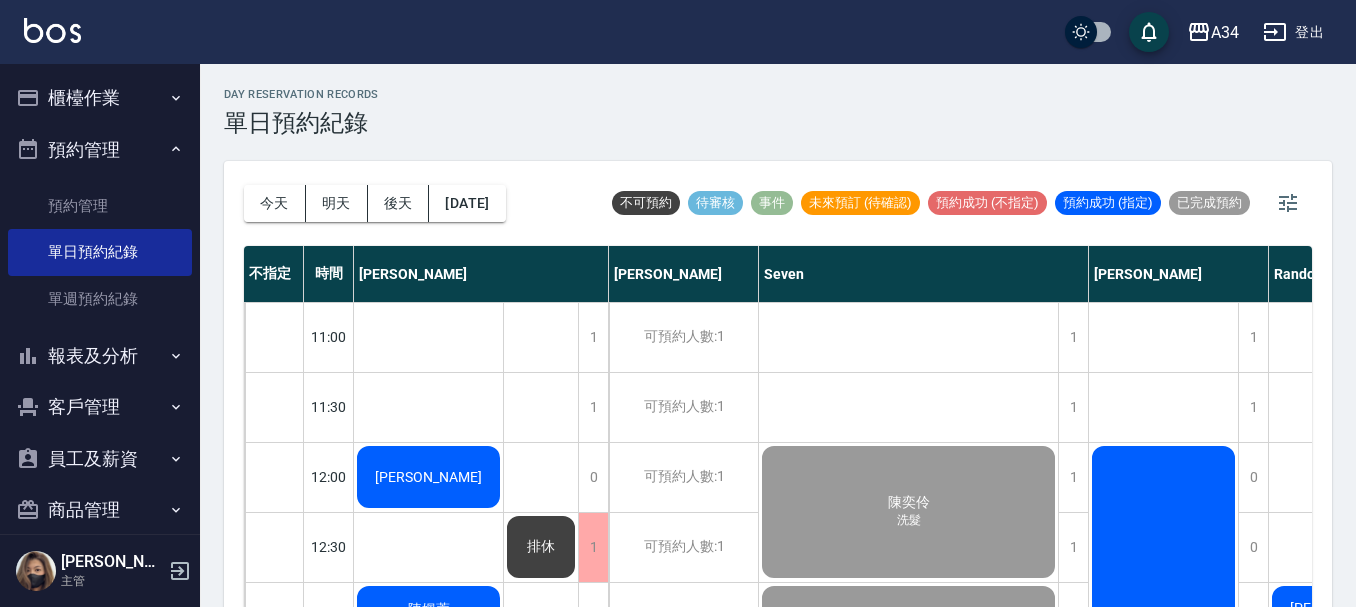 scroll, scrollTop: 23, scrollLeft: 0, axis: vertical 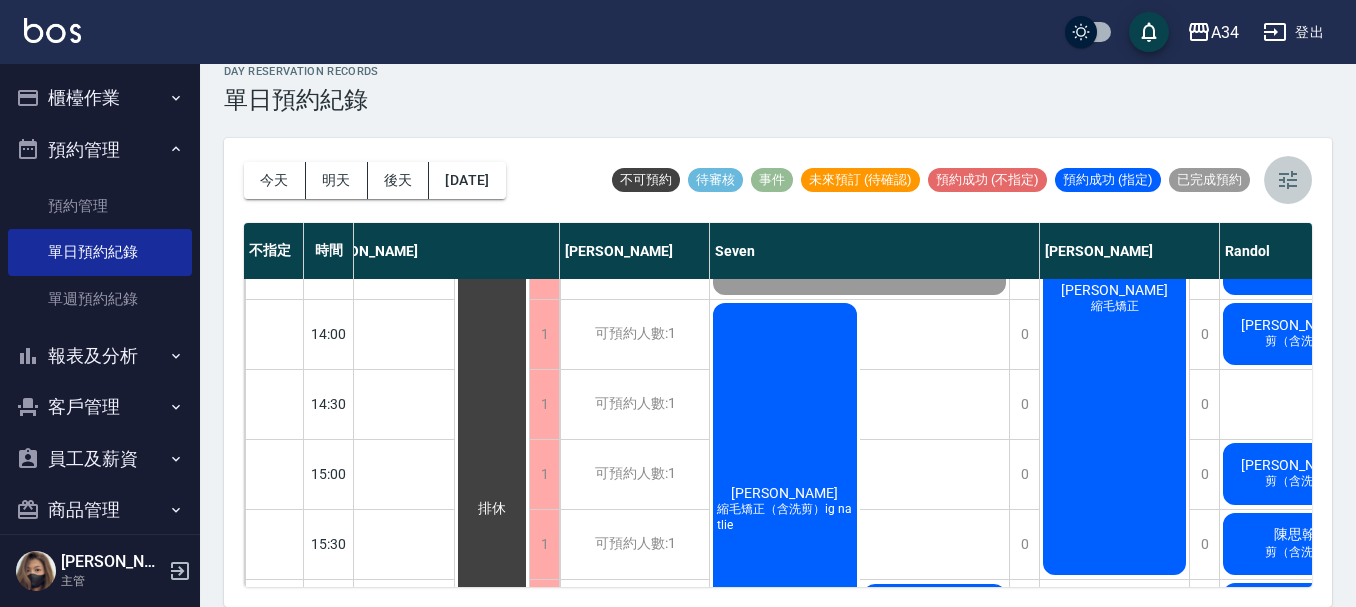 click at bounding box center (1288, 180) 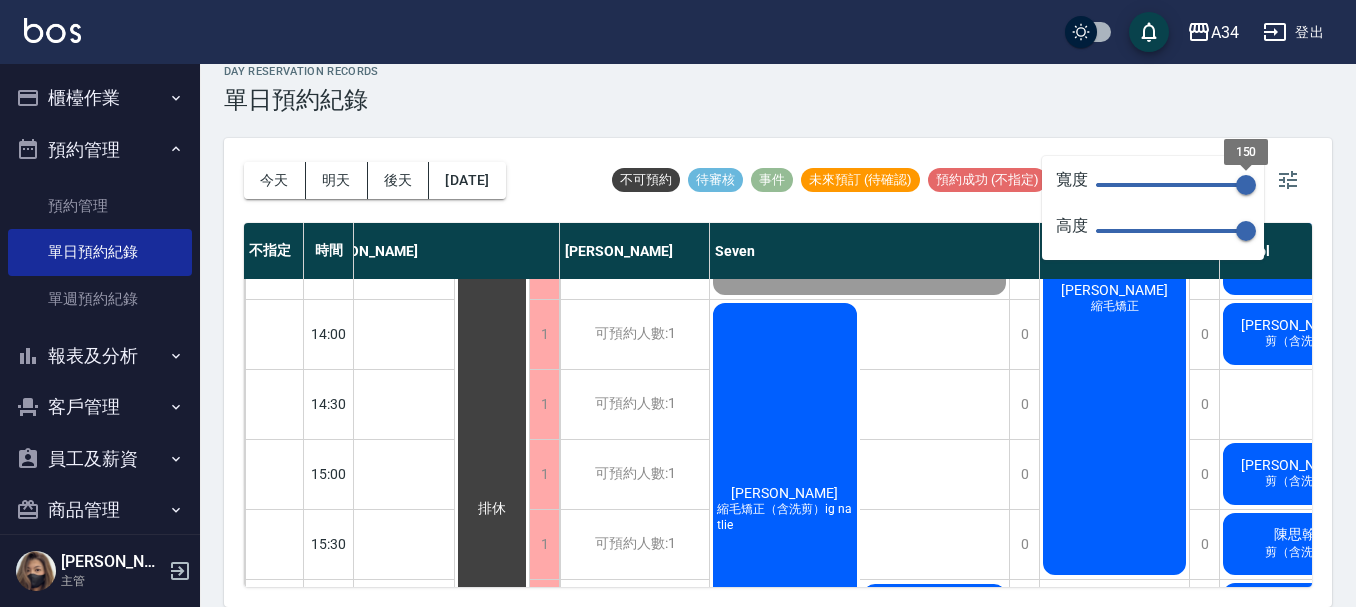 drag, startPoint x: 1232, startPoint y: 182, endPoint x: 1188, endPoint y: 170, distance: 45.607018 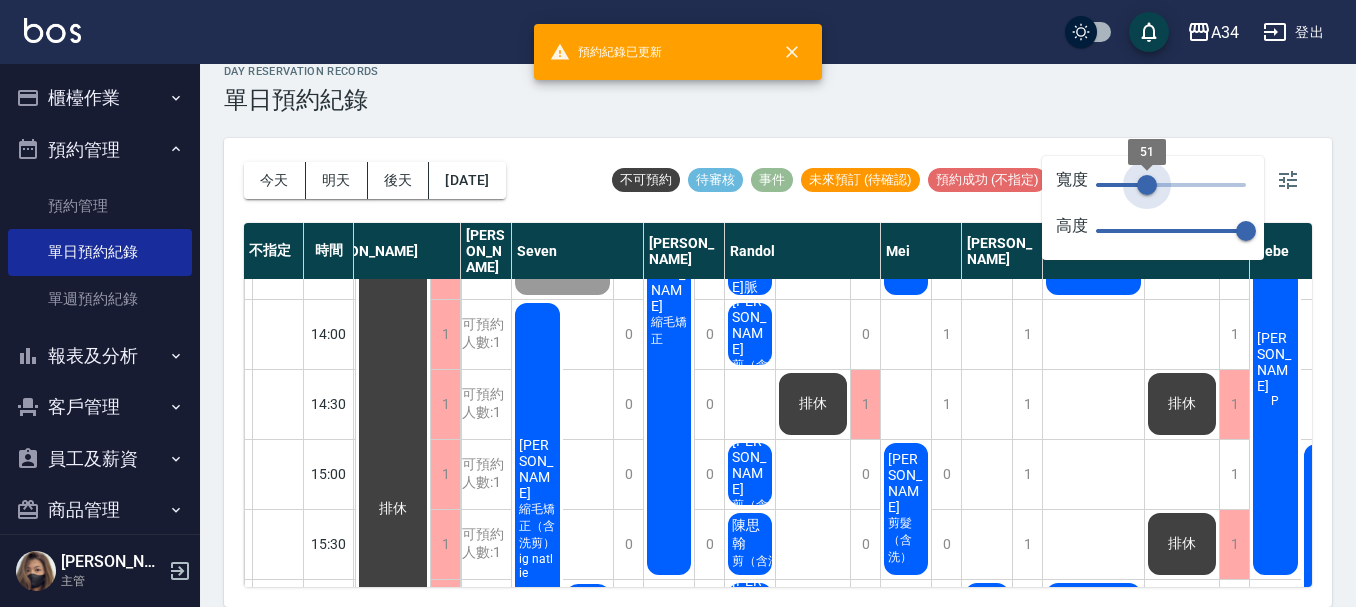 type on "52" 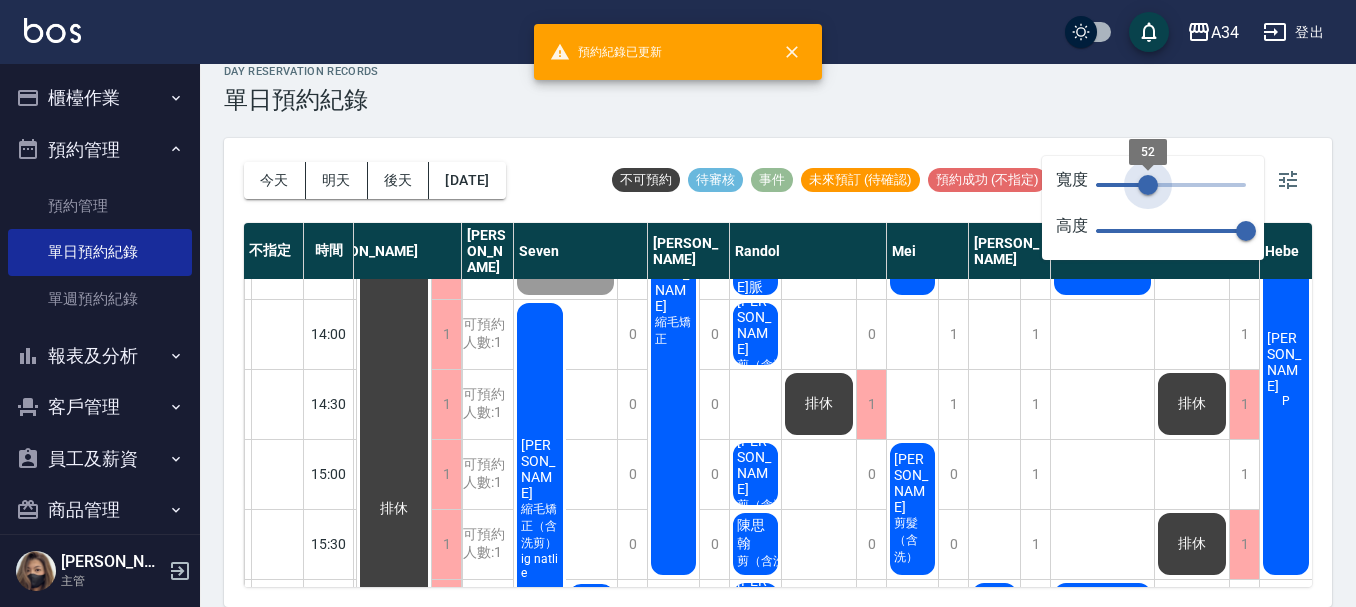 drag, startPoint x: 1188, startPoint y: 170, endPoint x: 1148, endPoint y: 169, distance: 40.012497 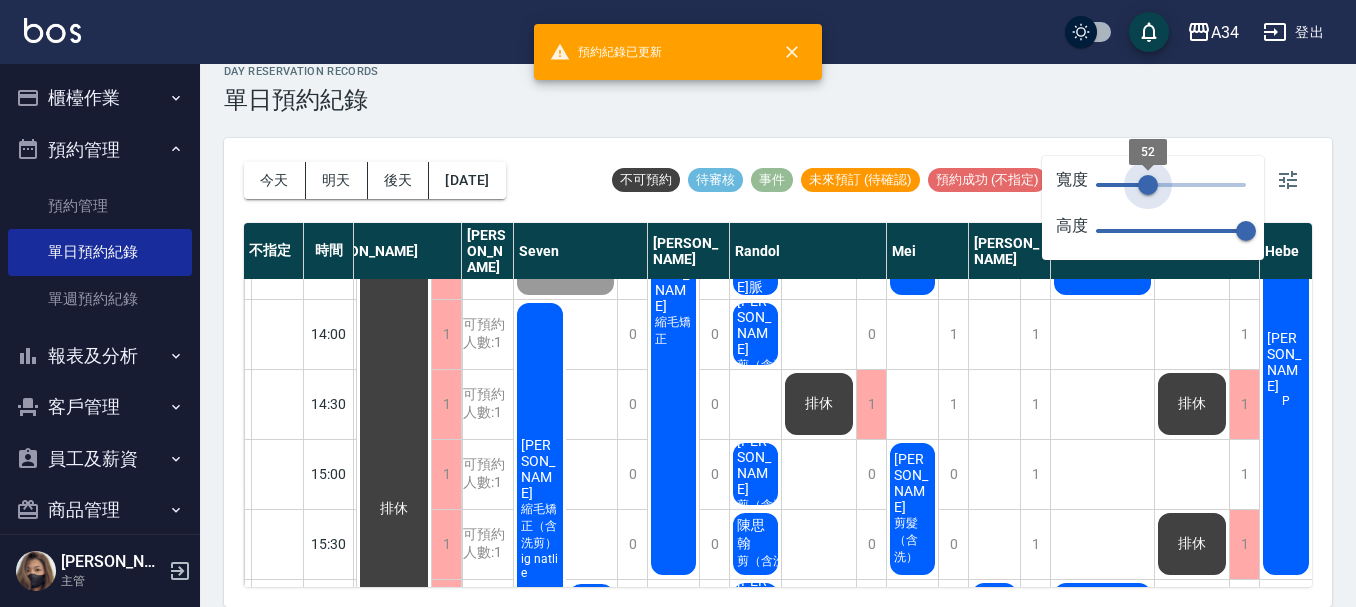 click on "52" at bounding box center (1148, 185) 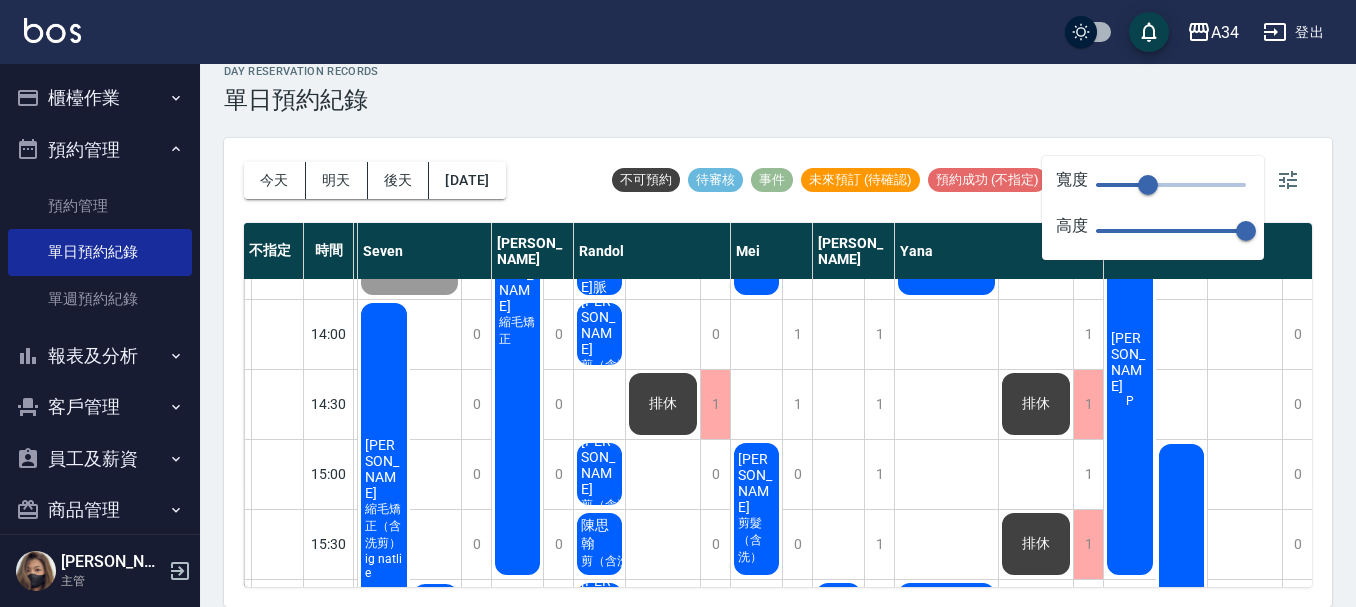 scroll, scrollTop: 400, scrollLeft: 200, axis: both 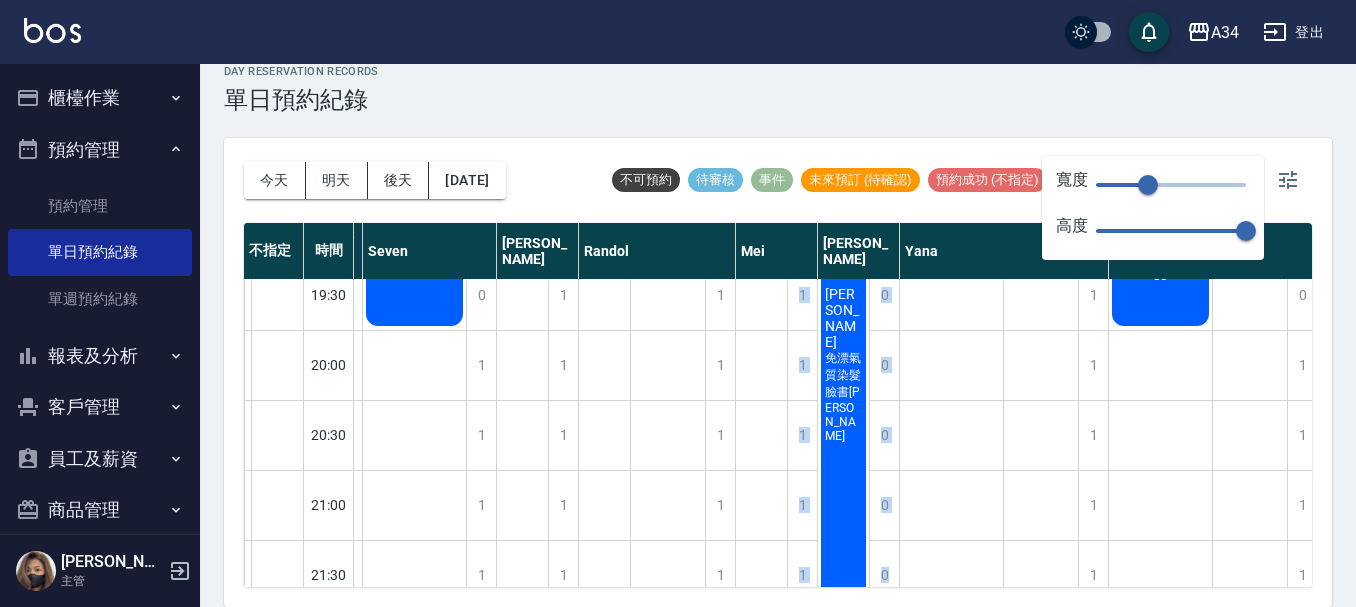drag, startPoint x: 784, startPoint y: 586, endPoint x: 893, endPoint y: 576, distance: 109.457756 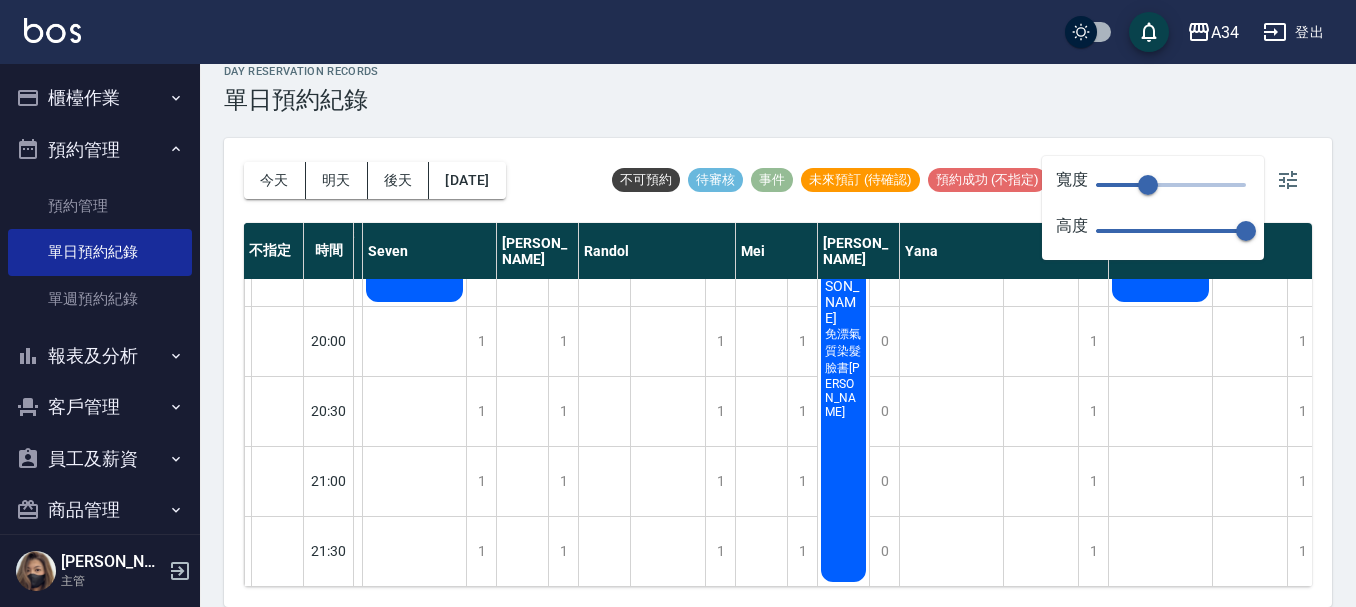 click on "day Reservation records 單日預約紀錄" at bounding box center (778, 89) 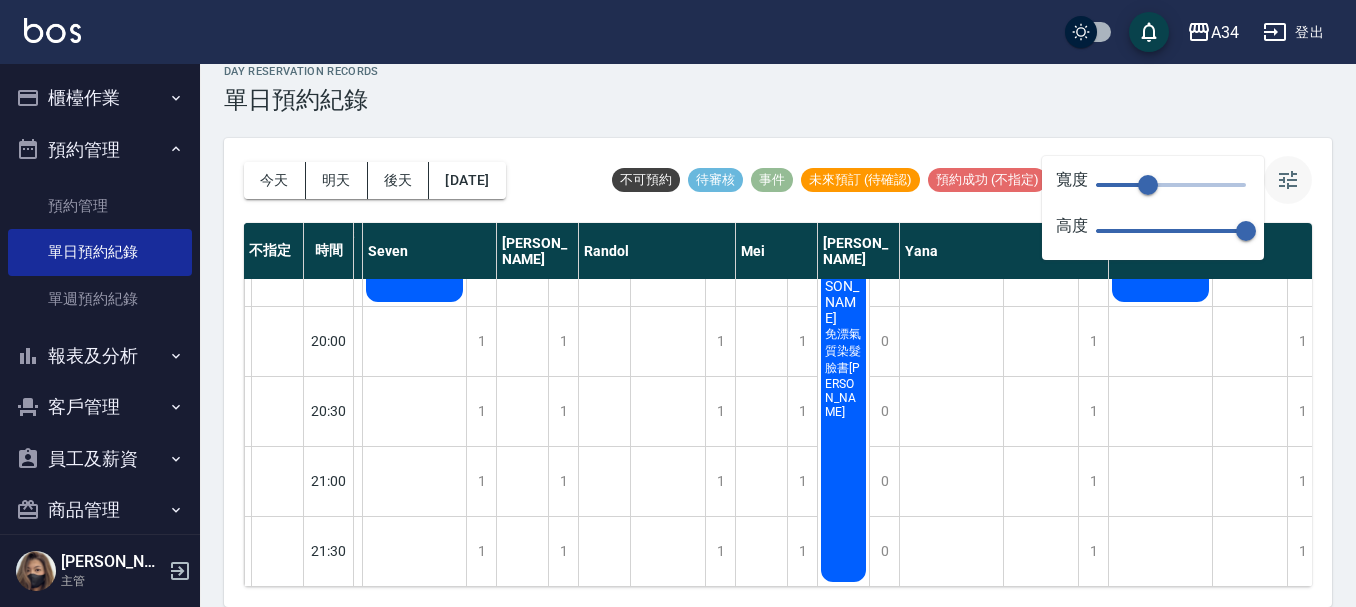 click at bounding box center (1288, 180) 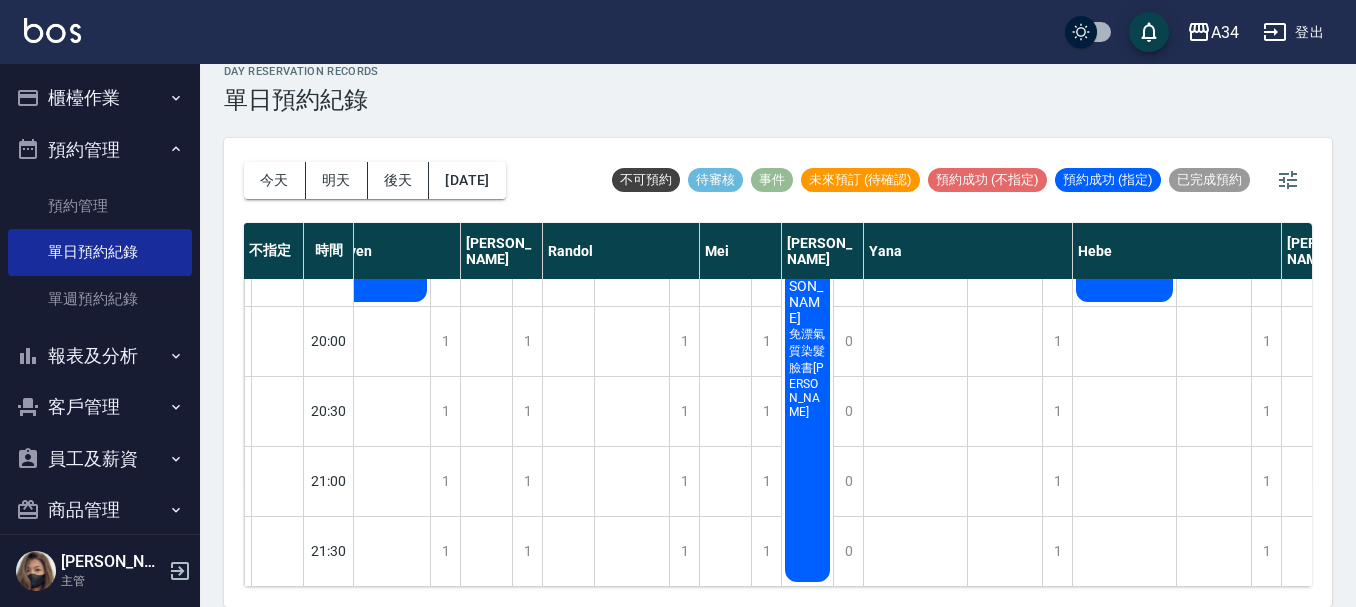 scroll, scrollTop: 1234, scrollLeft: 298, axis: both 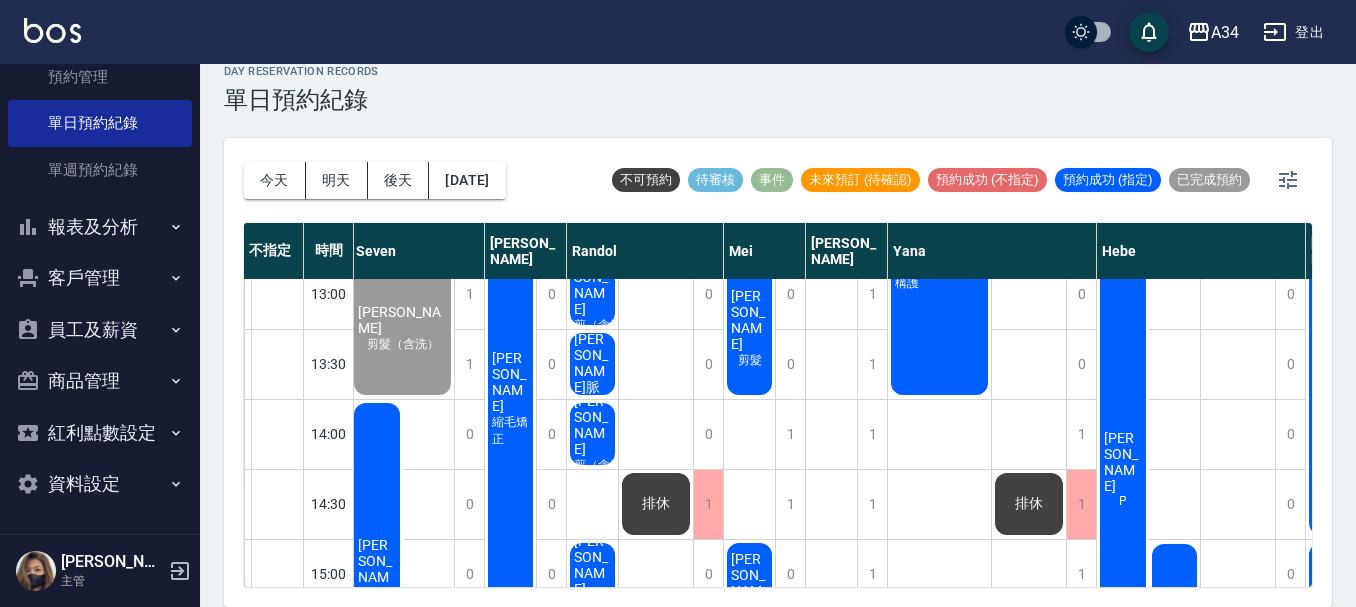 click on "[PERSON_NAME]脈" at bounding box center [167, 154] 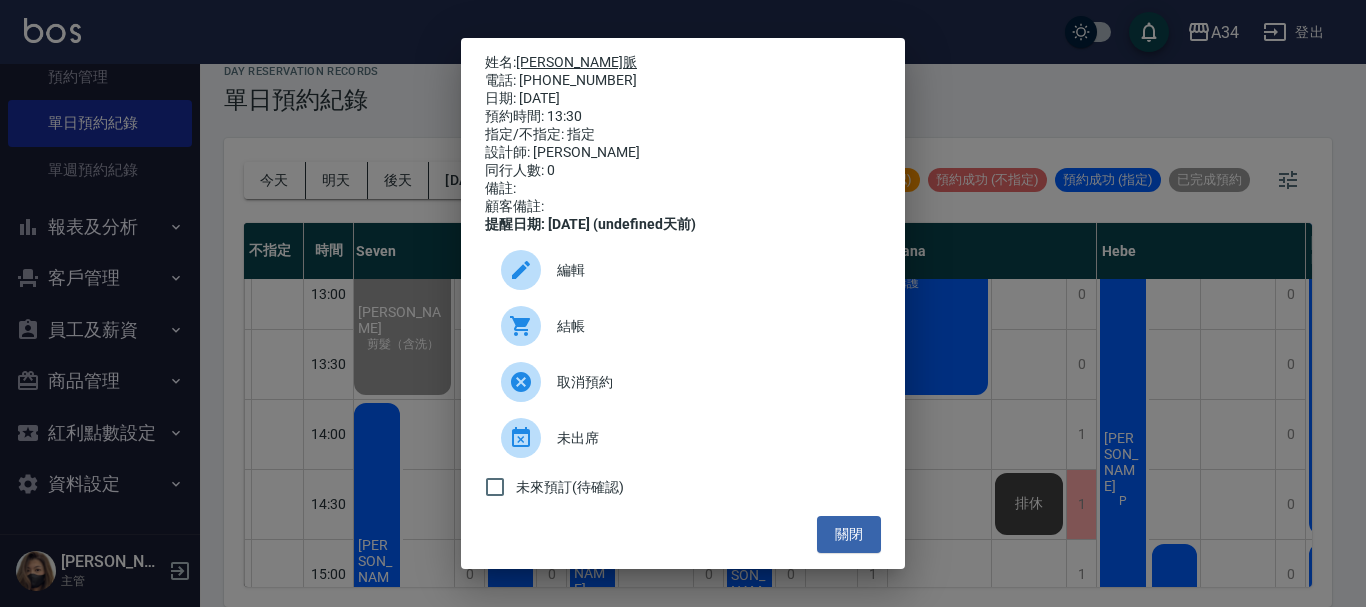 click on "[PERSON_NAME]脈" at bounding box center (576, 62) 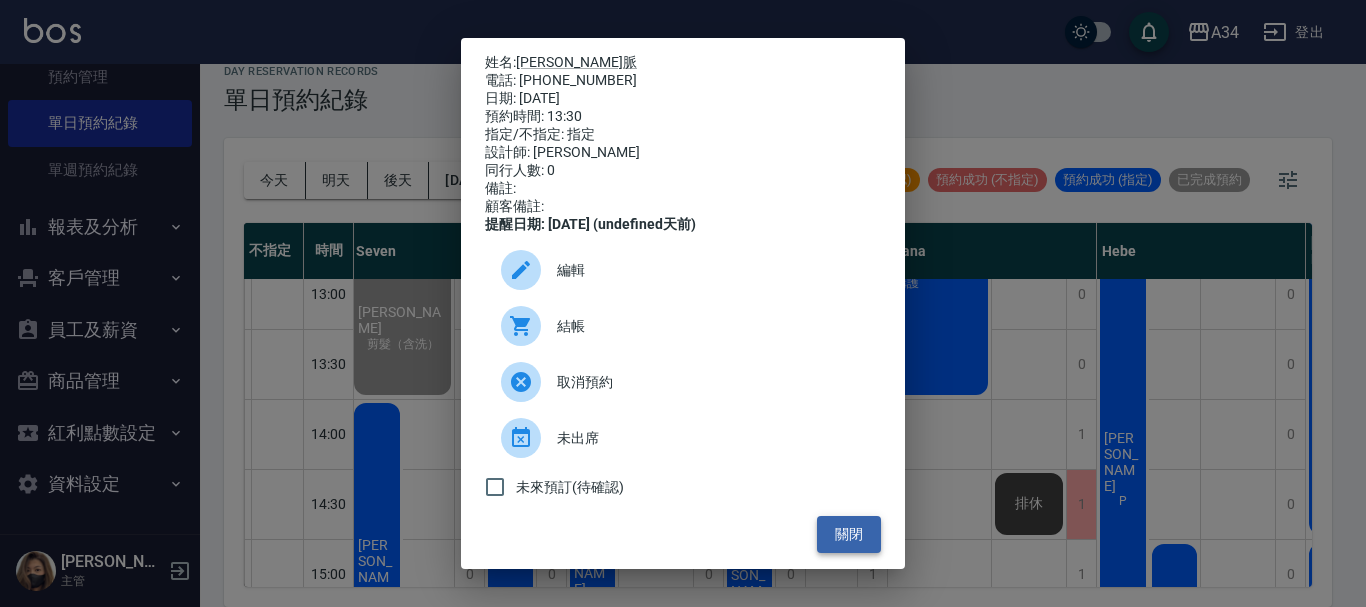 click on "關閉" at bounding box center [849, 534] 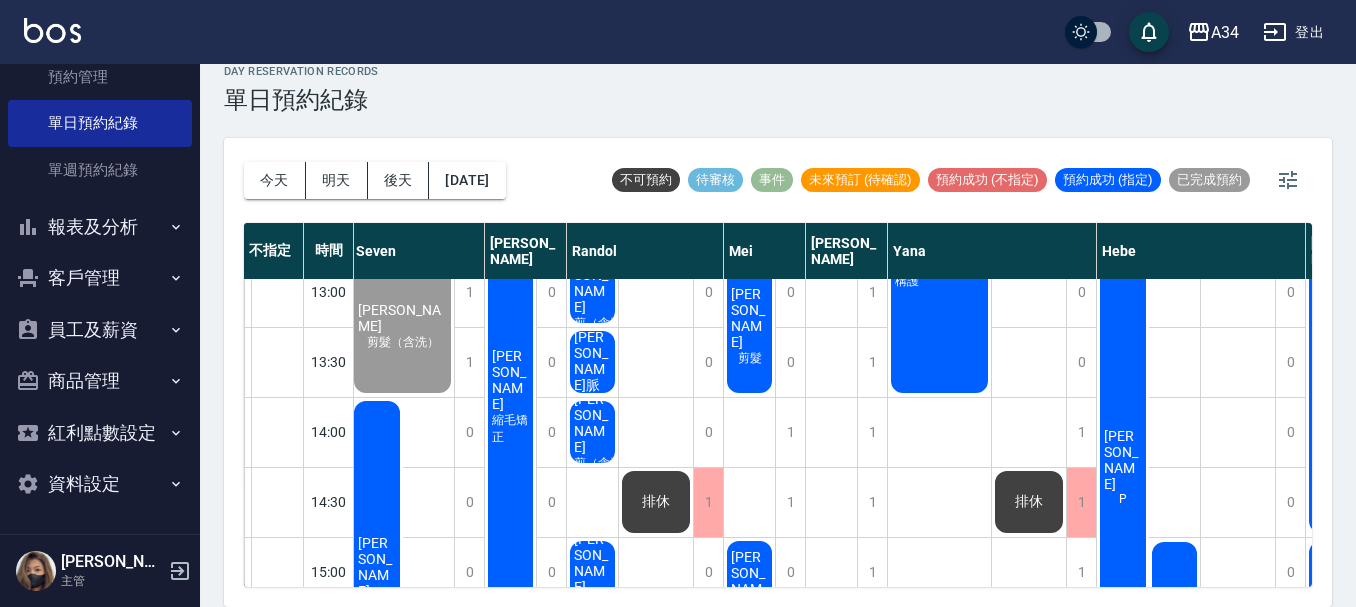 scroll, scrollTop: 300, scrollLeft: 212, axis: both 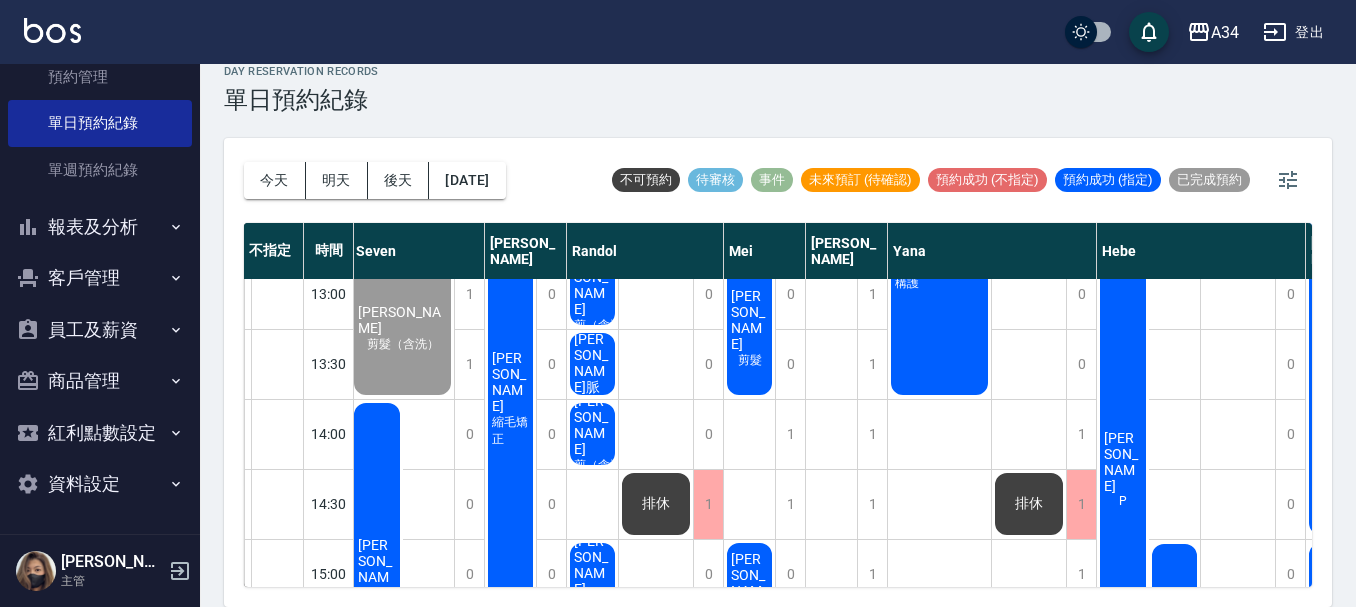 click on "[PERSON_NAME]" at bounding box center [167, 154] 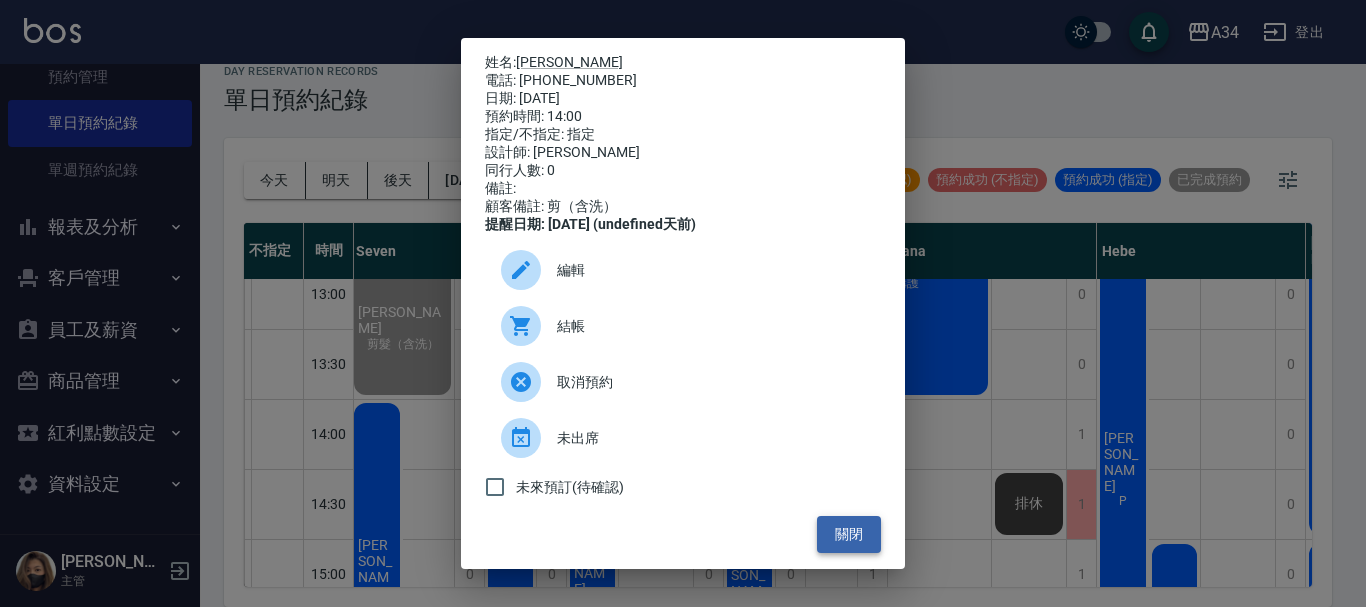 click on "關閉" at bounding box center (849, 534) 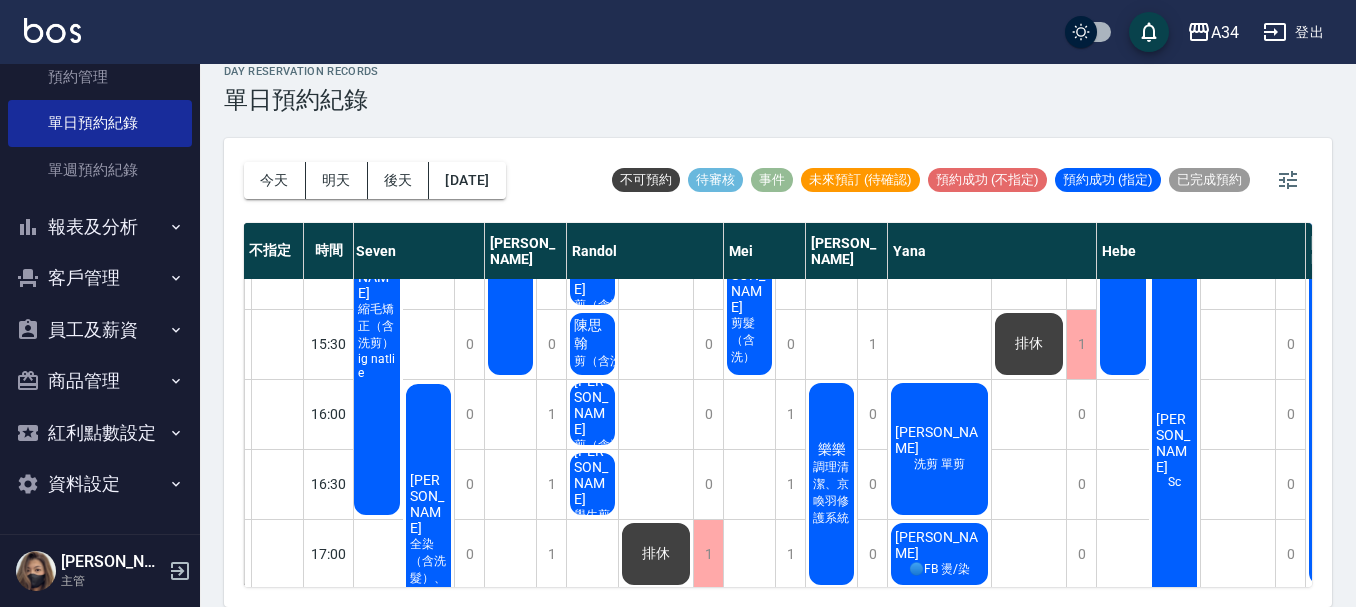 scroll, scrollTop: 400, scrollLeft: 212, axis: both 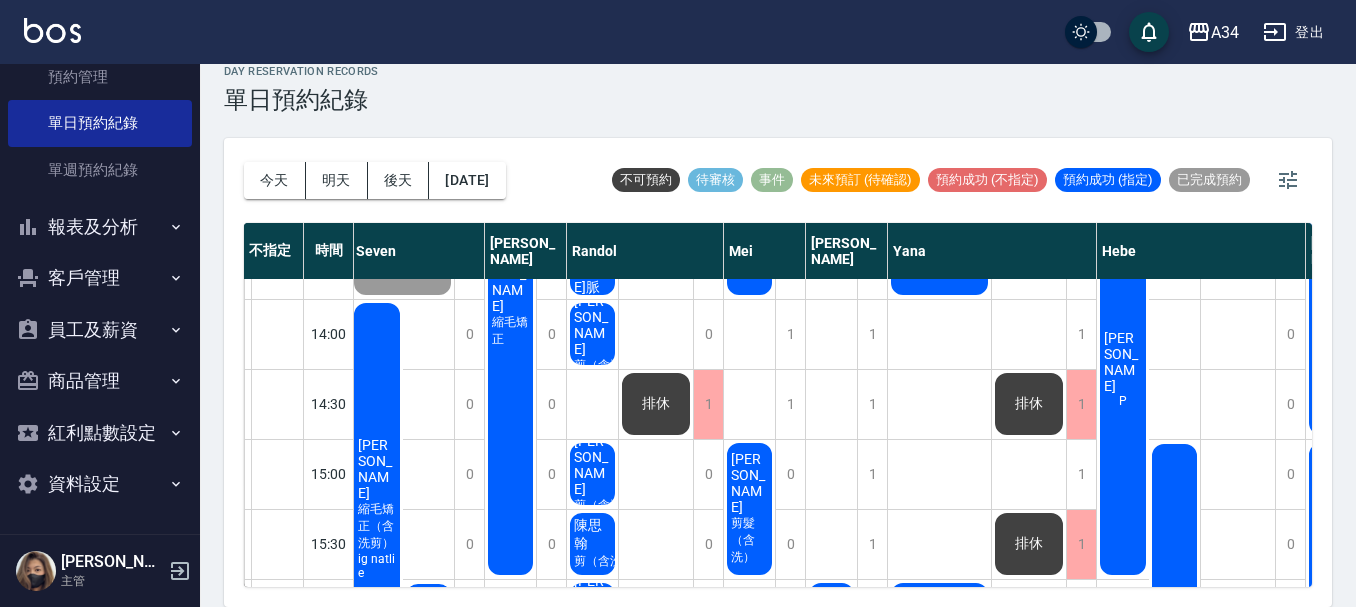 click on "[DATE] [DATE] [DATE] [DATE]" at bounding box center (375, 180) 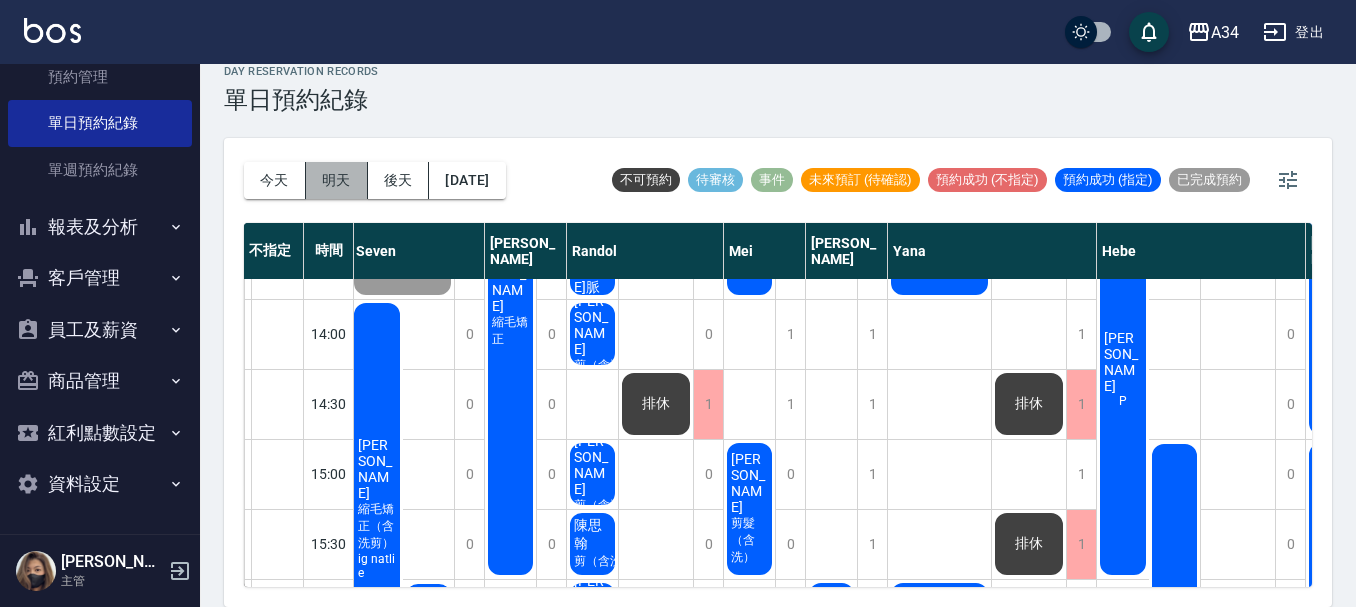 click on "明天" at bounding box center (337, 180) 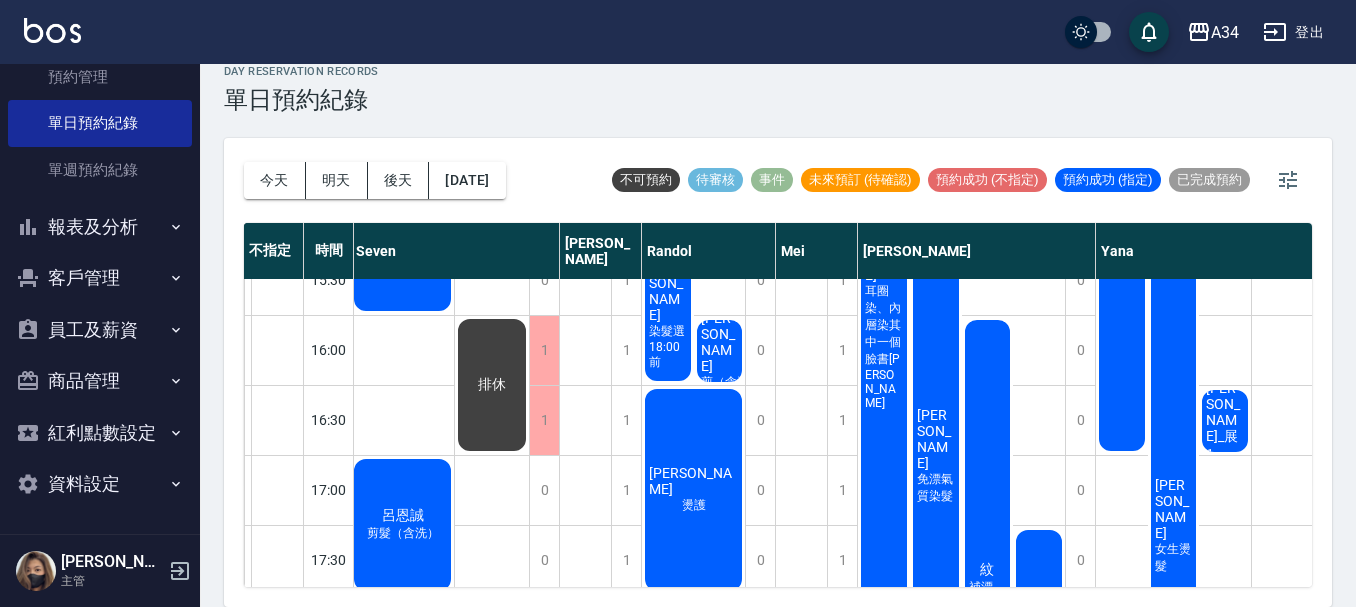 scroll, scrollTop: 700, scrollLeft: 212, axis: both 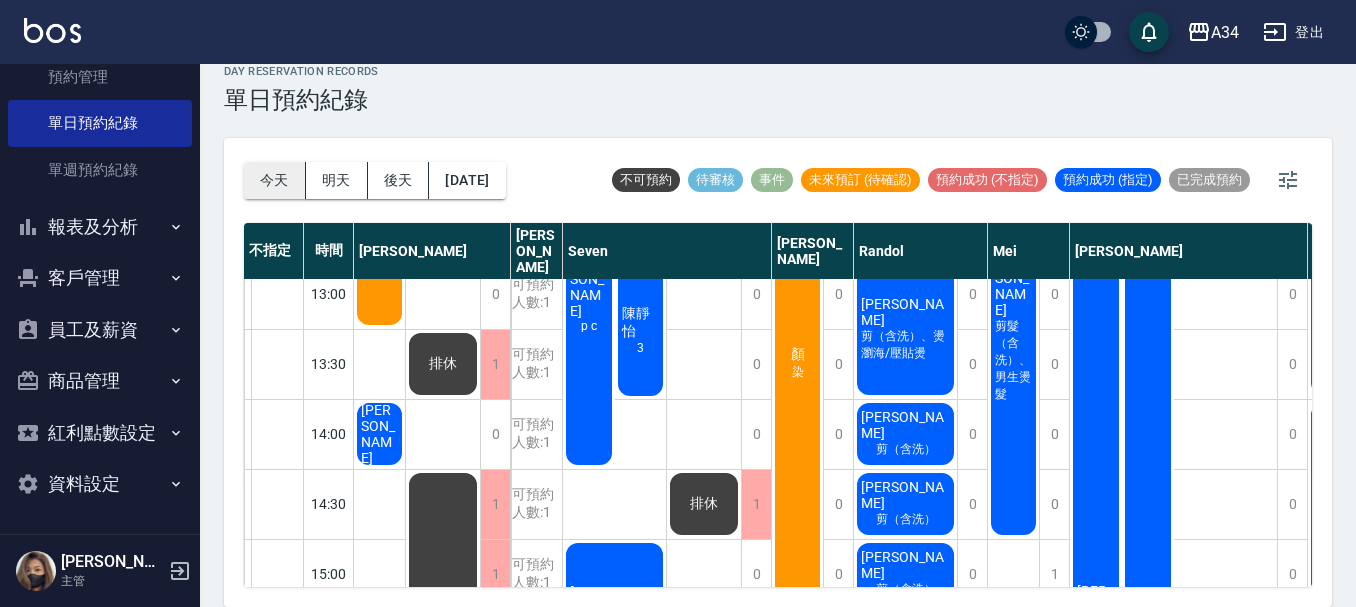 click on "今天" at bounding box center [275, 180] 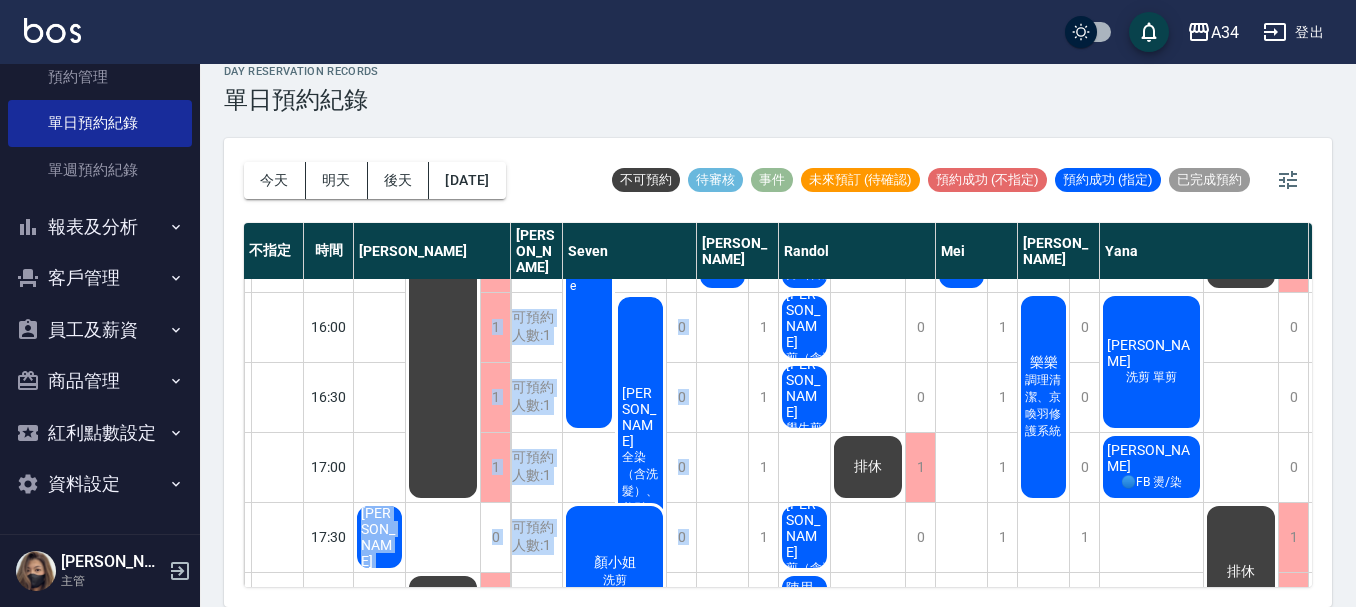 scroll, scrollTop: 1063, scrollLeft: 0, axis: vertical 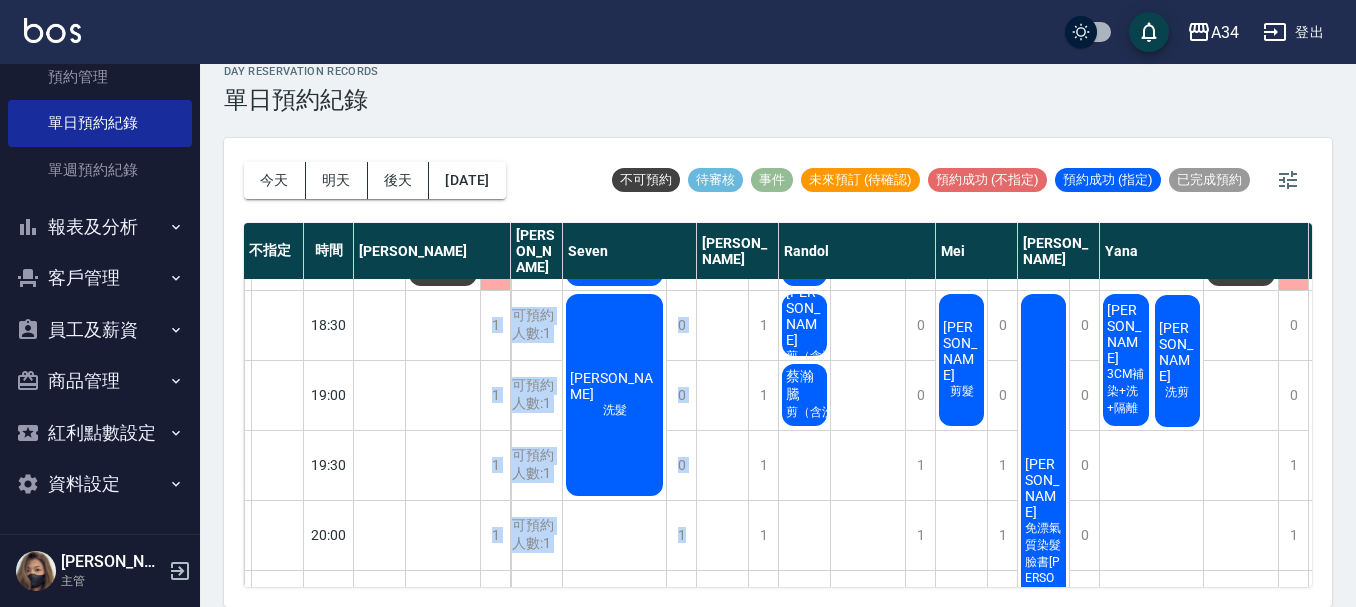 drag, startPoint x: 487, startPoint y: 587, endPoint x: 692, endPoint y: 578, distance: 205.19746 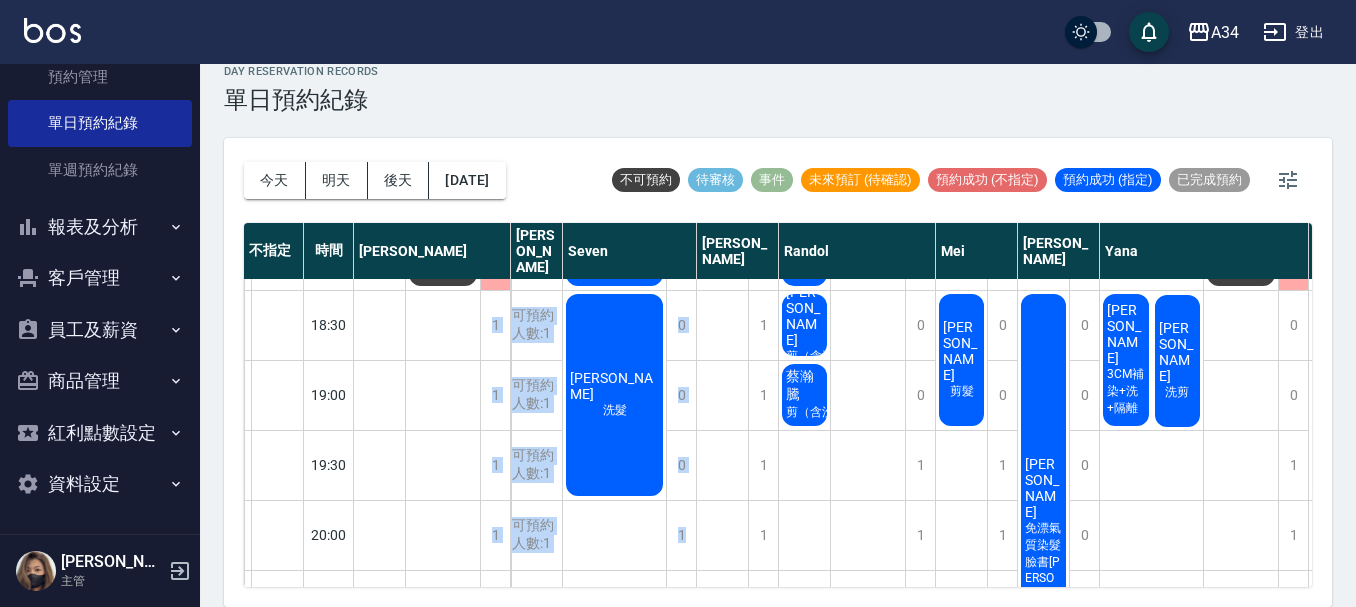 click on "[DATE] [DATE] [DATE] [DATE] 不可預約 待審核 事件 未來預訂 (待確認) 預約成功 (不指定) 預約成功 (指定) 已完成預約 不指定 時間 [PERSON_NAME] [PERSON_NAME] Seven [PERSON_NAME] [PERSON_NAME] [PERSON_NAME] 11:00 11:30 12:00 12:30 13:00 13:30 14:00 14:30 15:00 15:30 16:00 16:30 17:00 17:30 18:00 18:30 19:00 19:30 20:00 20:30 21:00 21:30 1 1 0 1 0 1 1 1 1 1 1 1 1 0 1 1 1 1 1 1 1 1 [PERSON_NAME] [PERSON_NAME]朋 [PERSON_NAME] 排休 排休 排休 可預約人數:1 可預約人數:1 可預約人數:1 可預約人數:1 可預約人數:1 可預約人數:1 可預約人數:1 可預約人數:1 可預約人數:1 可預約人數:1 可預約人數:1 可預約人數:1 可預約人數:1 可預約人數:1 可預約人數:1 可預約人數:1 可預約人數:1 可預約人數:1 可預約人數:1 可預約人數:1 可預約人數:1 可預約人數:1 1 1 1 1 1 1 0 0 0 0 0 0 0 0 0 0 0 0 1 1 1 1 [PERSON_NAME]髮 [PERSON_NAME] 剪髮（含洗） [PERSON_NAME] 縮毛矯正（含洗剪）ig  [PERSON_NAME]小姐 洗剪 洗髮" at bounding box center [778, 372] 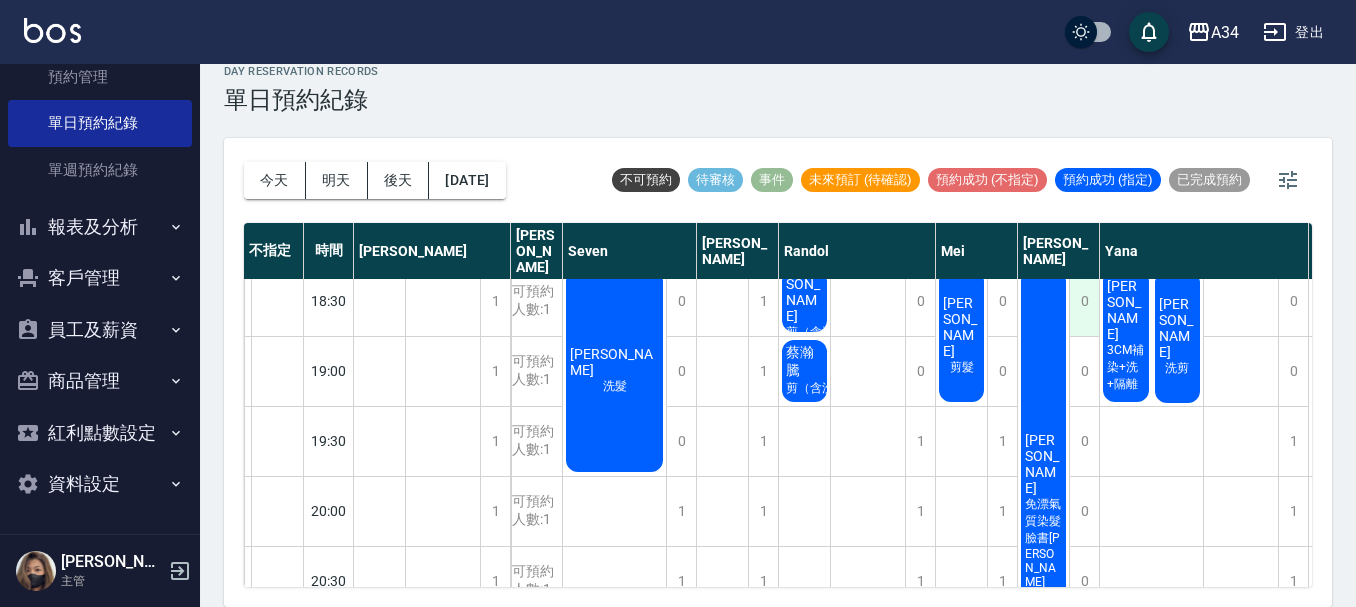 drag, startPoint x: 1259, startPoint y: 130, endPoint x: 1078, endPoint y: 305, distance: 251.76576 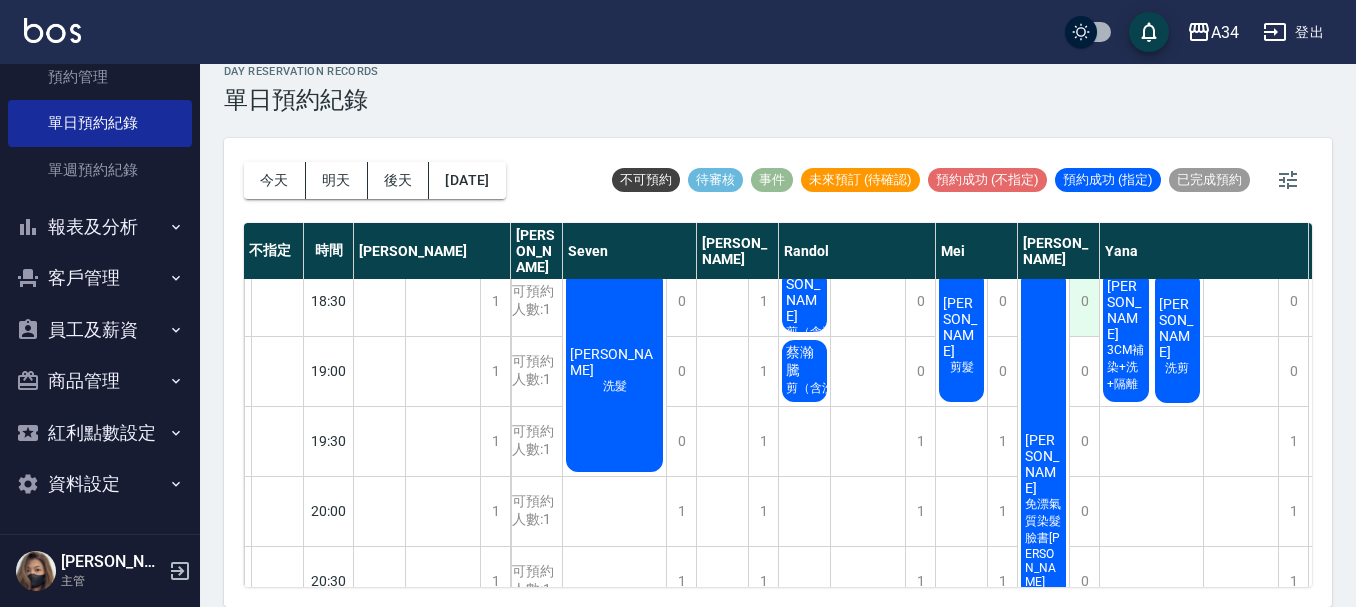 click on "day Reservation records 單日預約紀錄 [DATE] [DATE] [DATE] [DATE] 不可預約 待審核 事件 未來預訂 (待確認) 預約成功 (不指定) 預約成功 (指定) 已完成預約 不指定 時間 [PERSON_NAME] [PERSON_NAME] Seven [PERSON_NAME] [PERSON_NAME] [PERSON_NAME] 11:00 11:30 12:00 12:30 13:00 13:30 14:00 14:30 15:00 15:30 16:00 16:30 17:00 17:30 18:00 18:30 19:00 19:30 20:00 20:30 21:00 21:30 1 1 0 1 0 1 1 1 1 1 1 1 1 0 1 1 1 1 1 1 1 1 [PERSON_NAME] [PERSON_NAME]朋 [PERSON_NAME] 排休 排休 排休 可預約人數:1 可預約人數:1 可預約人數:1 可預約人數:1 可預約人數:1 可預約人數:1 可預約人數:1 可預約人數:1 可預約人數:1 可預約人數:1 可預約人數:1 可預約人數:1 可預約人數:1 可預約人數:1 可預約人數:1 可預約人數:1 可預約人數:1 可預約人數:1 可預約人數:1 可預約人數:1 可預約人數:1 可預約人數:1 1 1 1 1 1 1 0 0 0 0 0 0 0 0 0 0 0 0 1 1 1 1 [PERSON_NAME]髮 [PERSON_NAME] 剪髮（含洗） [PERSON_NAME] [PERSON_NAME] 顏小姐 洗剪 1" at bounding box center (778, 324) 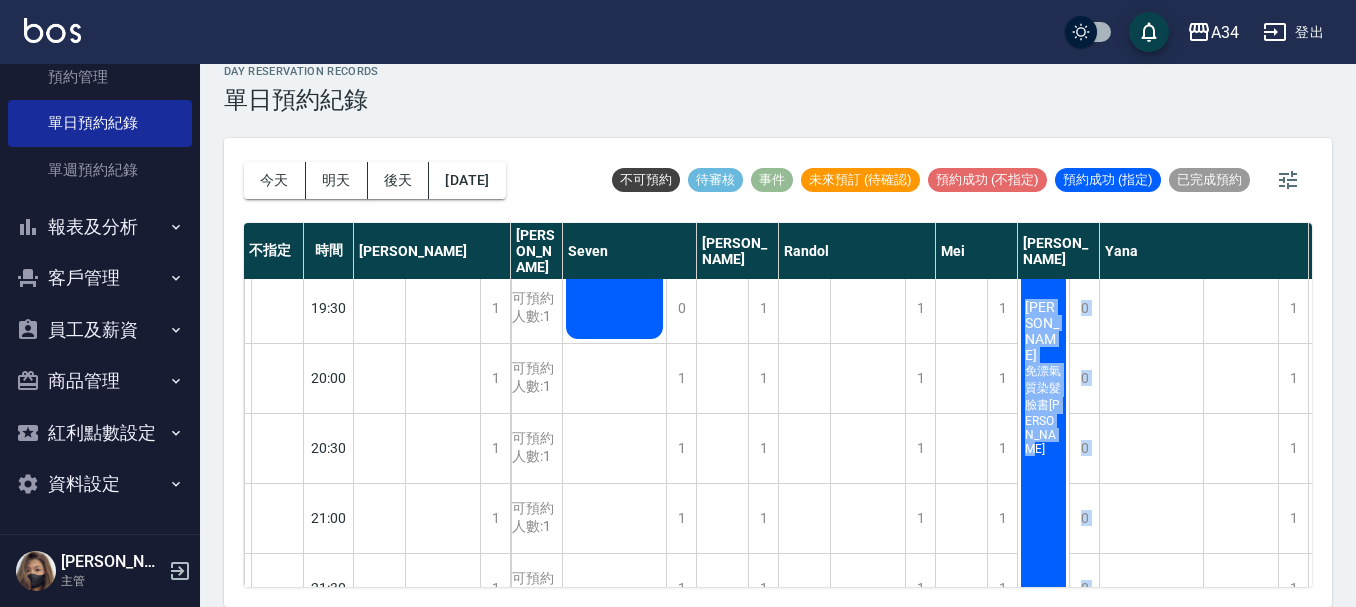 scroll, scrollTop: 1248, scrollLeft: 0, axis: vertical 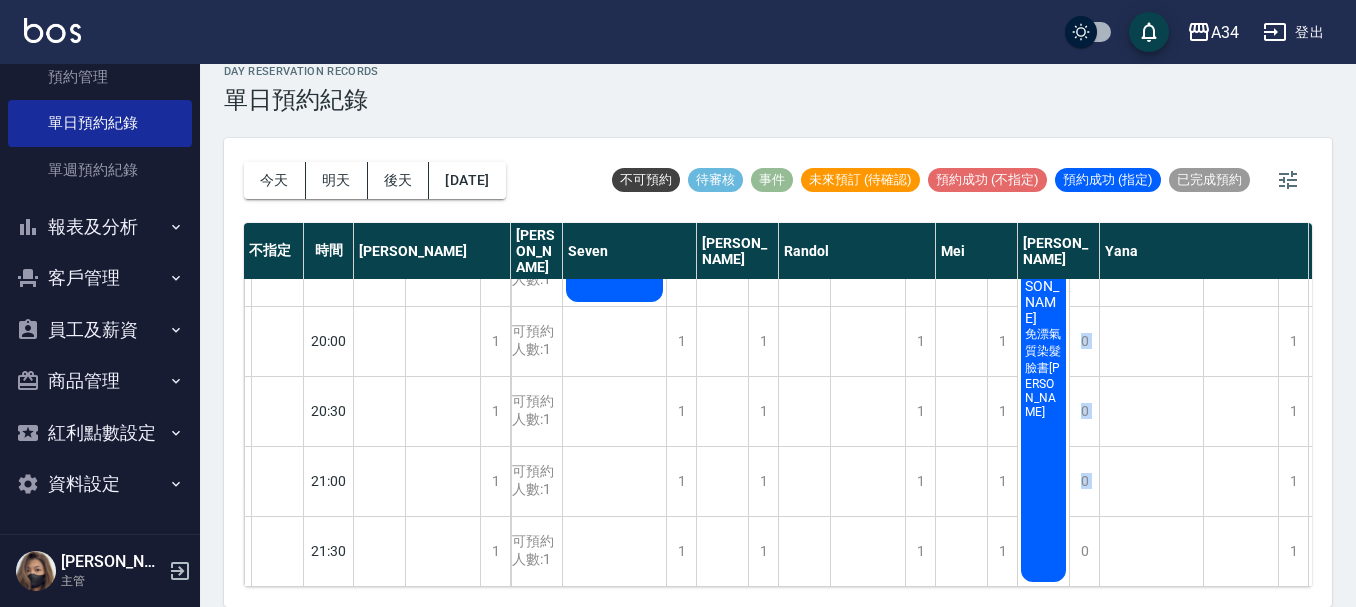 drag, startPoint x: 1006, startPoint y: 564, endPoint x: 1070, endPoint y: 575, distance: 64.93843 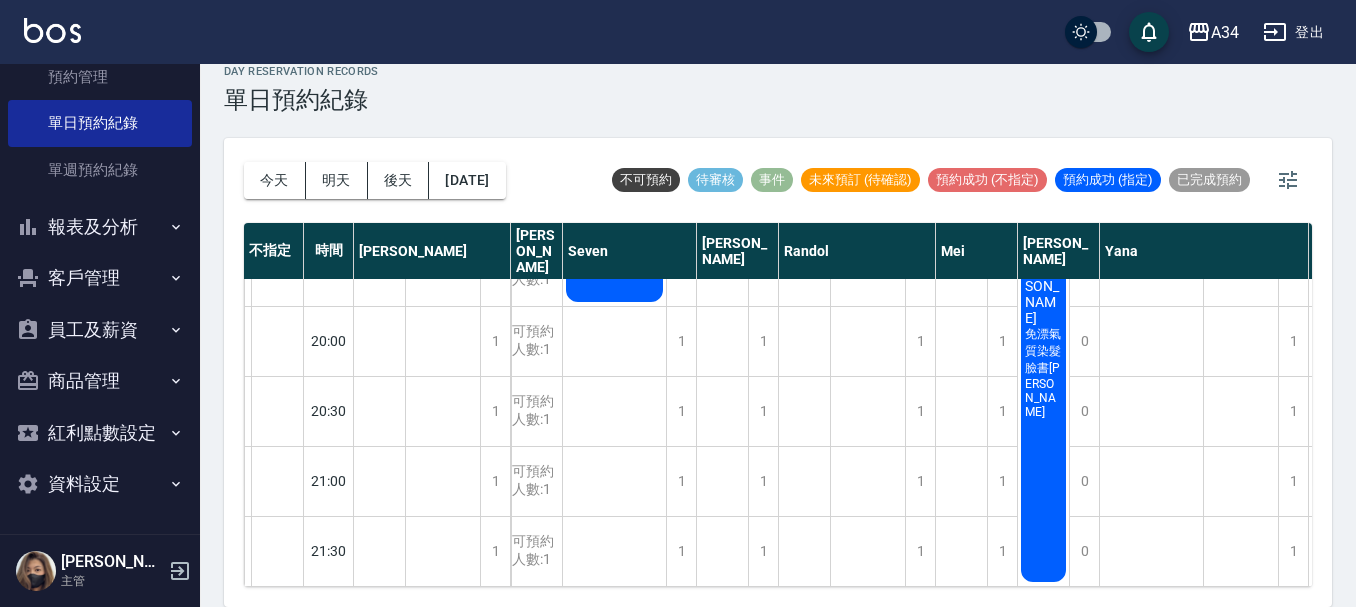 click on "day Reservation records 單日預約紀錄 [DATE] [DATE] [DATE] [DATE] 不可預約 待審核 事件 未來預訂 (待確認) 預約成功 (不指定) 預約成功 (指定) 已完成預約 不指定 時間 [PERSON_NAME] [PERSON_NAME] Seven [PERSON_NAME] [PERSON_NAME] [PERSON_NAME] 11:00 11:30 12:00 12:30 13:00 13:30 14:00 14:30 15:00 15:30 16:00 16:30 17:00 17:30 18:00 18:30 19:00 19:30 20:00 20:30 21:00 21:30 1 1 0 1 0 1 1 1 1 1 1 1 1 0 1 1 1 1 1 1 1 1 [PERSON_NAME] [PERSON_NAME]朋 [PERSON_NAME] 排休 排休 排休 可預約人數:1 可預約人數:1 可預約人數:1 可預約人數:1 可預約人數:1 可預約人數:1 可預約人數:1 可預約人數:1 可預約人數:1 可預約人數:1 可預約人數:1 可預約人數:1 可預約人數:1 可預約人數:1 可預約人數:1 可預約人數:1 可預約人數:1 可預約人數:1 可預約人數:1 可預約人數:1 可預約人數:1 可預約人數:1 1 1 1 1 1 1 0 0 0 0 0 0 0 0 0 0 0 0 1 1 1 1 [PERSON_NAME]髮 [PERSON_NAME] 剪髮（含洗） [PERSON_NAME] [PERSON_NAME] 顏小姐 洗剪 1" at bounding box center (778, 324) 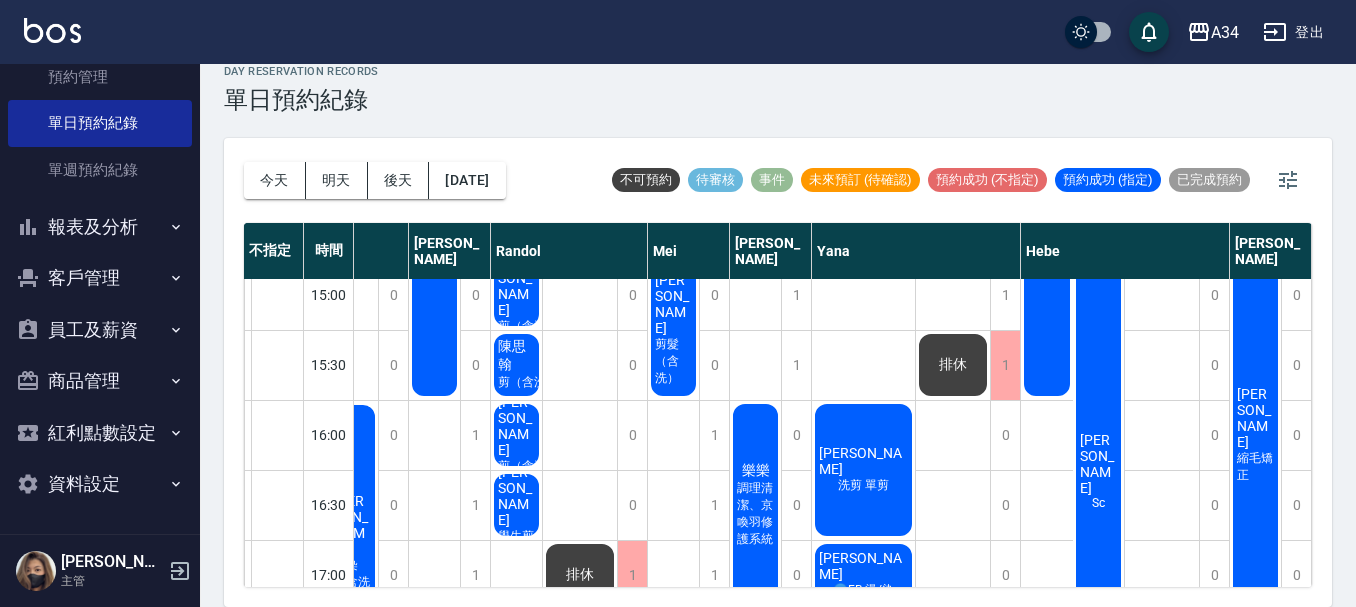 scroll, scrollTop: 548, scrollLeft: 298, axis: both 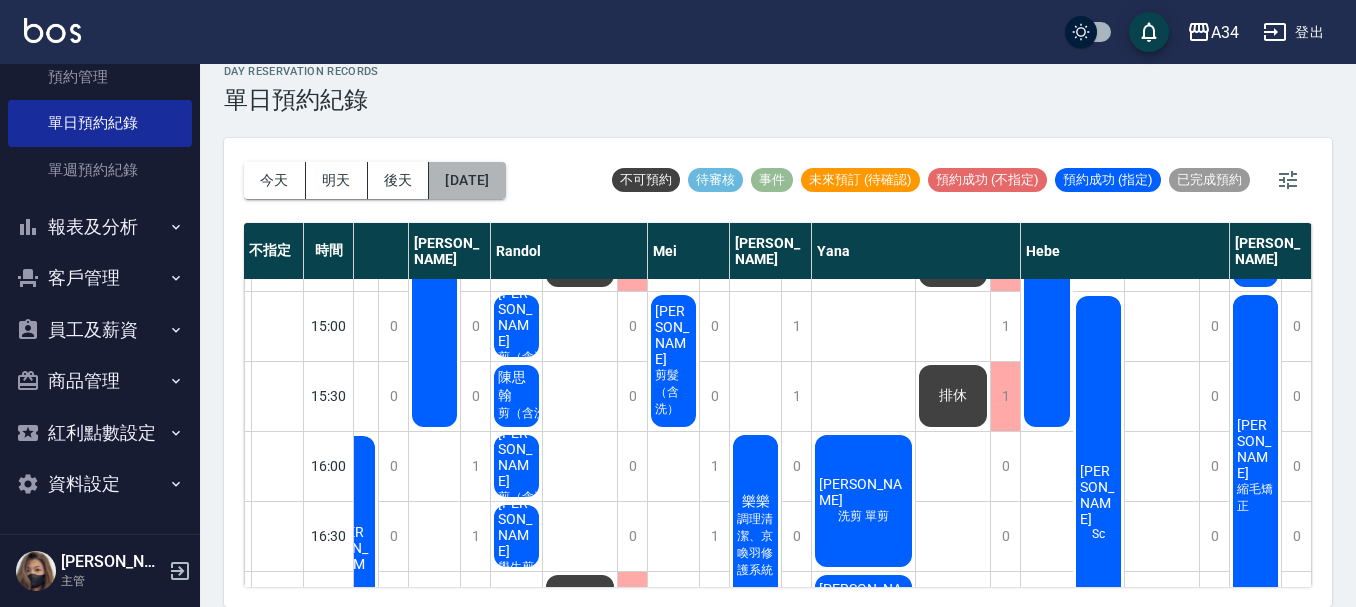click on "[DATE]" at bounding box center (467, 180) 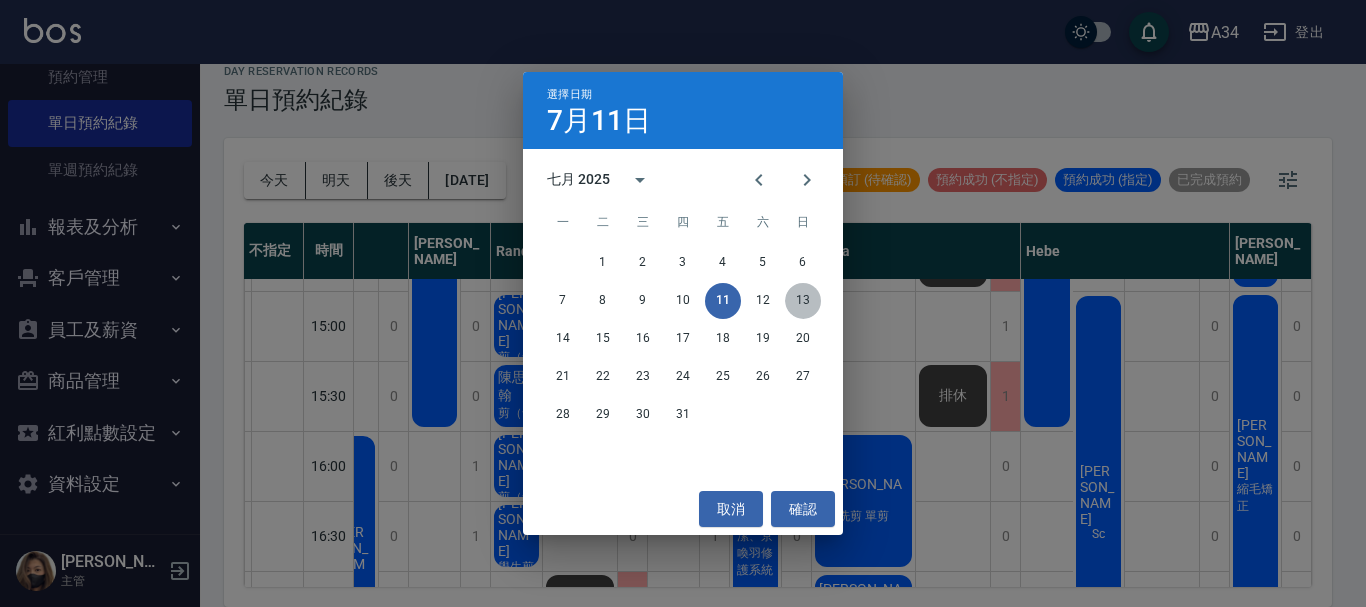 drag, startPoint x: 800, startPoint y: 301, endPoint x: 812, endPoint y: 315, distance: 18.439089 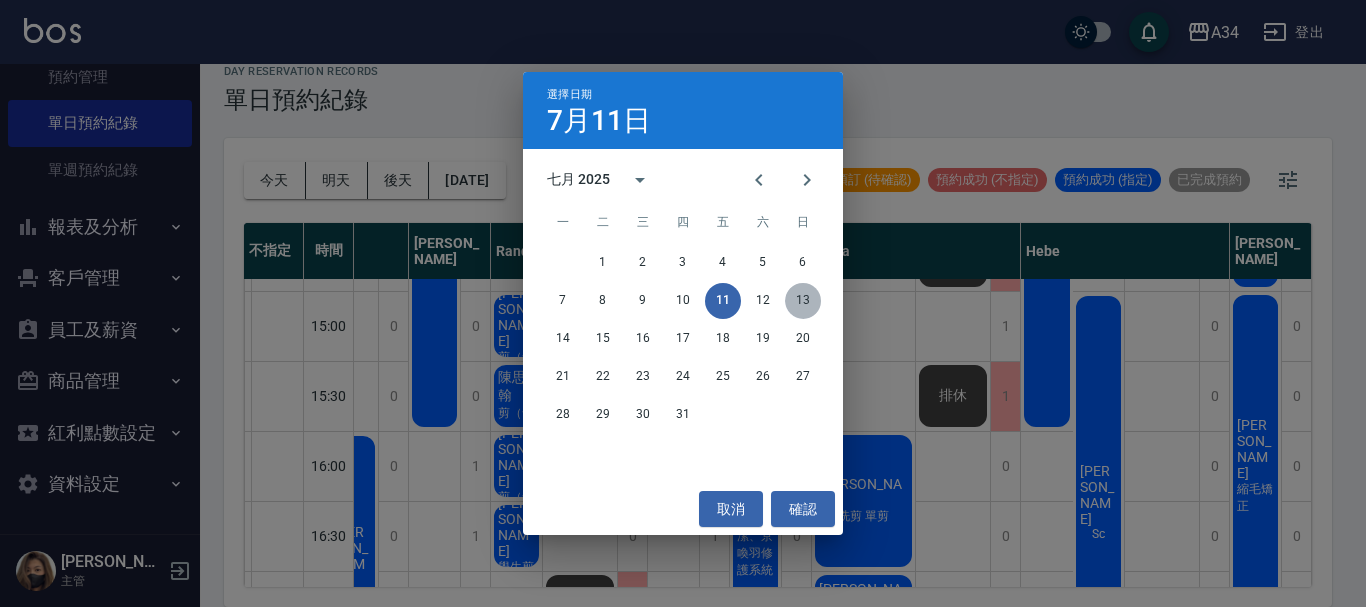 click on "13" at bounding box center (803, 301) 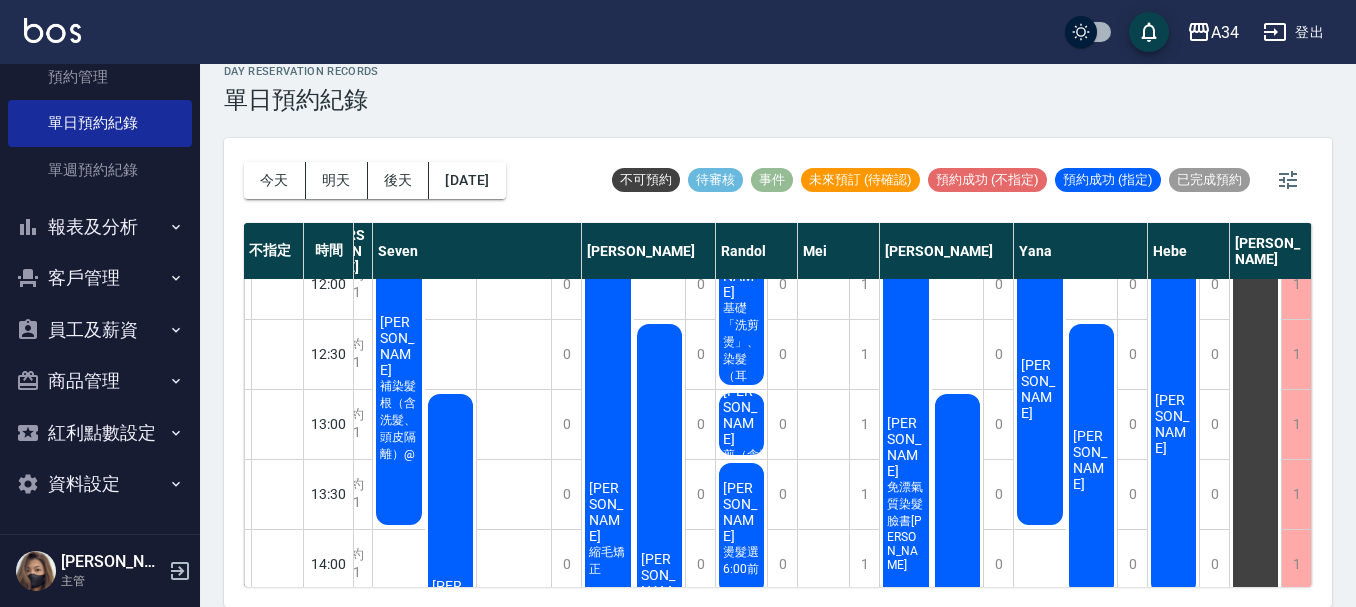 scroll, scrollTop: 0, scrollLeft: 125, axis: horizontal 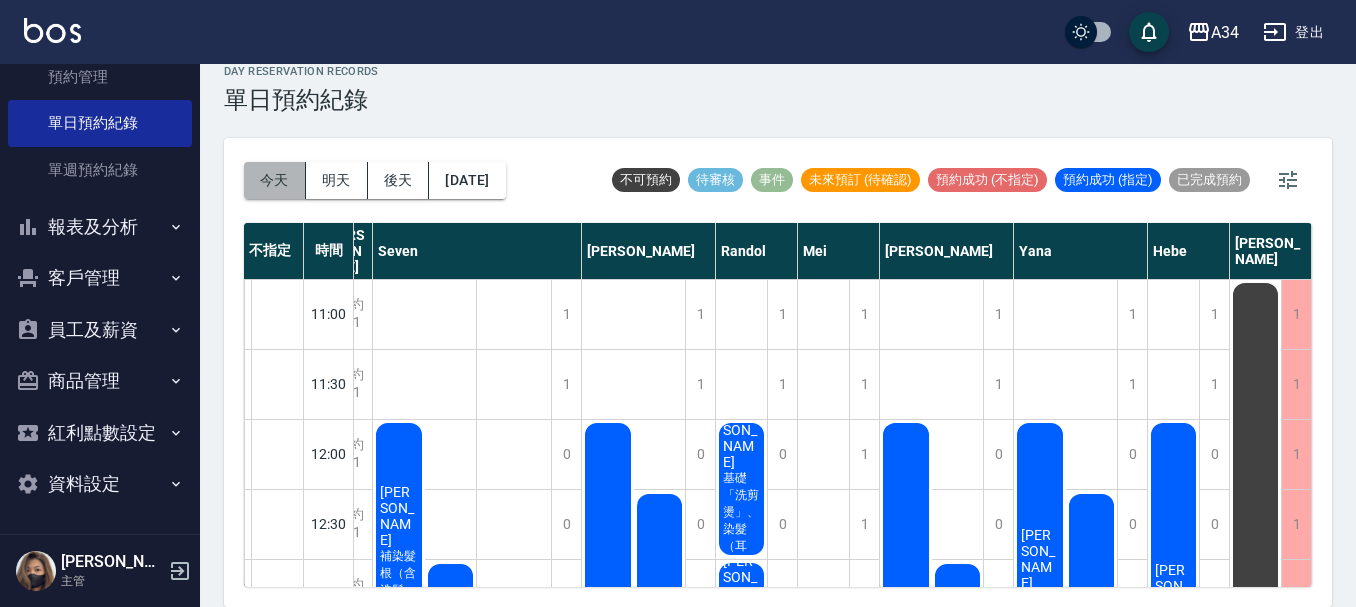 click on "今天" at bounding box center (275, 180) 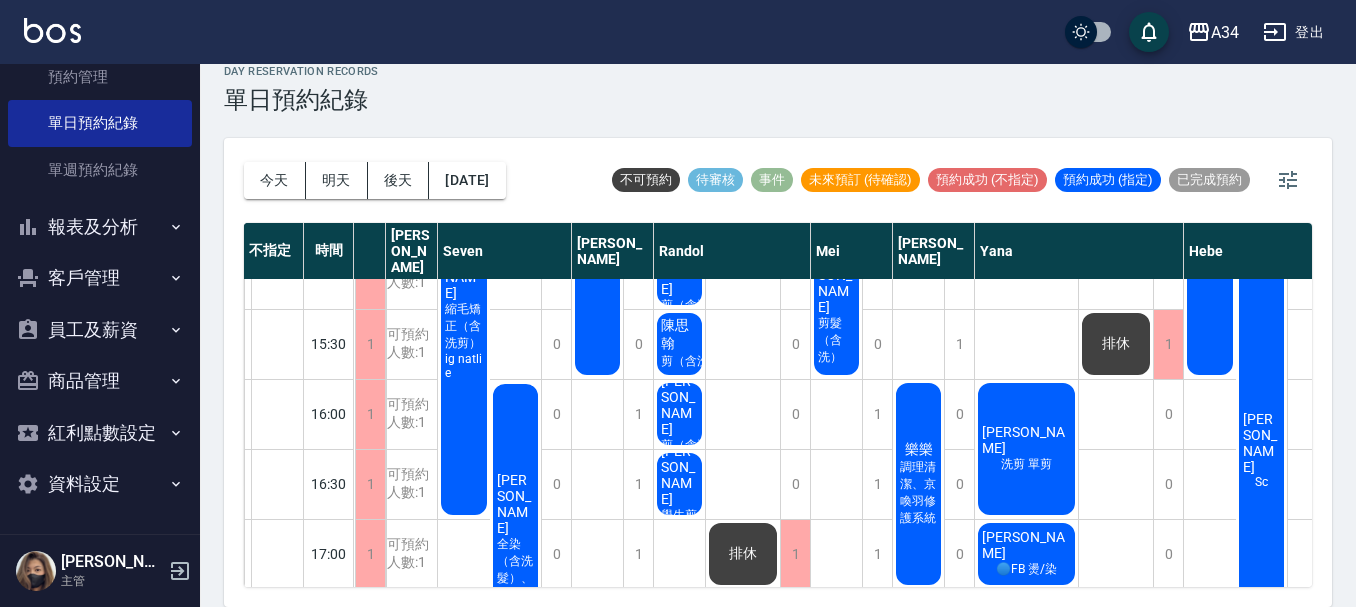scroll, scrollTop: 500, scrollLeft: 125, axis: both 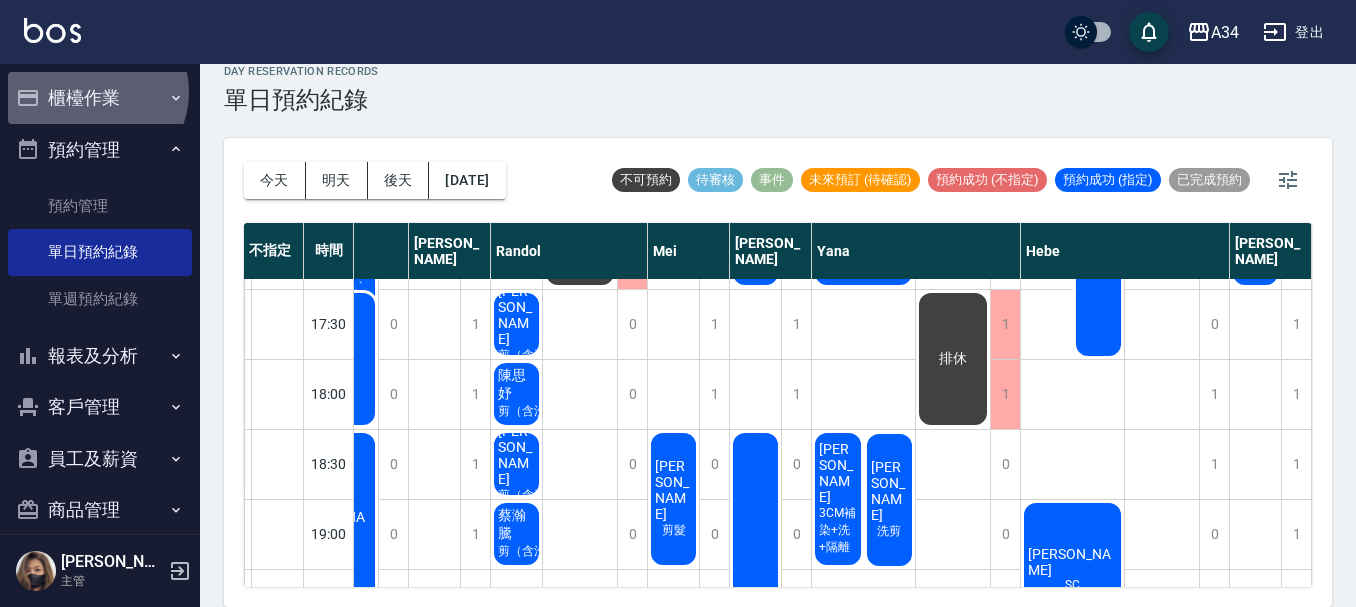 click on "櫃檯作業" at bounding box center (100, 98) 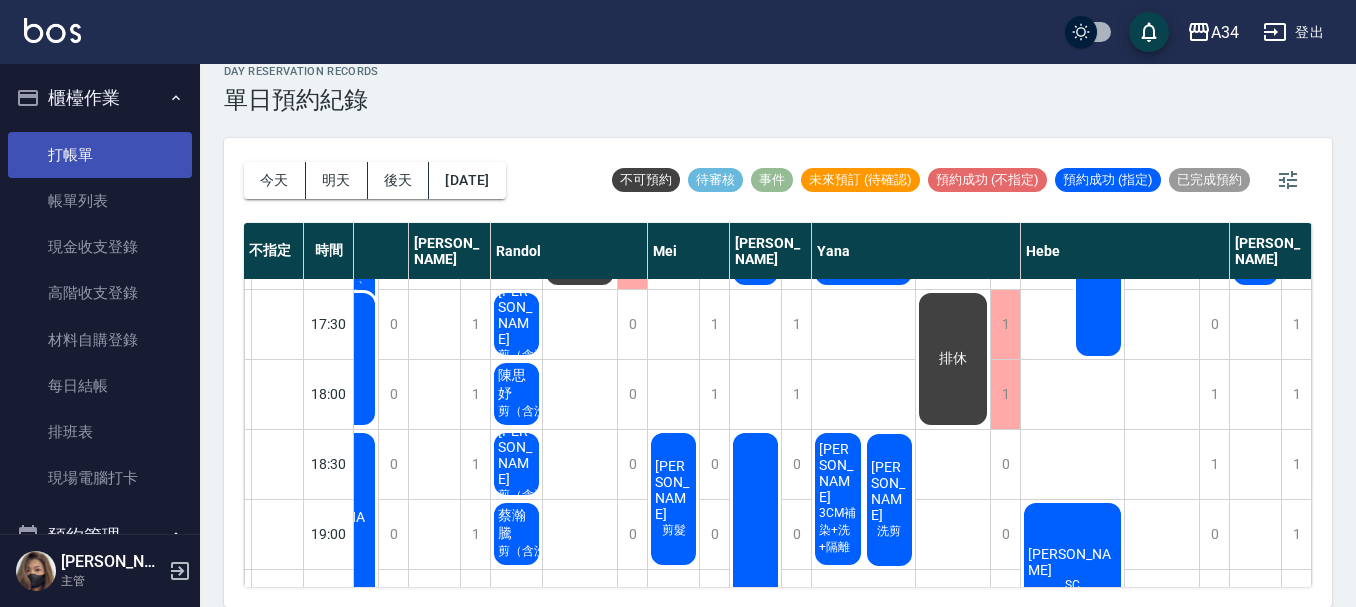 click on "打帳單" at bounding box center [100, 155] 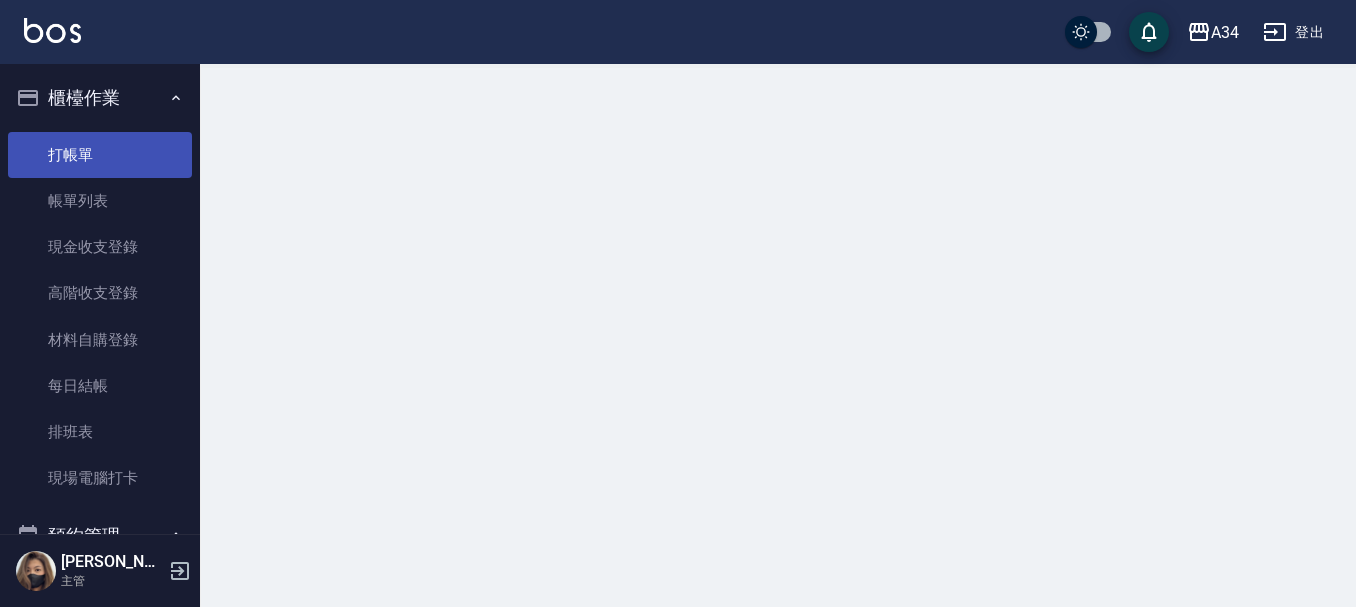 scroll, scrollTop: 0, scrollLeft: 0, axis: both 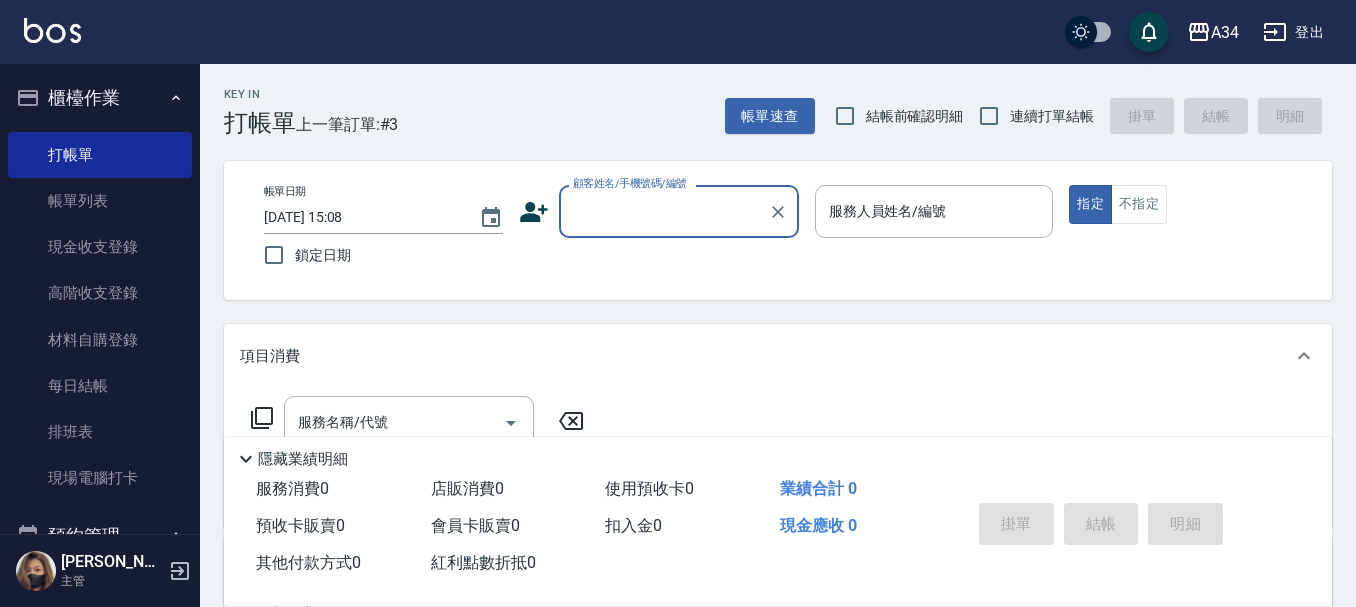 click on "櫃檯作業" at bounding box center (100, 98) 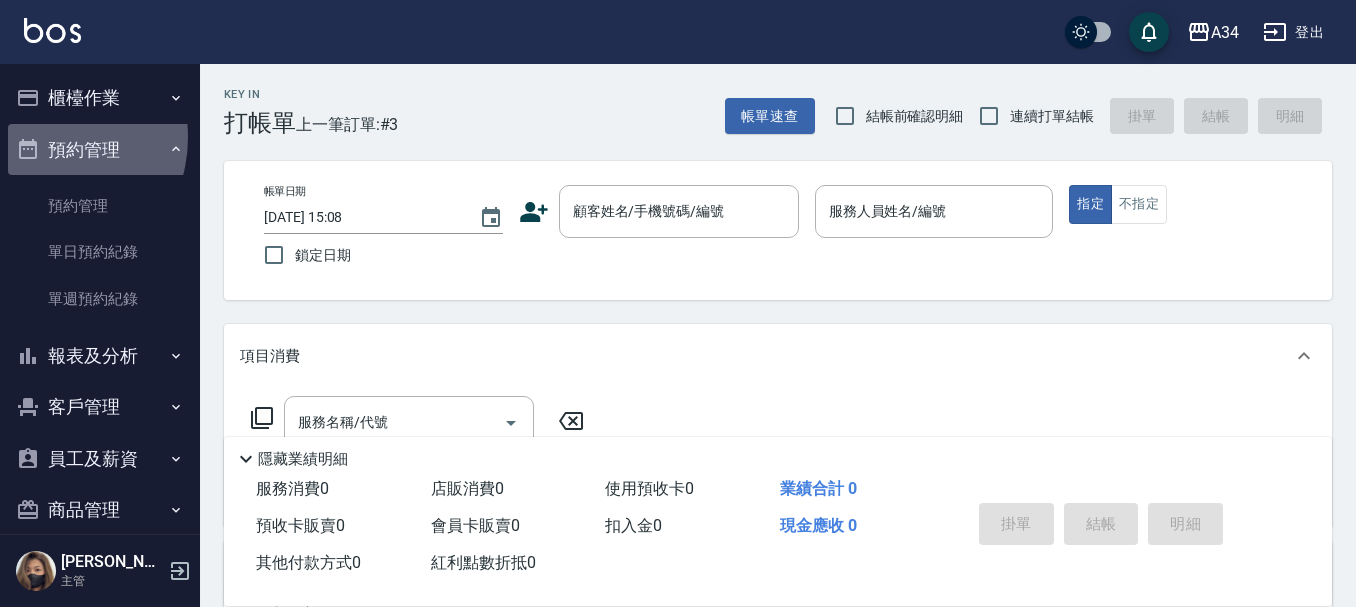 click on "預約管理" at bounding box center [100, 150] 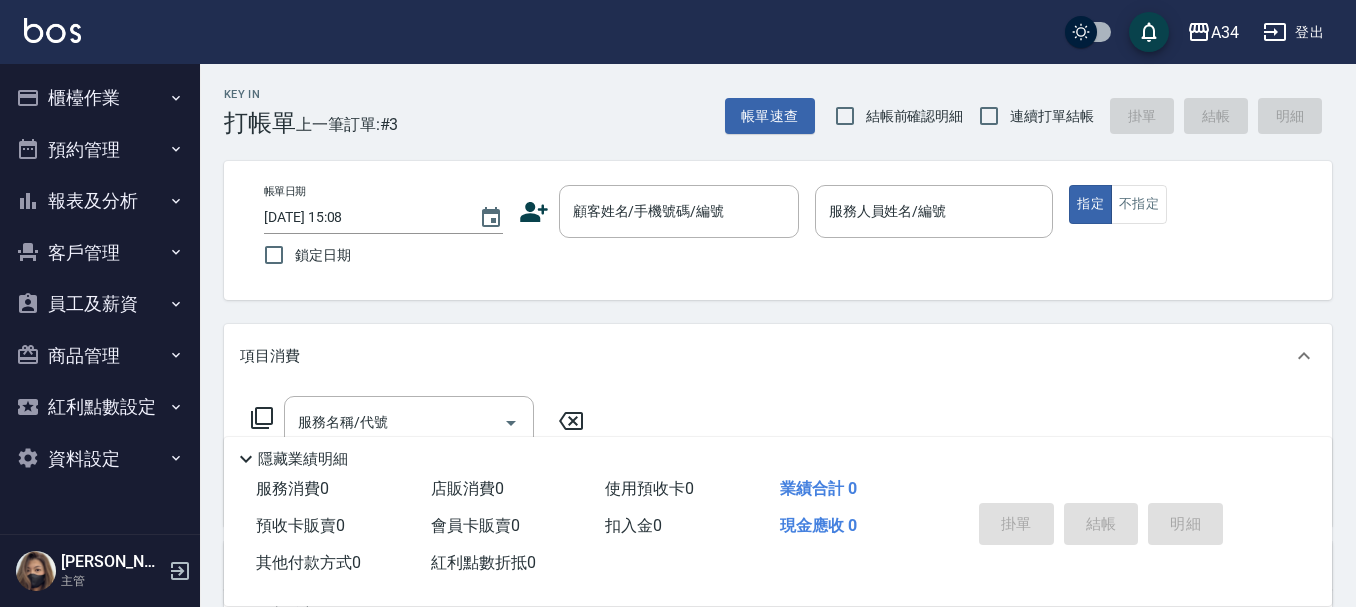 click on "客戶管理" at bounding box center (100, 253) 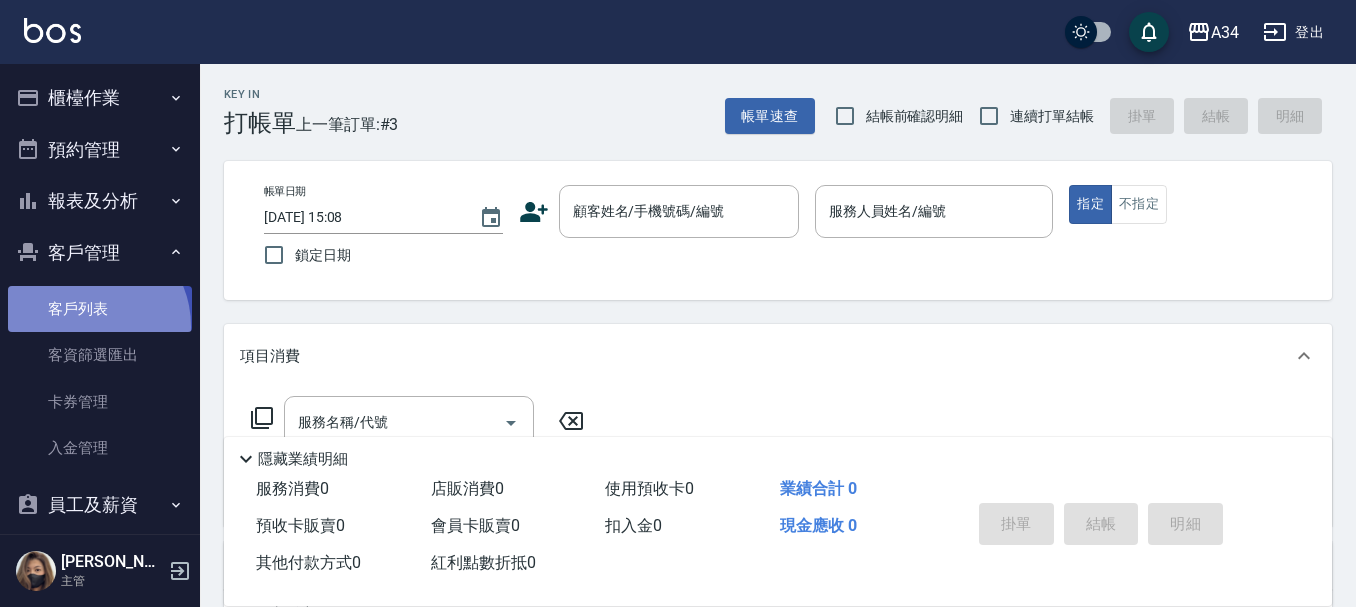 click on "客戶列表" at bounding box center (100, 309) 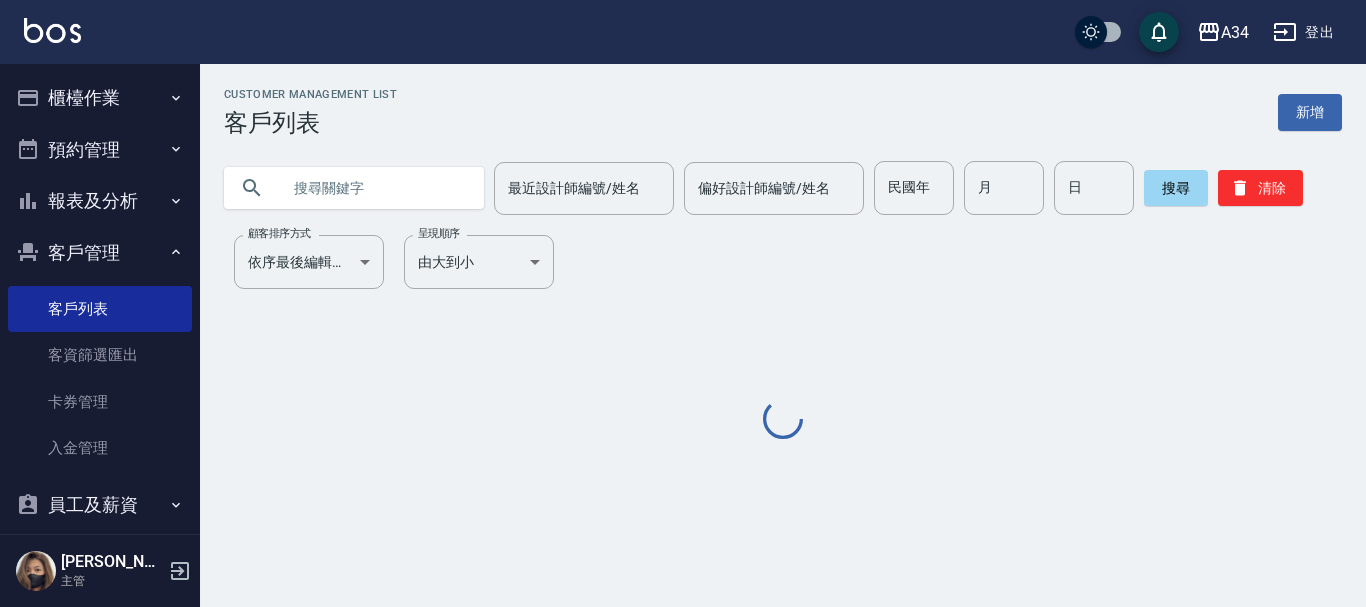 click at bounding box center [374, 188] 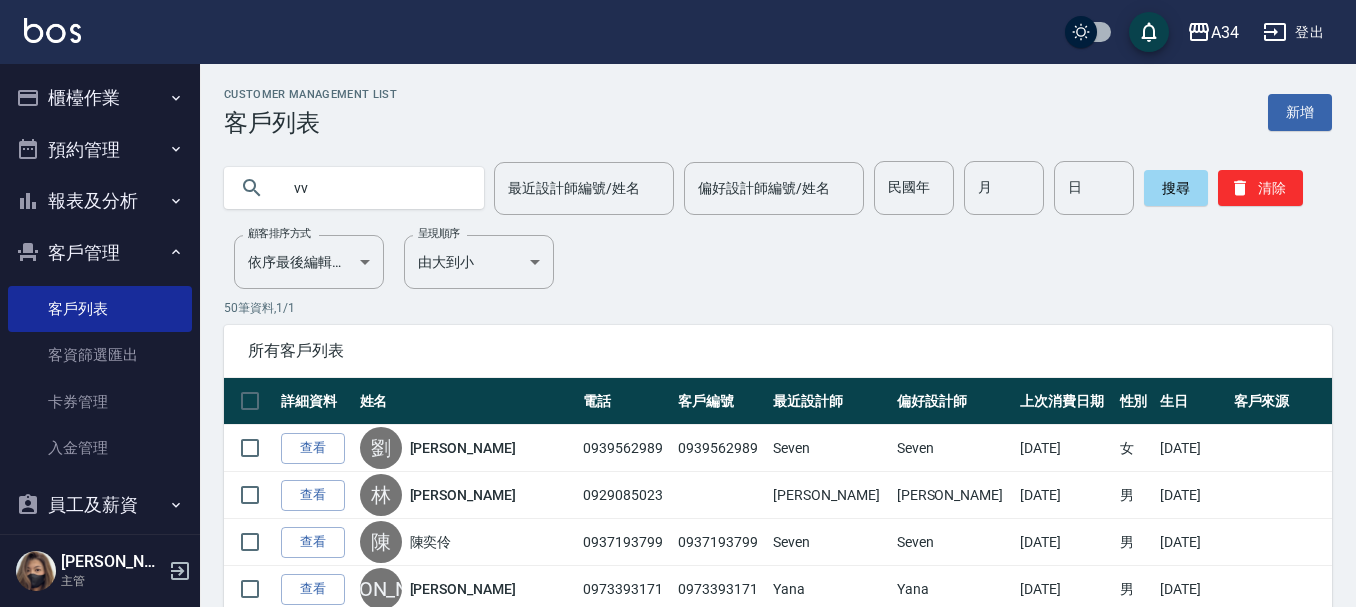 type on "v" 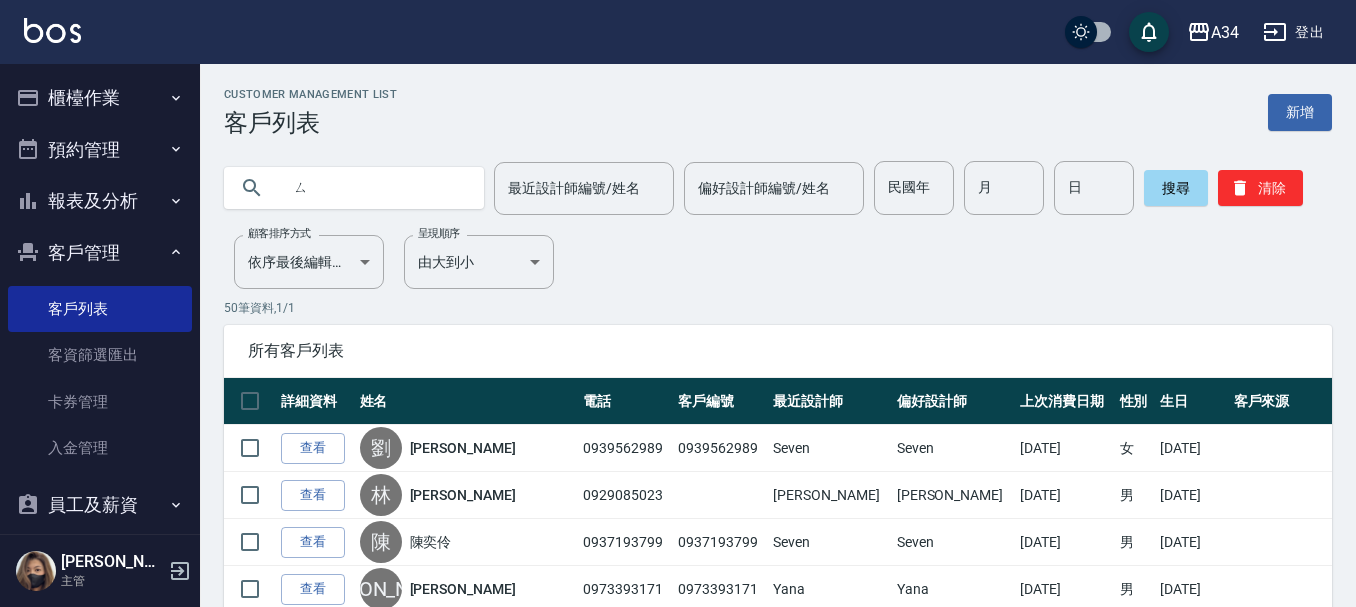 type on "死" 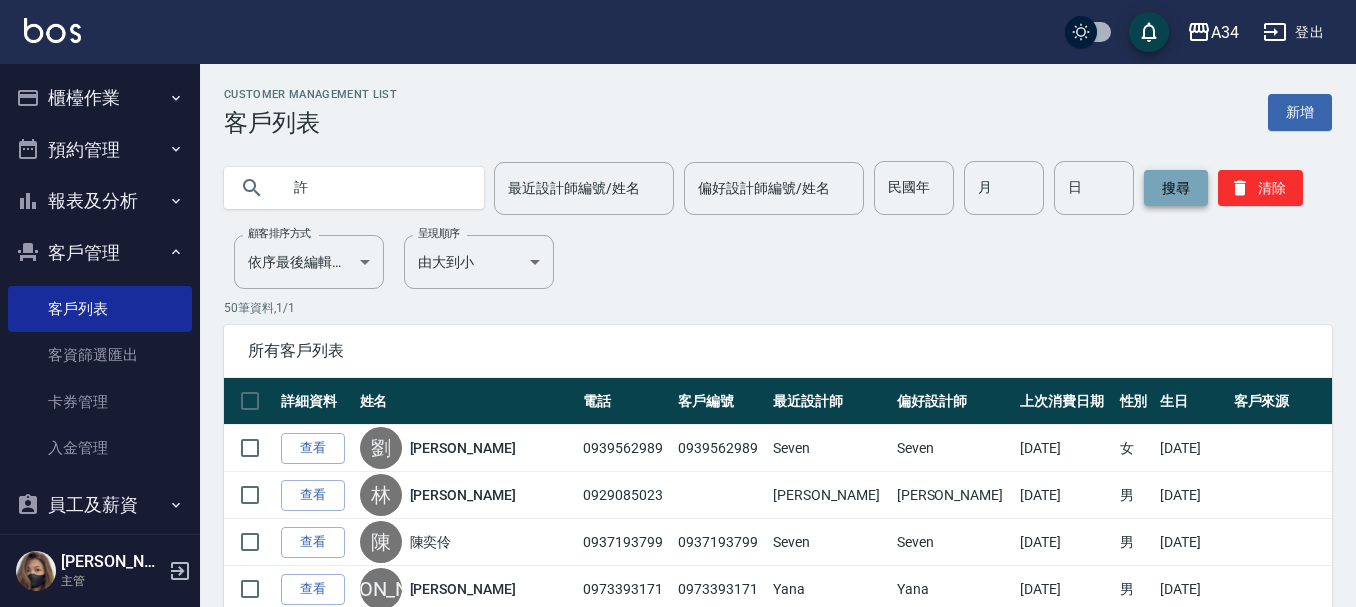 type on "許" 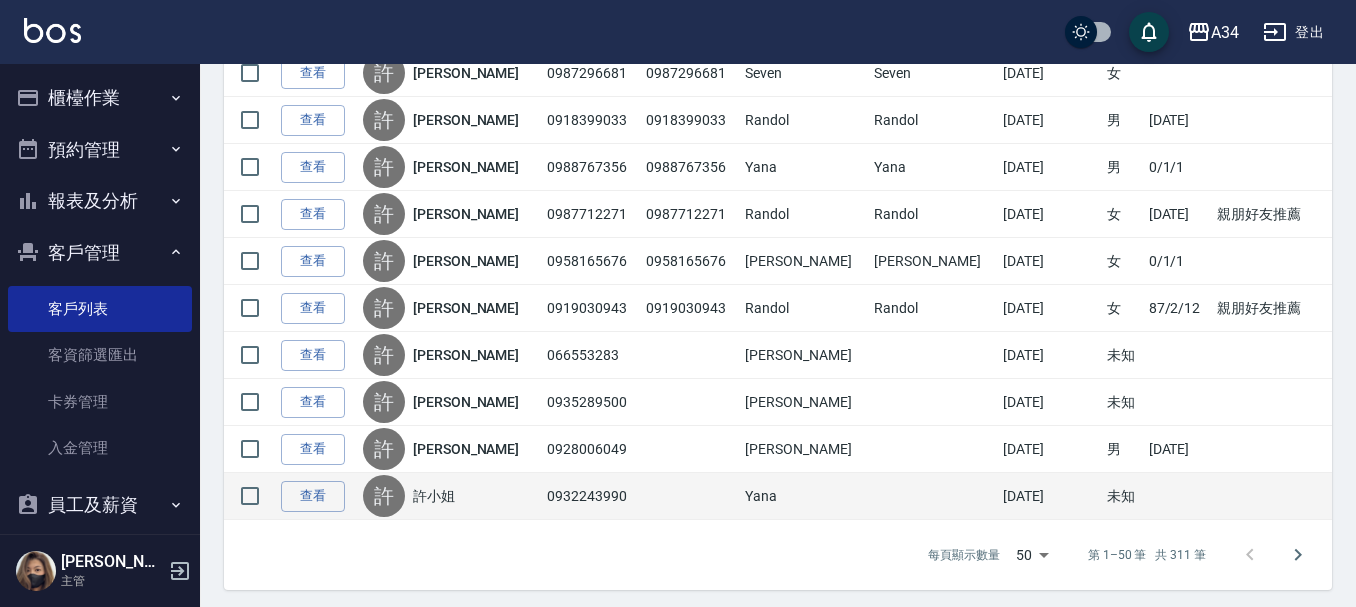 scroll, scrollTop: 2262, scrollLeft: 0, axis: vertical 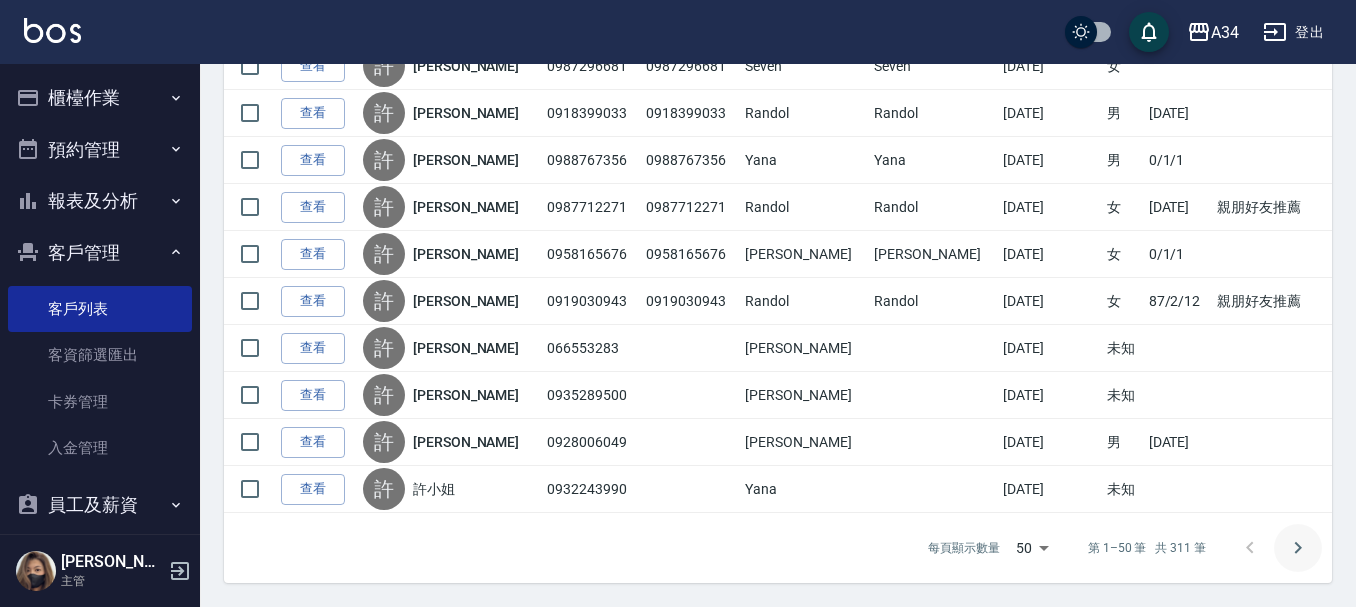 click 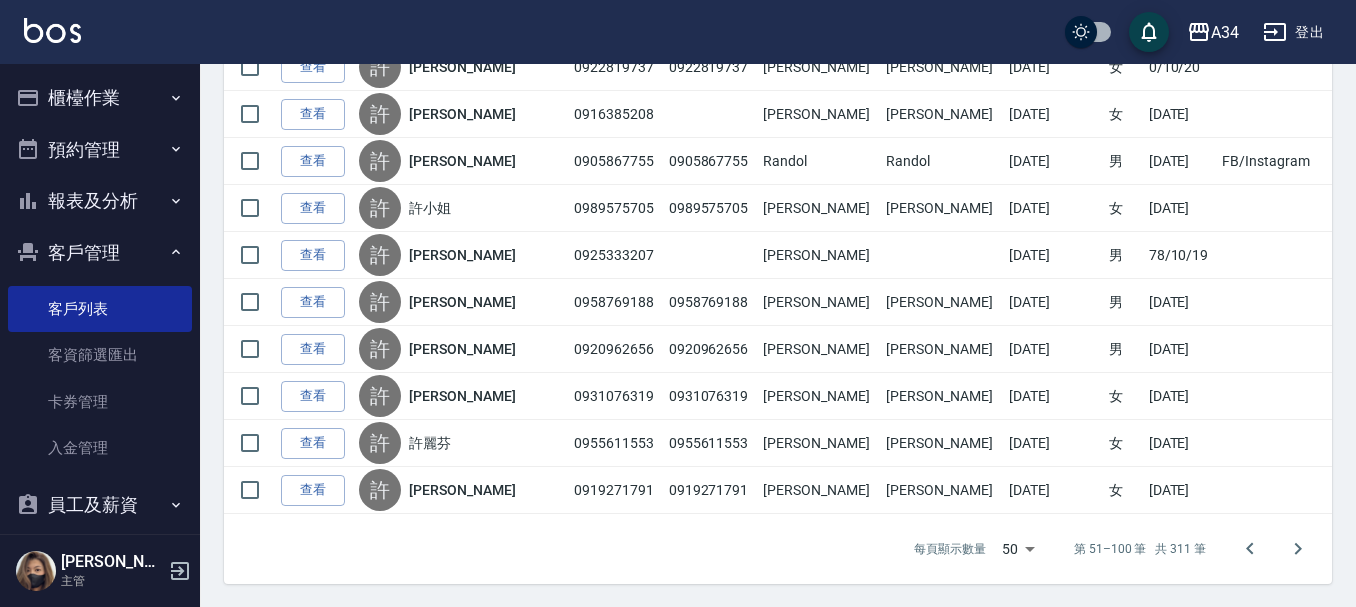 scroll, scrollTop: 2262, scrollLeft: 0, axis: vertical 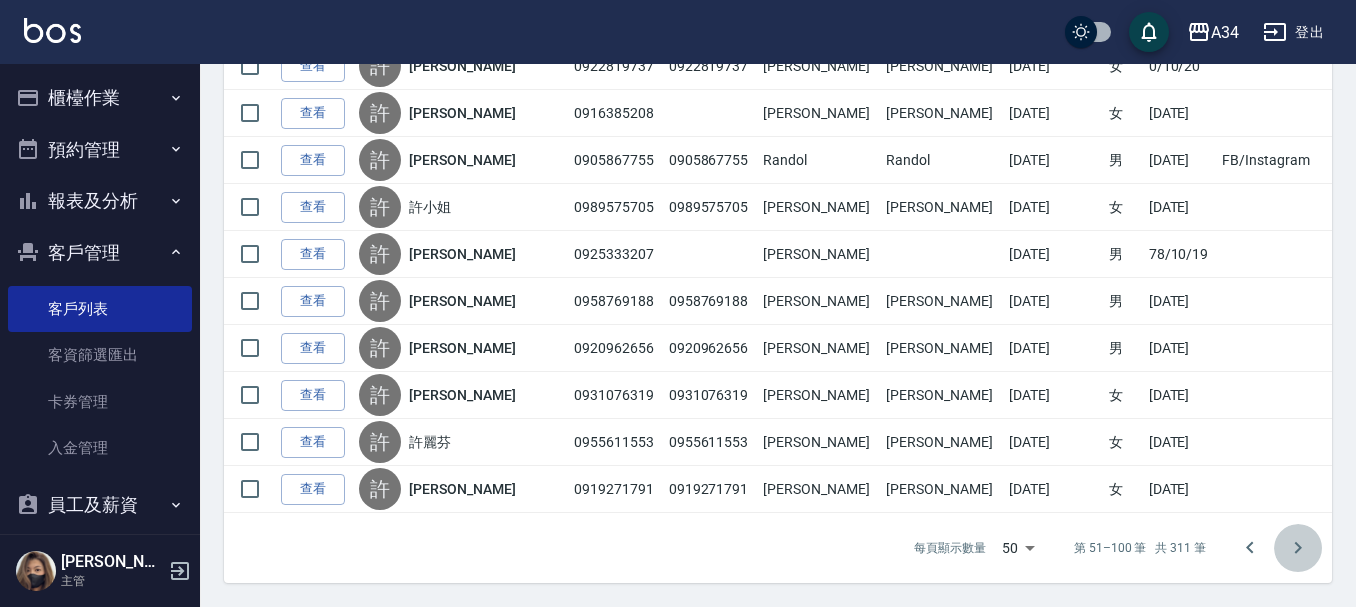 click 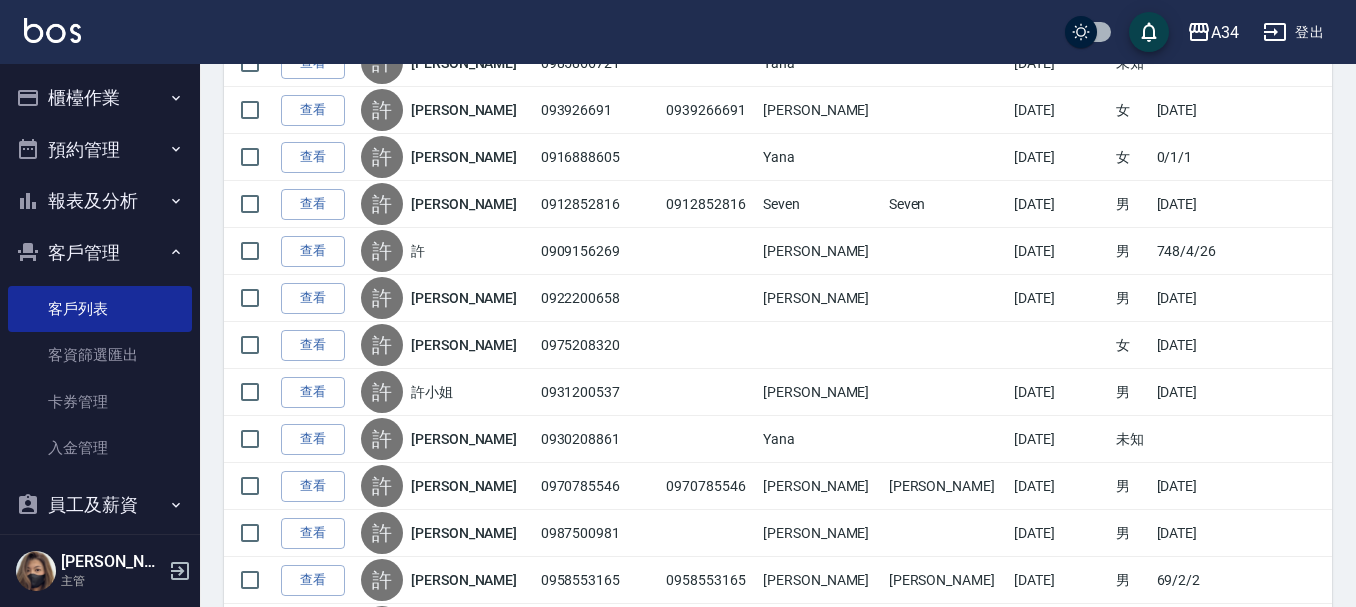 scroll, scrollTop: 900, scrollLeft: 0, axis: vertical 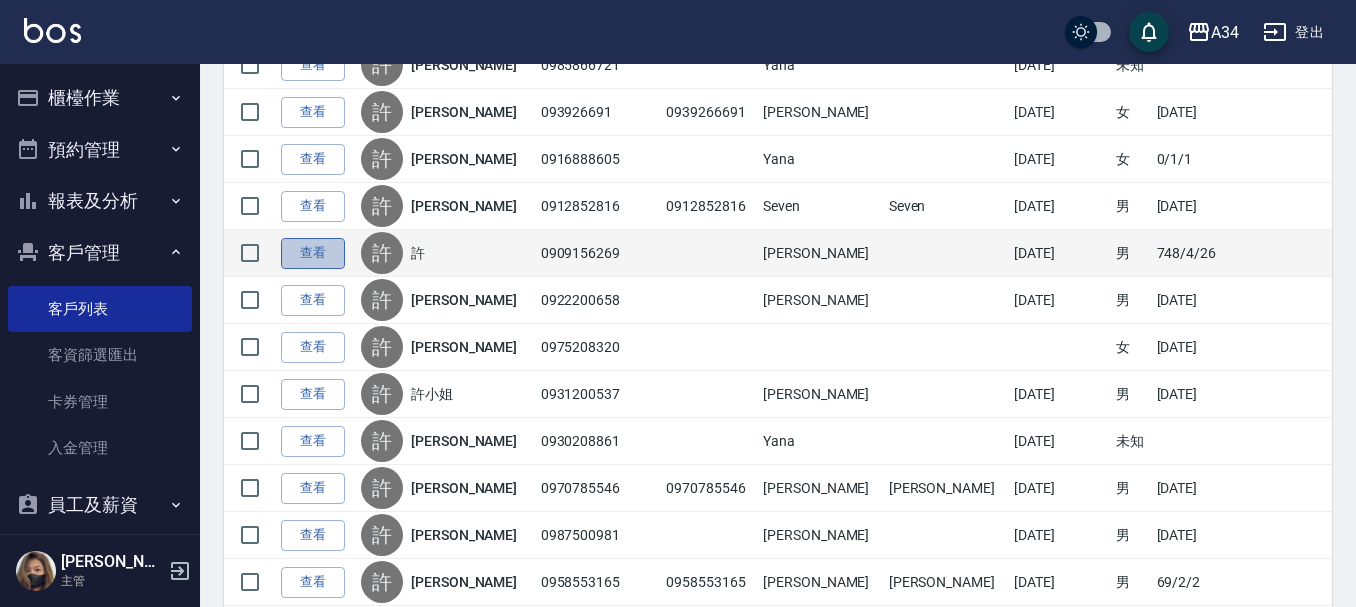 click on "查看" at bounding box center [313, 253] 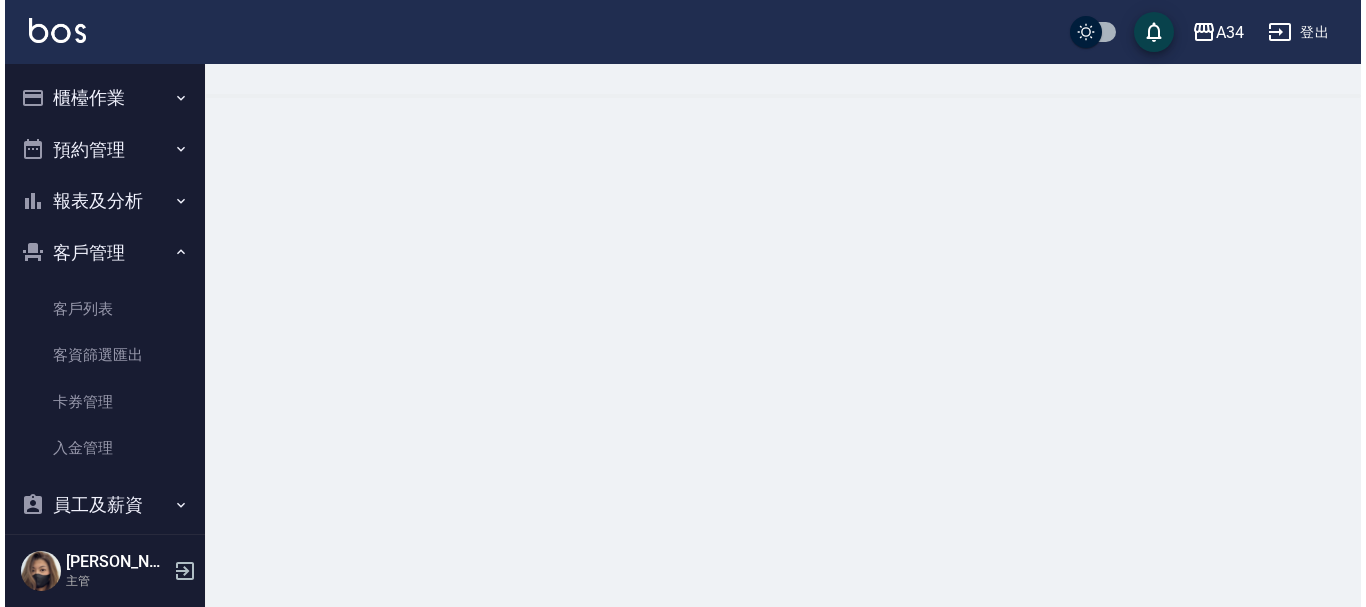 scroll, scrollTop: 0, scrollLeft: 0, axis: both 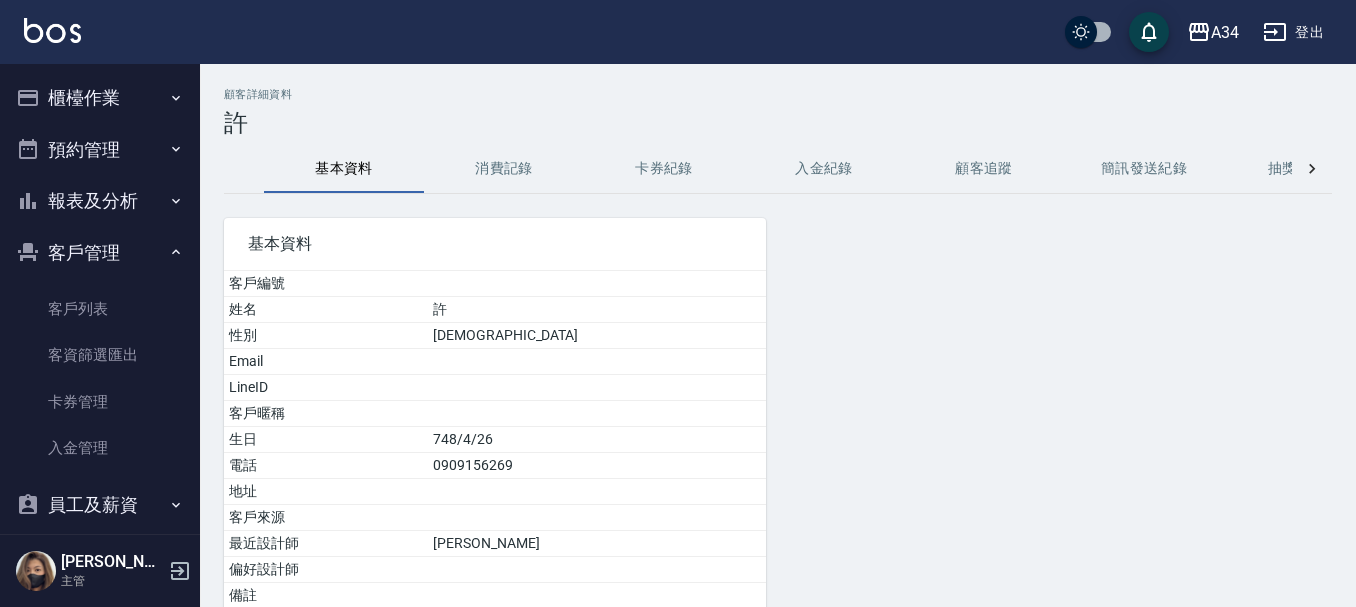 click on "消費記錄" at bounding box center [504, 169] 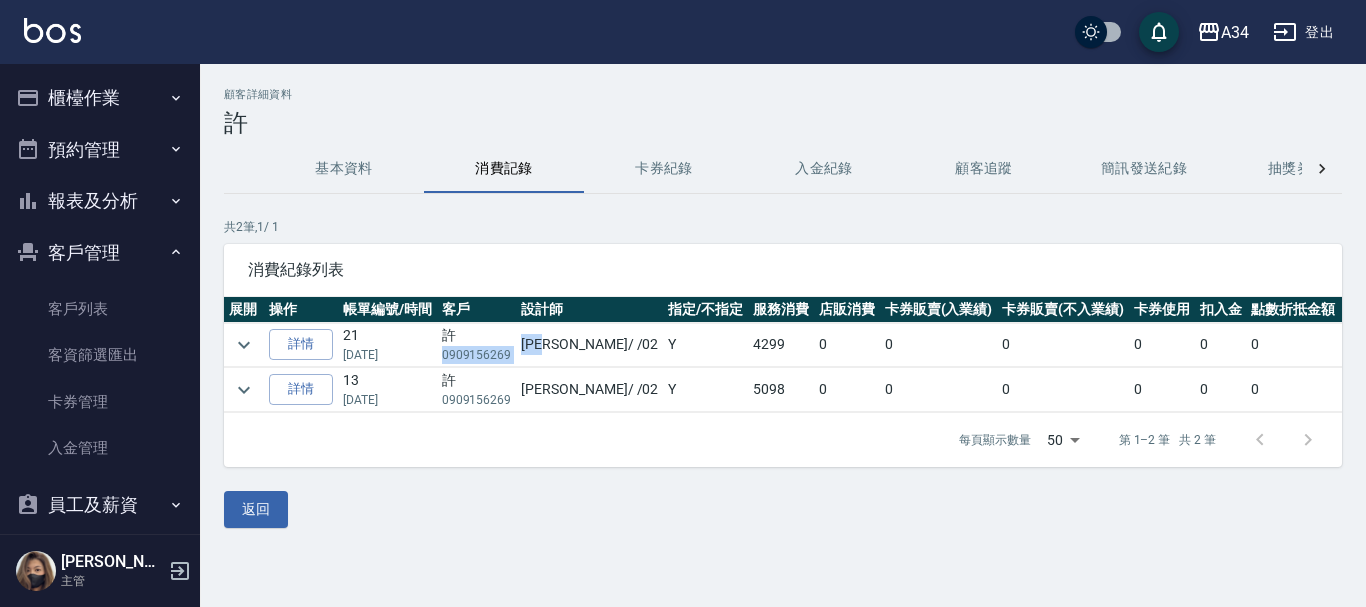 drag, startPoint x: 443, startPoint y: 352, endPoint x: 542, endPoint y: 346, distance: 99.18165 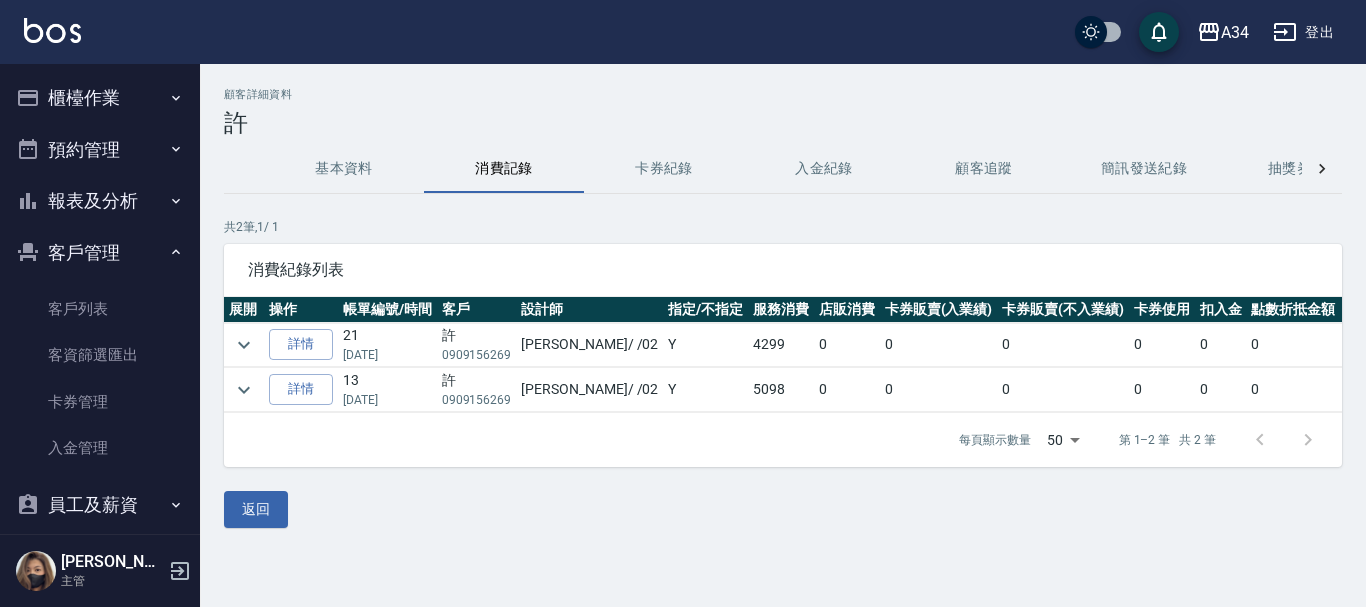 click on "設計師" at bounding box center [589, 310] 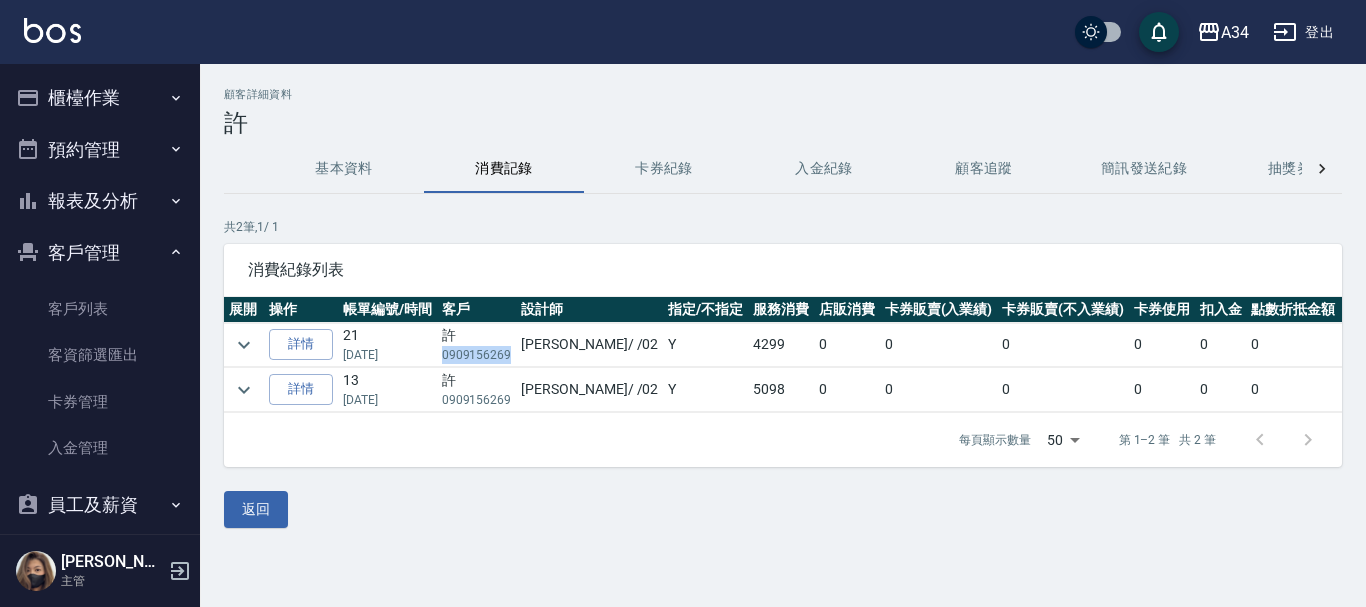 click on "0909156269" at bounding box center [477, 355] 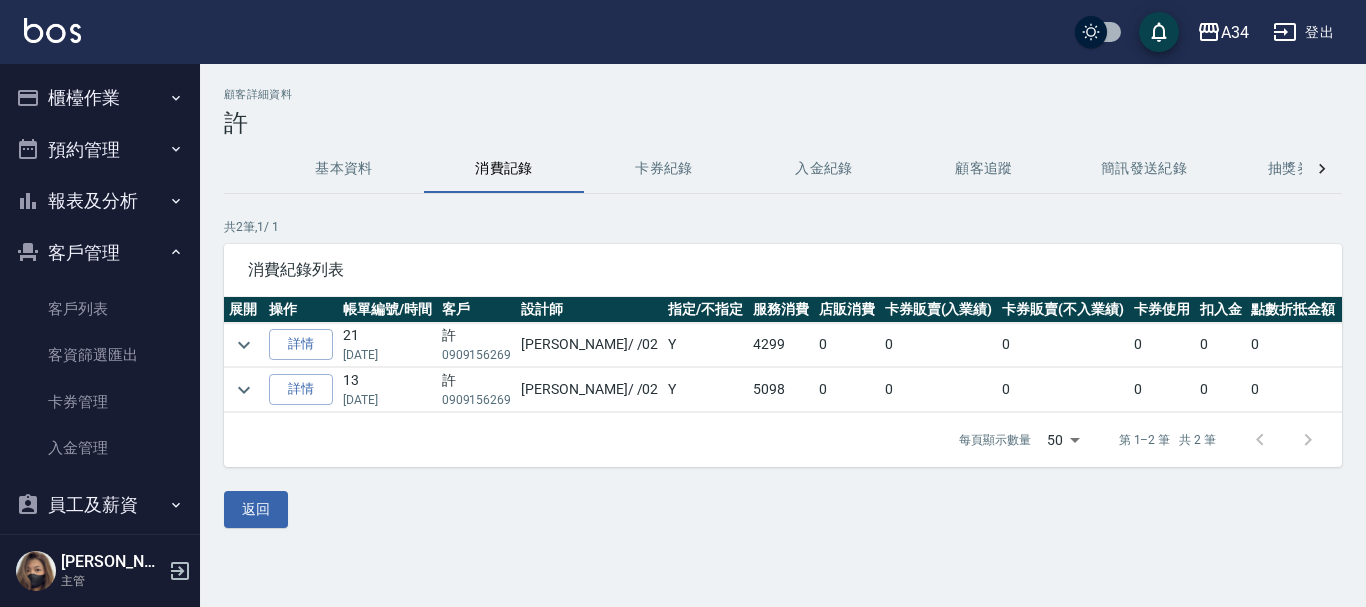 click on "櫃檯作業 打帳單 帳單列表 現金收支登錄 高階收支登錄 材料自購登錄 每日結帳 排班表 現場電腦打卡 預約管理 預約管理 單日預約紀錄 單週預約紀錄 報表及分析 報表目錄 店家區間累計表 店家日報表 互助日報表 互助月報表 互助點數明細 互助業績報表 全店業績分析表 營業統計分析表 設計師業績表 設計師日報表 設計師業績分析表 設計師業績月報表 設計師排行榜 商品銷售排行榜 商品消耗明細 商品庫存表 商品庫存盤點表 單一服務項目查詢 店販抽成明細 店販分類抽成明細 顧客入金餘額表 顧客卡券餘額表 每日非現金明細 每日收支明細 收支分類明細表 費用分析表 顧客消費排行榜 客戶管理 客戶列表 客資篩選匯出 卡券管理 入金管理 員工及薪資 員工列表 全店打卡記錄 商品管理 商品分類設定 商品列表 商品進貨作業 廠商列表 盤點作業 紅利點數設定 資料設定" at bounding box center (100, 299) 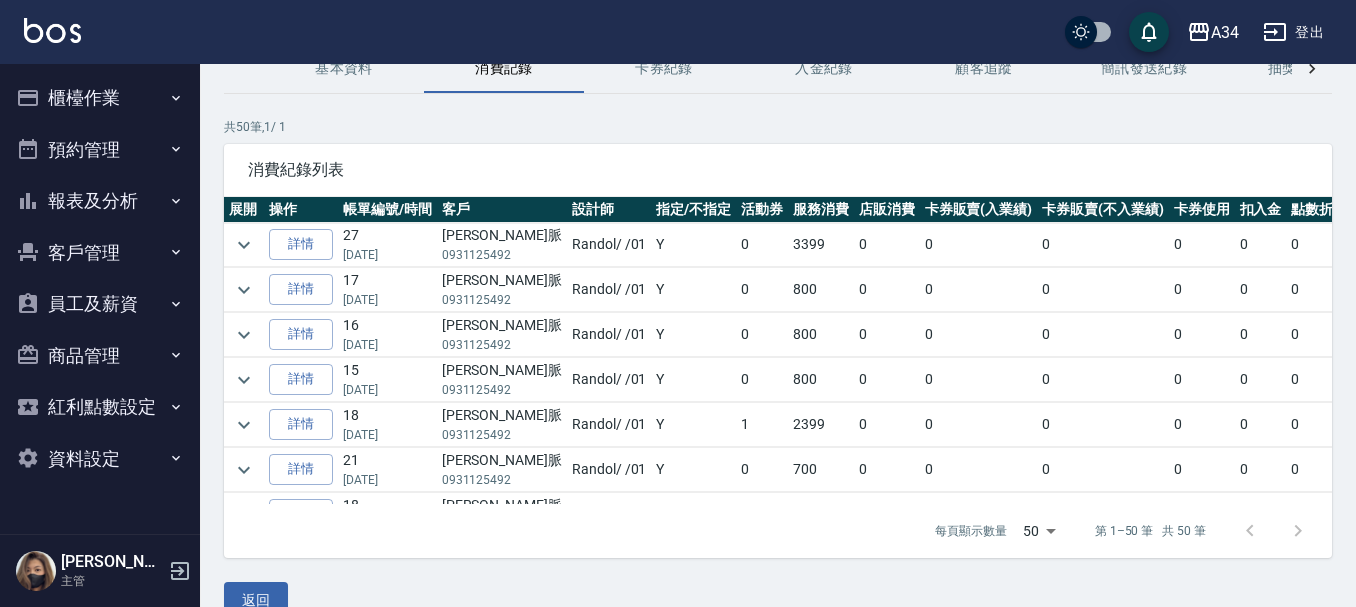 scroll, scrollTop: 0, scrollLeft: 0, axis: both 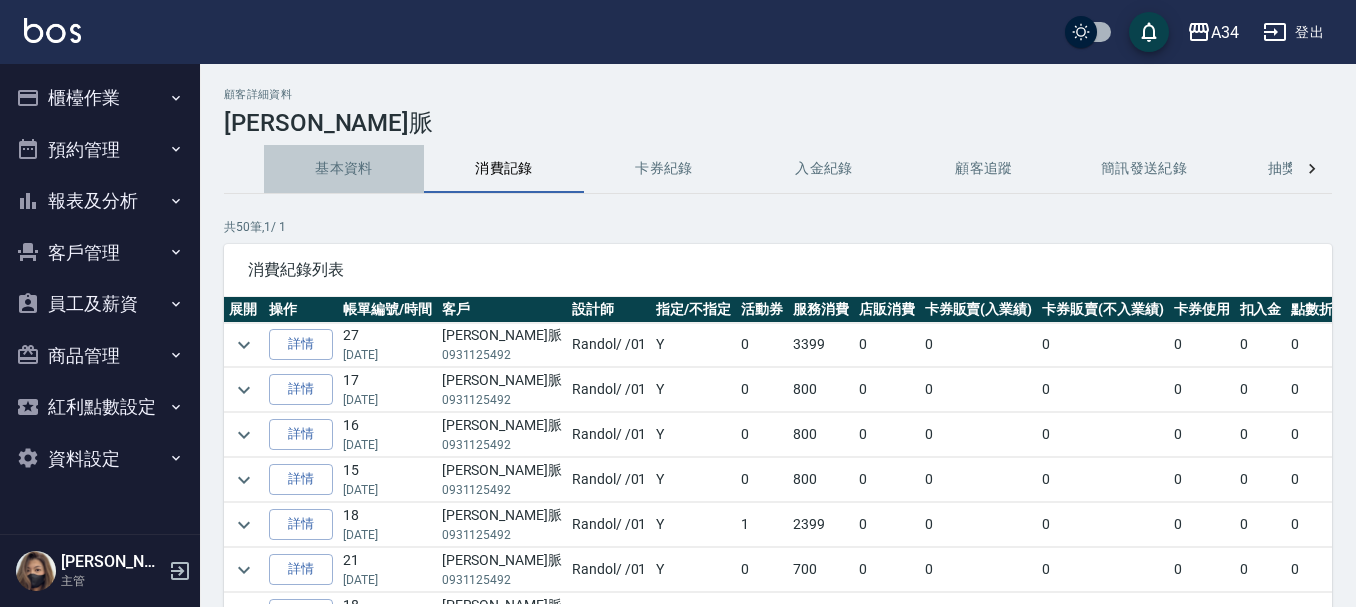 click on "基本資料" at bounding box center [344, 169] 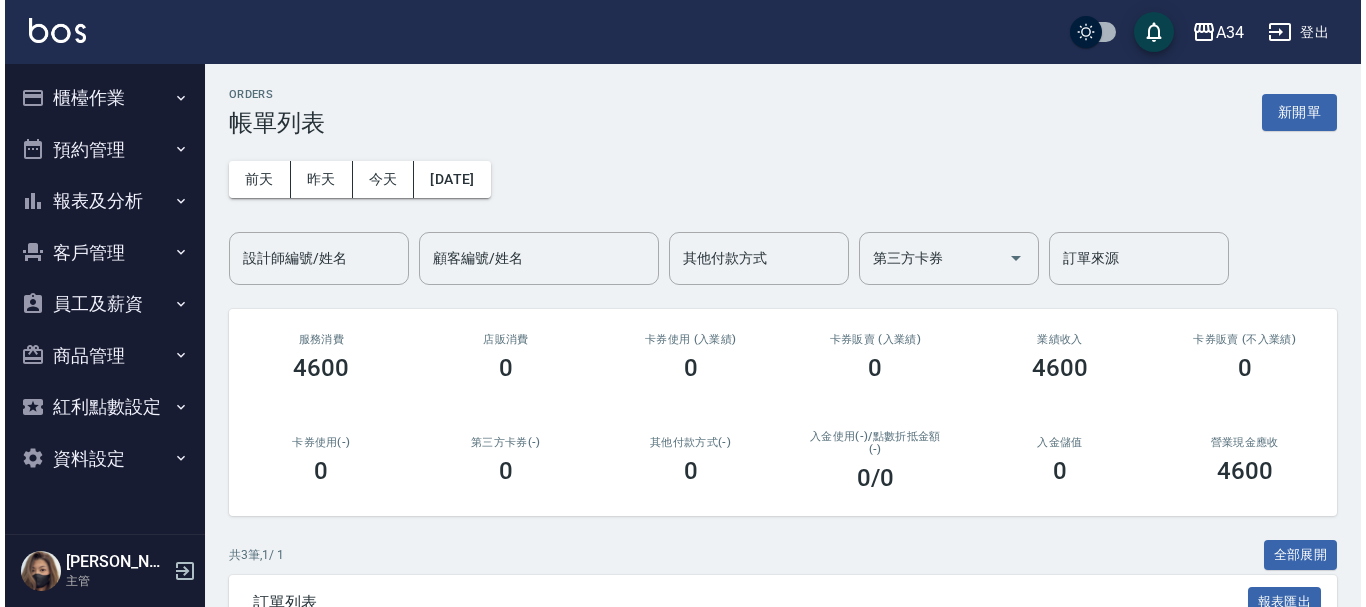 scroll, scrollTop: 0, scrollLeft: 0, axis: both 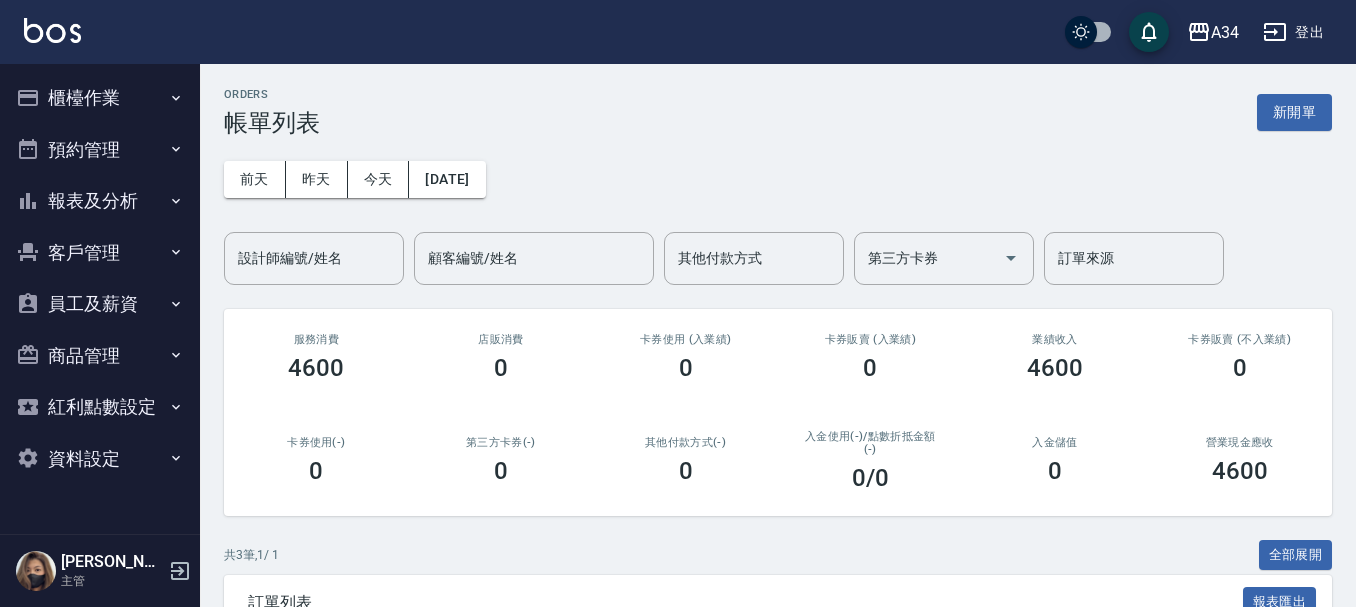 click on "櫃檯作業" at bounding box center (100, 98) 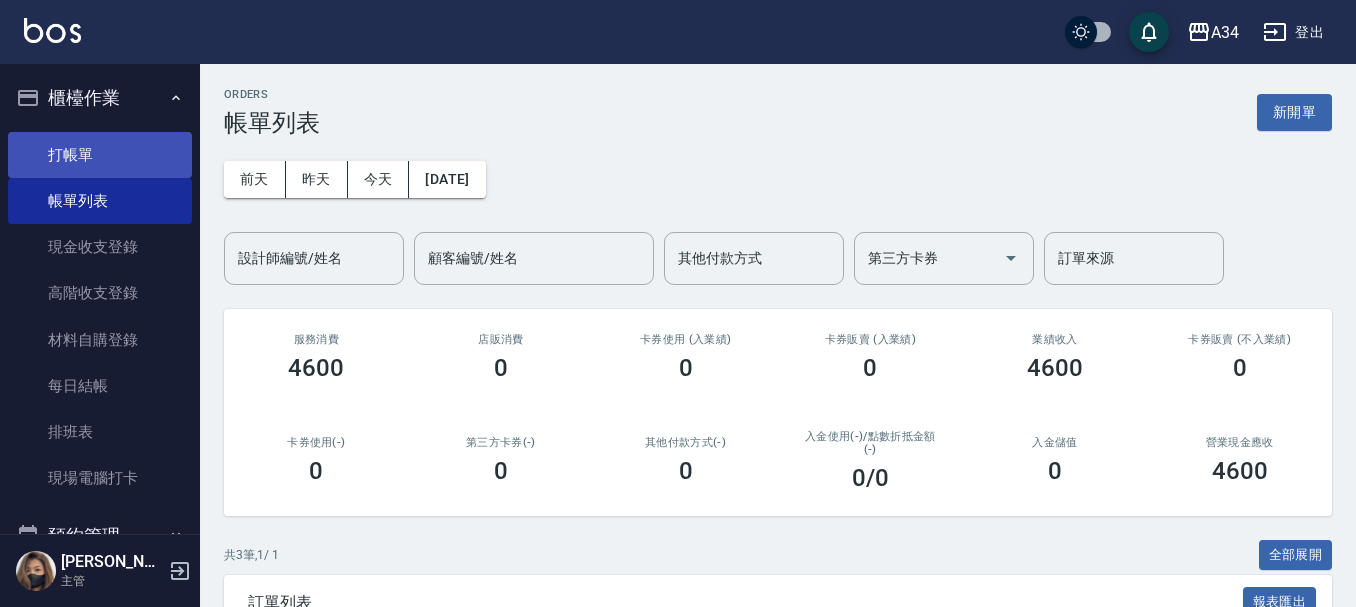 click on "打帳單" at bounding box center (100, 155) 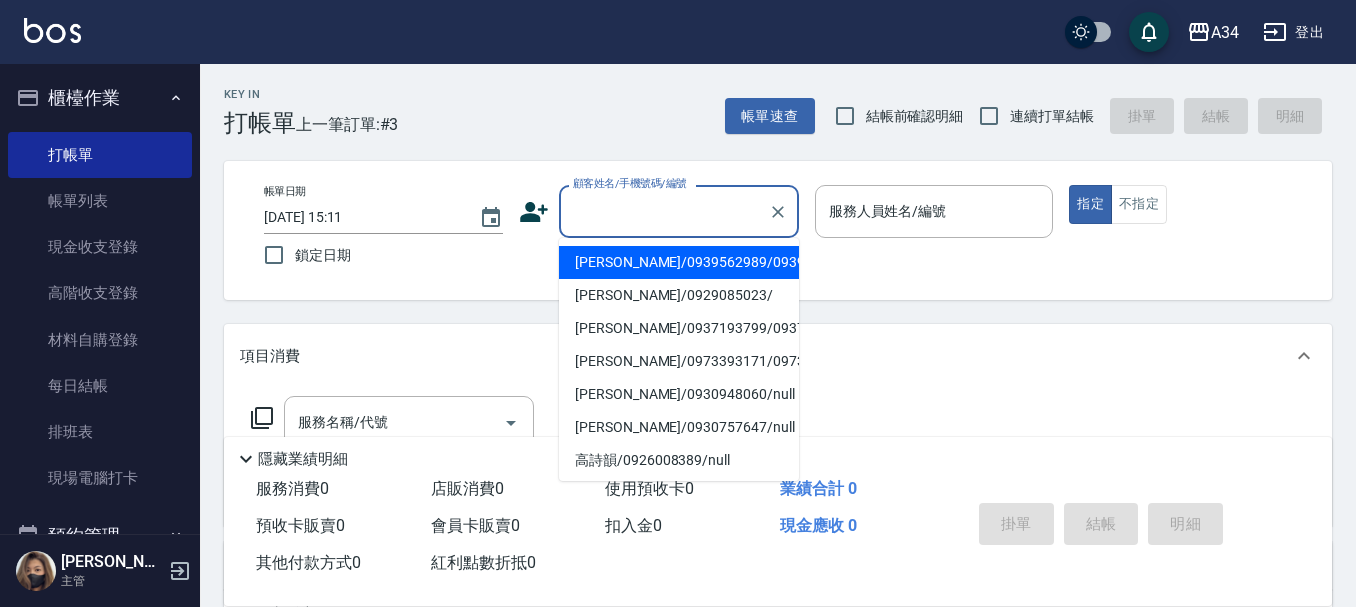 paste on "0909156269" 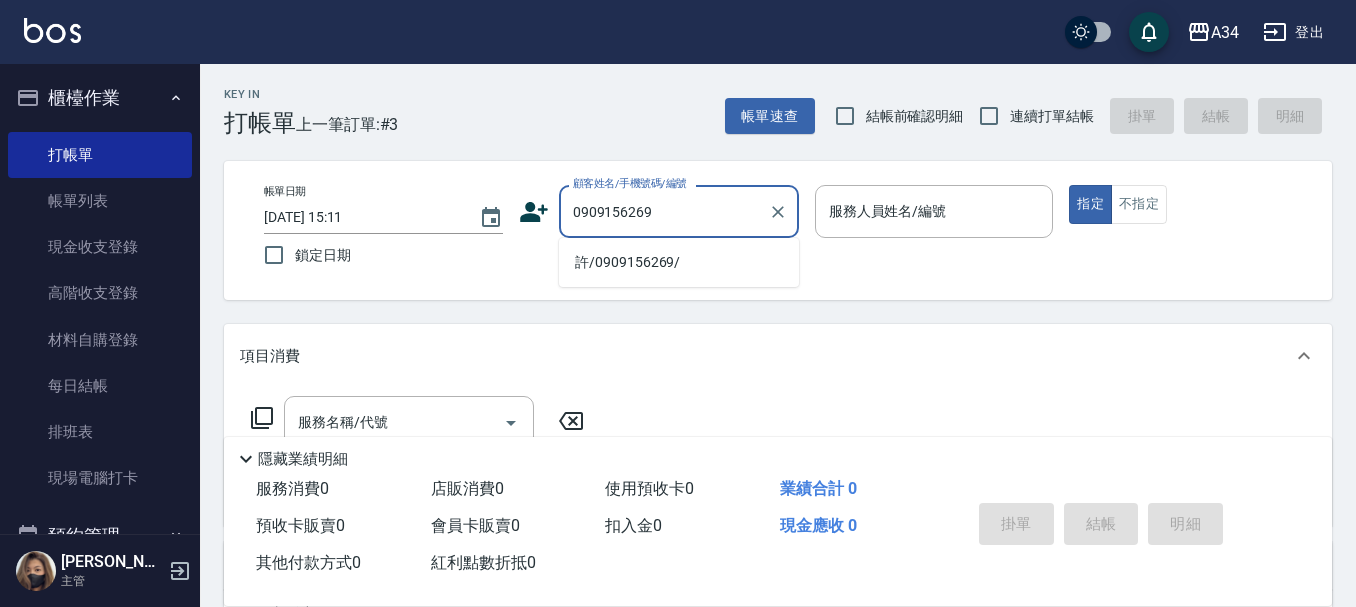 click on "許/0909156269/" at bounding box center [679, 262] 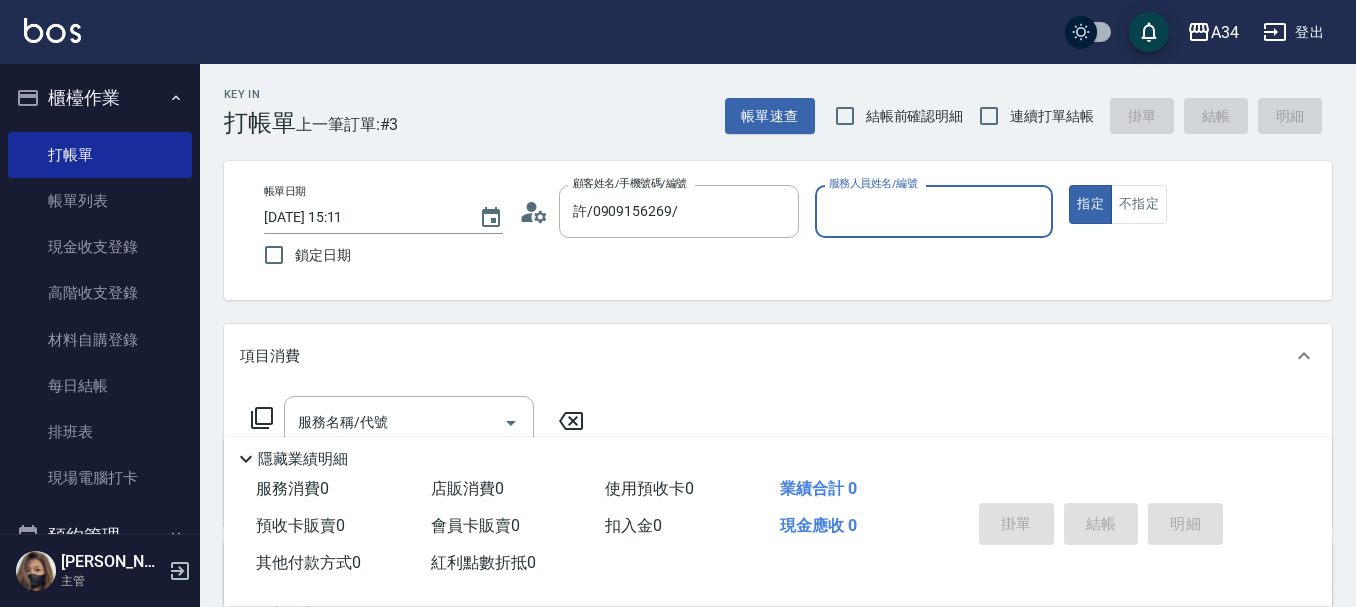 click 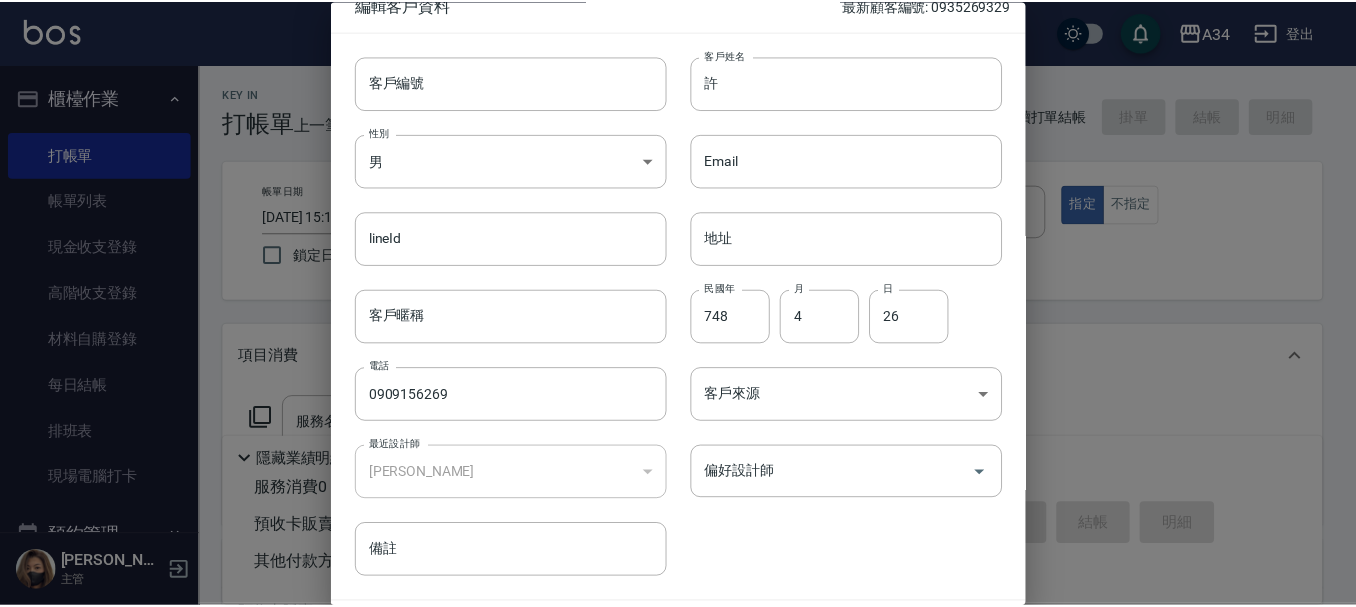 scroll, scrollTop: 86, scrollLeft: 0, axis: vertical 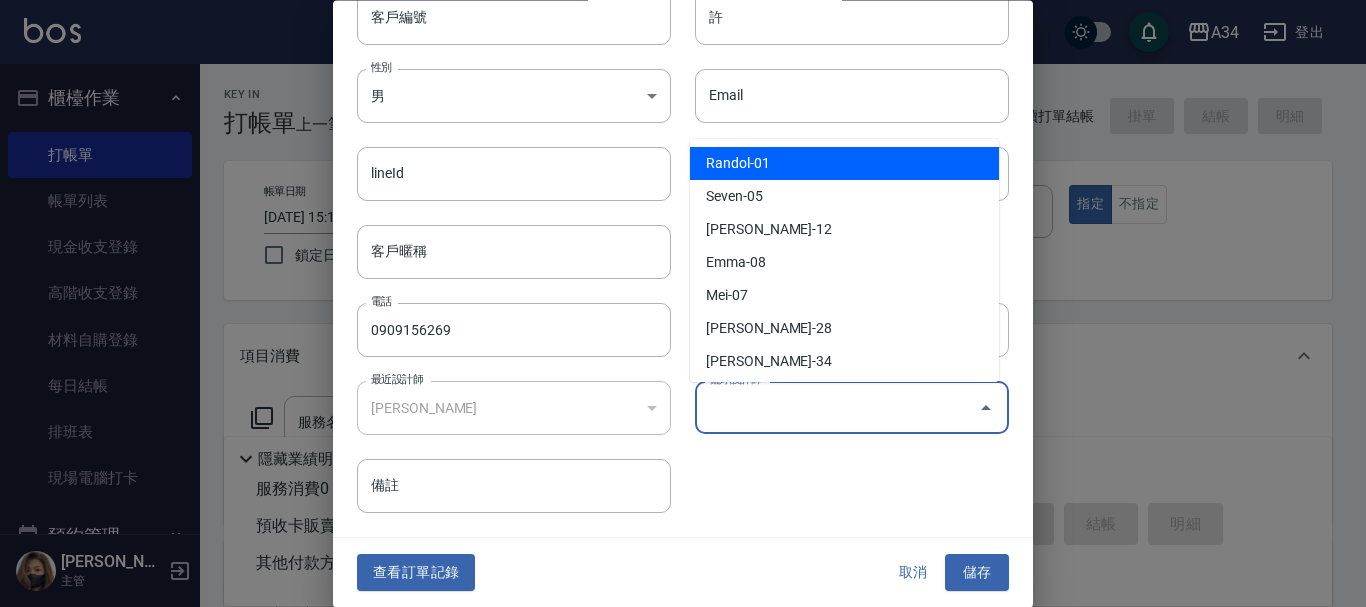 click on "偏好設計師" at bounding box center (837, 408) 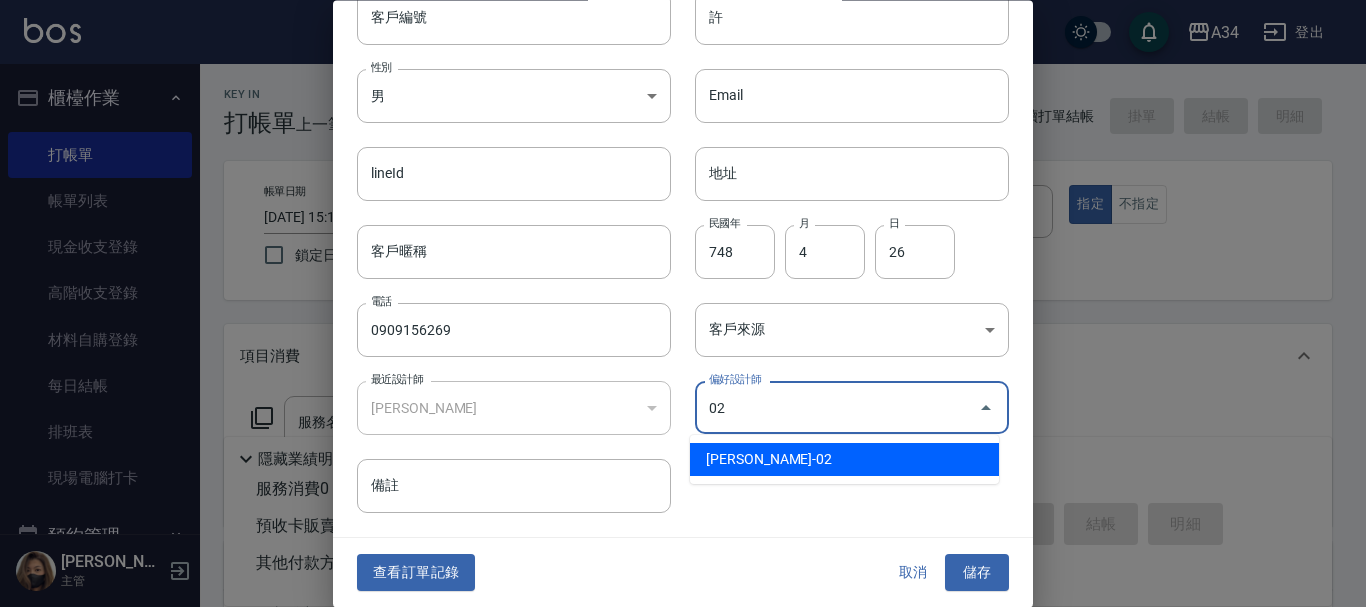 type on "[PERSON_NAME]" 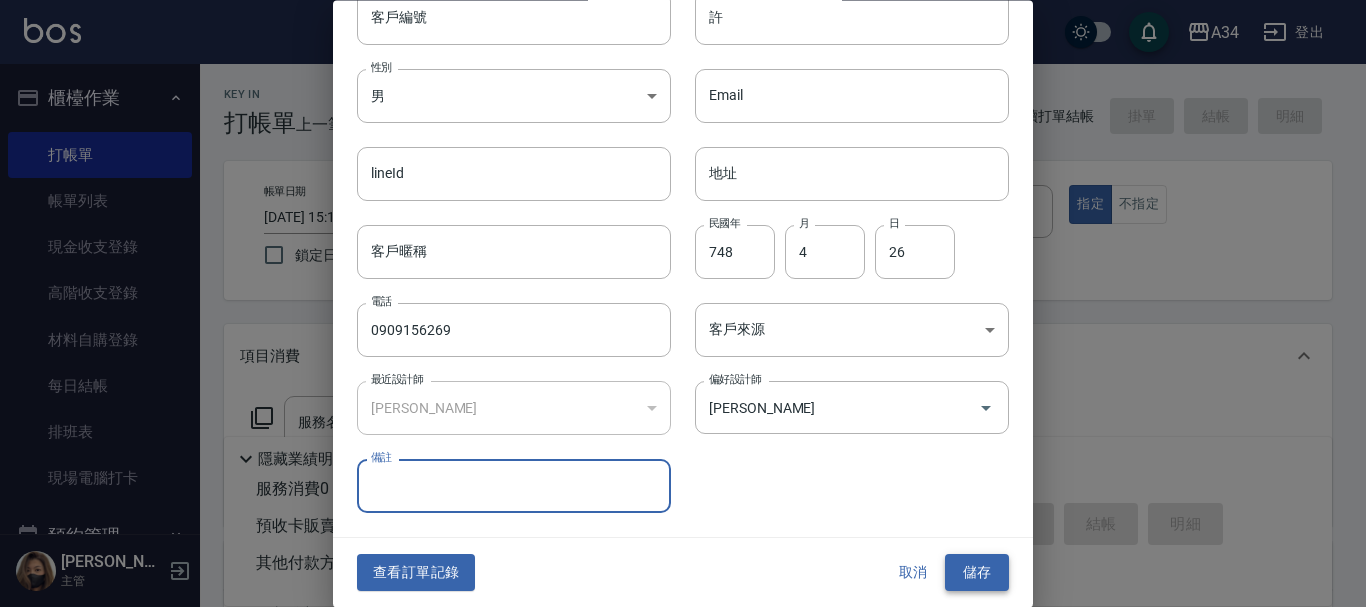 click on "儲存" at bounding box center [977, 573] 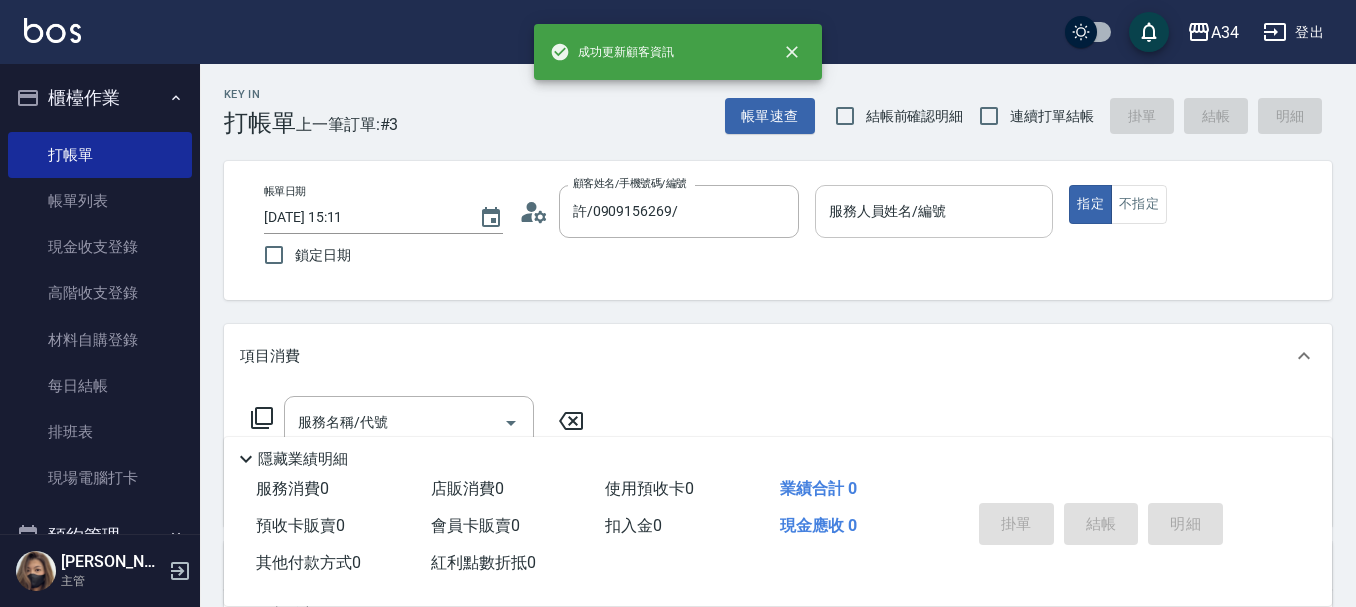 click on "服務人員姓名/編號" at bounding box center [934, 211] 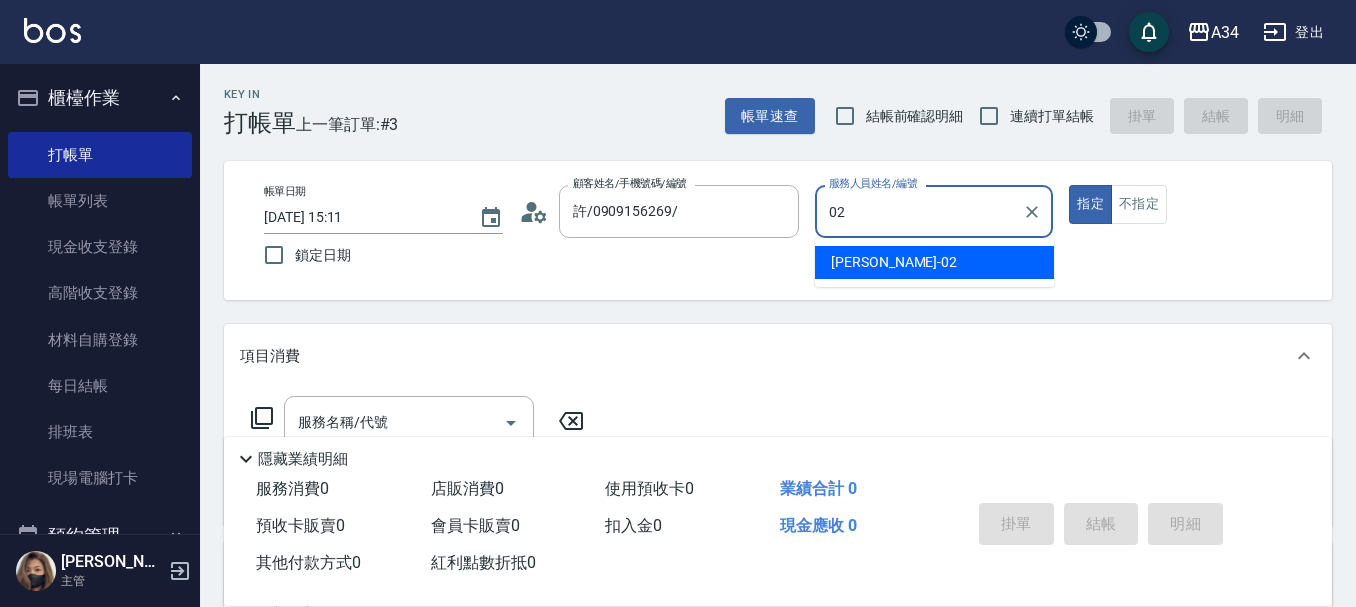type on "Wendy-02" 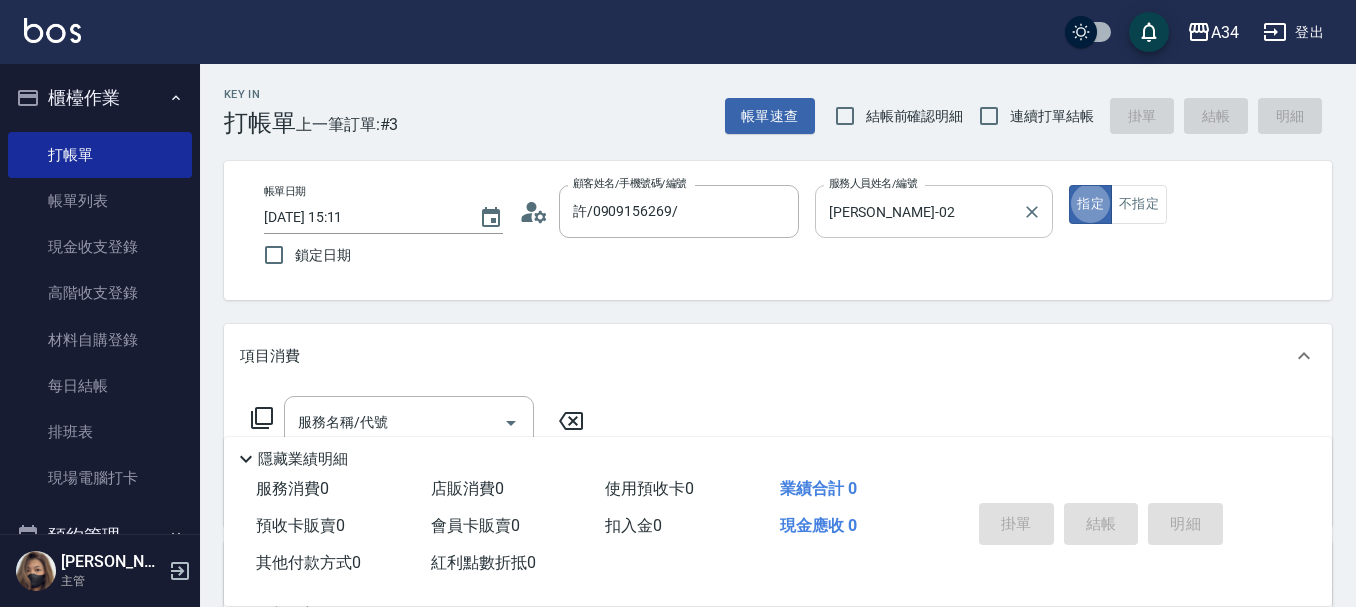 type on "true" 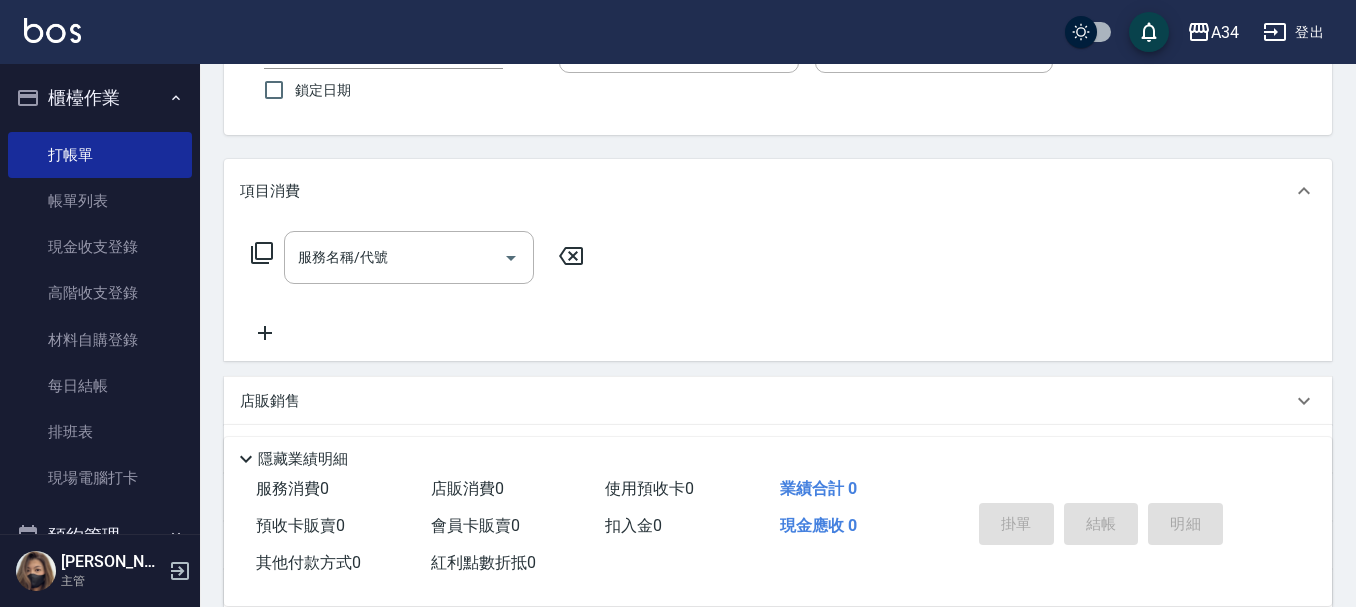 scroll, scrollTop: 200, scrollLeft: 0, axis: vertical 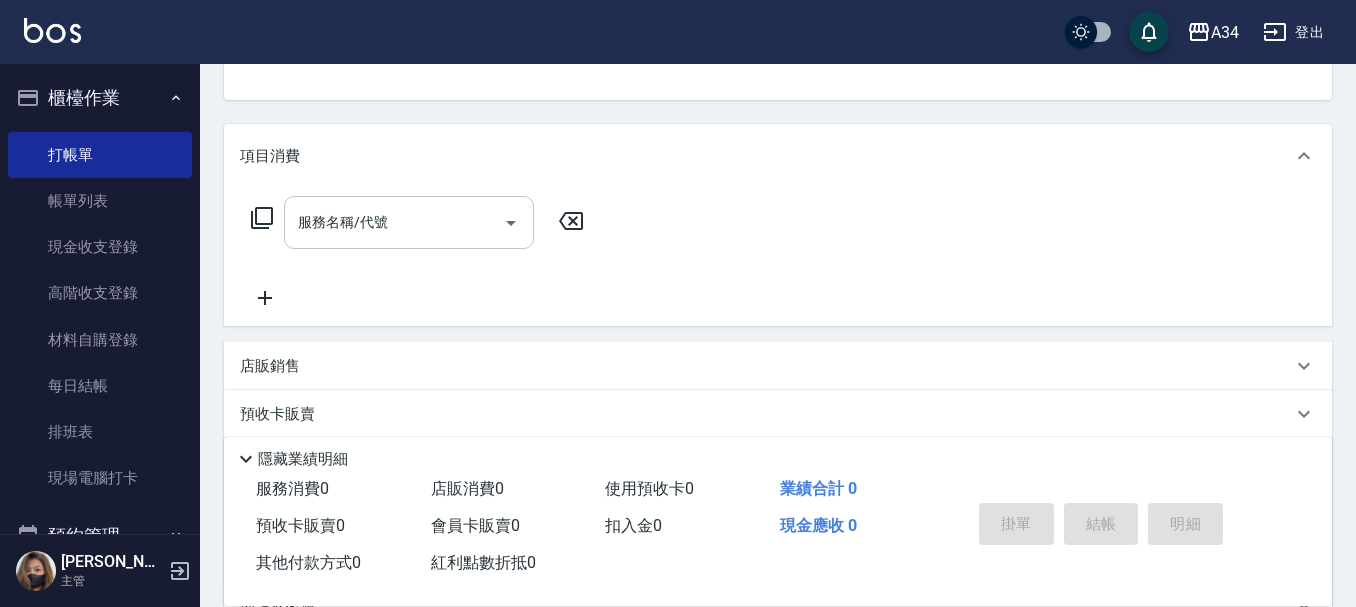 click on "服務名稱/代號" at bounding box center [394, 222] 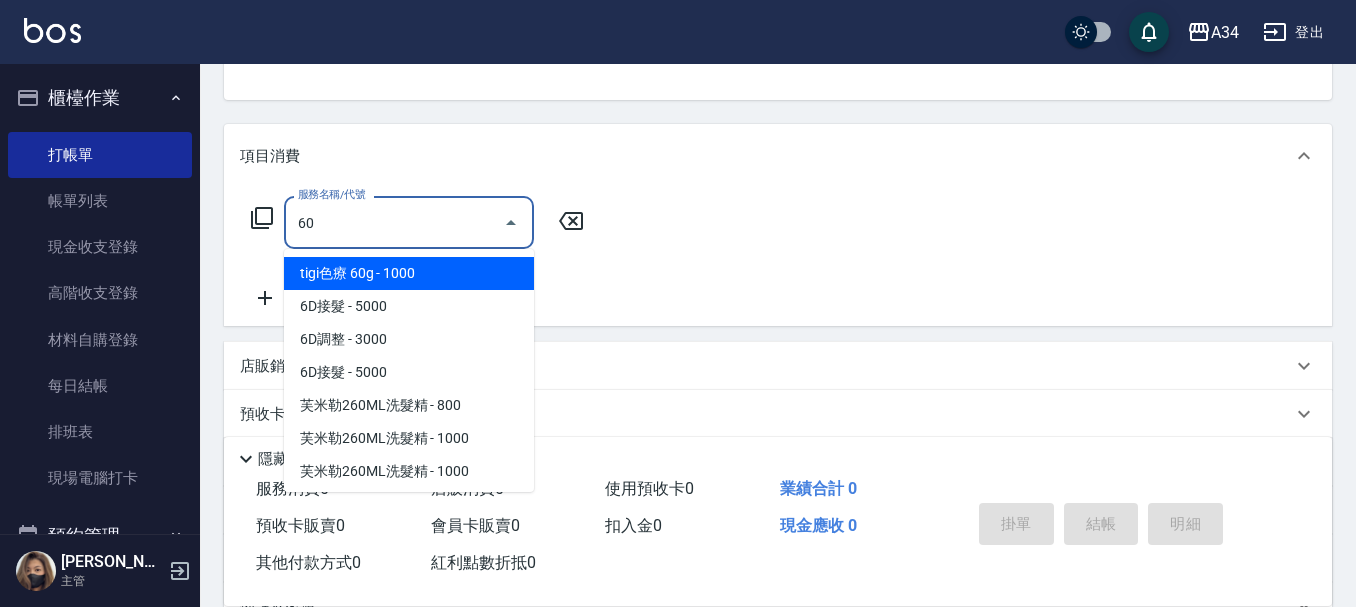 type on "602" 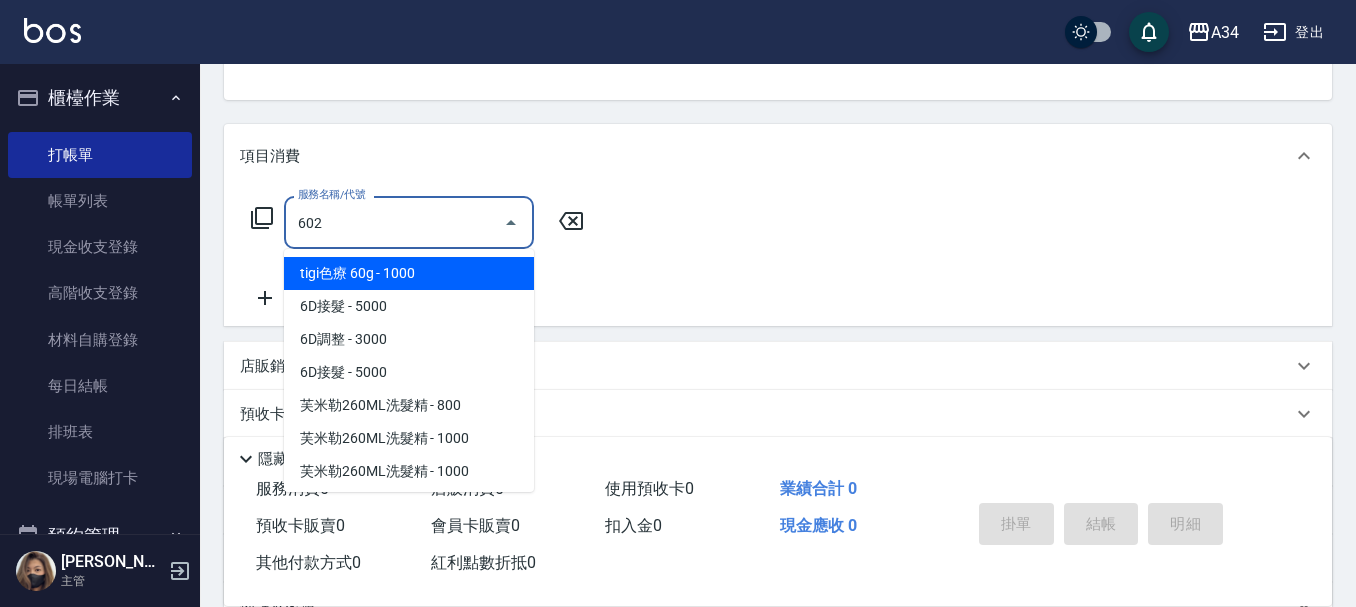 type on "90" 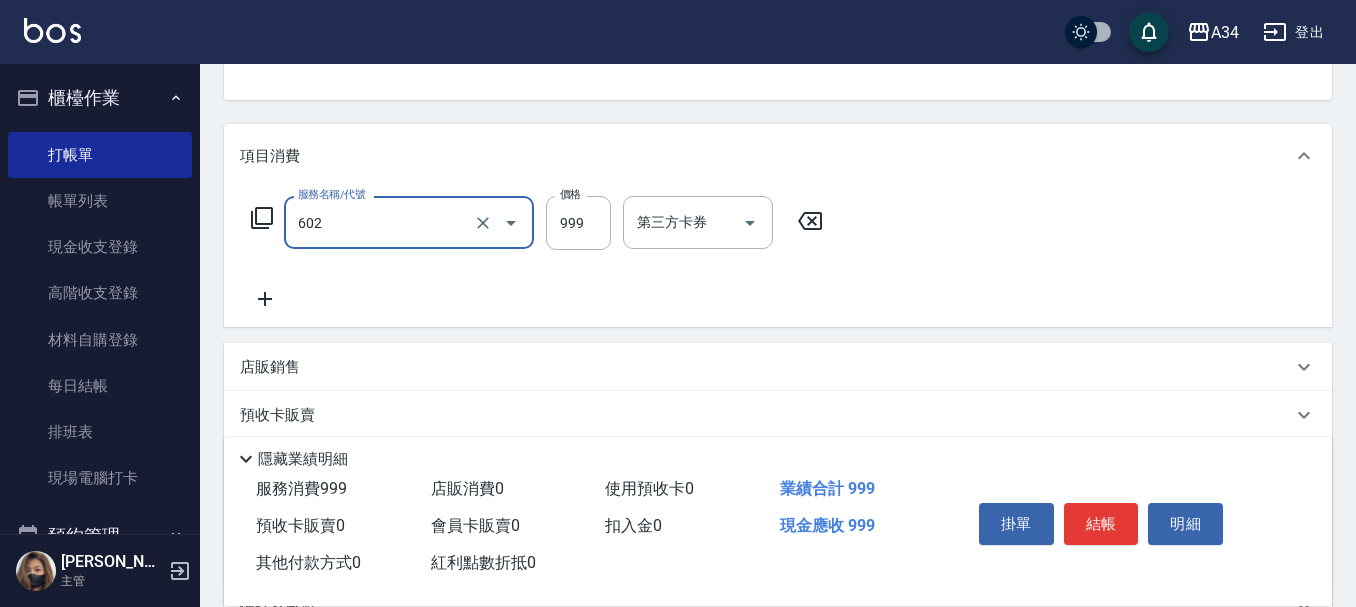 type on "自備鉑金(602)" 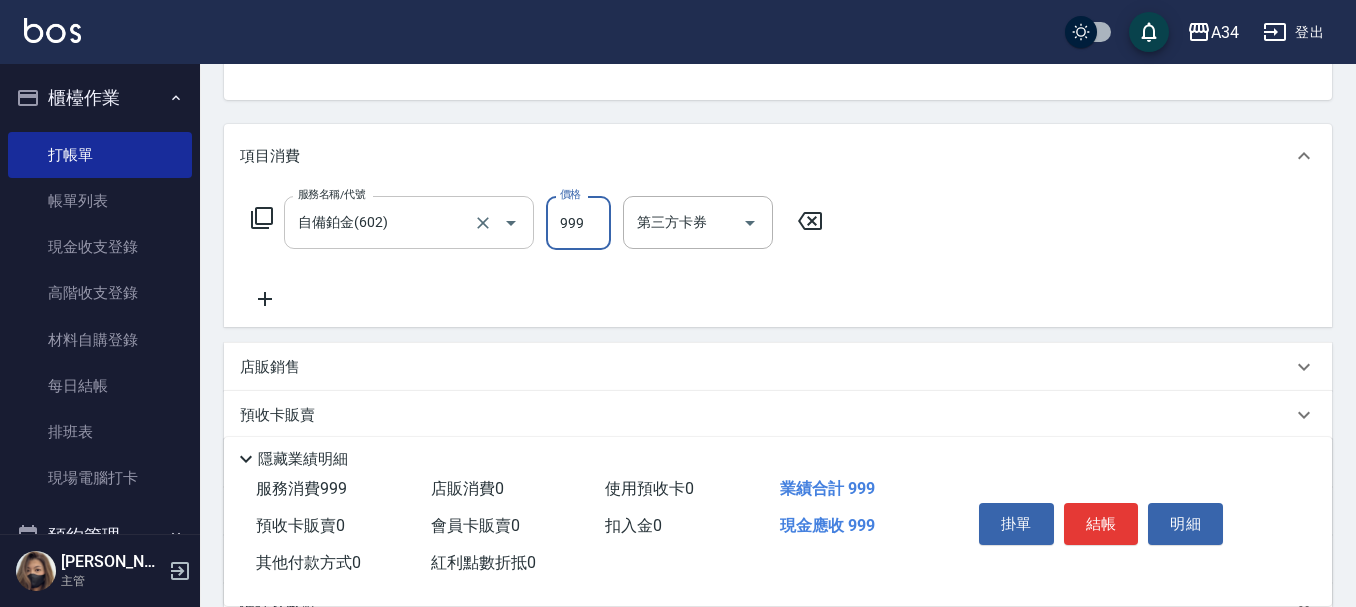 type on "1" 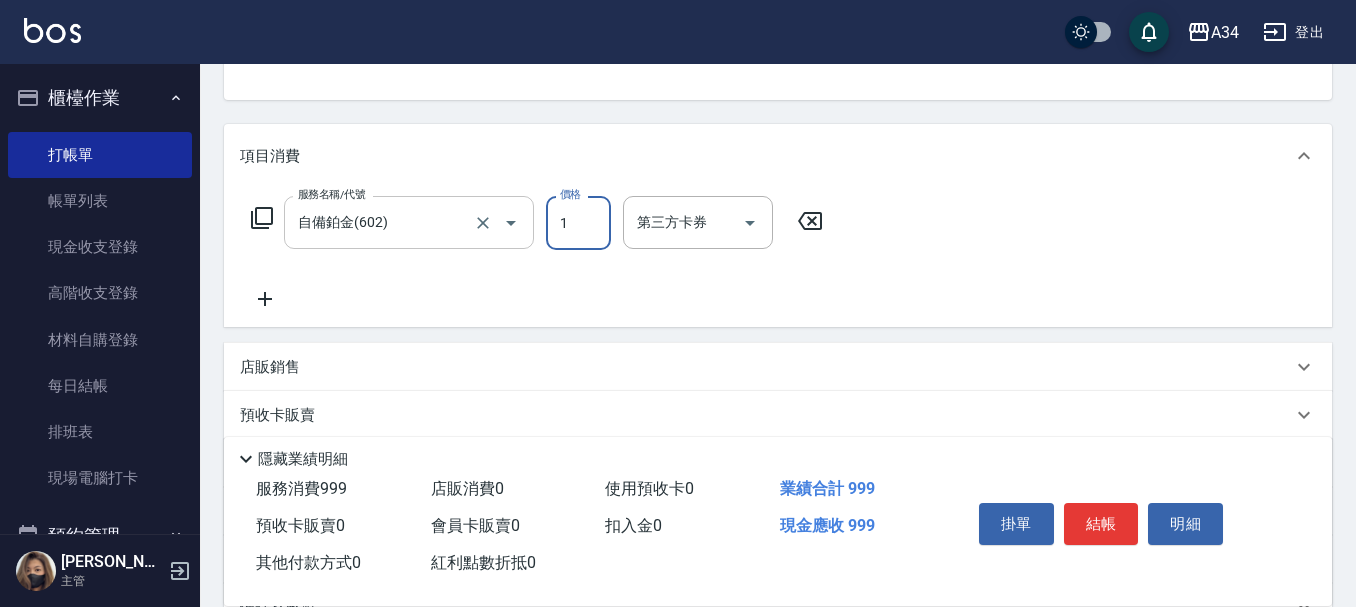 type on "0" 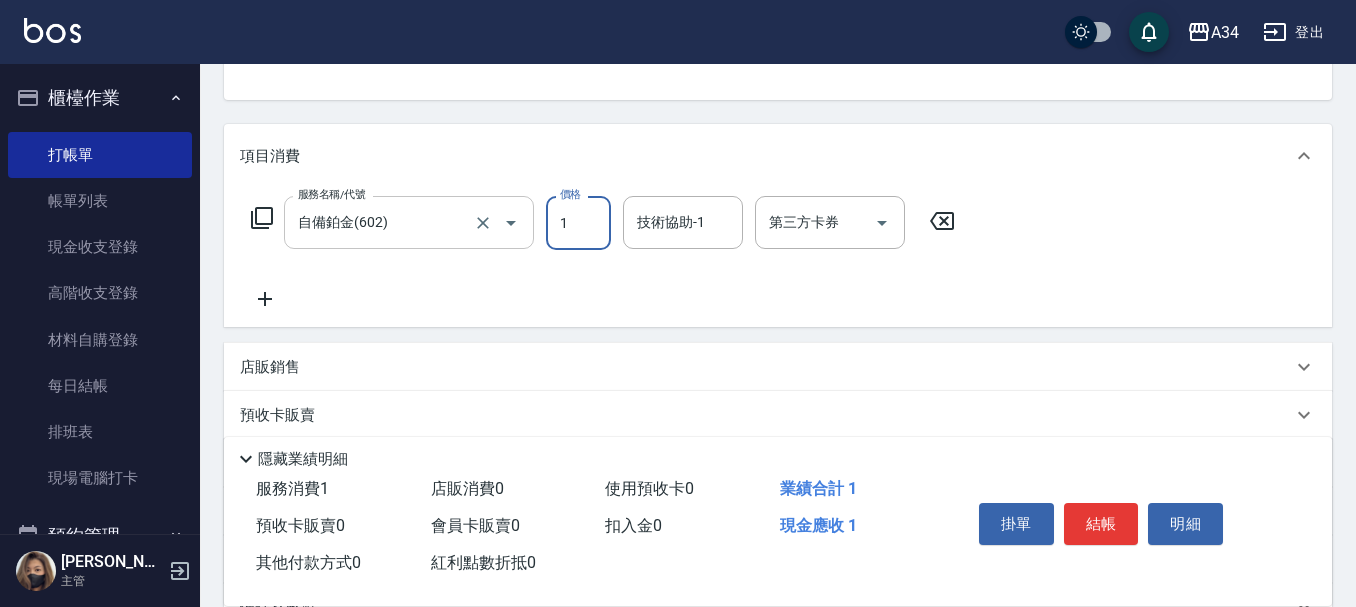 type on "18" 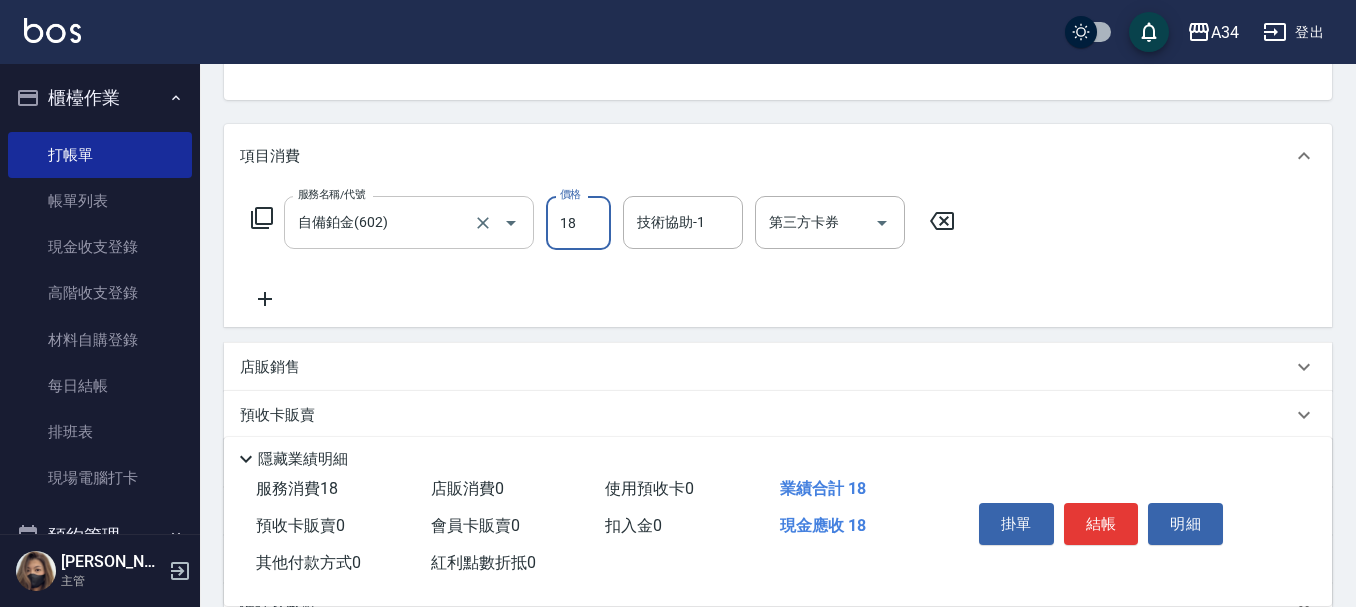 type on "10" 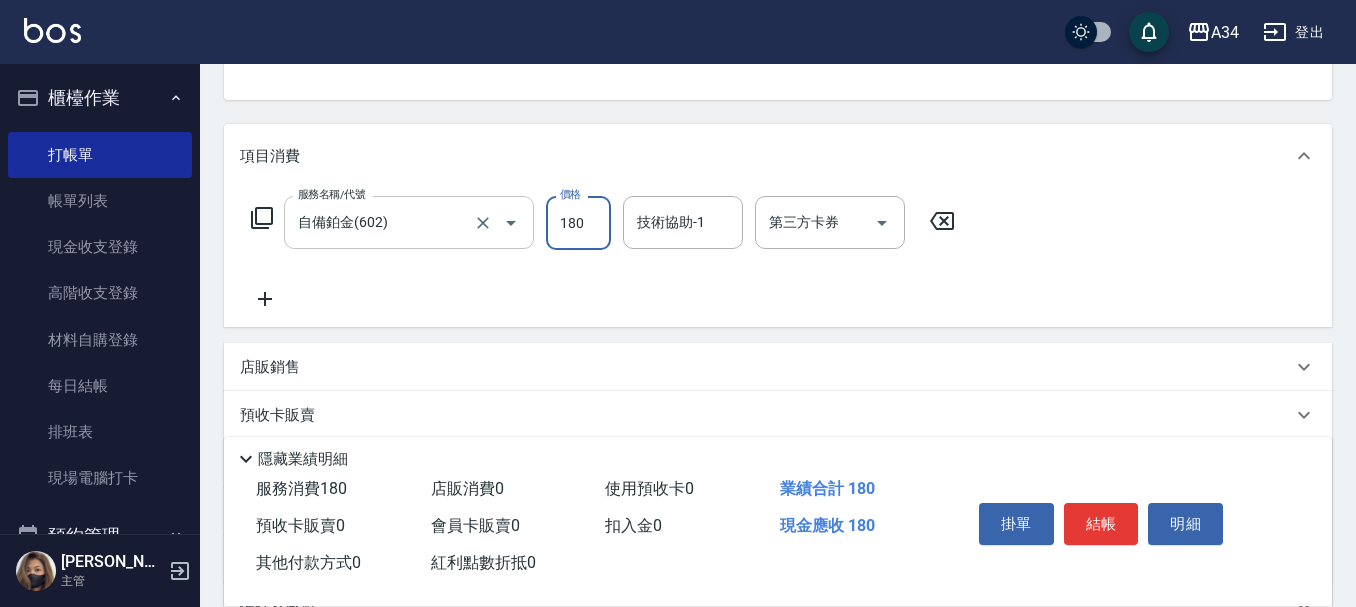 type on "180" 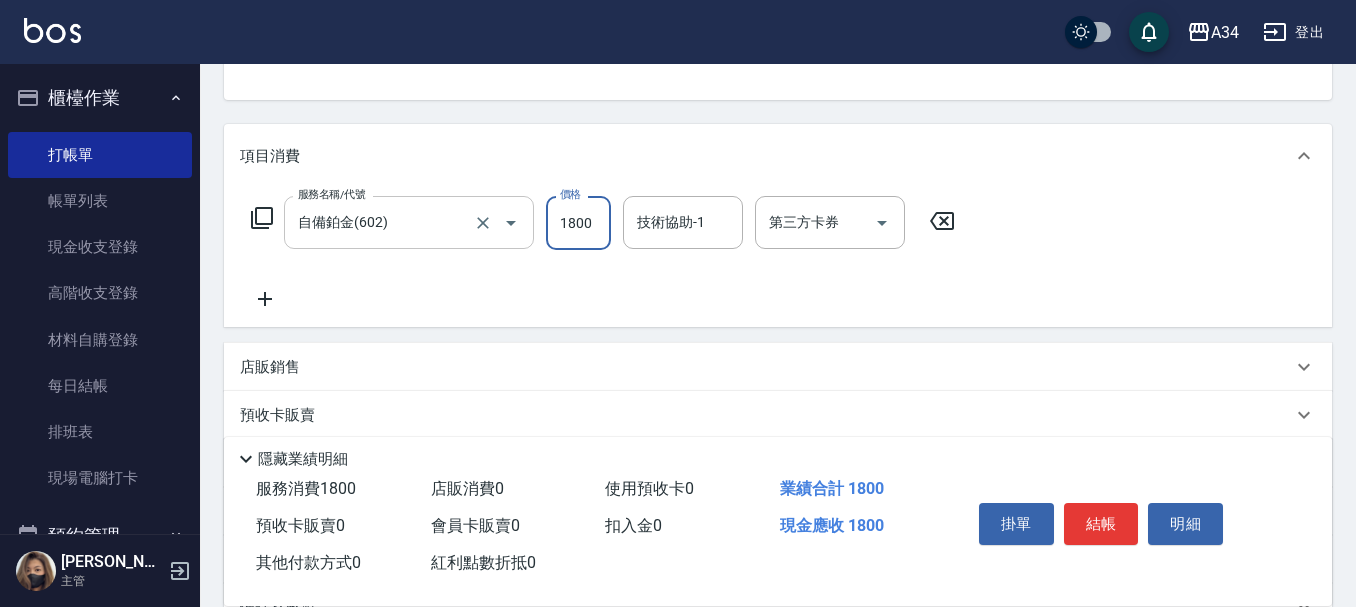 type on "1800" 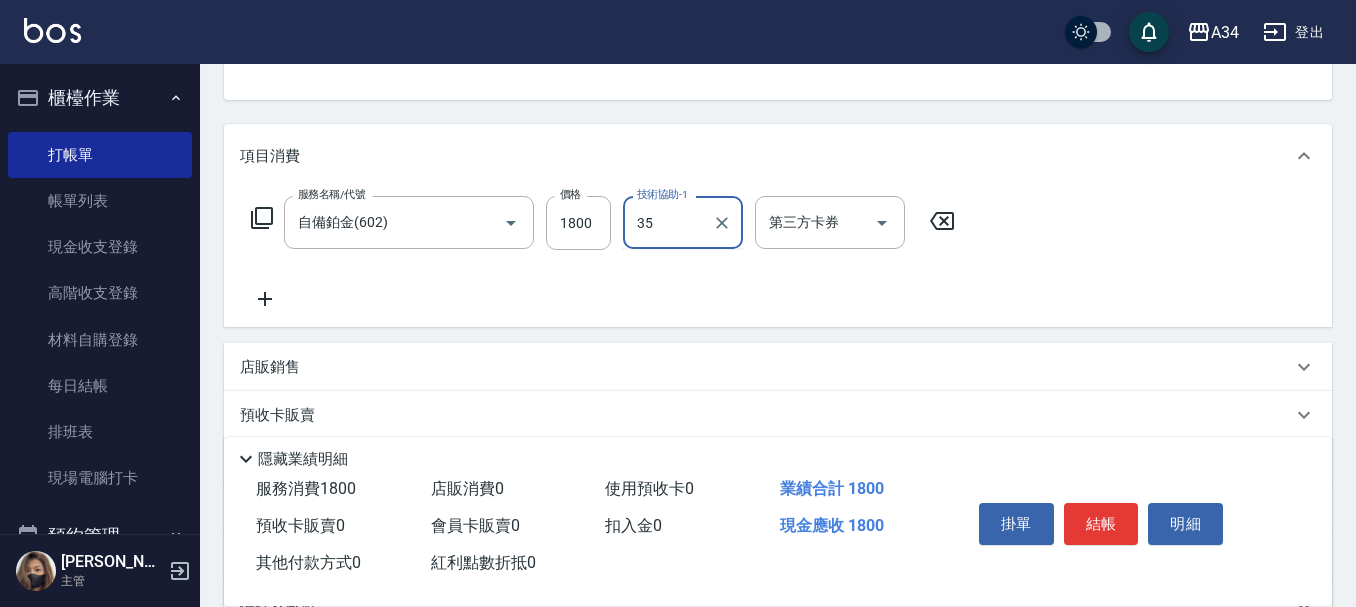 type on "拉拉-35" 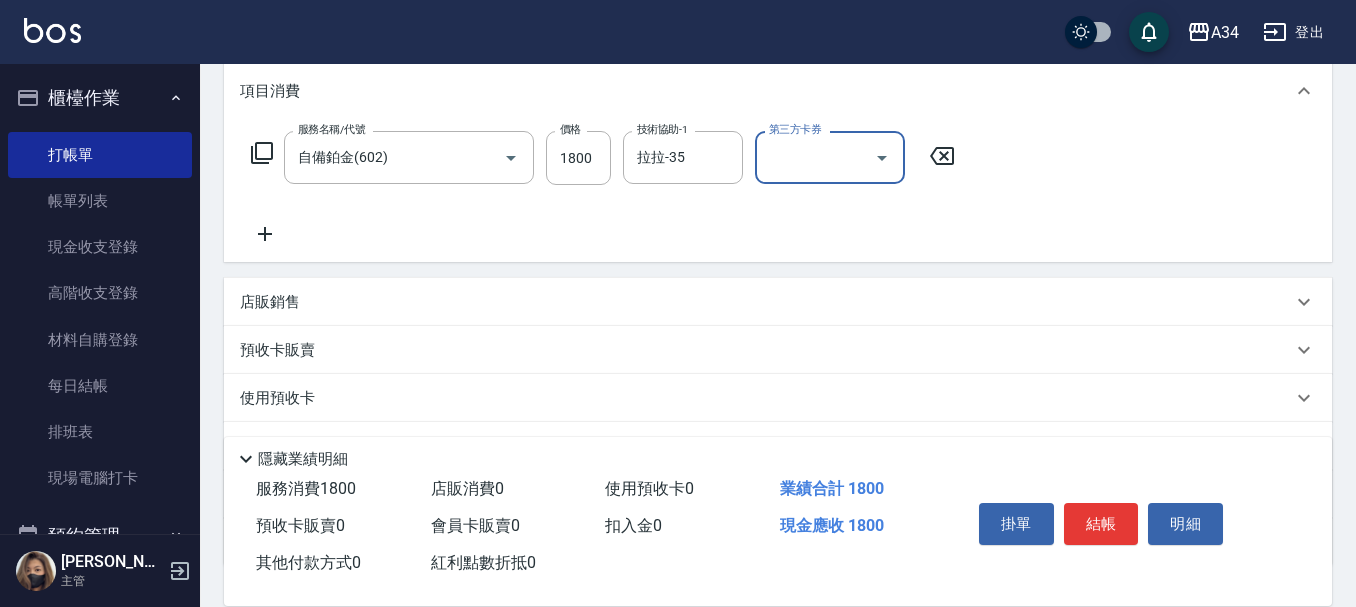 scroll, scrollTop: 300, scrollLeft: 0, axis: vertical 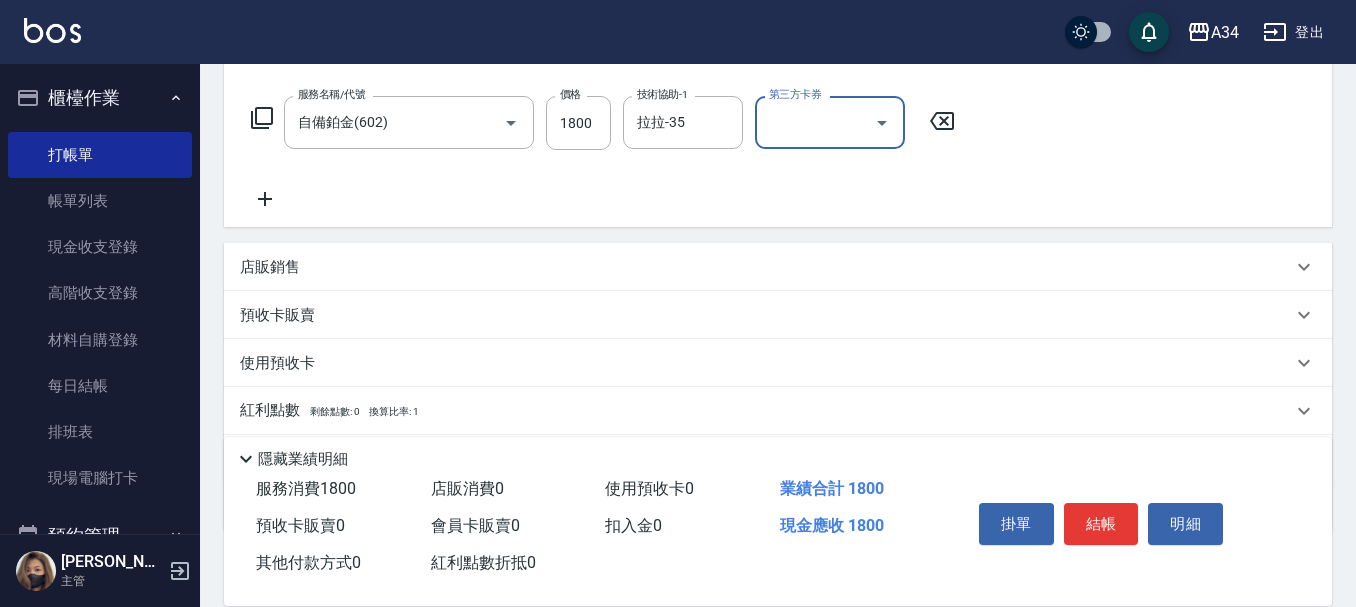 click on "服務名稱/代號 自備鉑金(602) 服務名稱/代號 價格 1800 價格 技術協助-1 拉拉-35 技術協助-1 第三方卡券 第三方卡券" at bounding box center [603, 153] 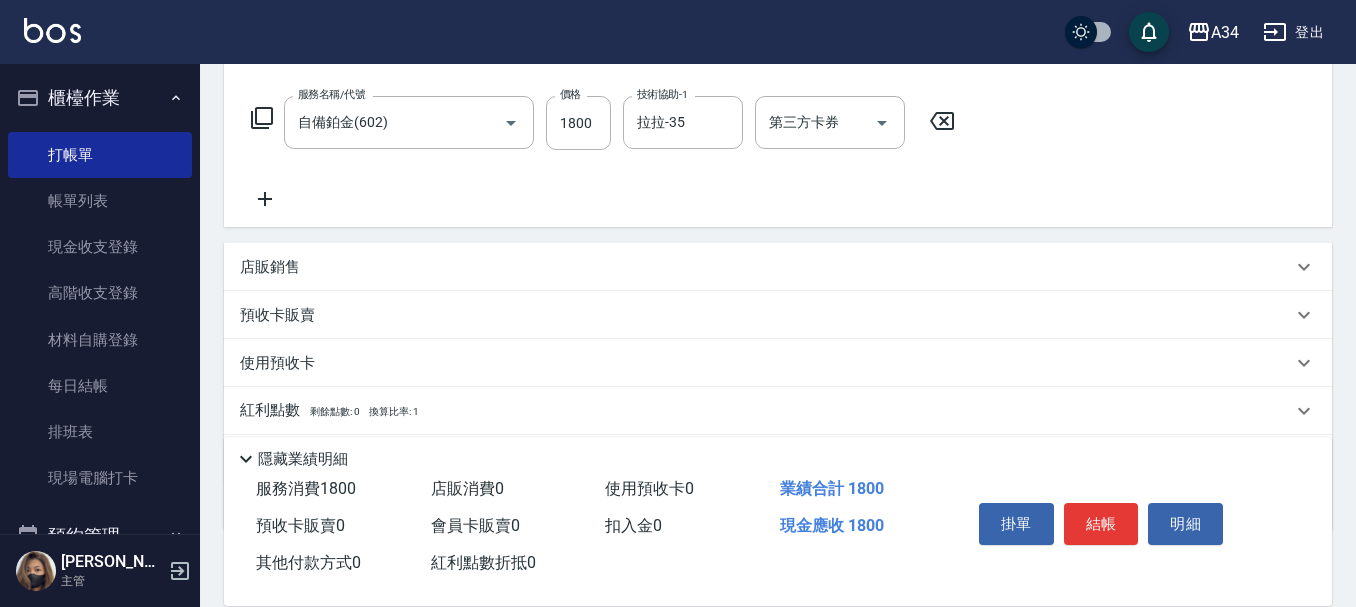 click 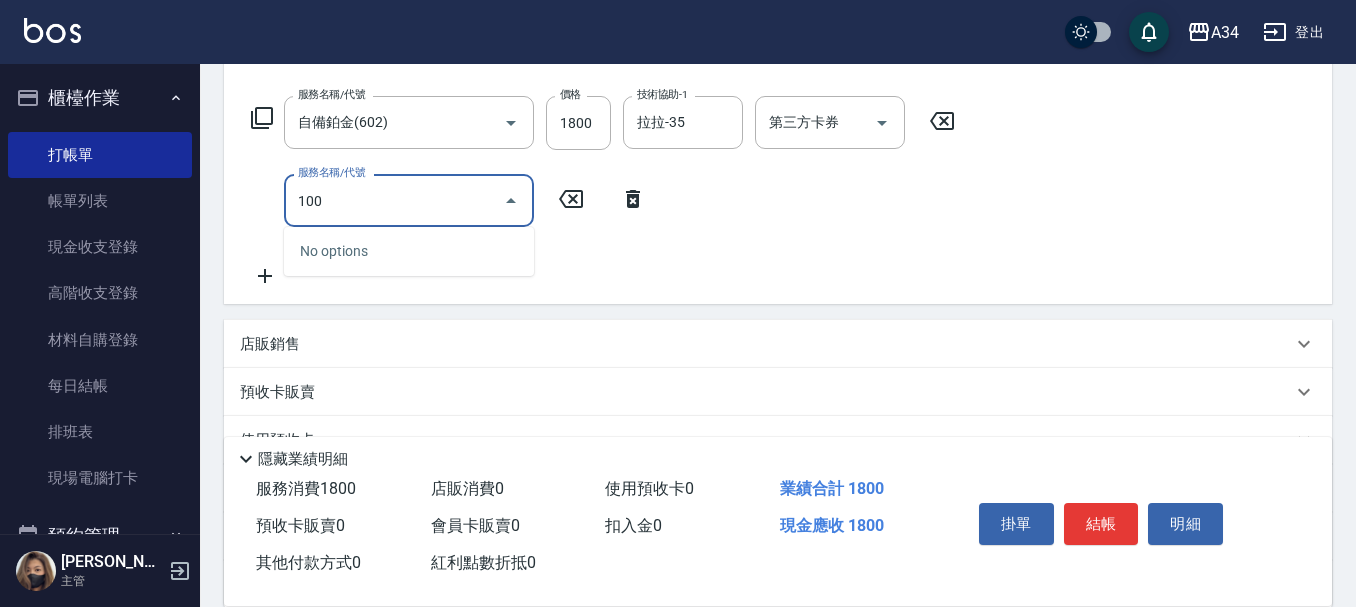 type on "1006" 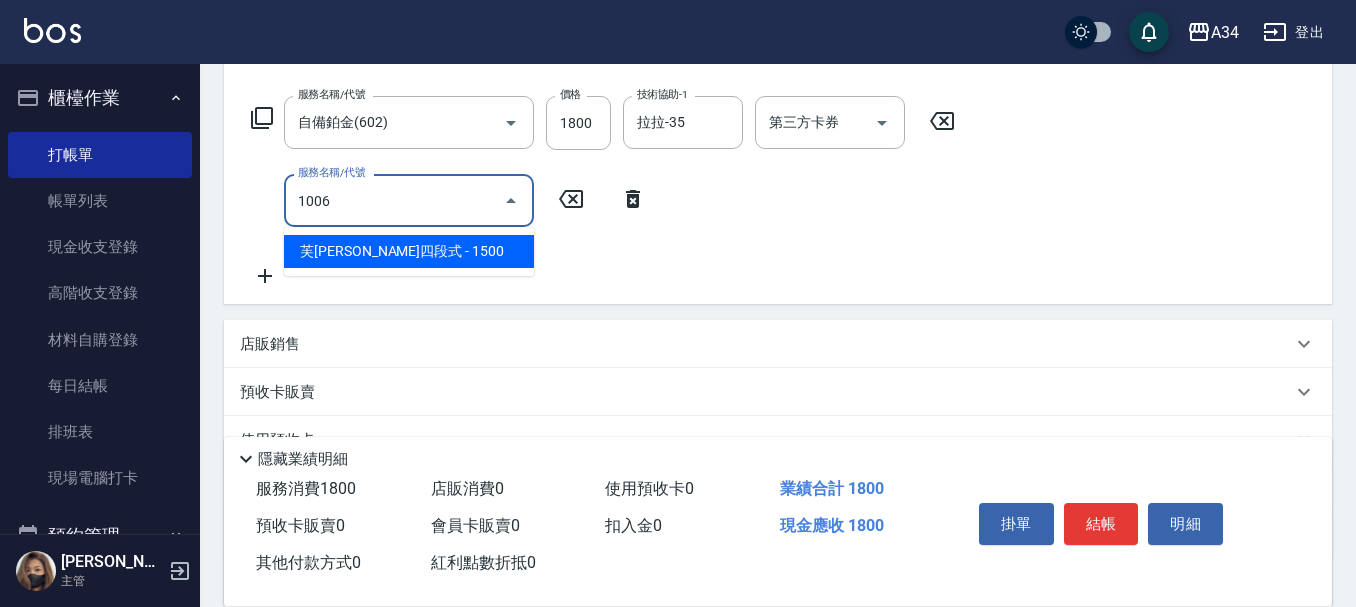 type on "330" 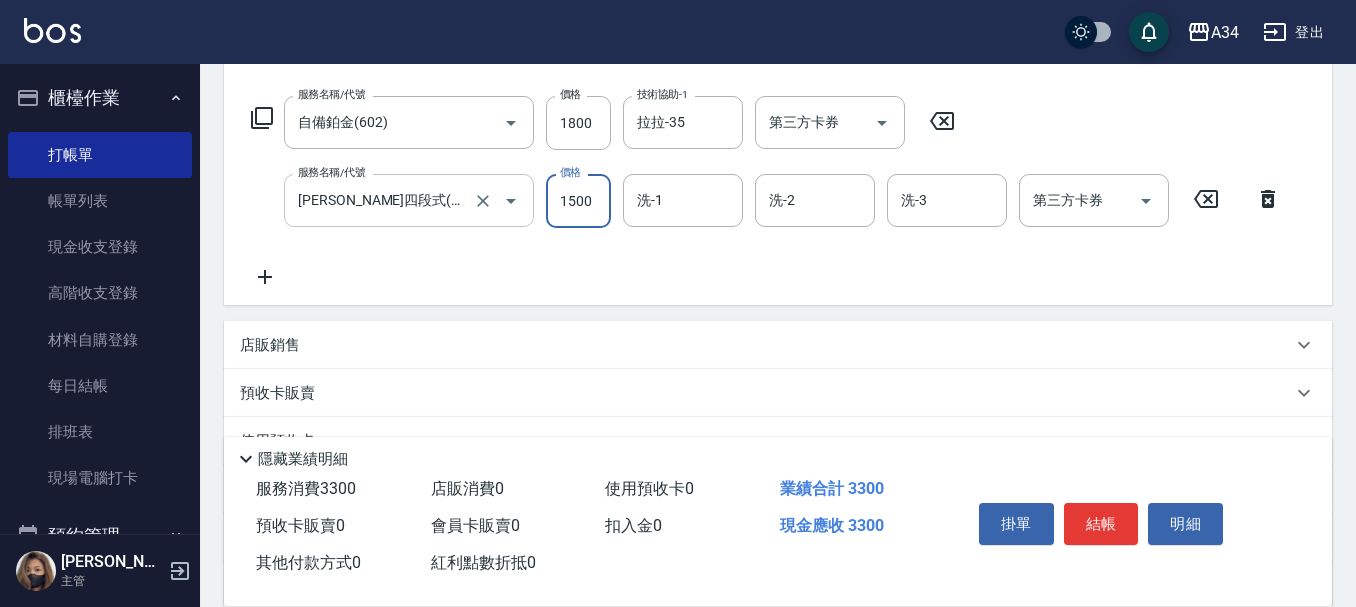 type on "1" 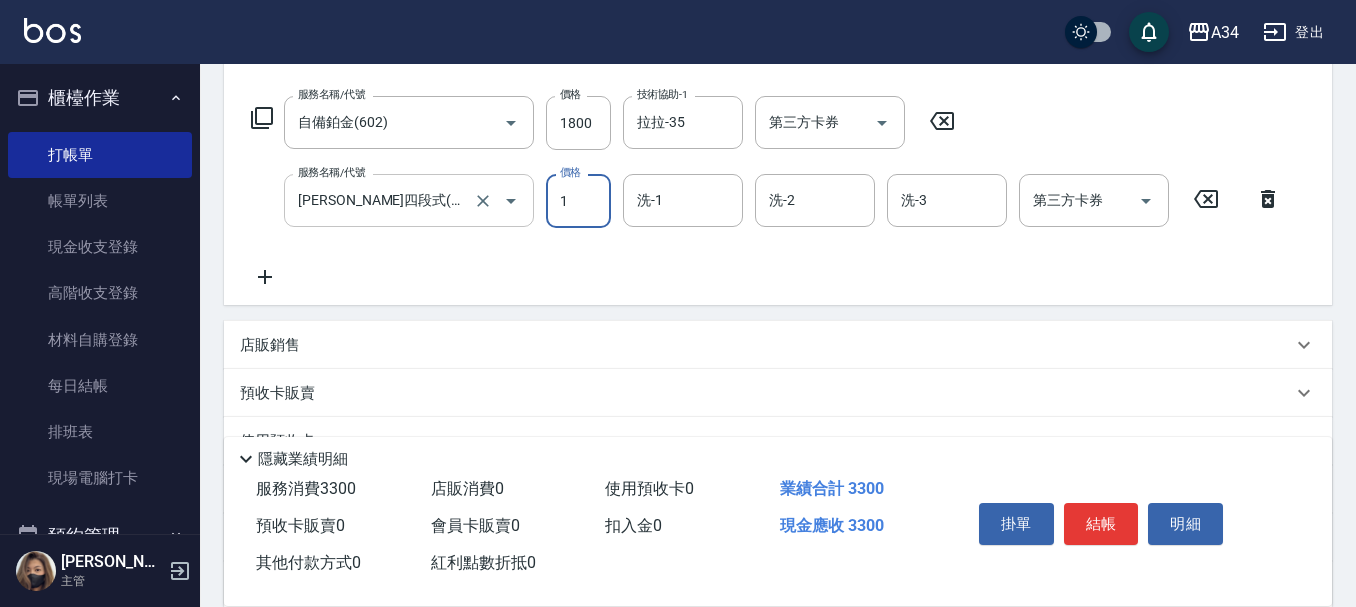 type on "180" 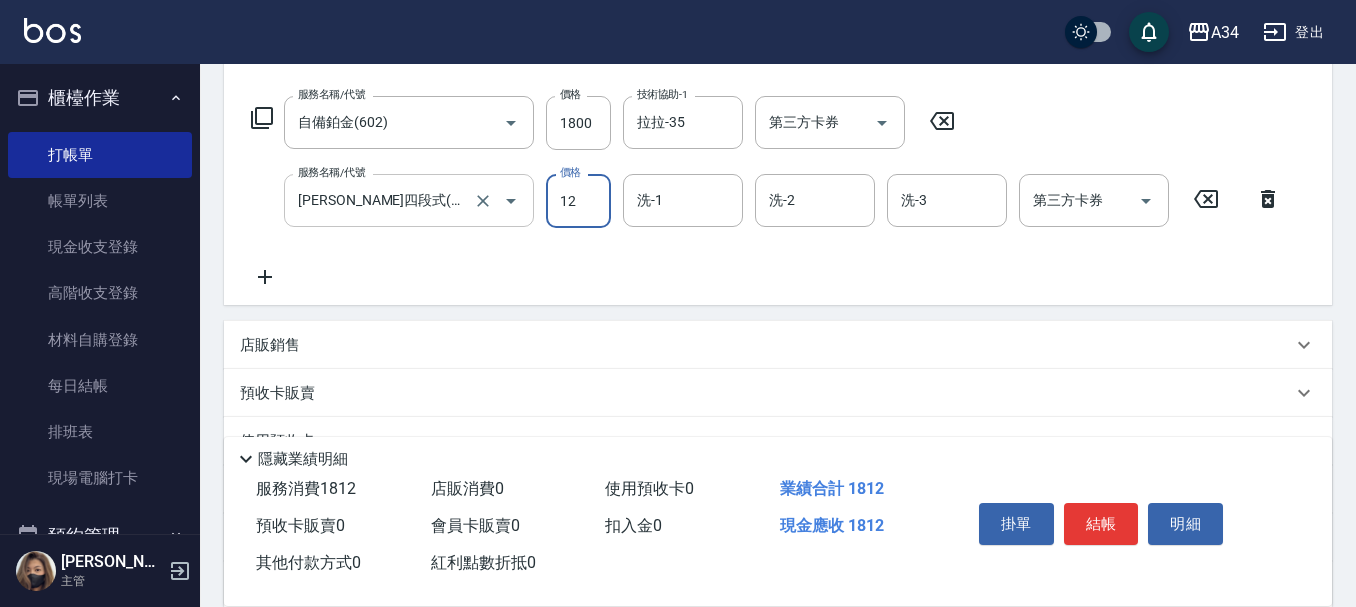 type on "120" 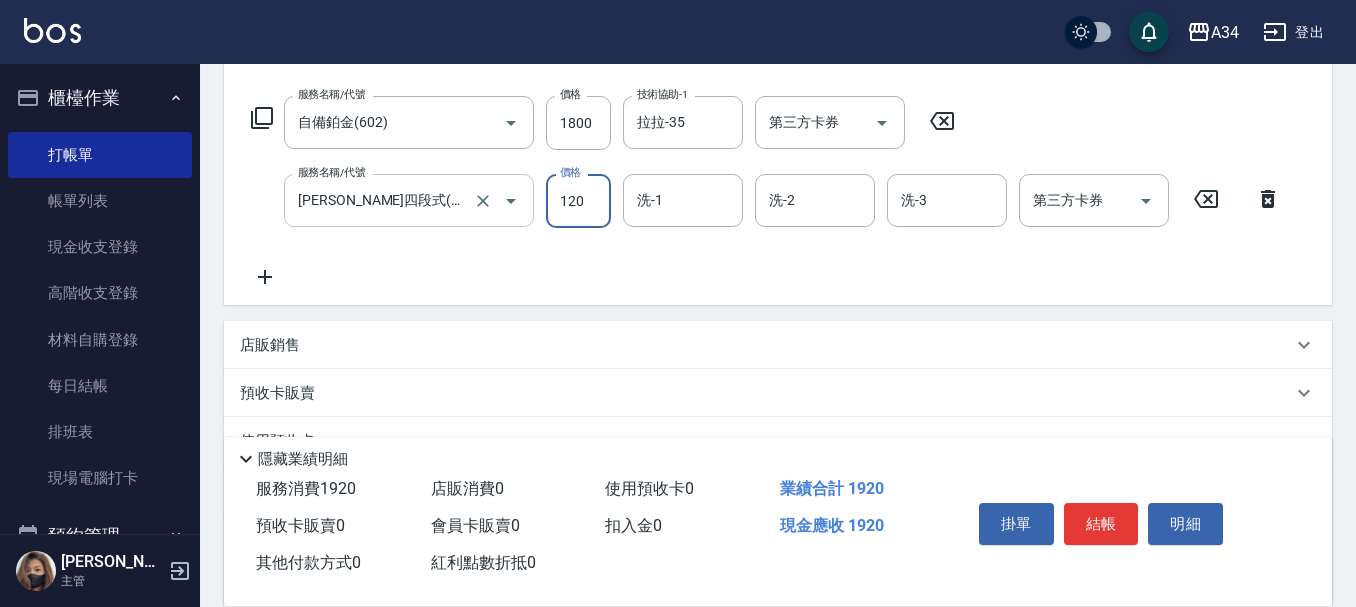 type on "300" 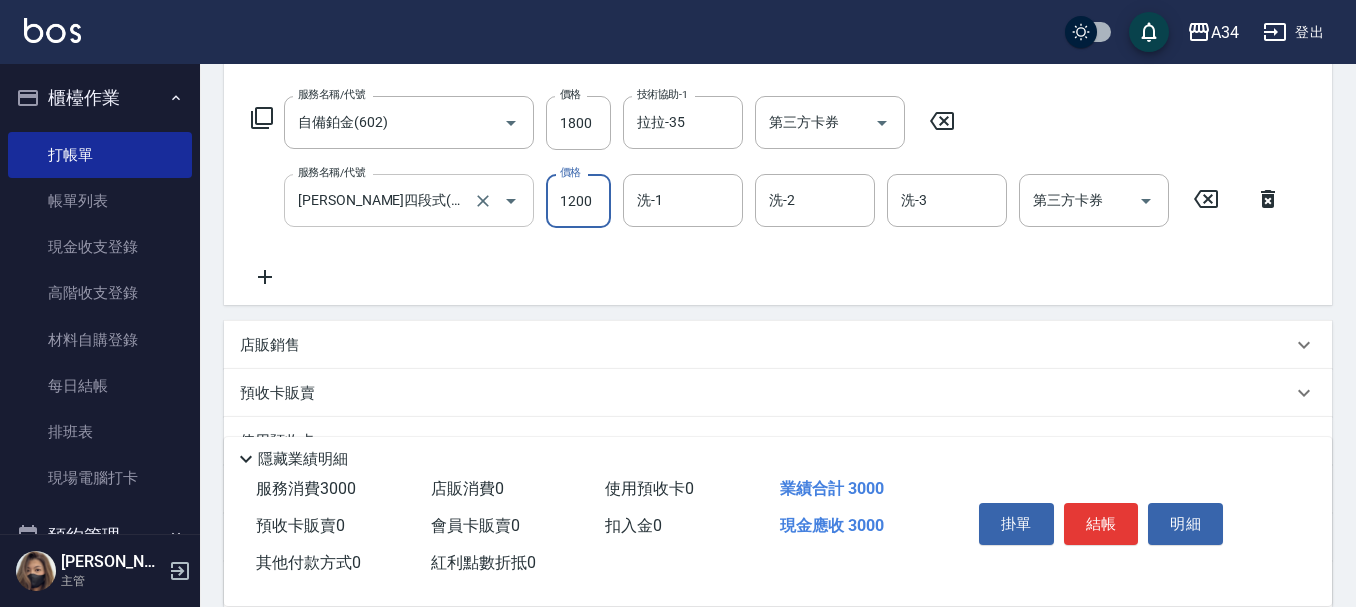 type on "1200" 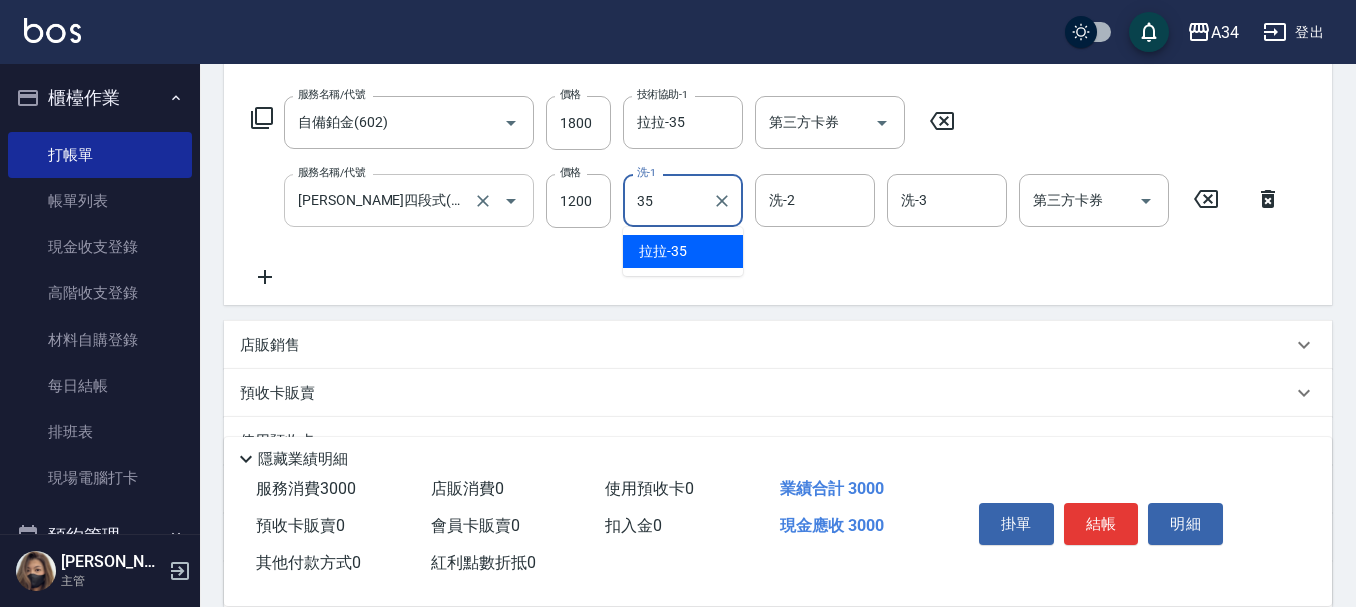 type on "拉拉-35" 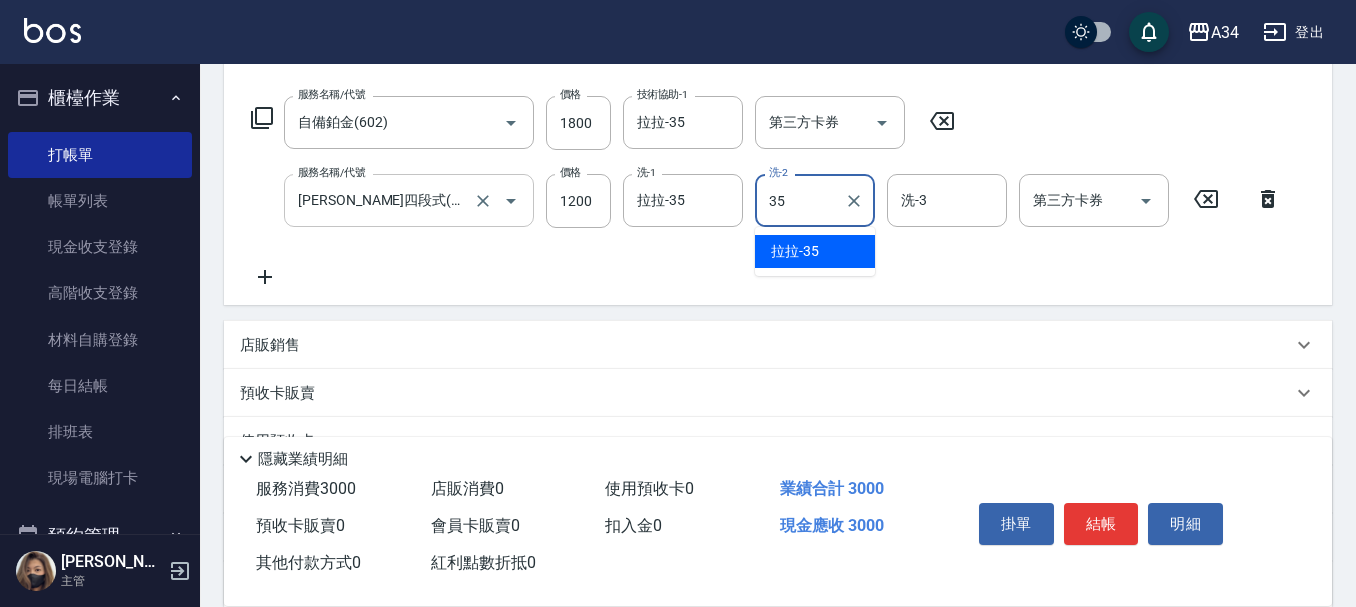 type on "拉拉-35" 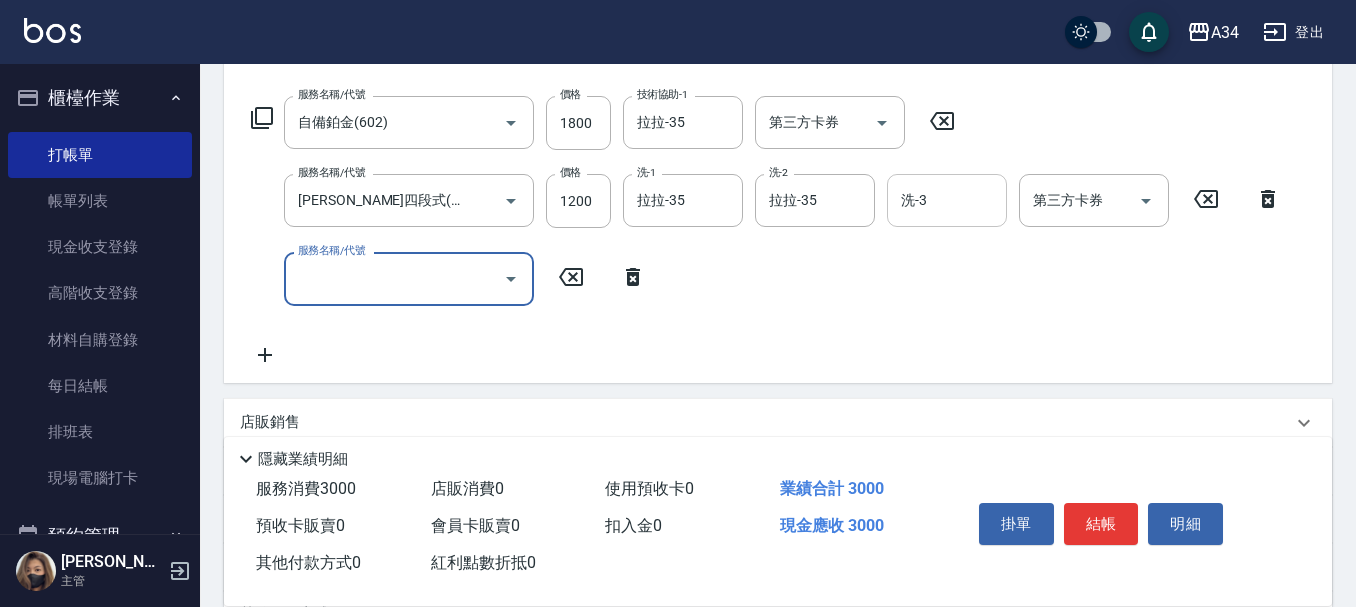 click on "洗-3" at bounding box center (947, 200) 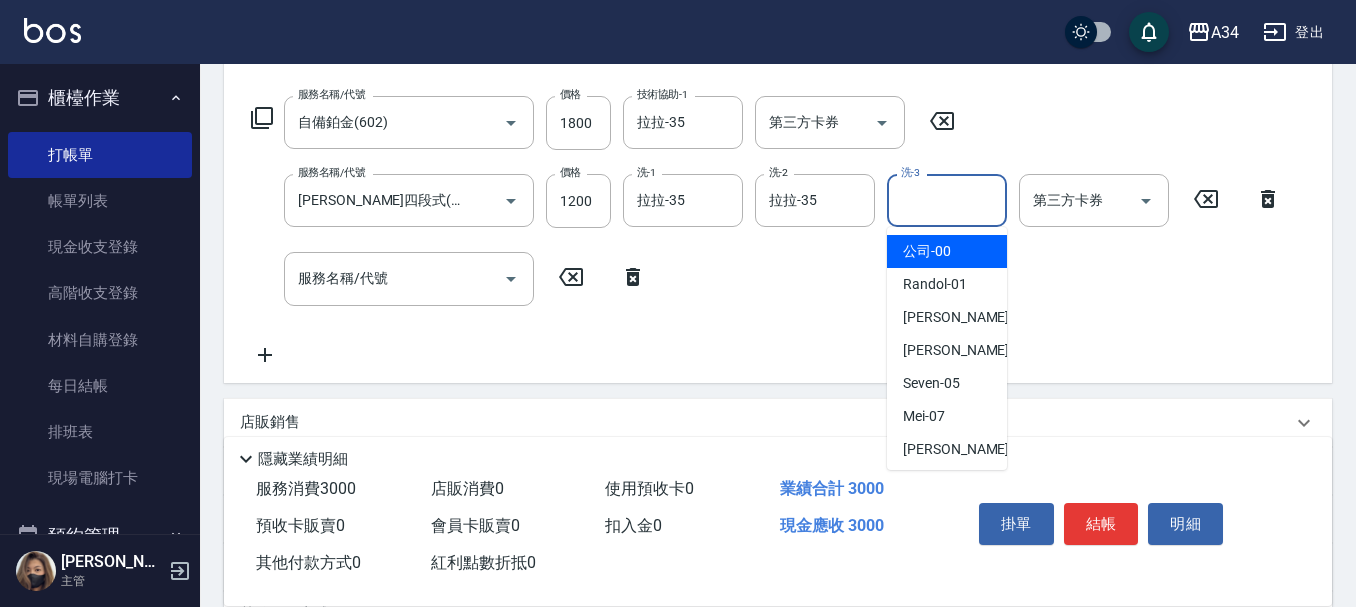 click on "洗-3" at bounding box center (947, 200) 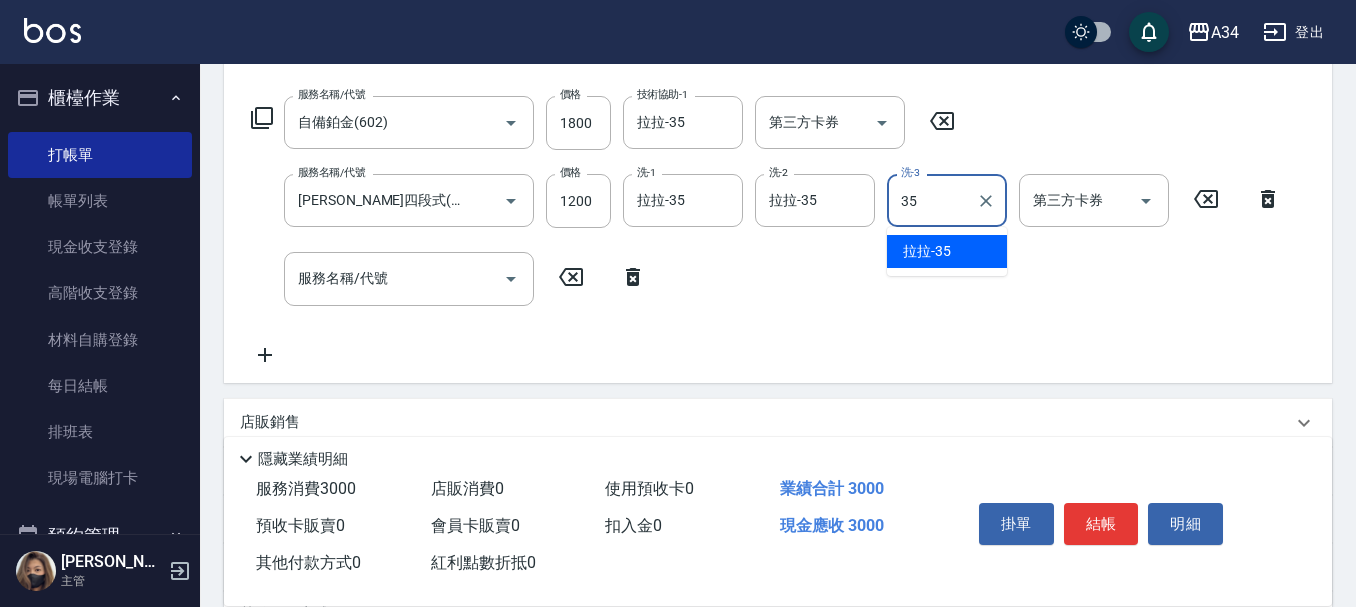 type on "拉拉-35" 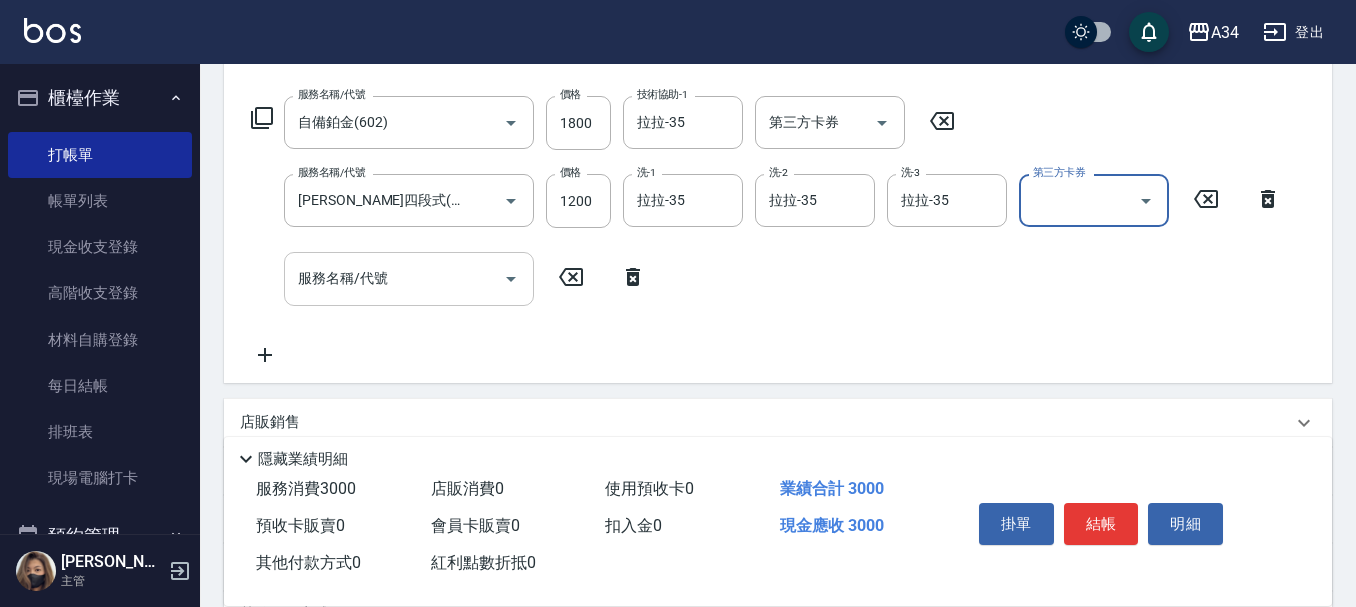 click on "服務名稱/代號" at bounding box center (394, 278) 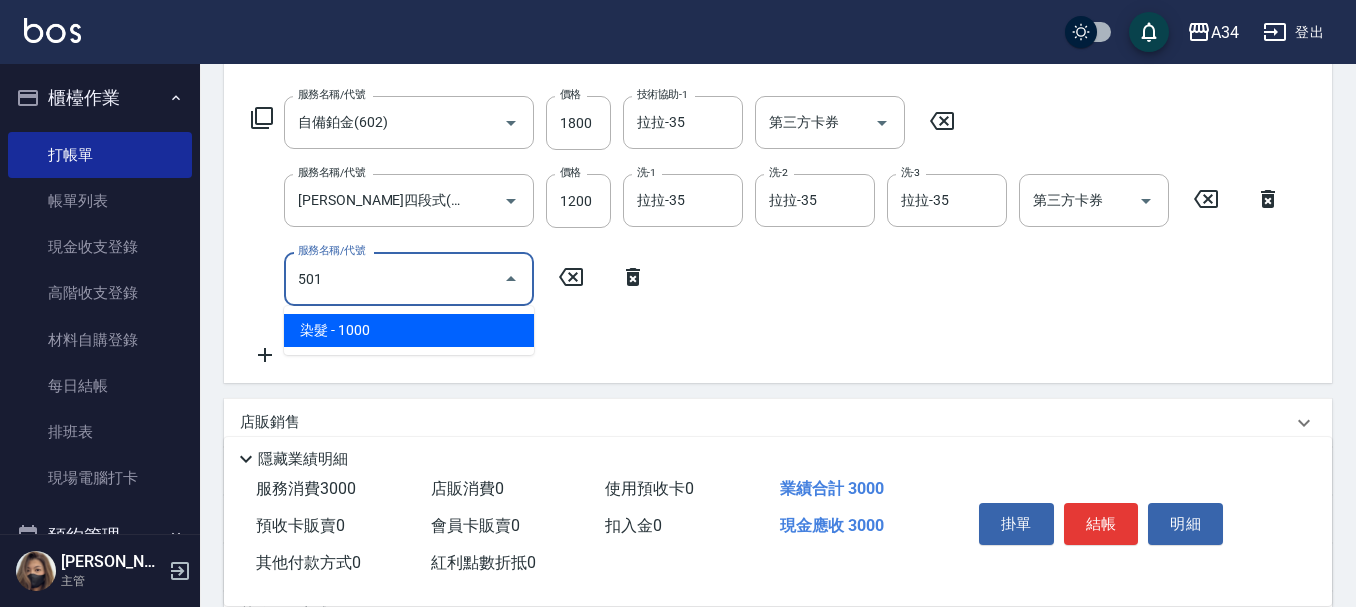 type on "501" 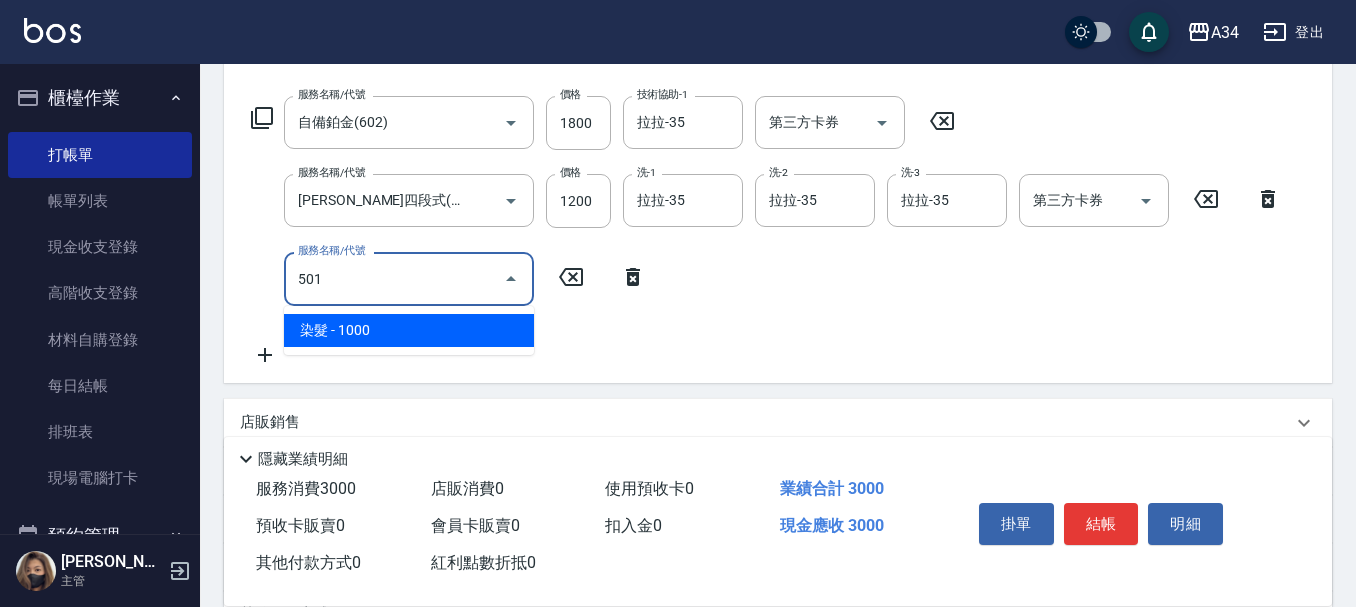 type on "400" 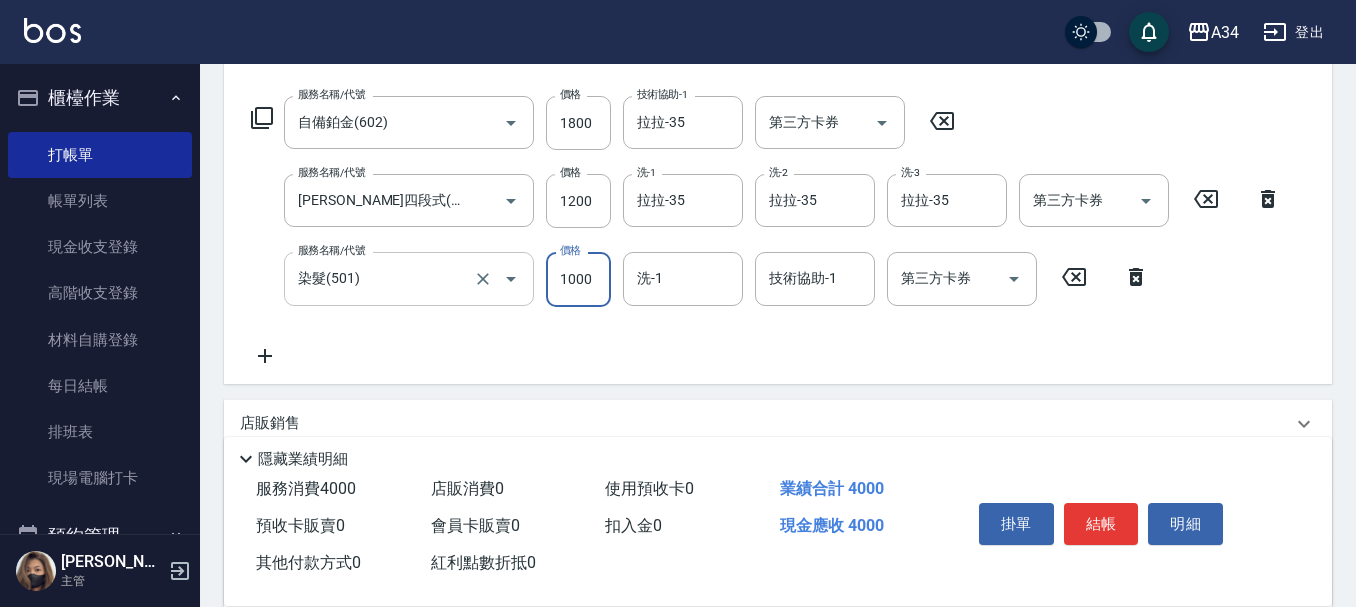 type on "3" 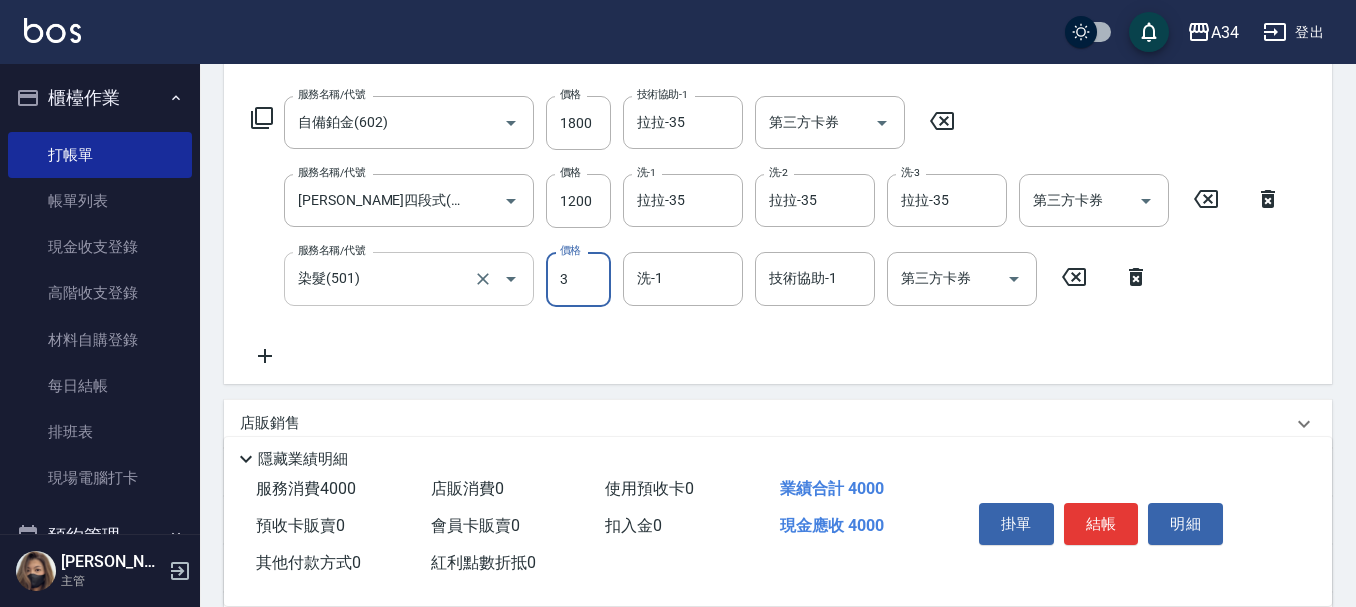 type on "300" 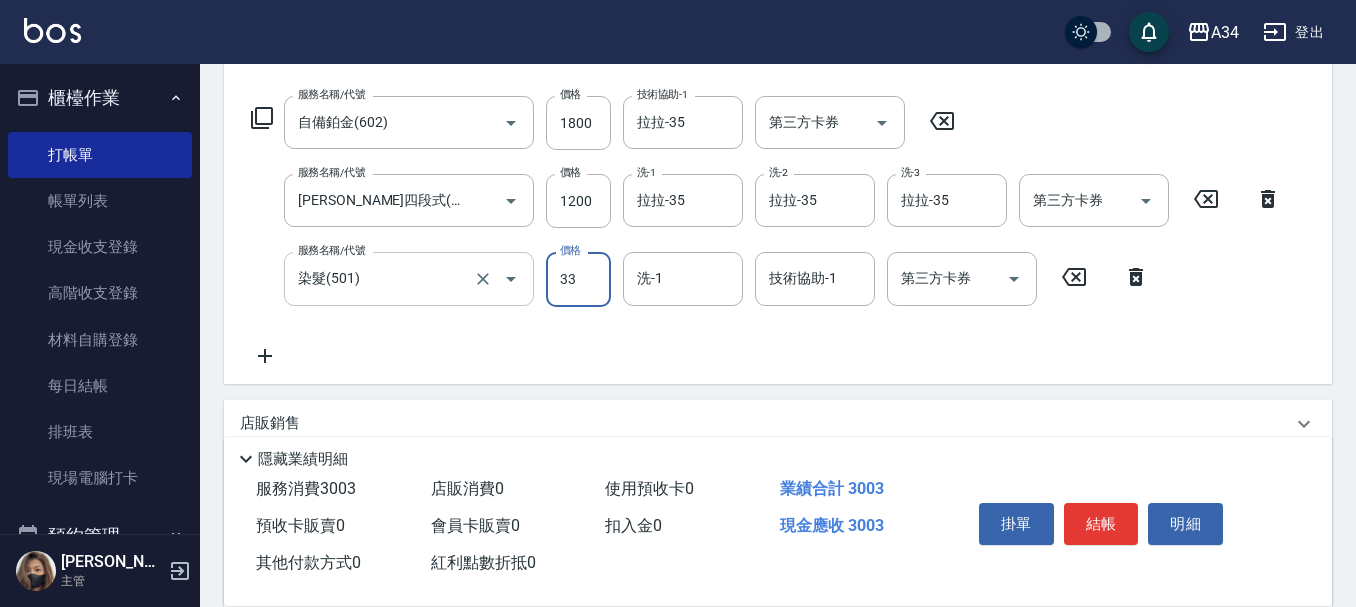 type on "330" 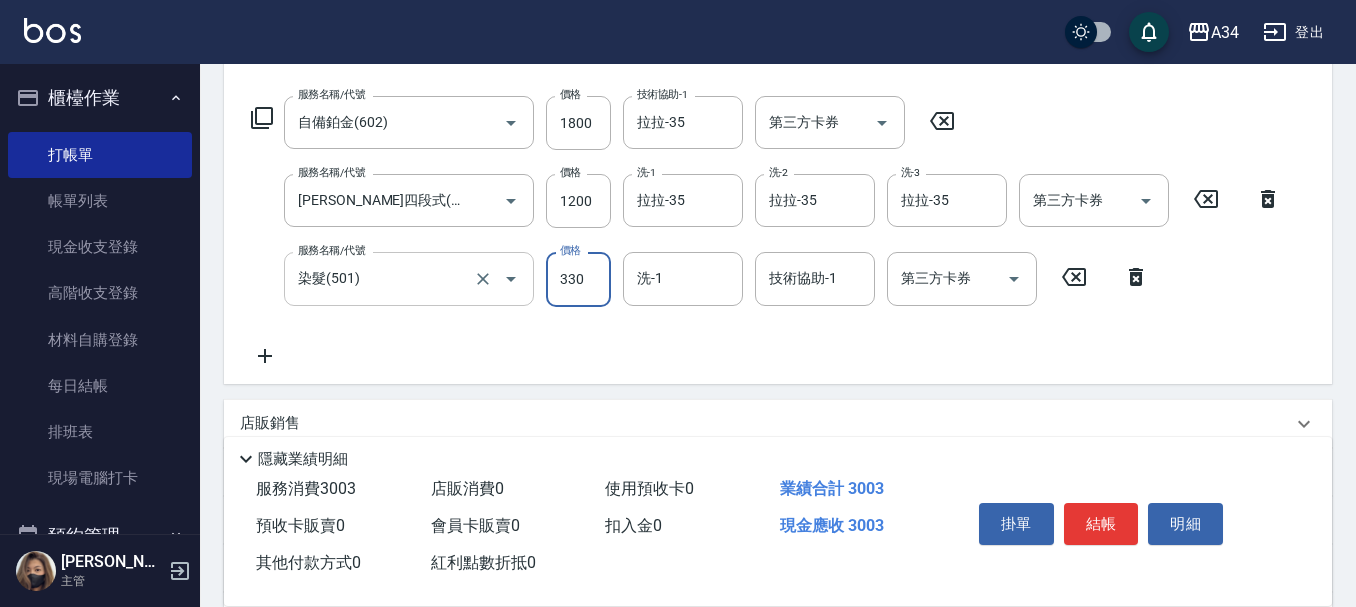 type on "330" 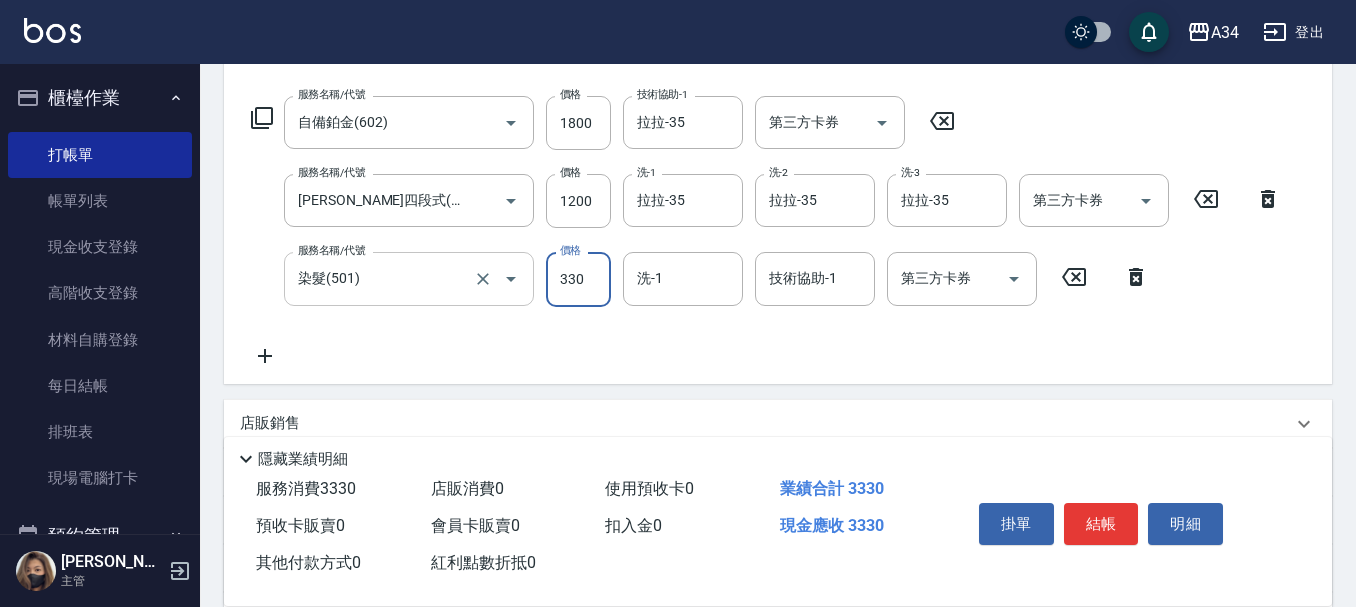 type on "3300" 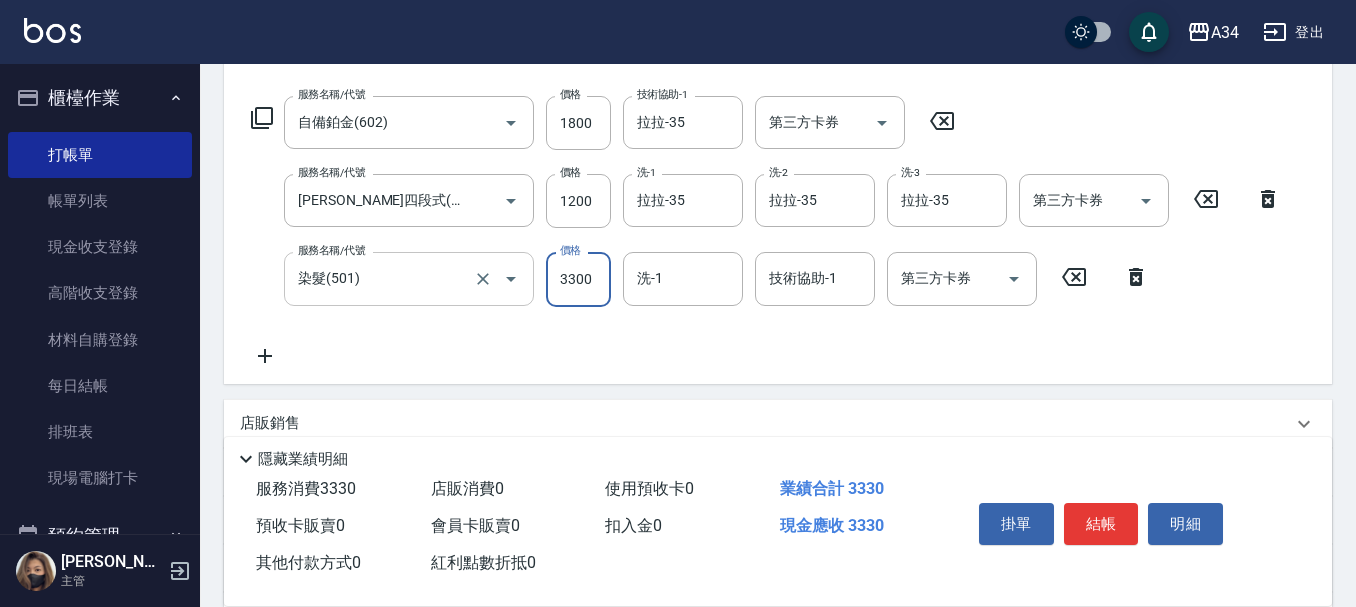 type on "630" 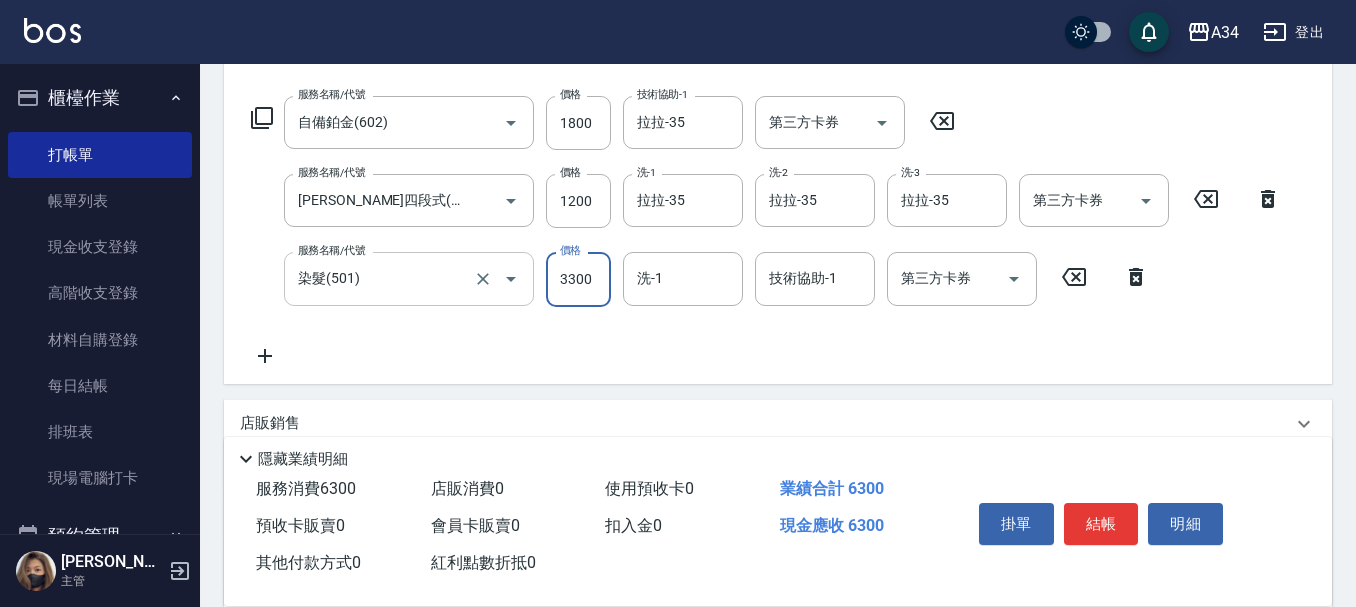 type on "3300" 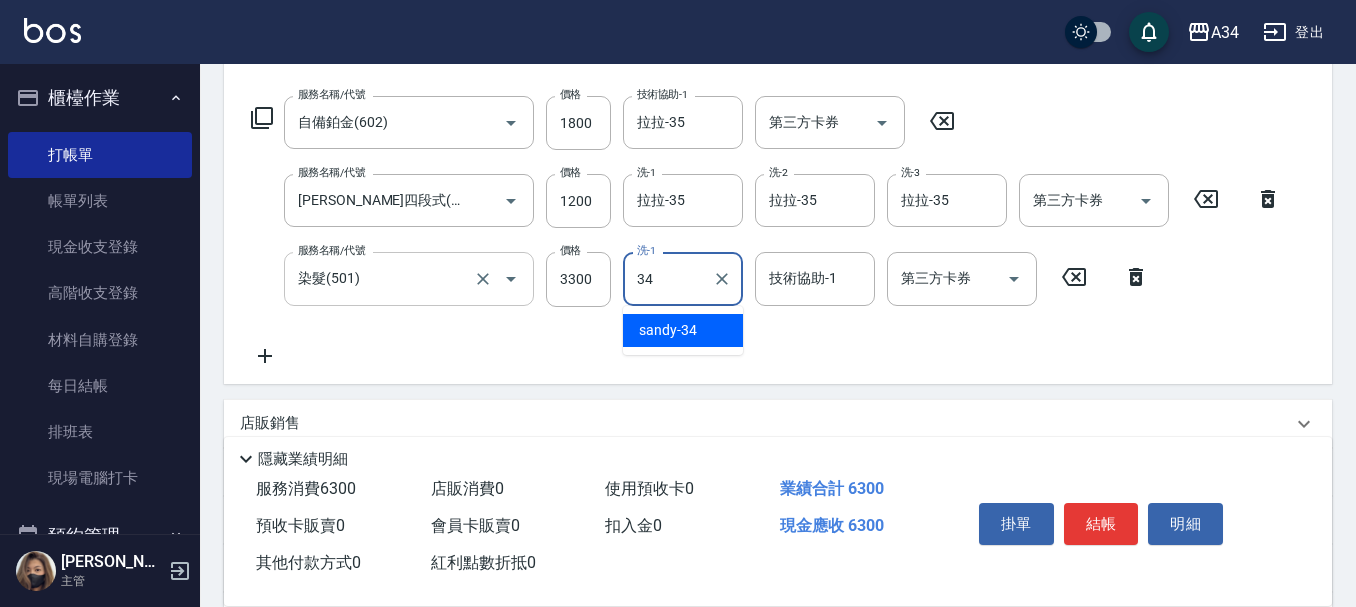 type on "sandy-34" 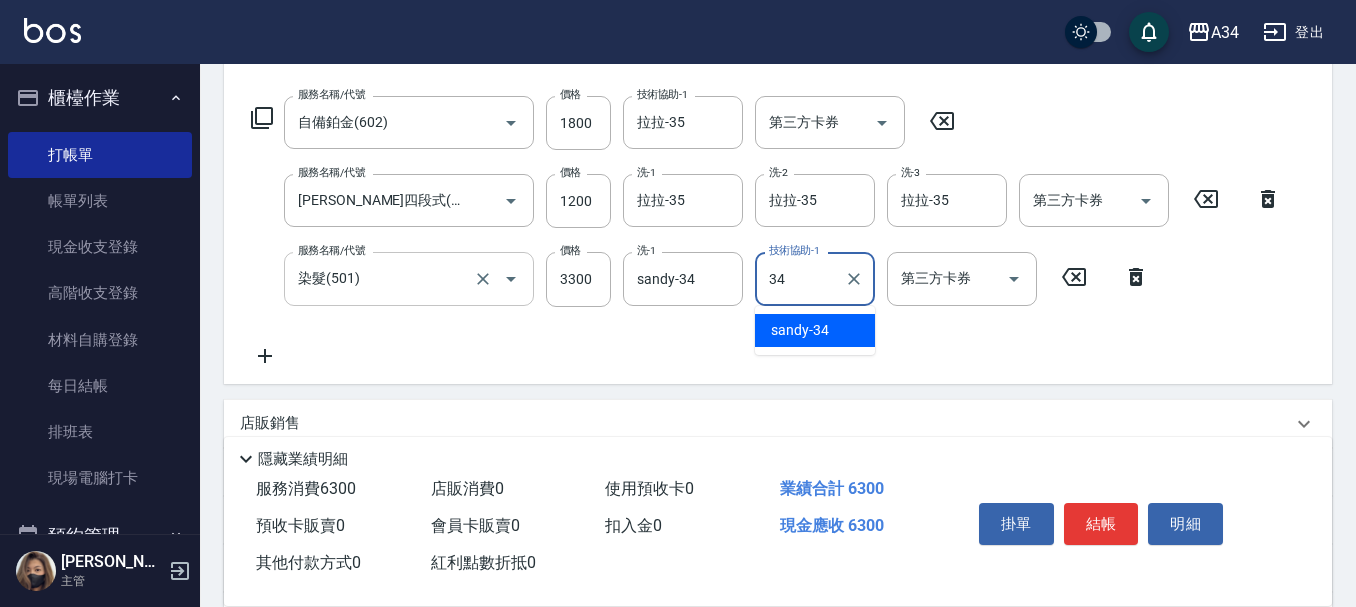 type on "sandy-34" 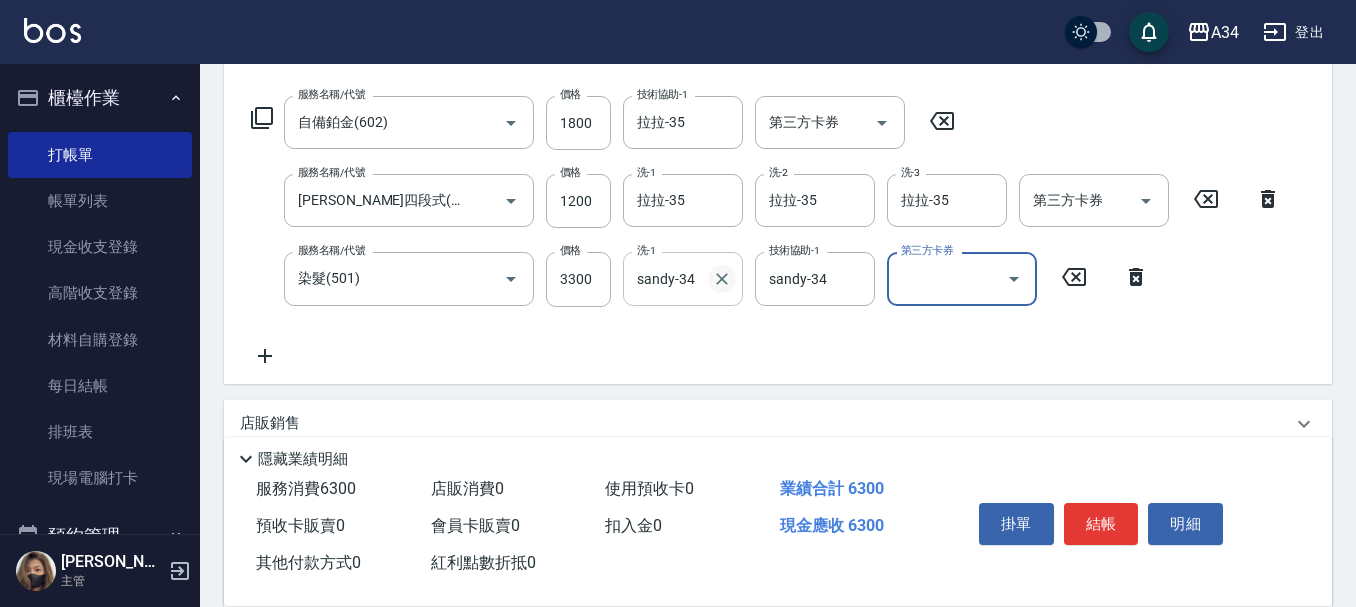 click 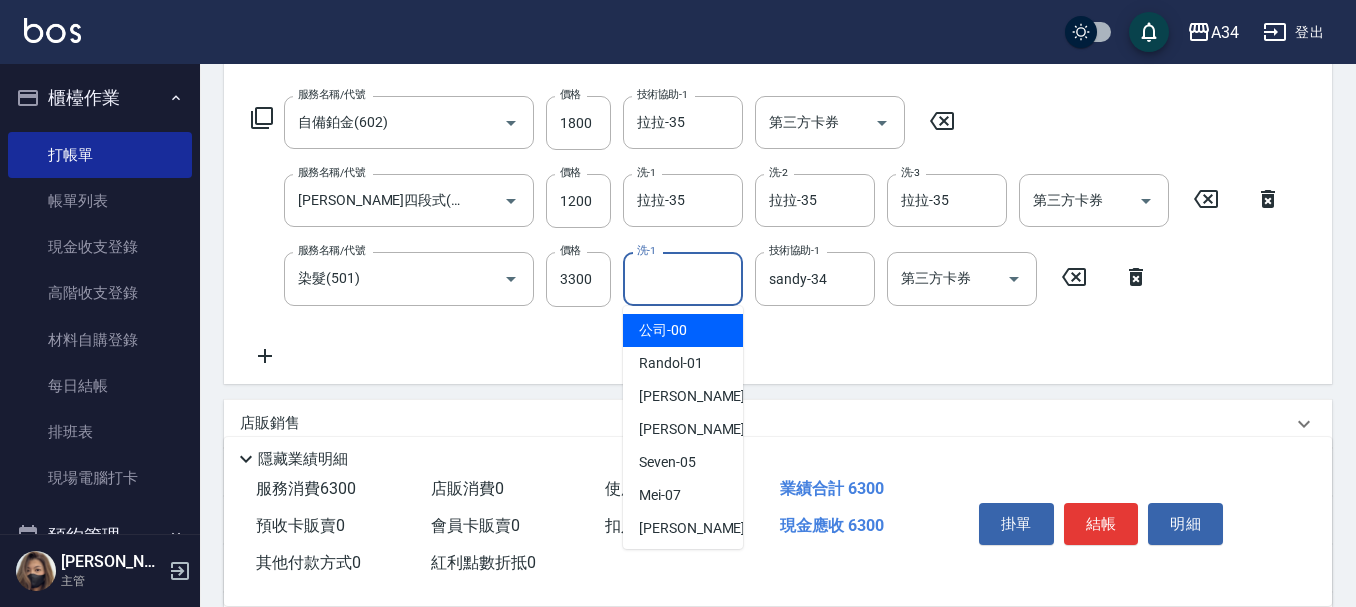 click on "洗-1" at bounding box center (683, 278) 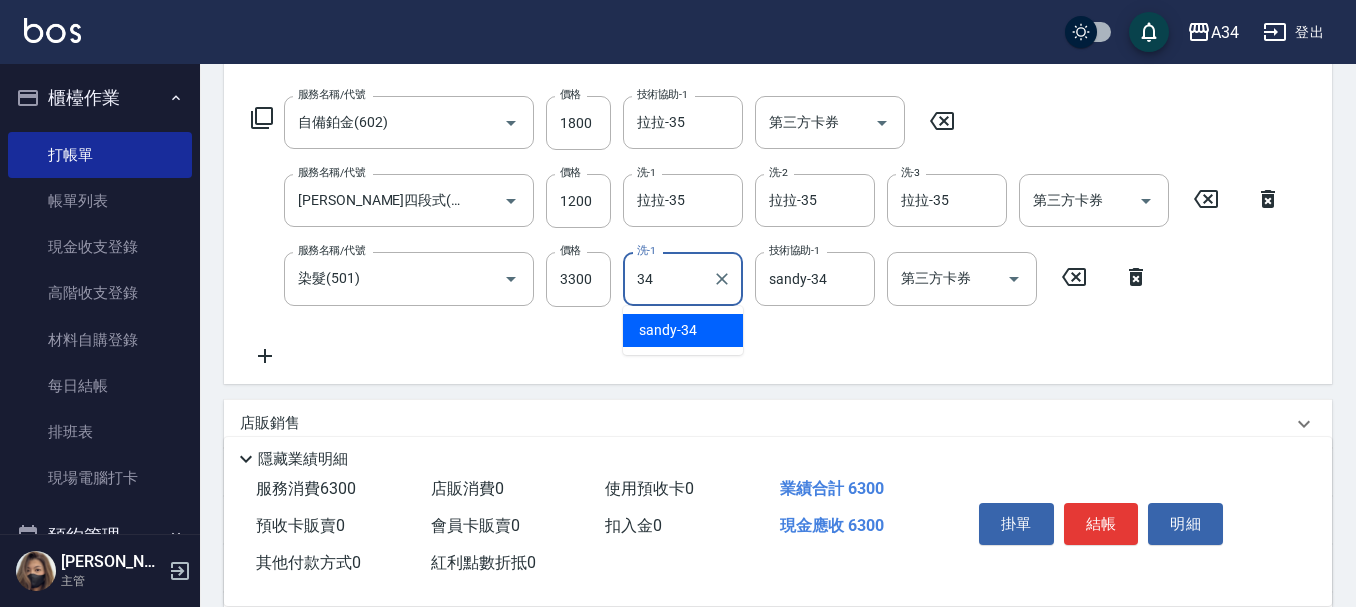 type on "sandy-34" 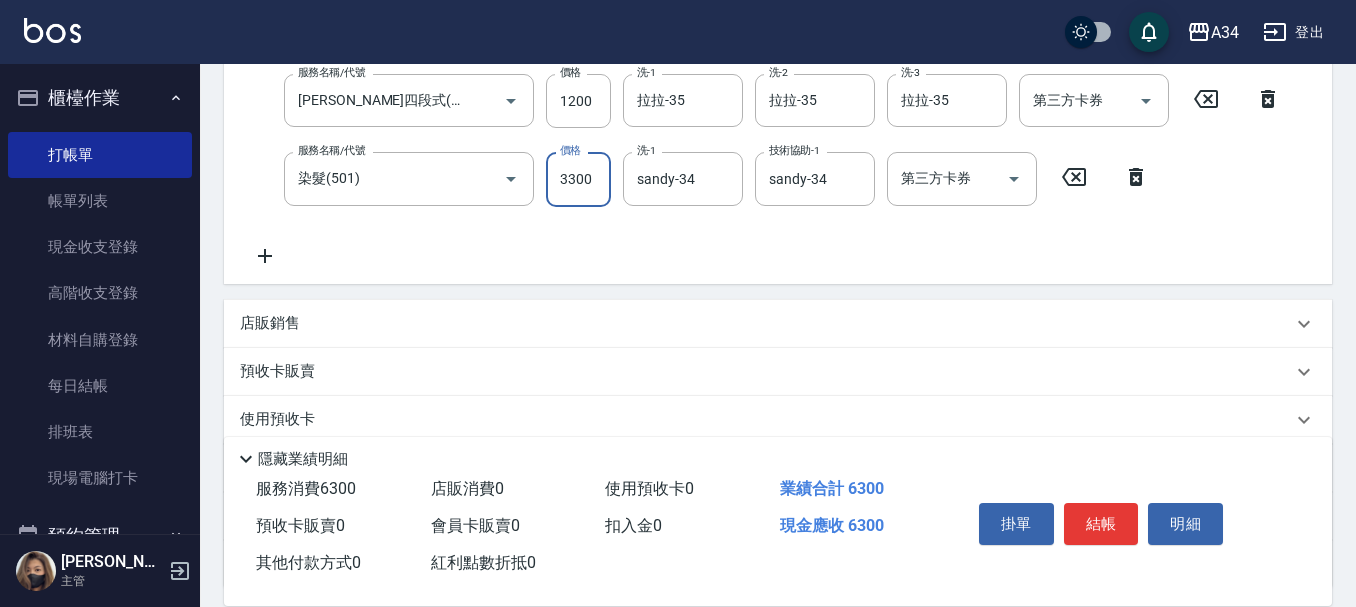 scroll, scrollTop: 396, scrollLeft: 0, axis: vertical 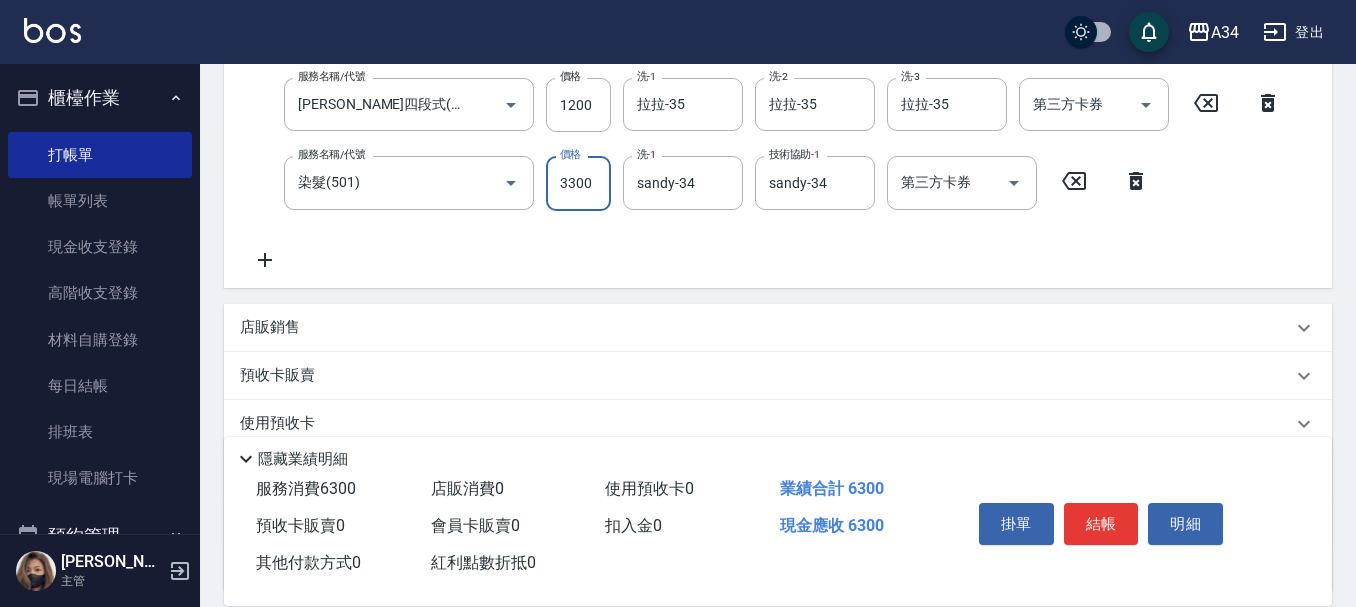 click on "3300" at bounding box center [578, 183] 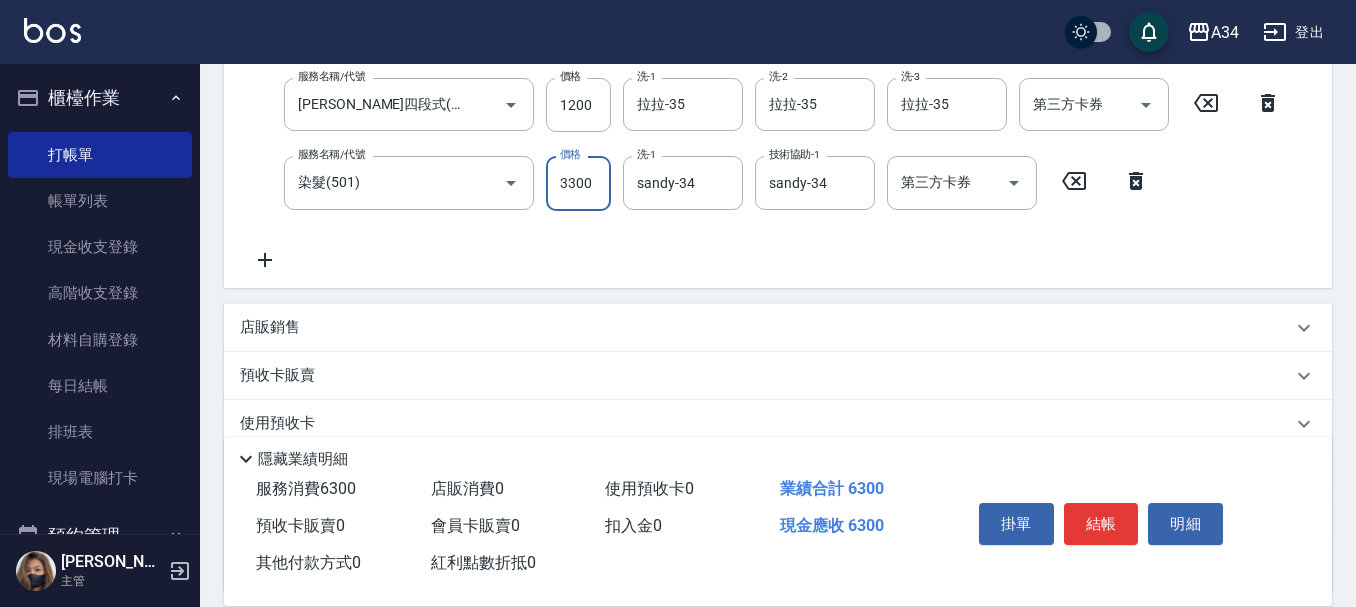 type on "1" 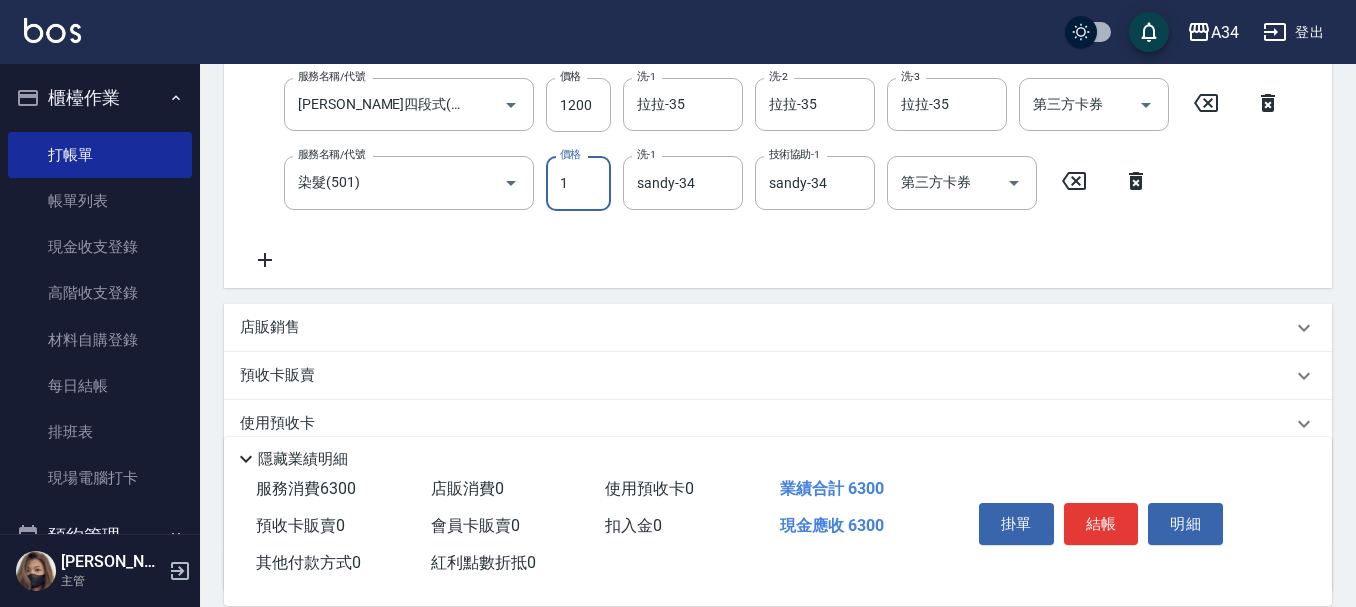 type on "300" 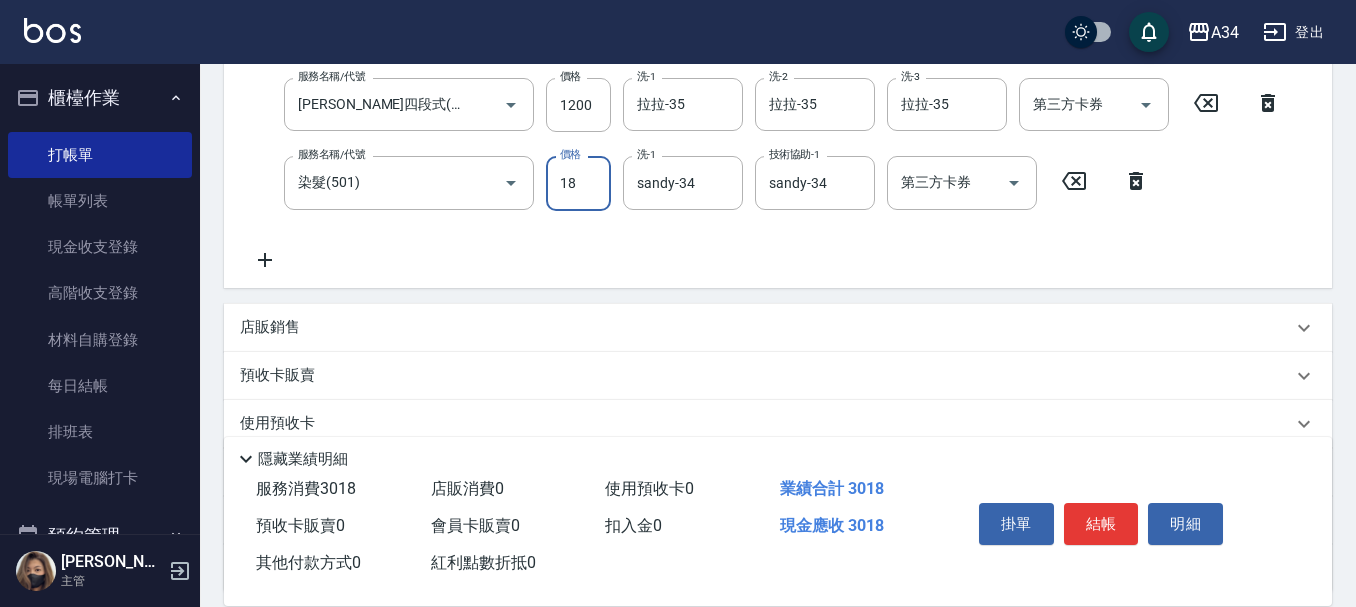type on "180" 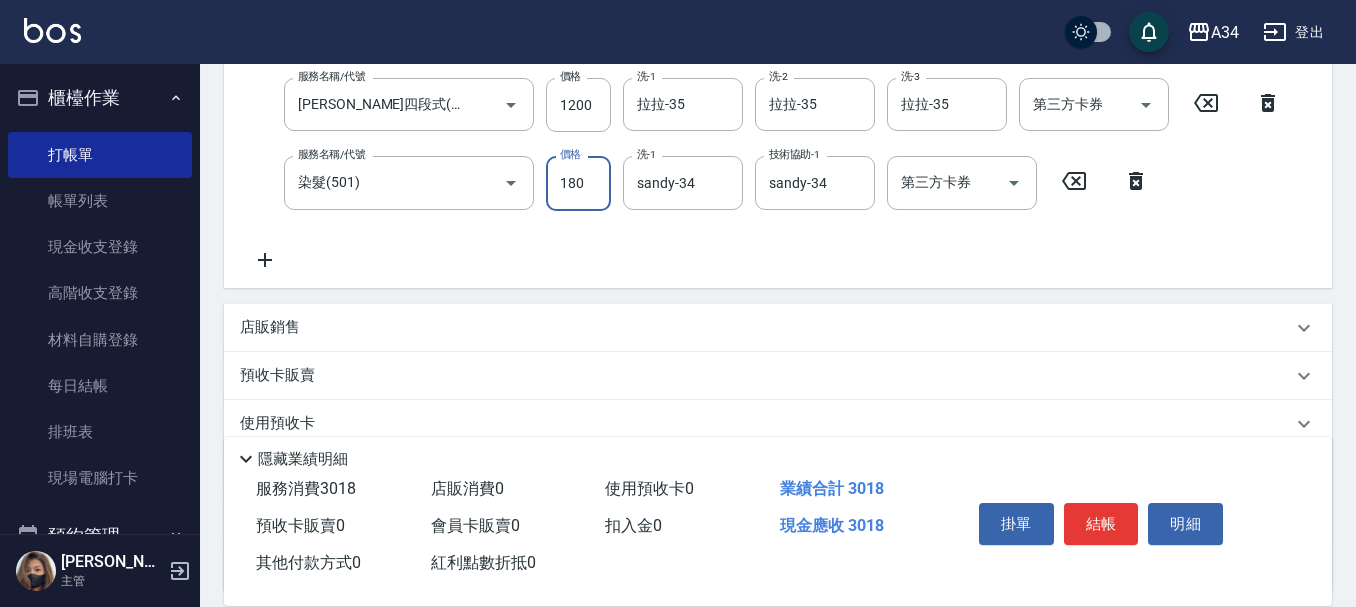 type on "480" 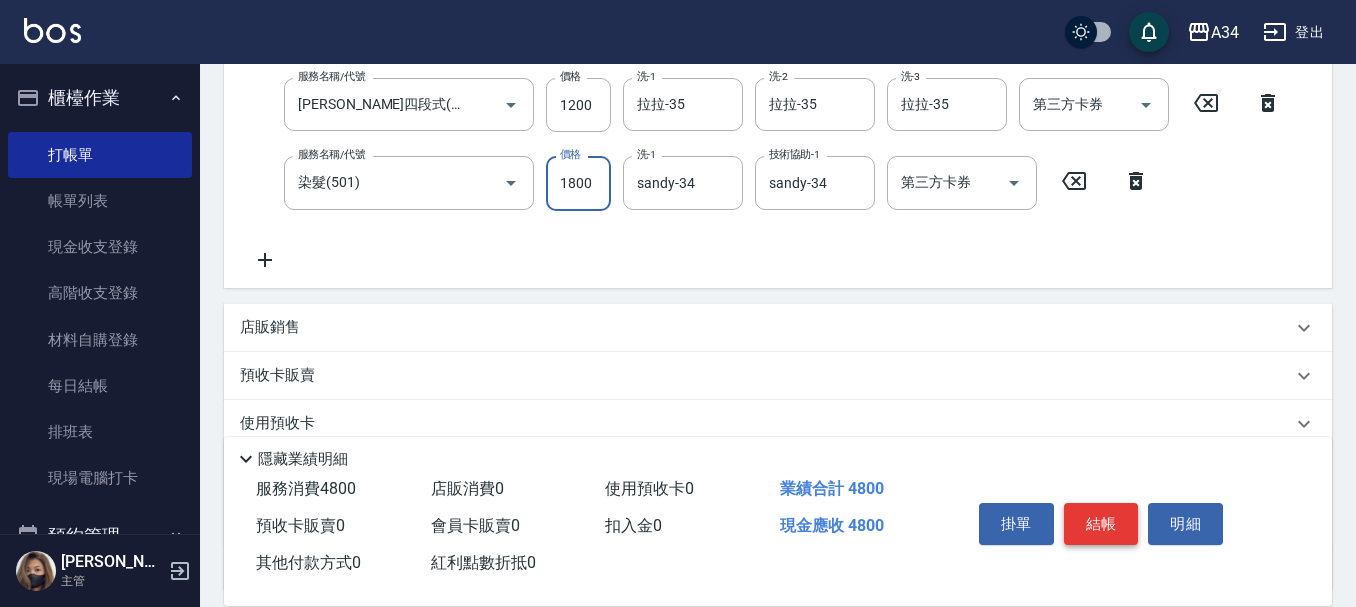 type on "1800" 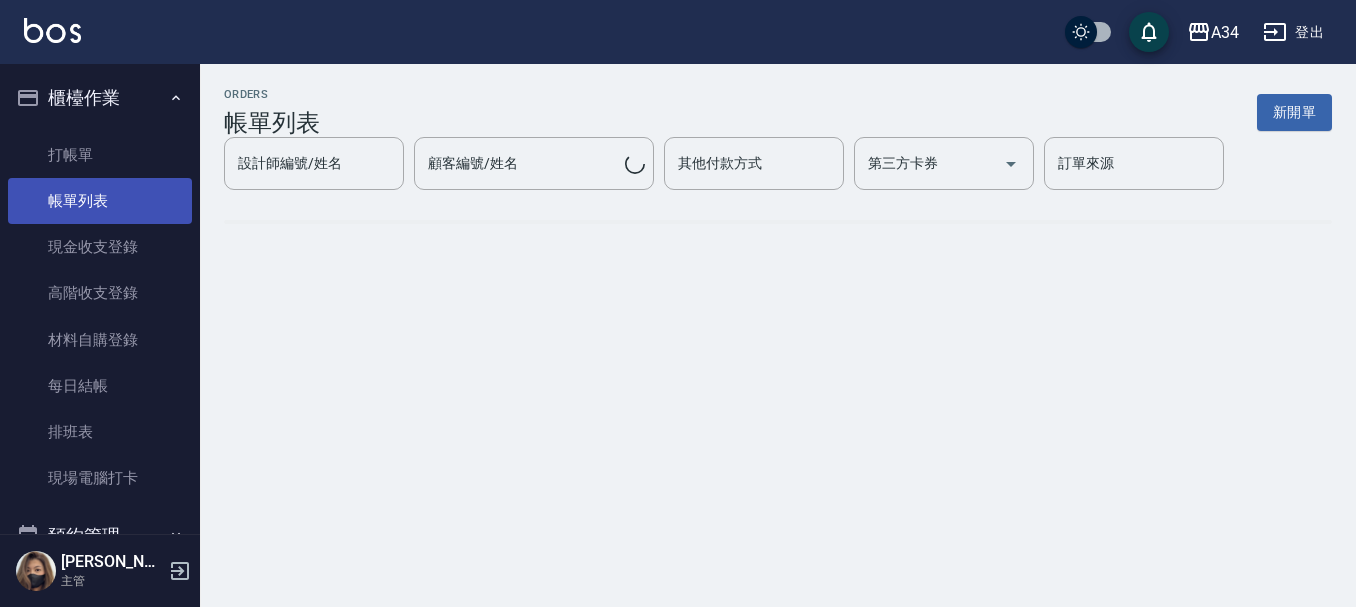 scroll, scrollTop: 0, scrollLeft: 0, axis: both 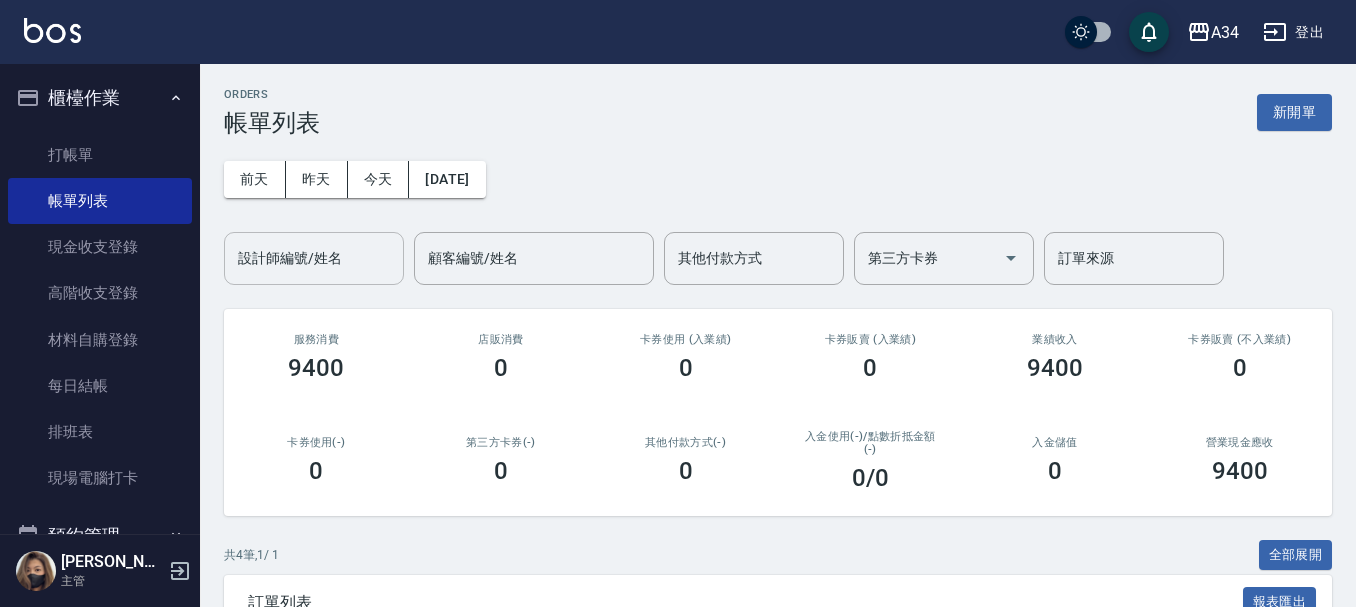 click on "設計師編號/姓名" at bounding box center (314, 258) 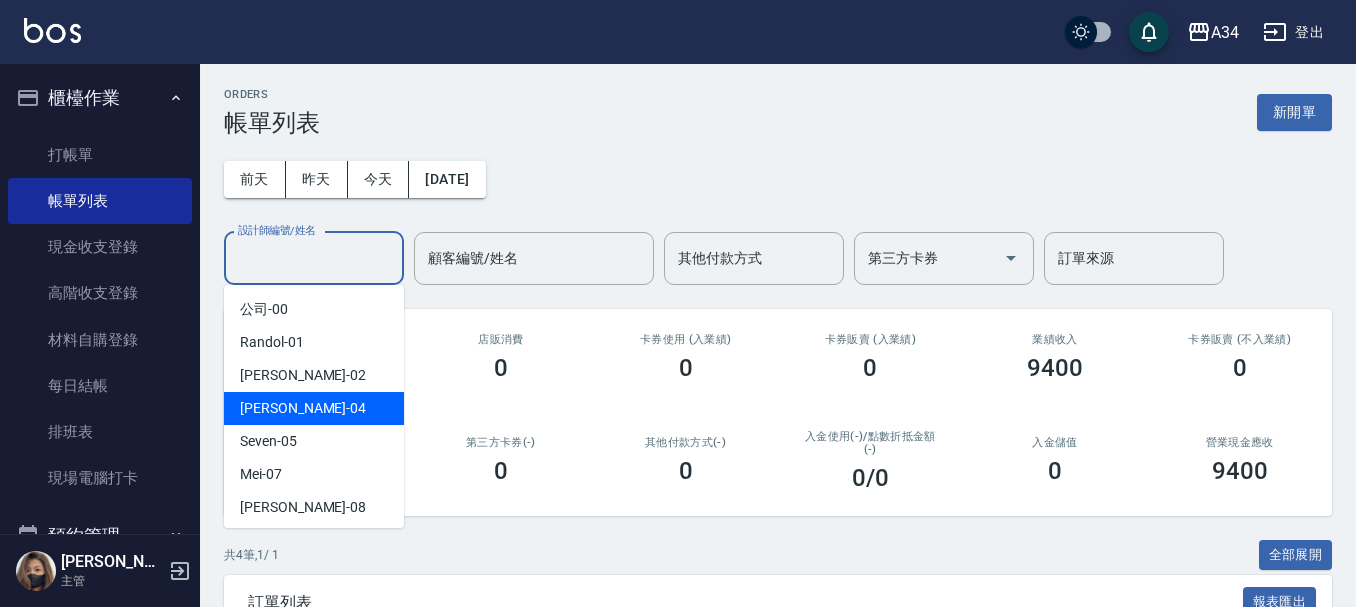 click on "Gina -04" at bounding box center [314, 408] 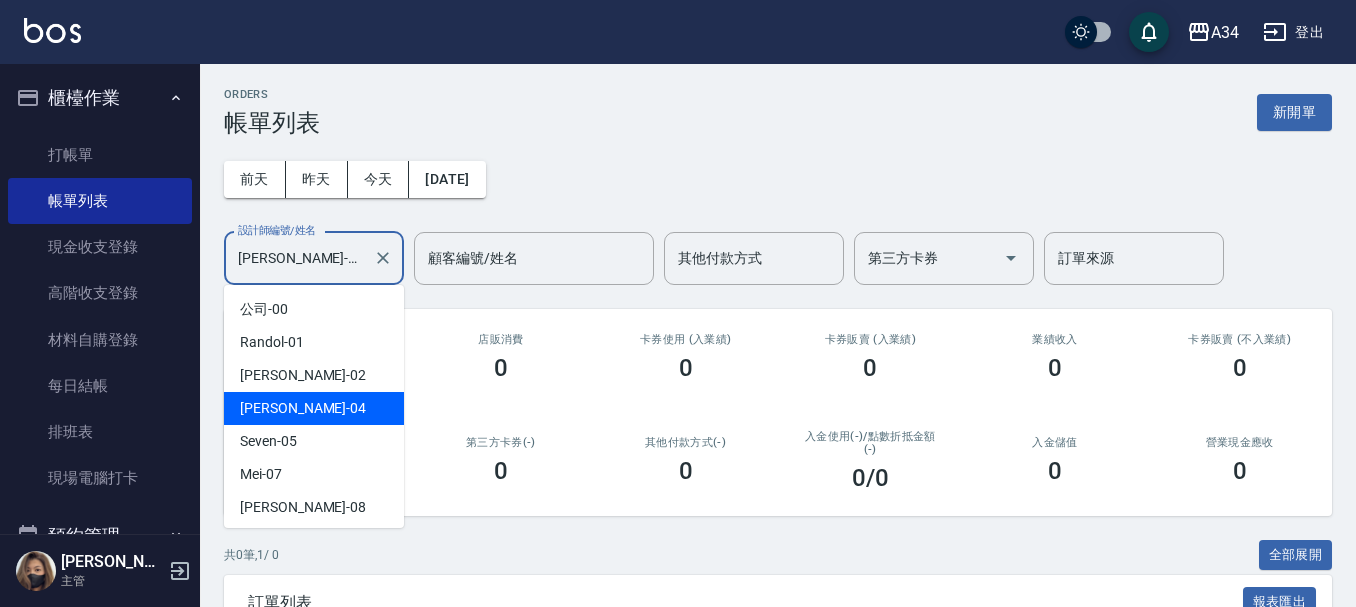 click on "Gina-04" at bounding box center [299, 258] 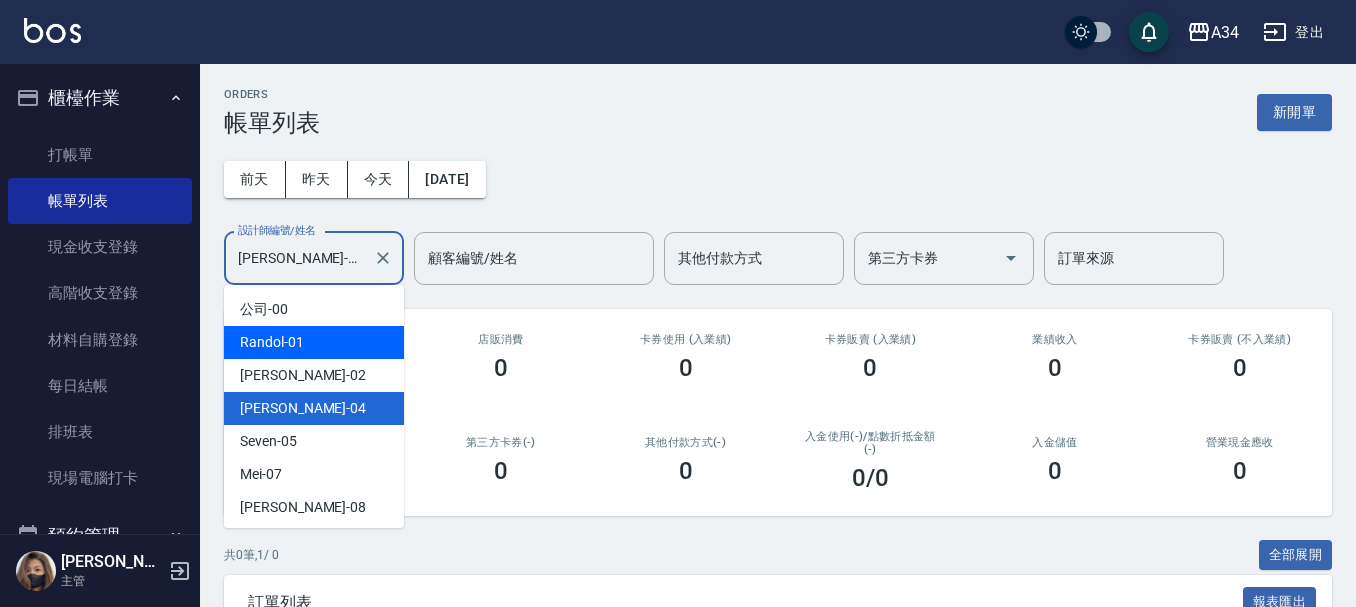 click on "Randol -01" at bounding box center [314, 342] 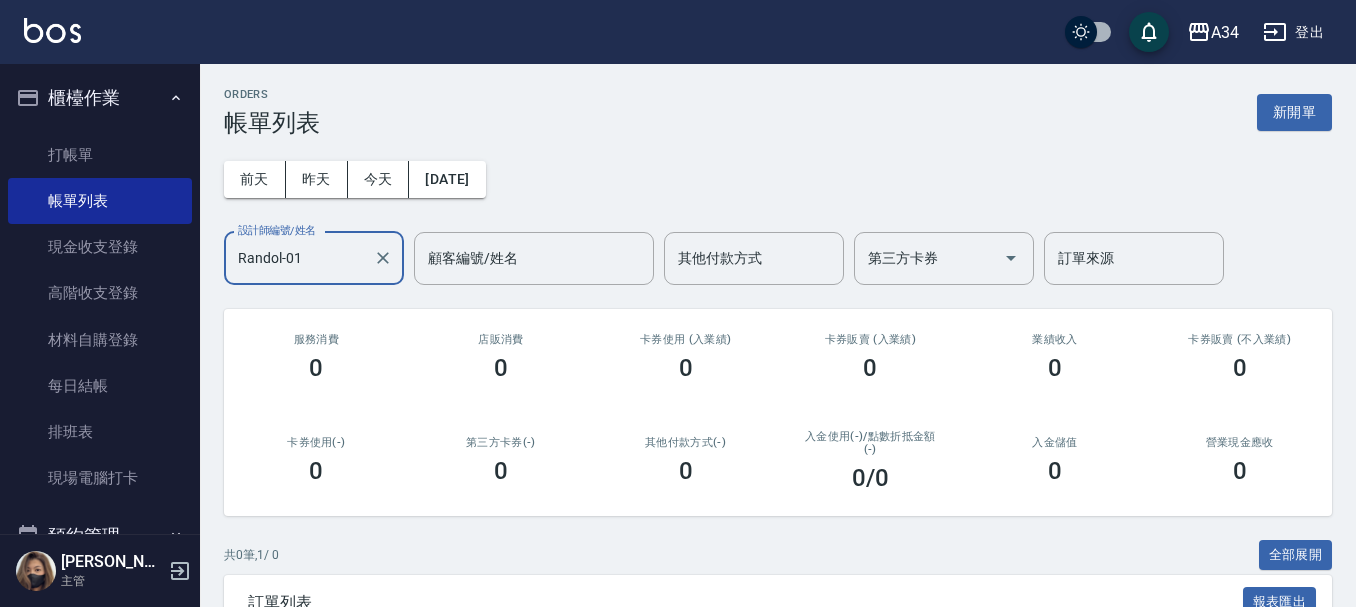 drag, startPoint x: 316, startPoint y: 261, endPoint x: 303, endPoint y: 280, distance: 23.021729 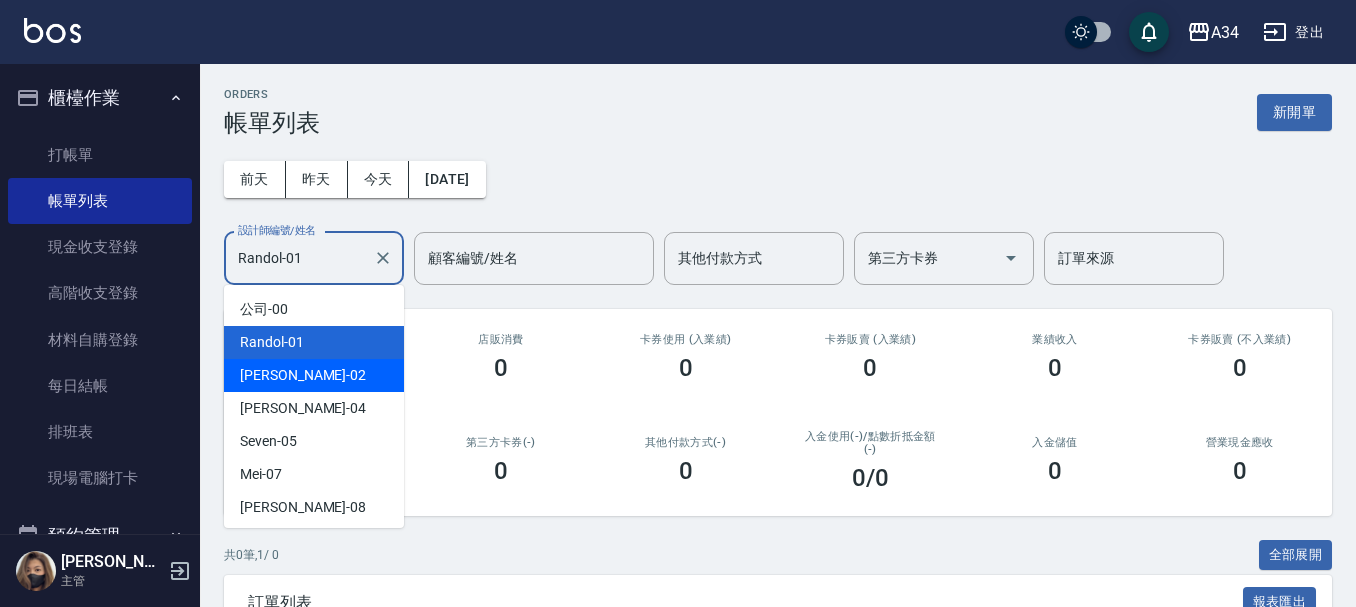 click on "Wendy -02" at bounding box center (303, 375) 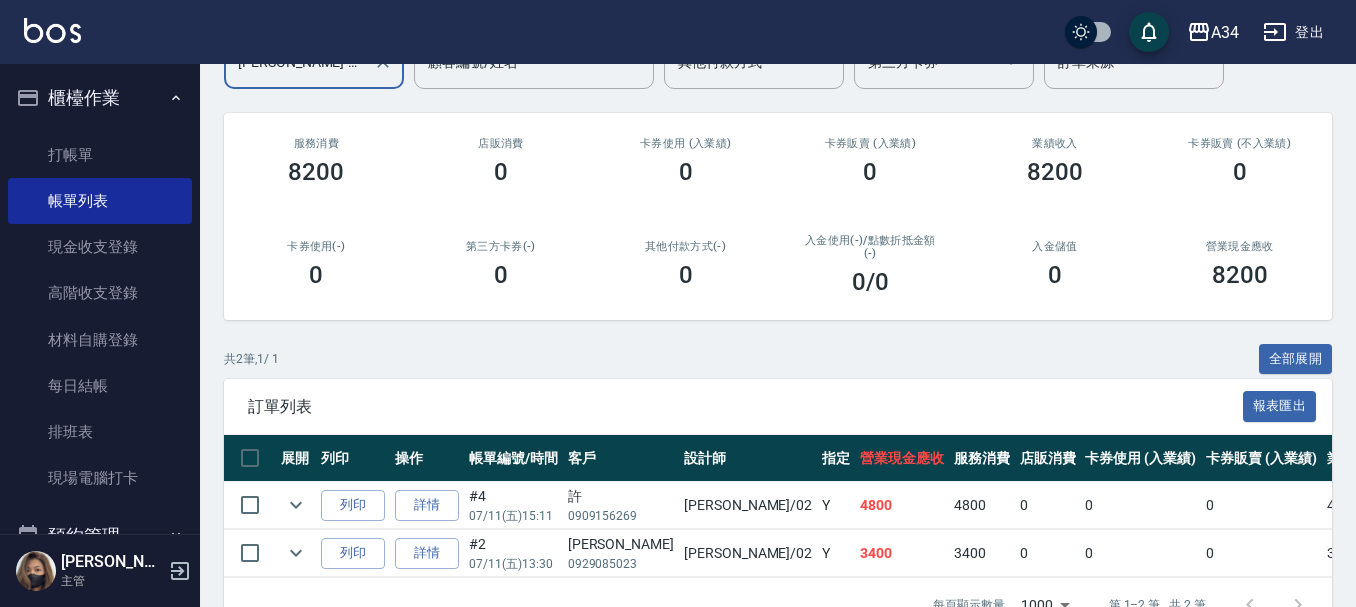 scroll, scrollTop: 260, scrollLeft: 0, axis: vertical 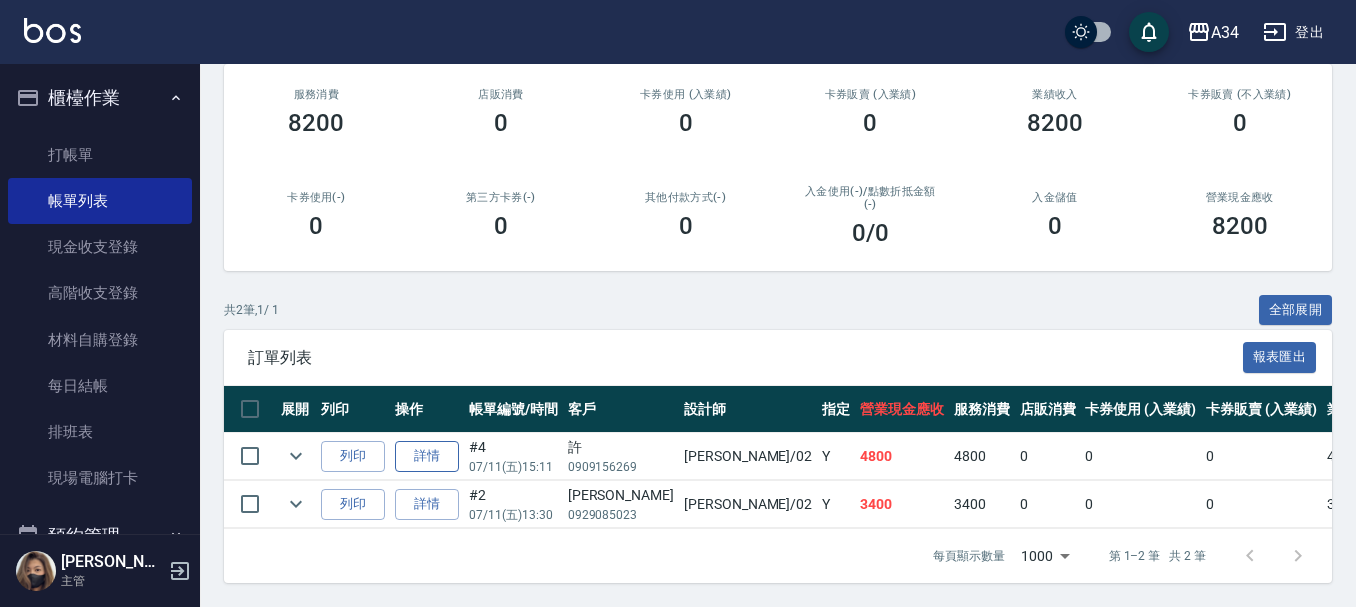 click on "詳情" at bounding box center [427, 456] 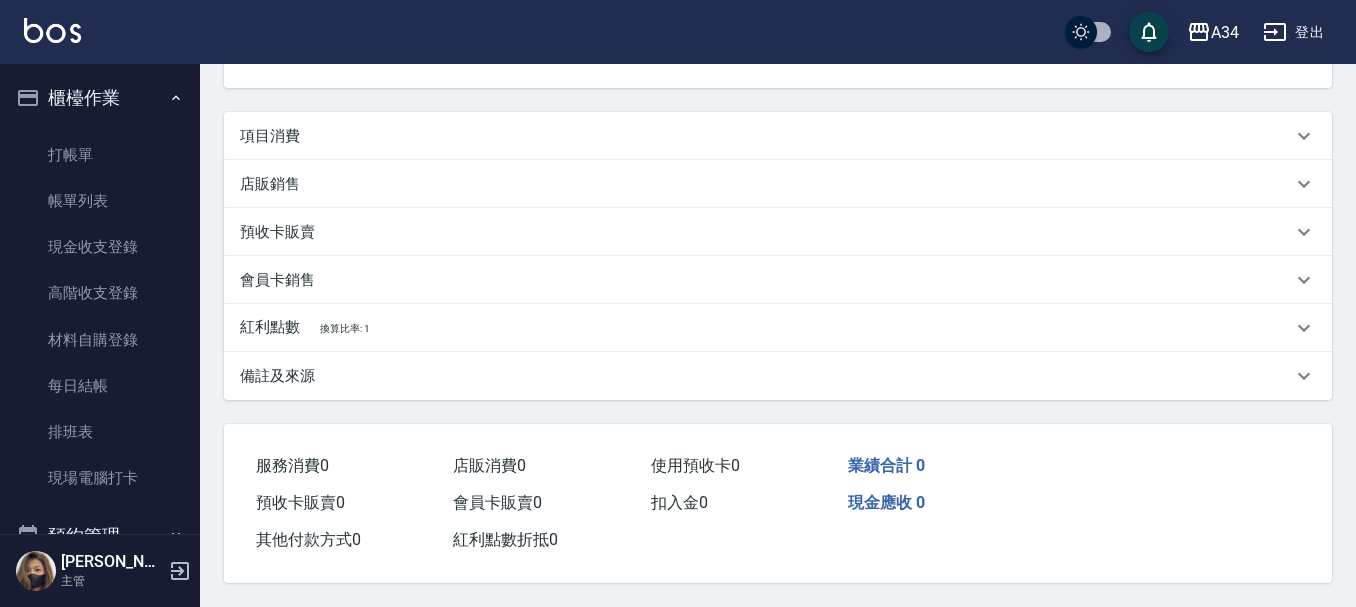 scroll, scrollTop: 0, scrollLeft: 0, axis: both 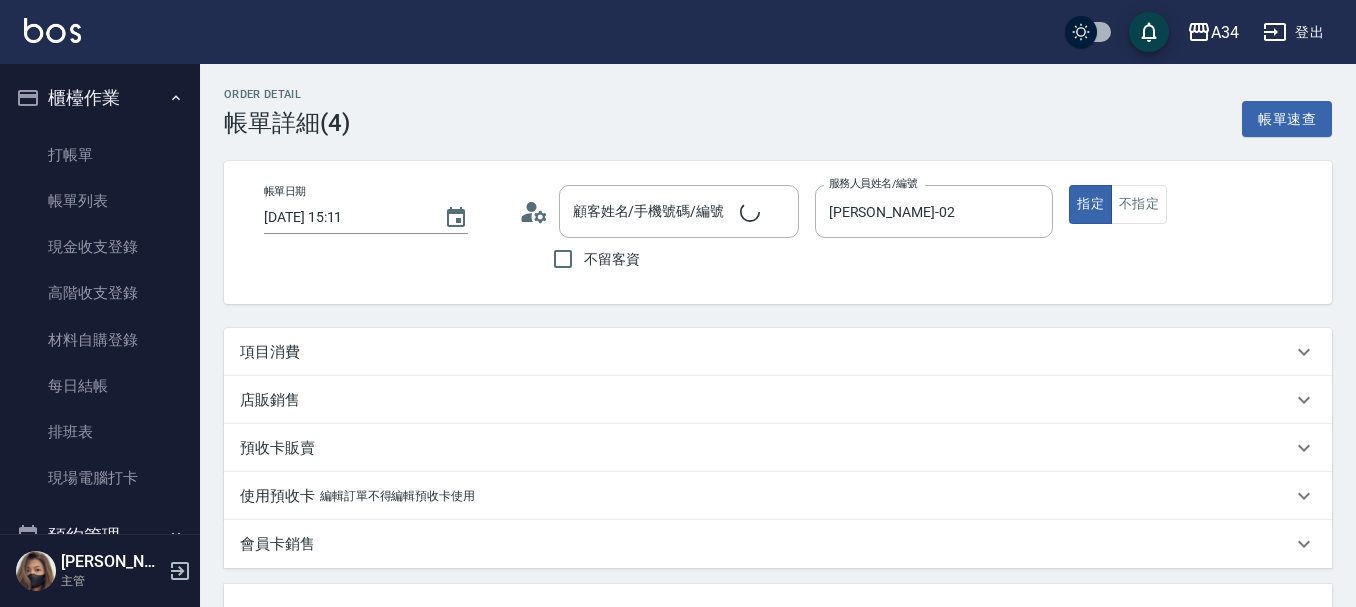 type on "2025/07/11 15:11" 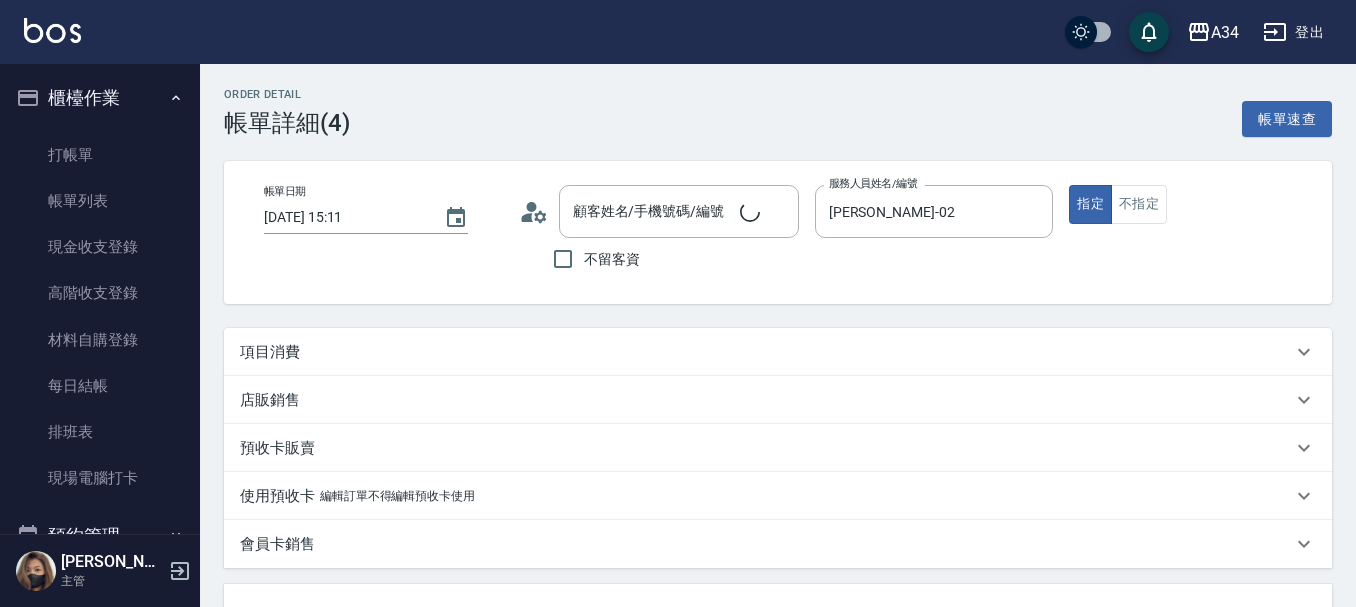 type on "Wendy-02" 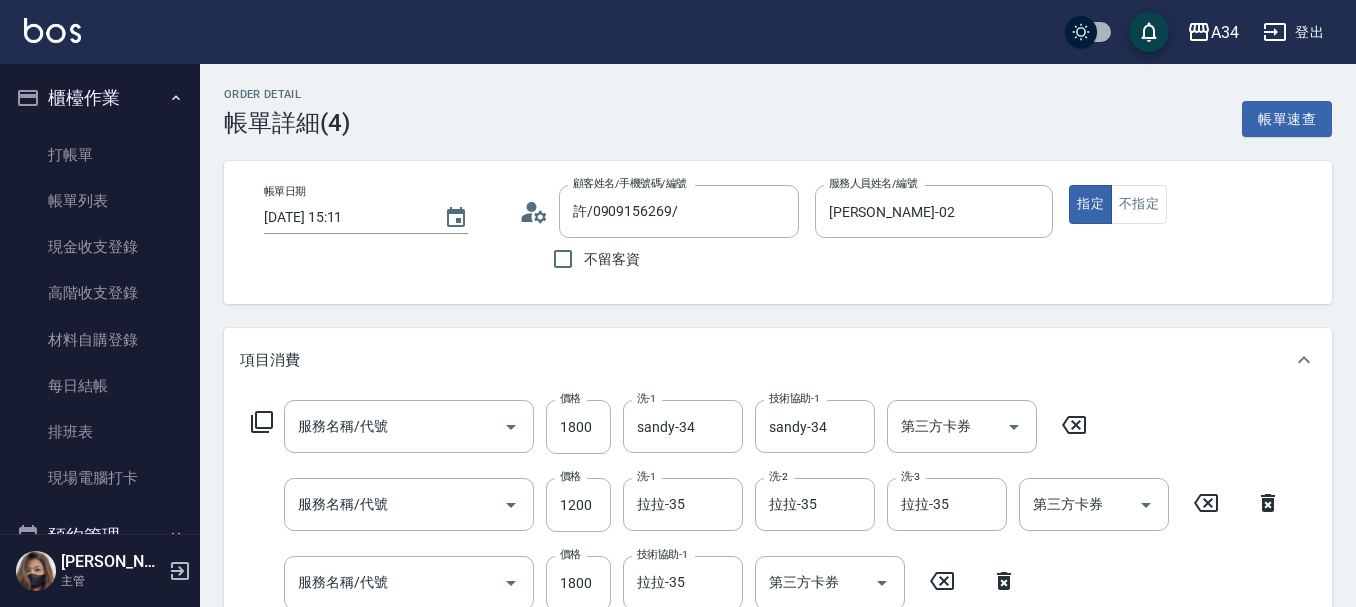 type on "許/0909156269/" 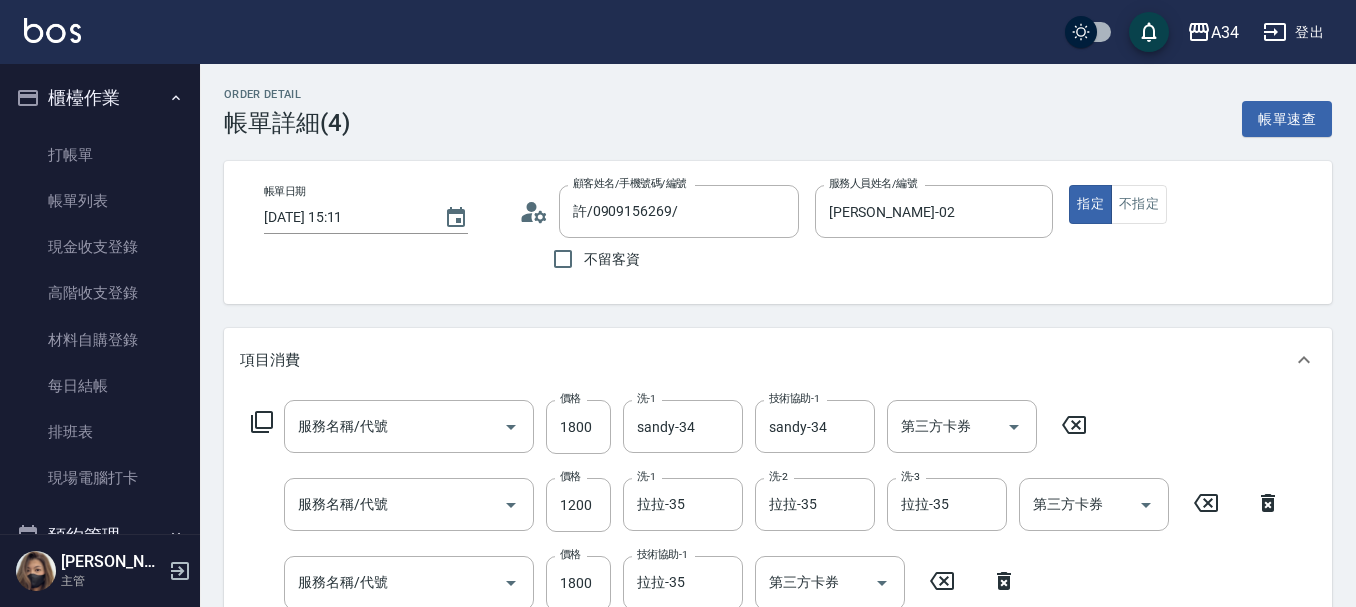 type on "染髮(501)" 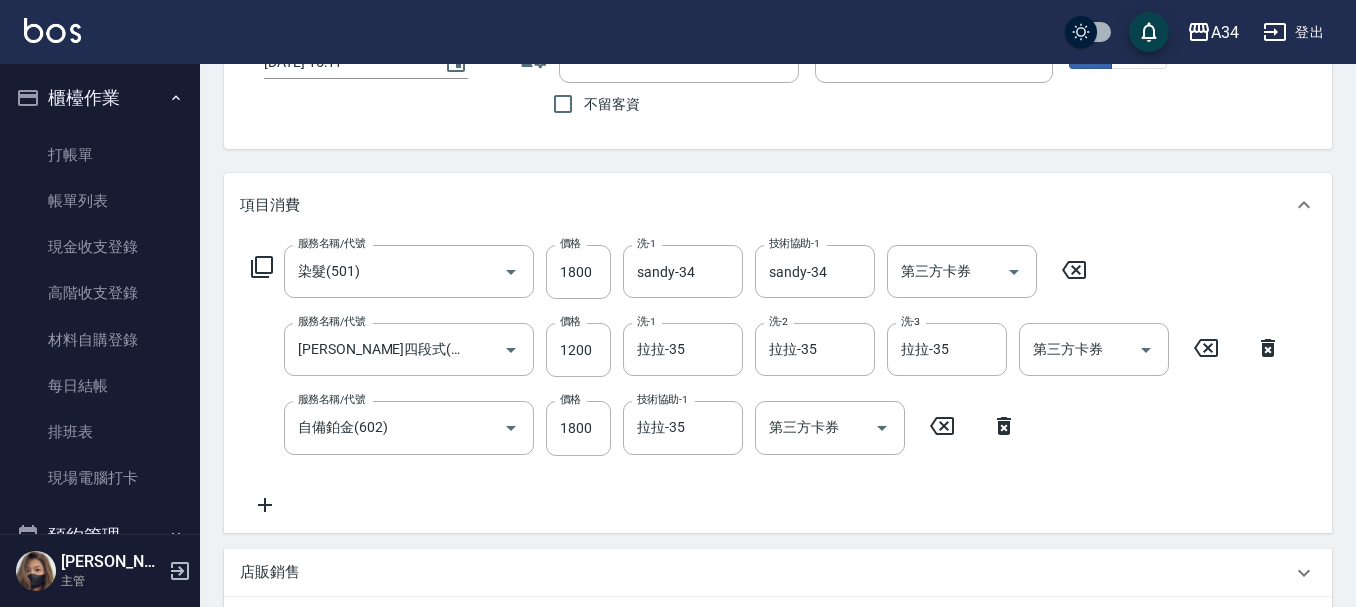 scroll, scrollTop: 200, scrollLeft: 0, axis: vertical 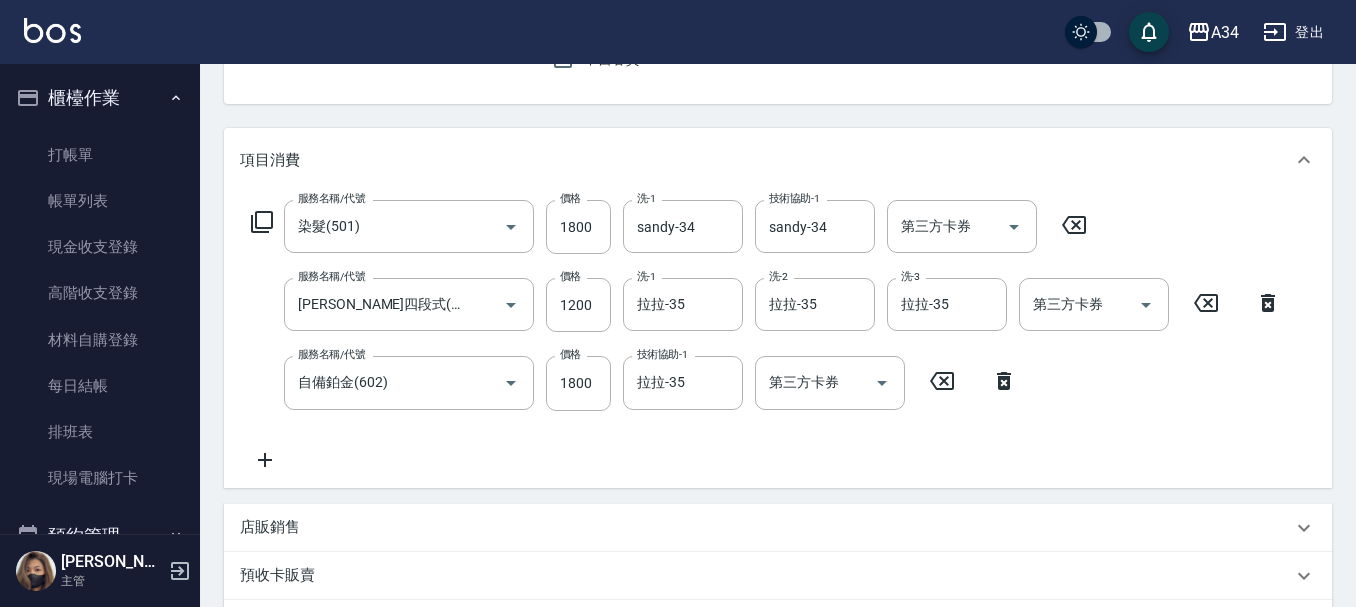 click 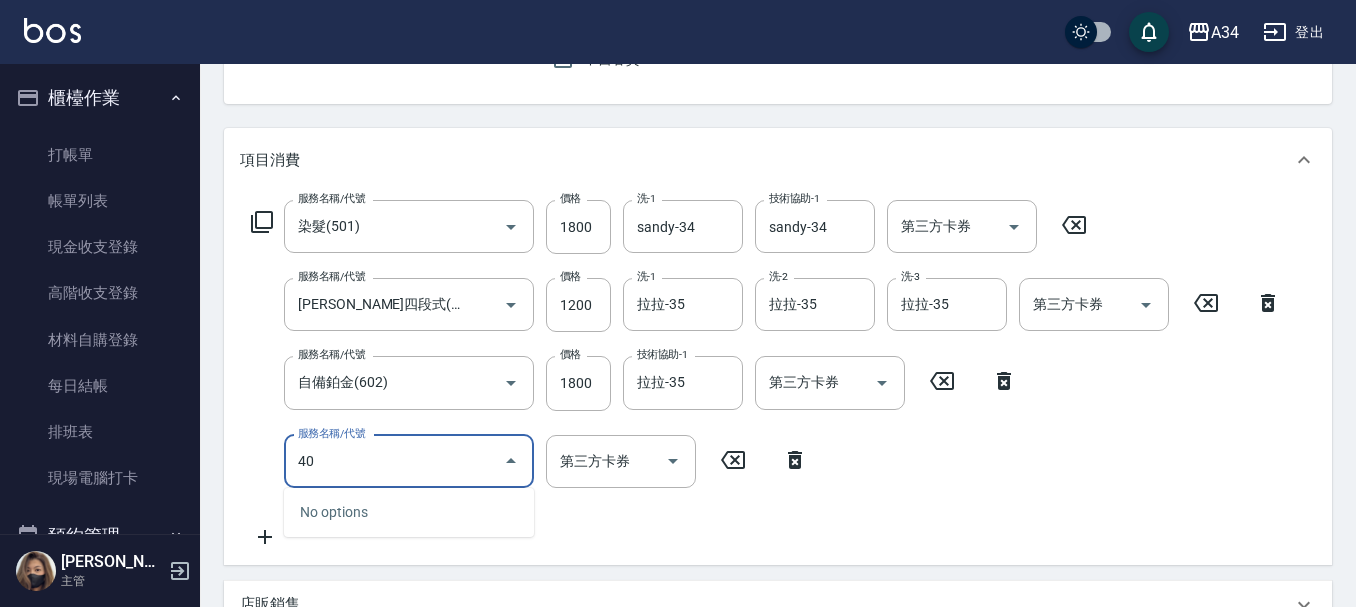 type on "401" 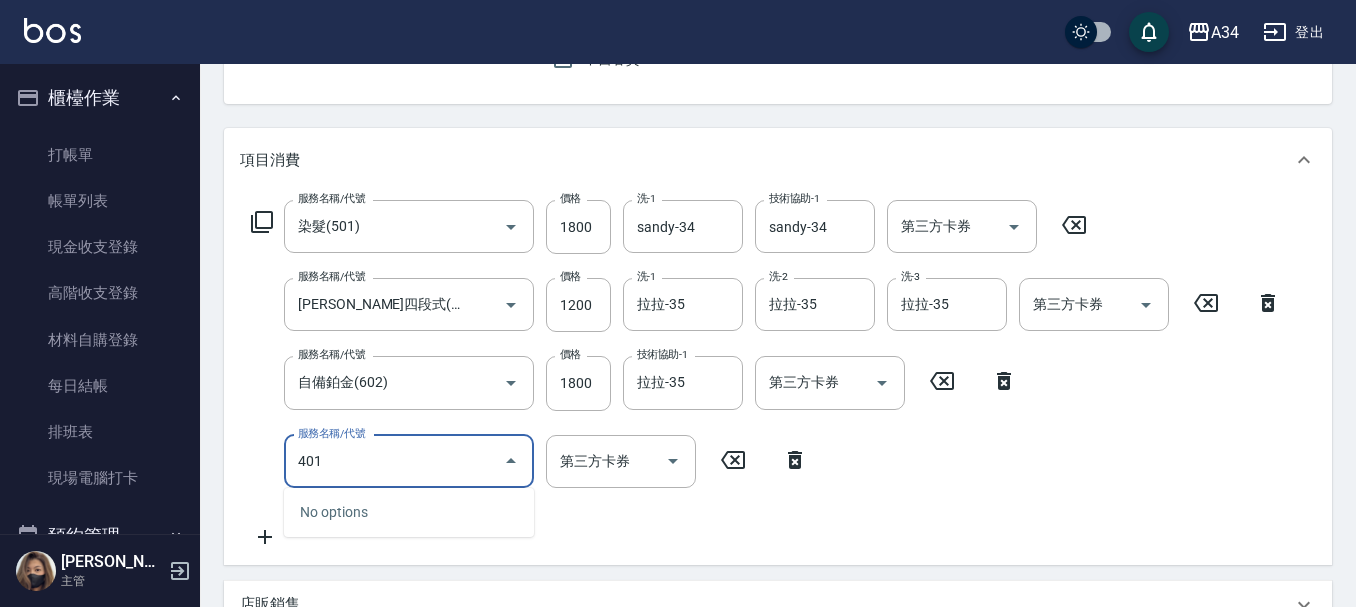 type on "500" 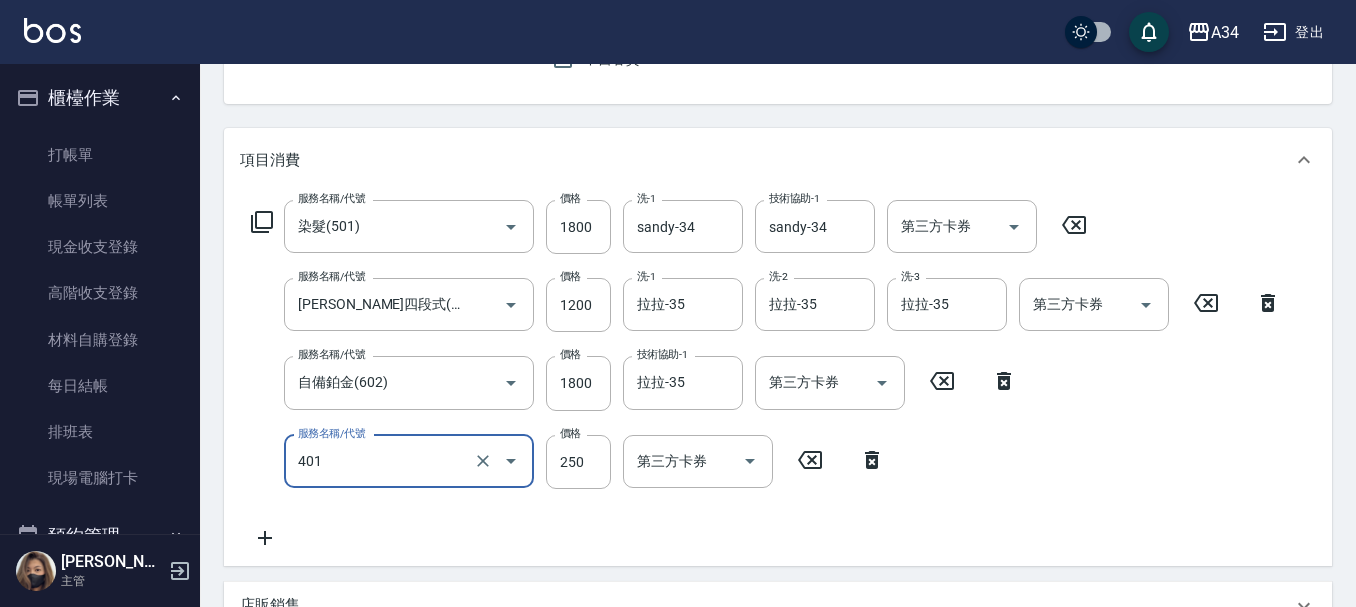 type on "剪髮(401)" 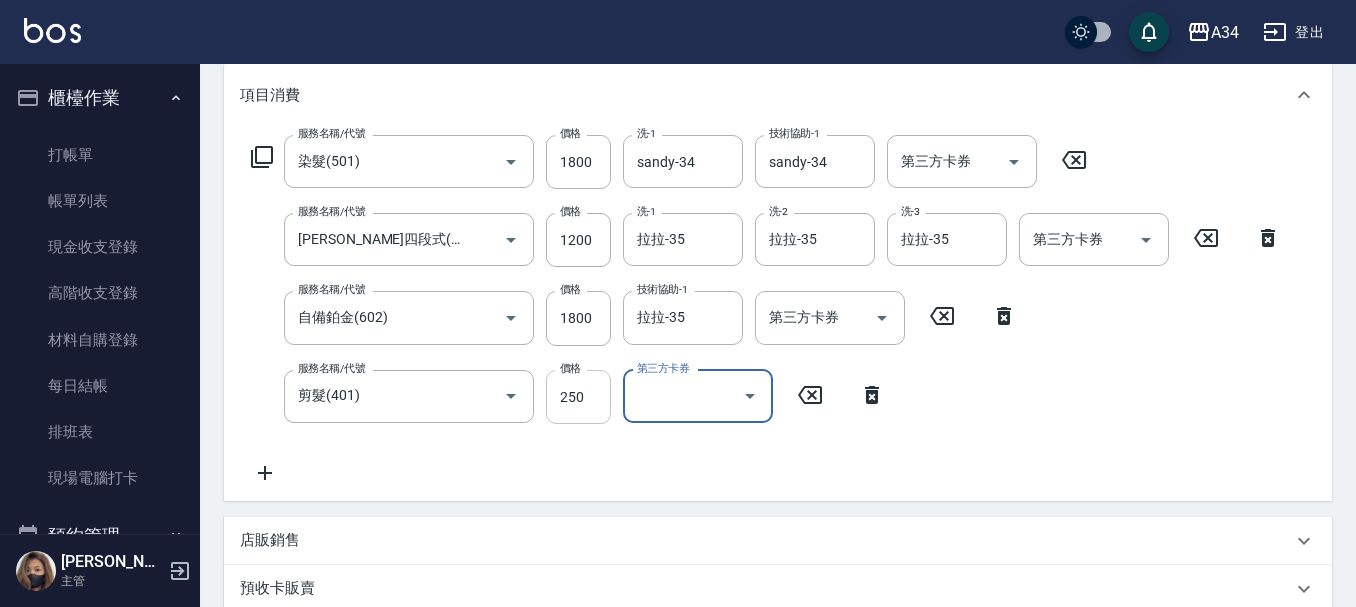 scroll, scrollTop: 300, scrollLeft: 0, axis: vertical 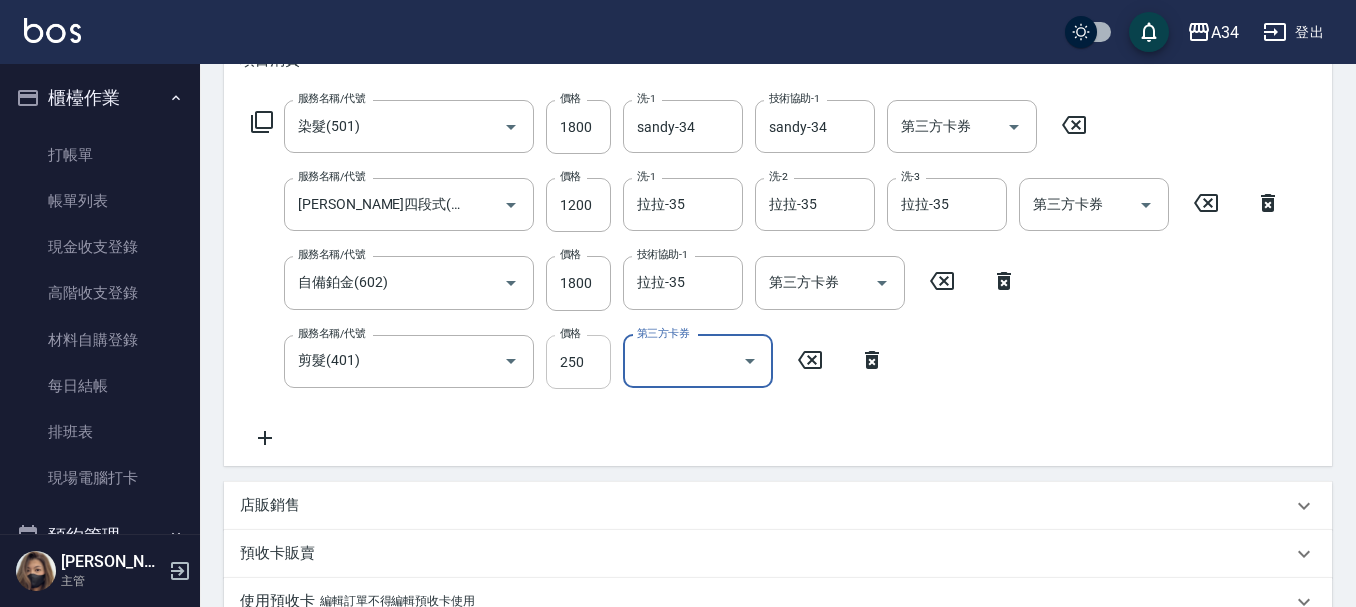 click on "250" at bounding box center (578, 362) 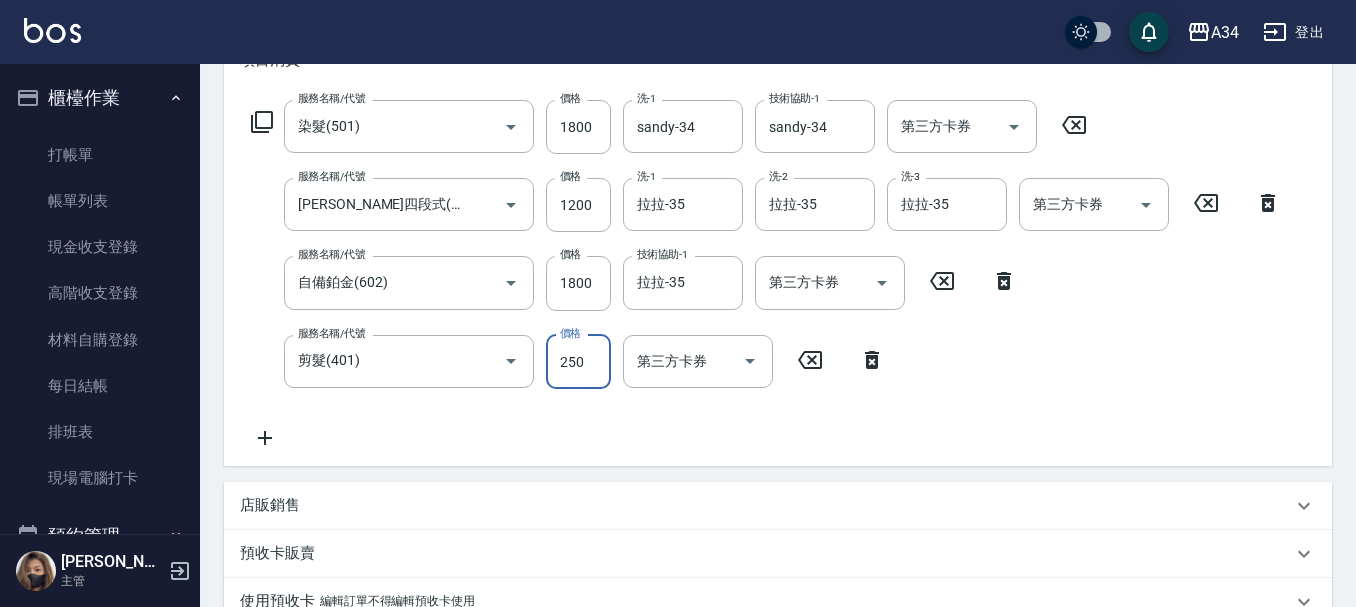 type on "3" 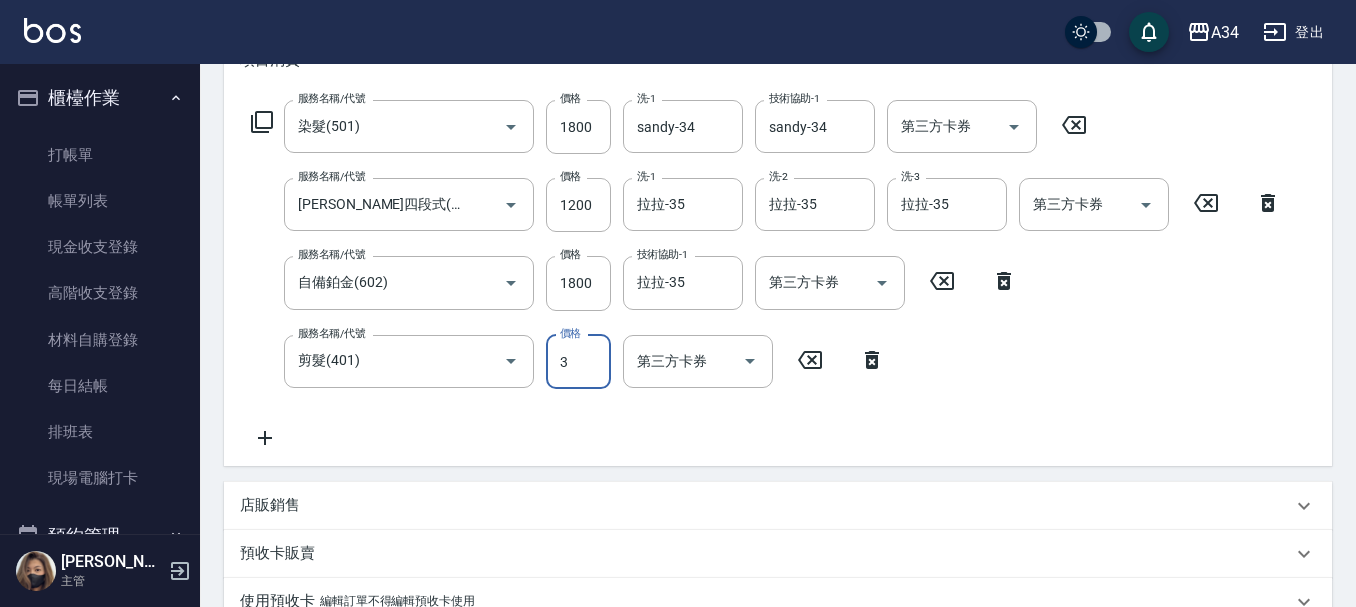 type on "480" 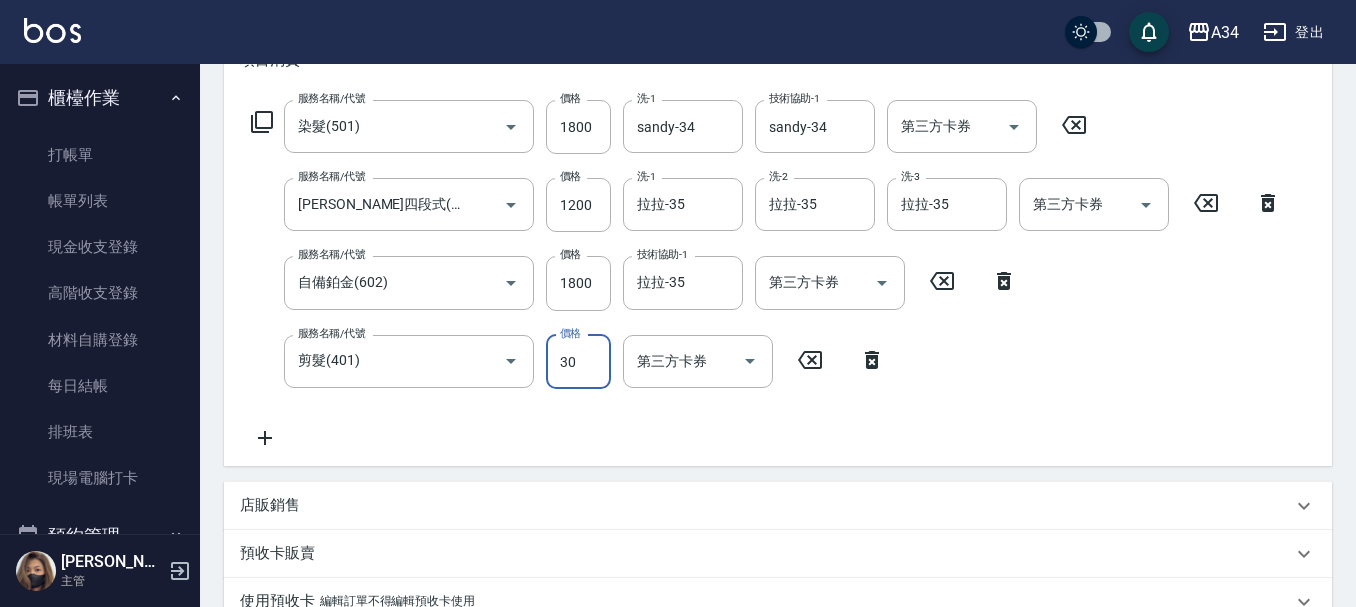 type on "300" 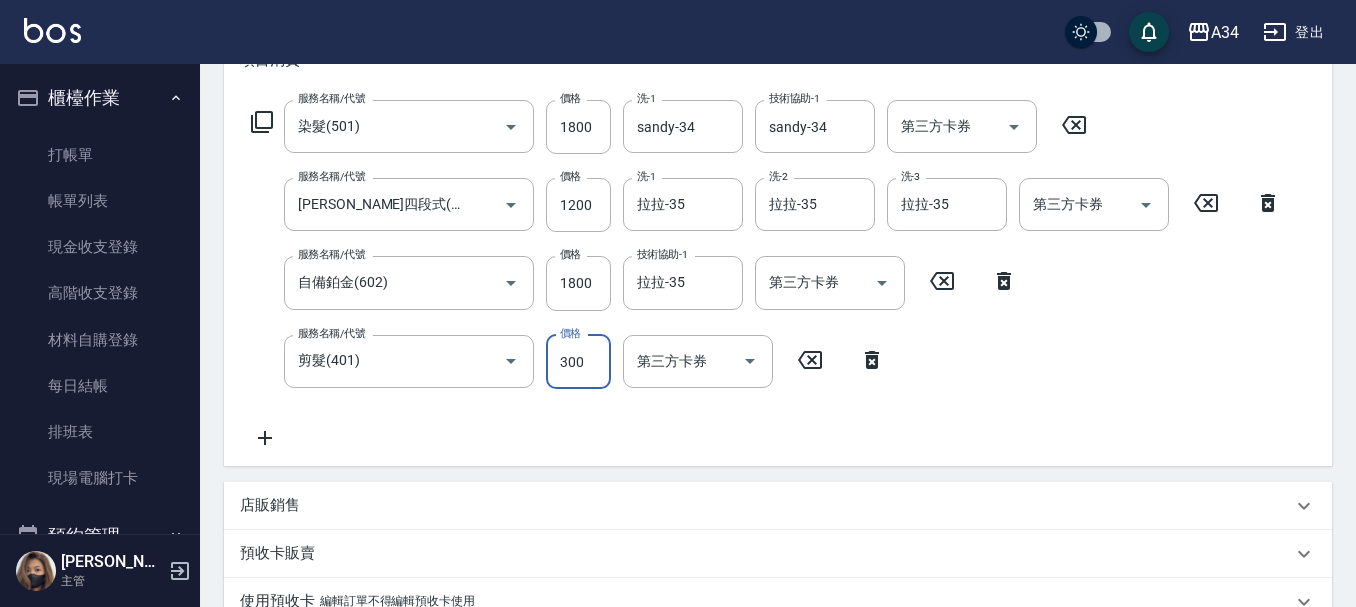 type on "510" 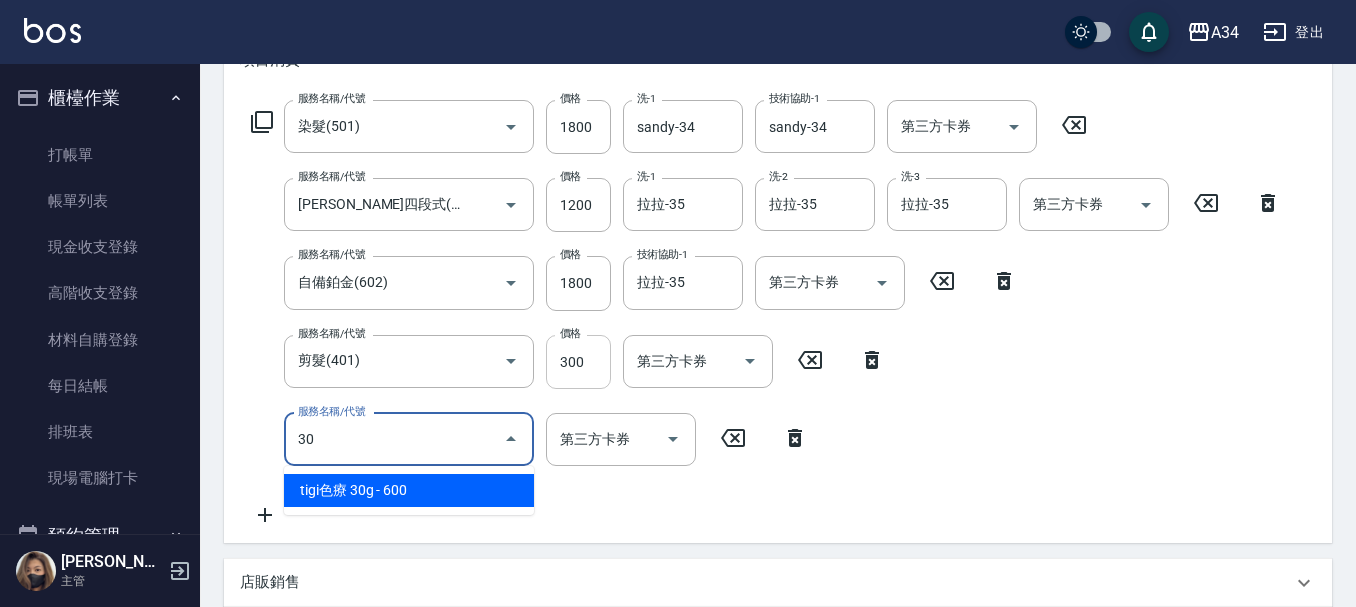 type on "301" 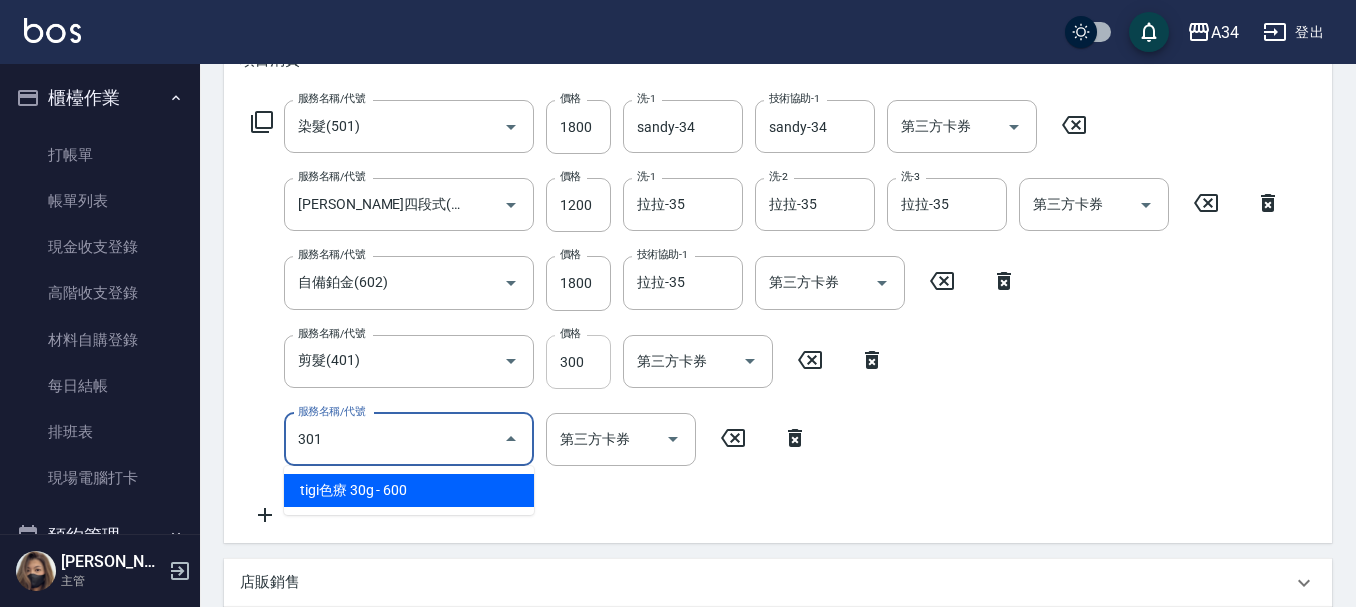 type on "660" 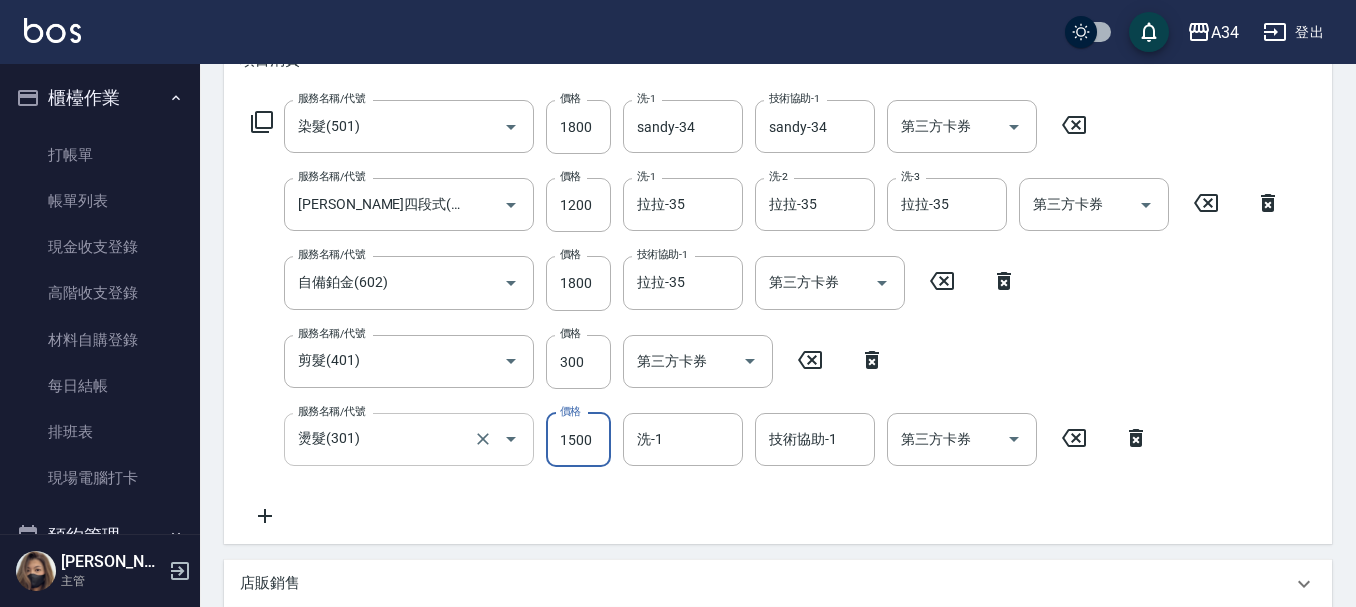 click on "燙髮(301)" at bounding box center (381, 439) 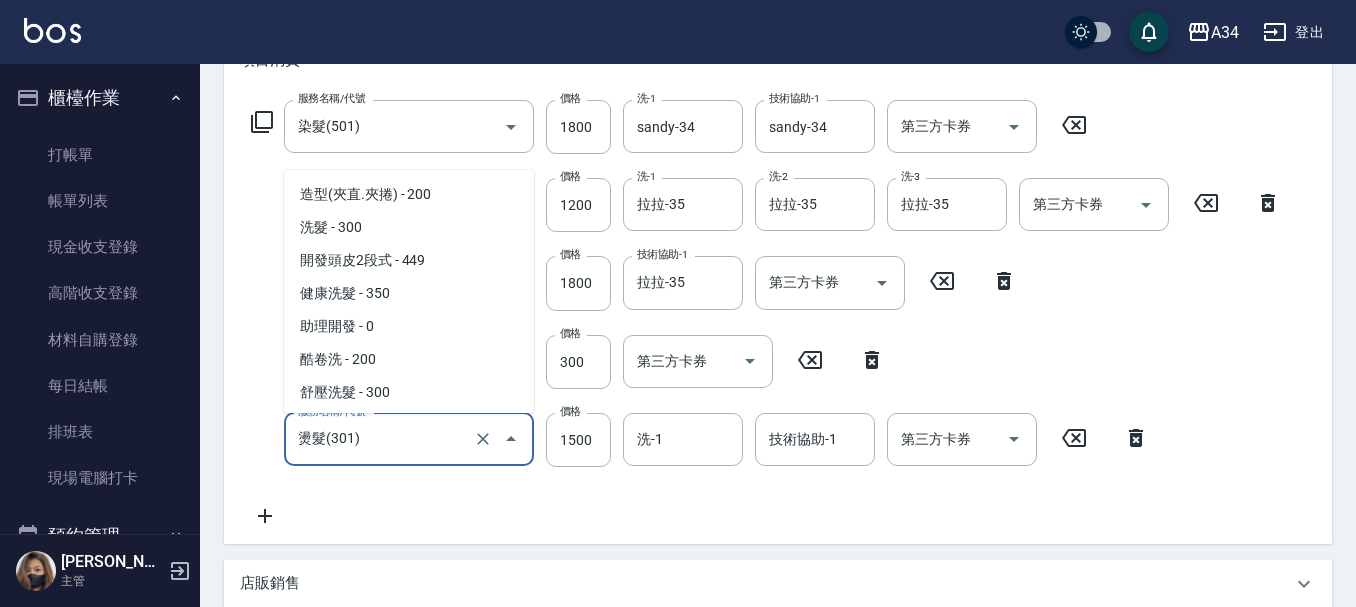 click on "燙髮(301)" at bounding box center (381, 439) 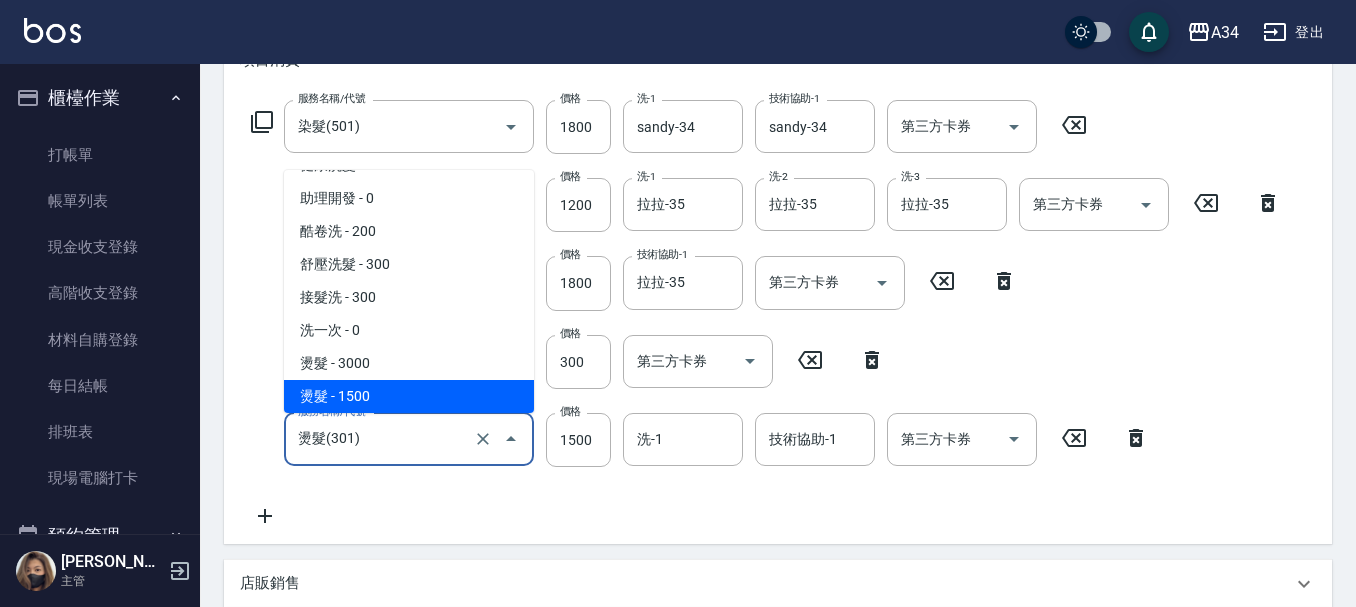 type on "2" 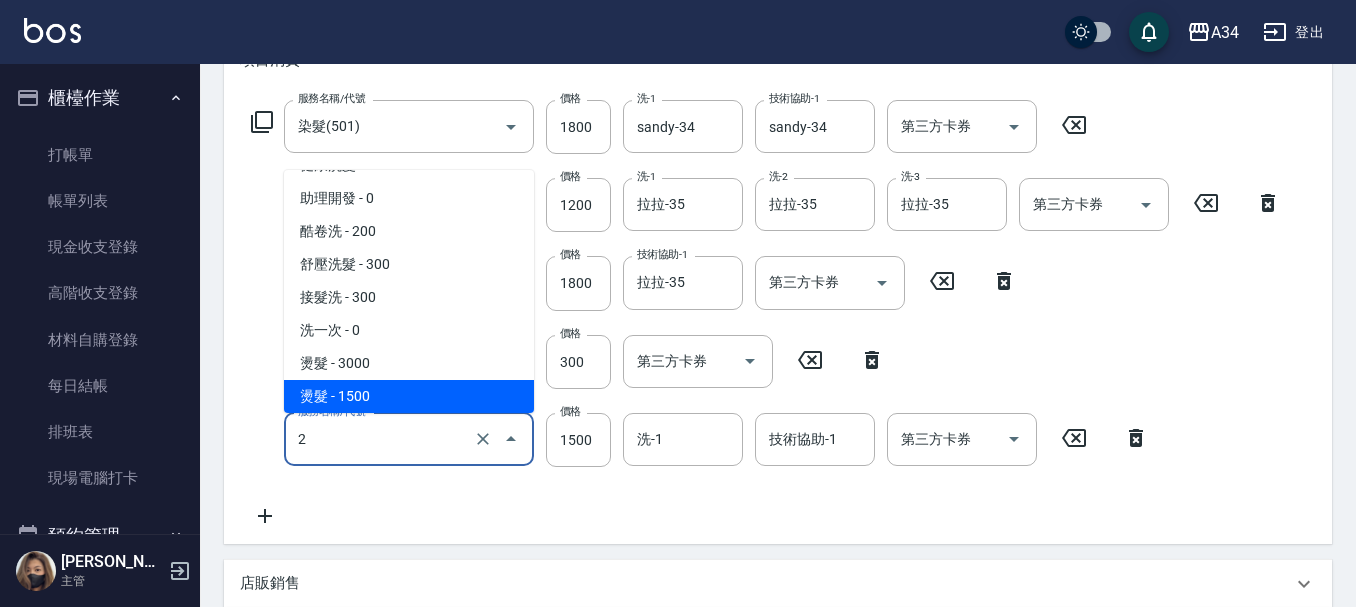 type on "510" 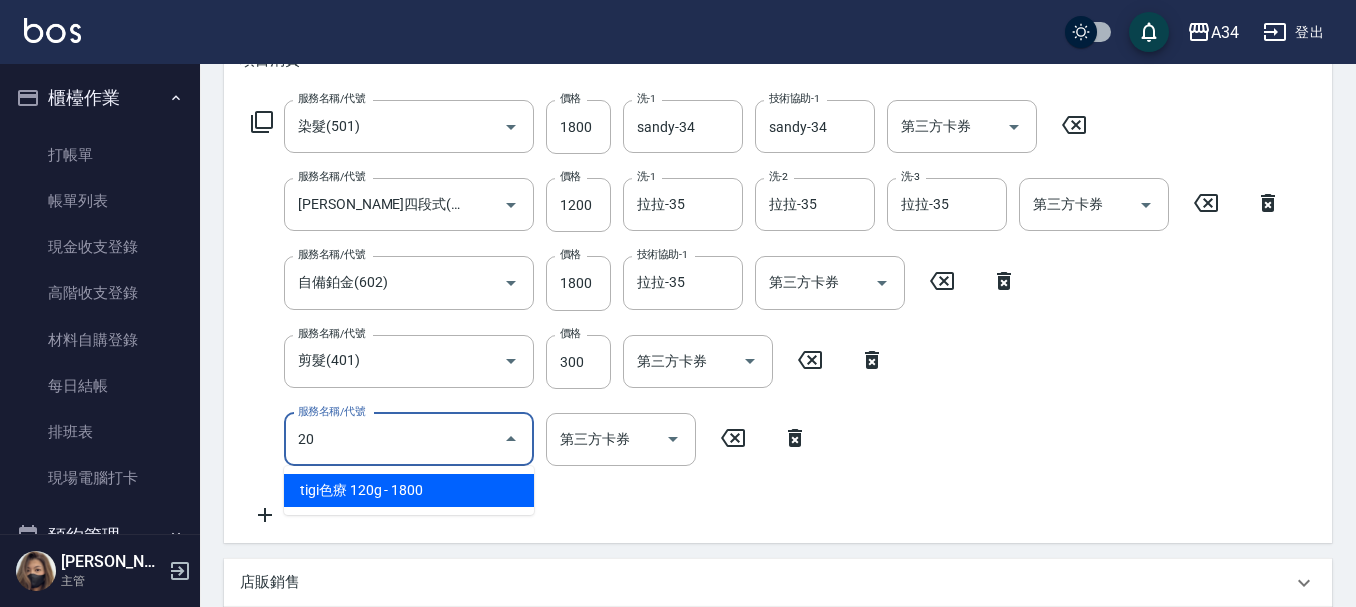 scroll, scrollTop: 0, scrollLeft: 0, axis: both 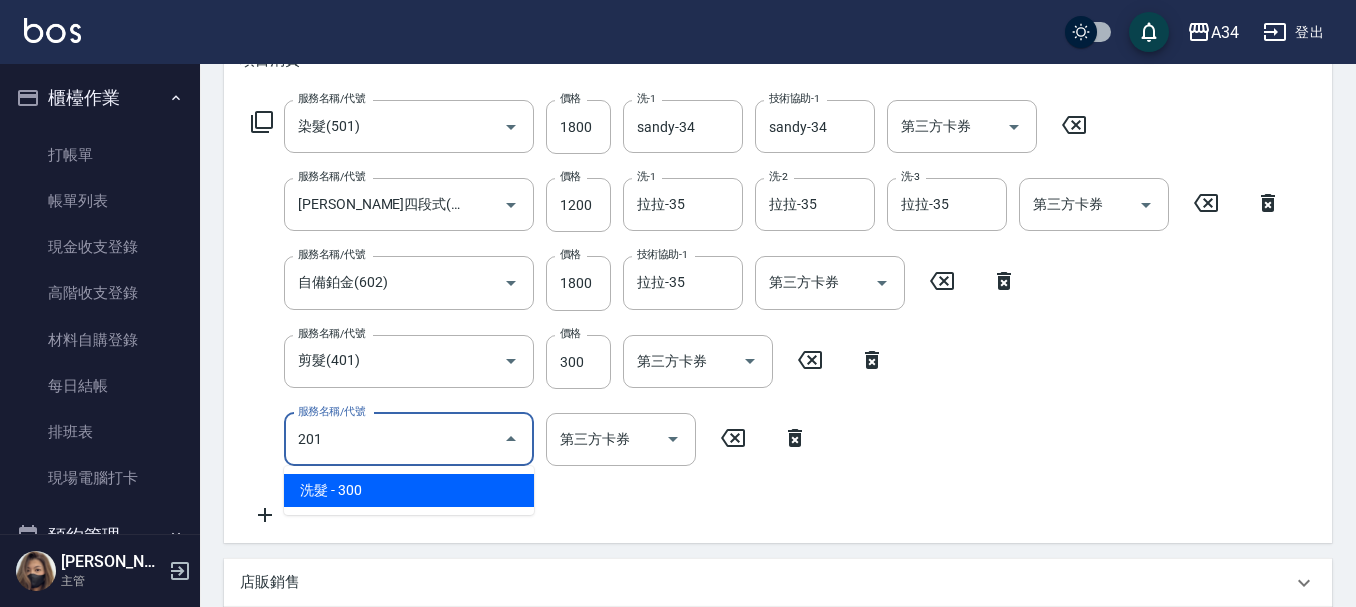 type on "201" 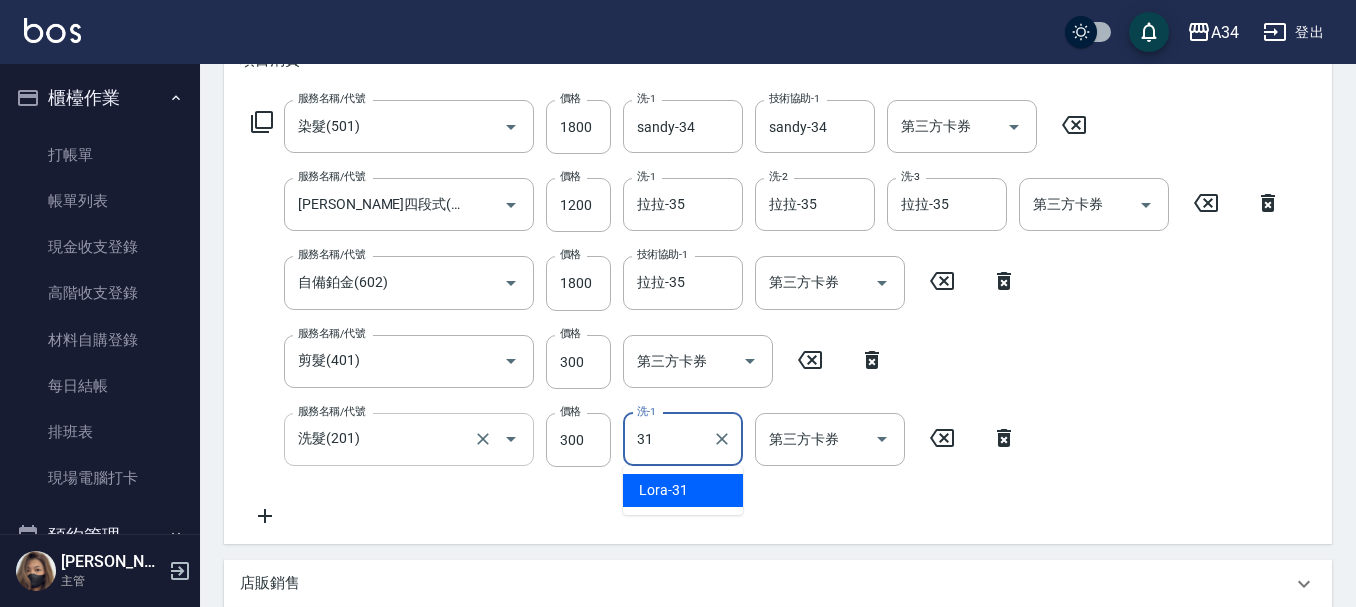 type on "3" 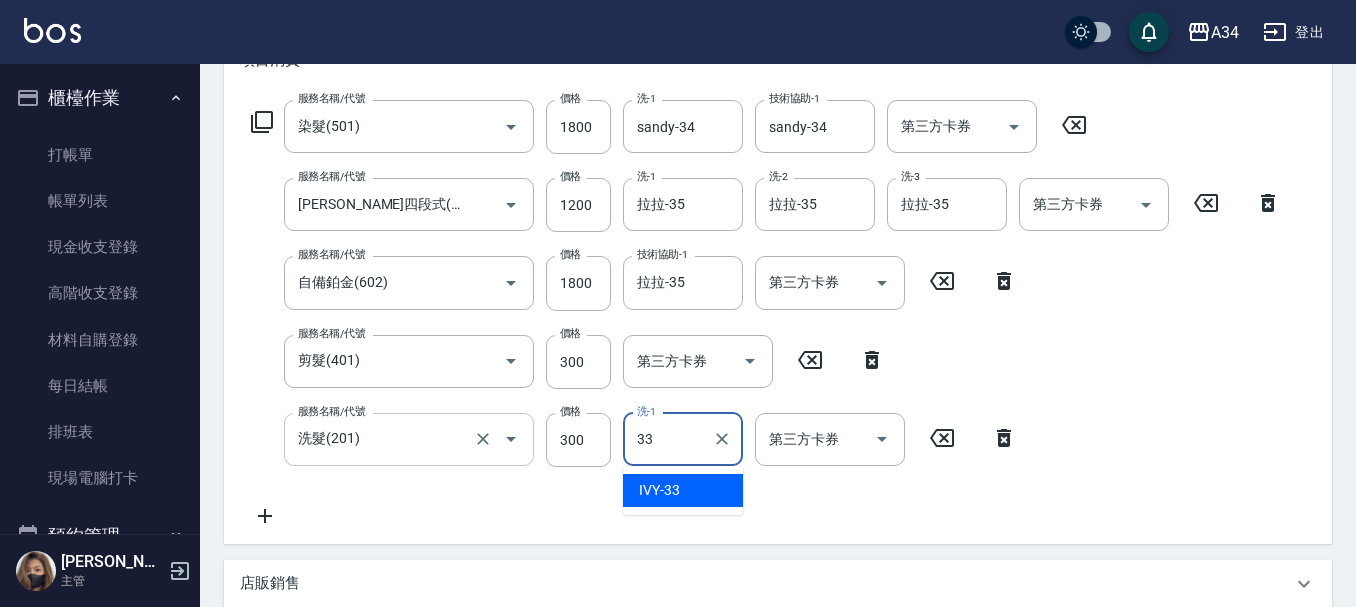 type on "IVY-33" 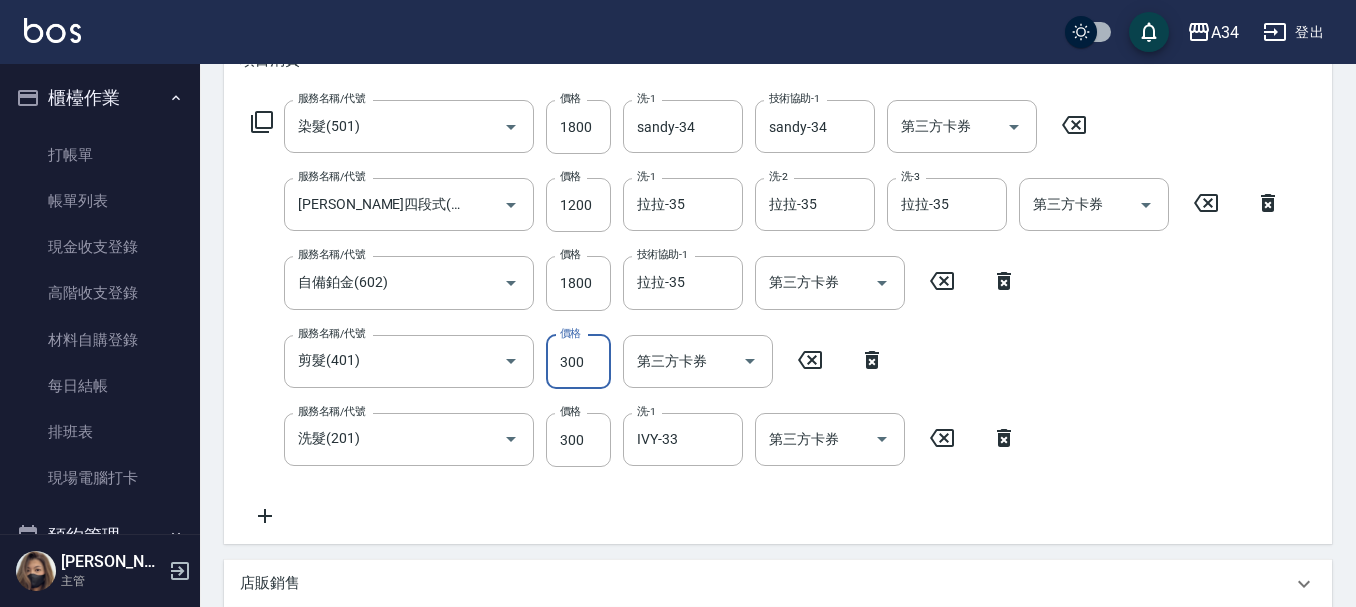 click on "300" at bounding box center (578, 362) 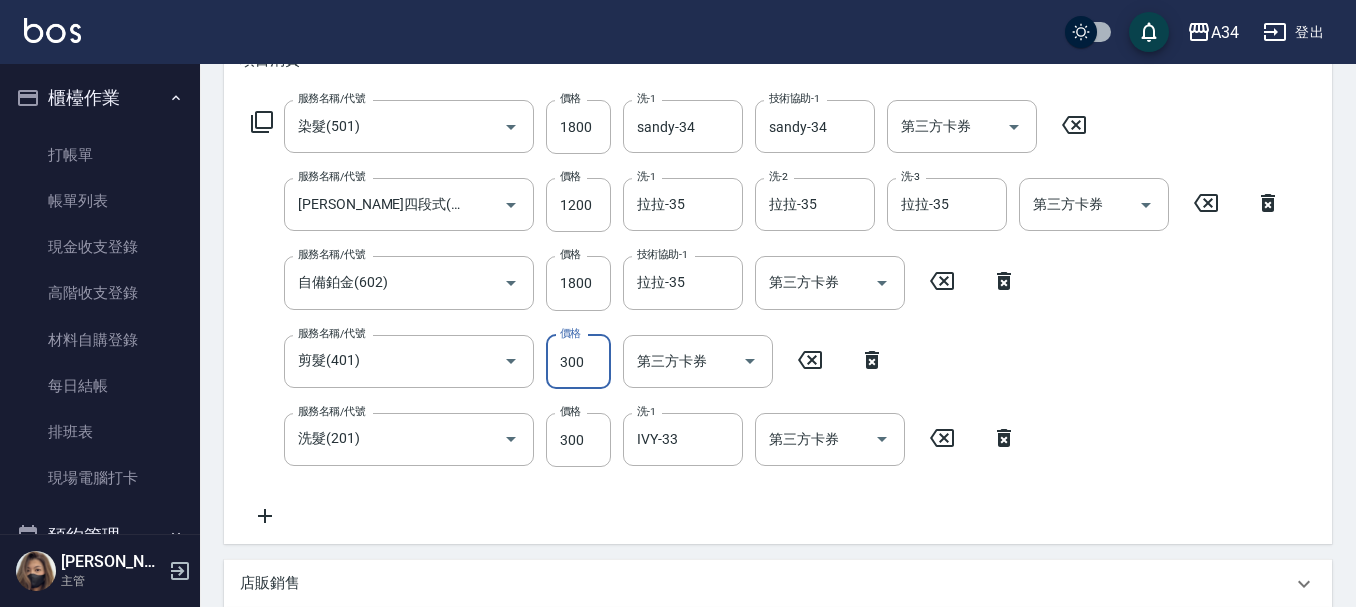 type on "6" 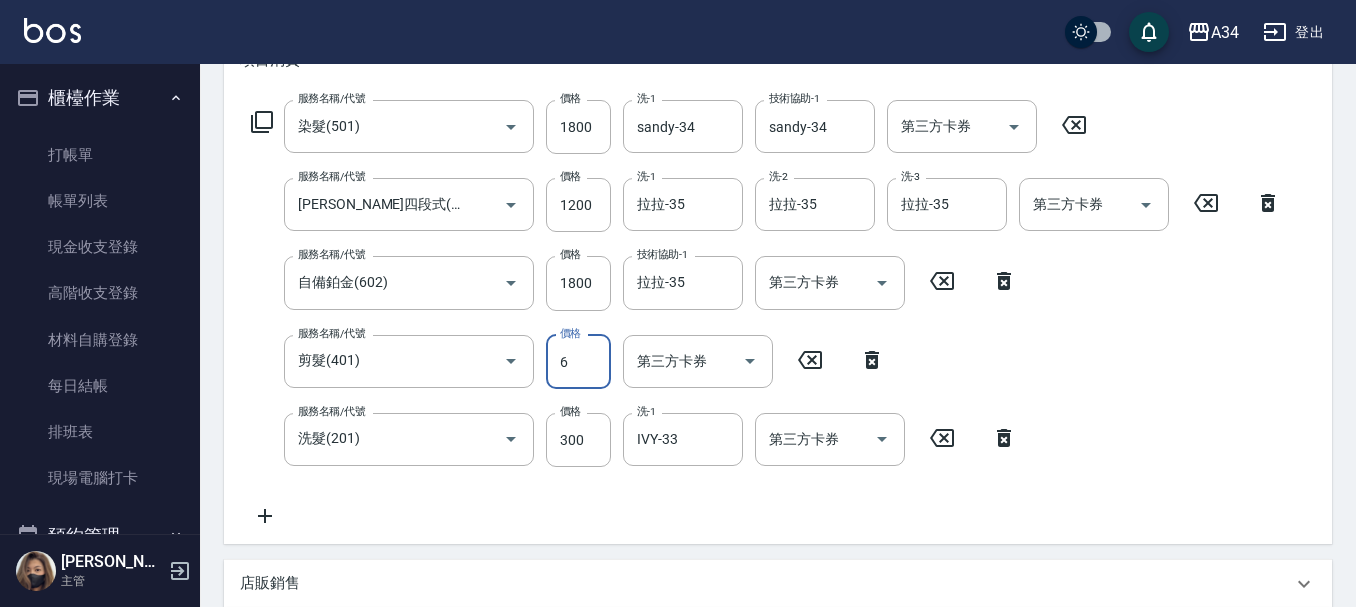 type on "510" 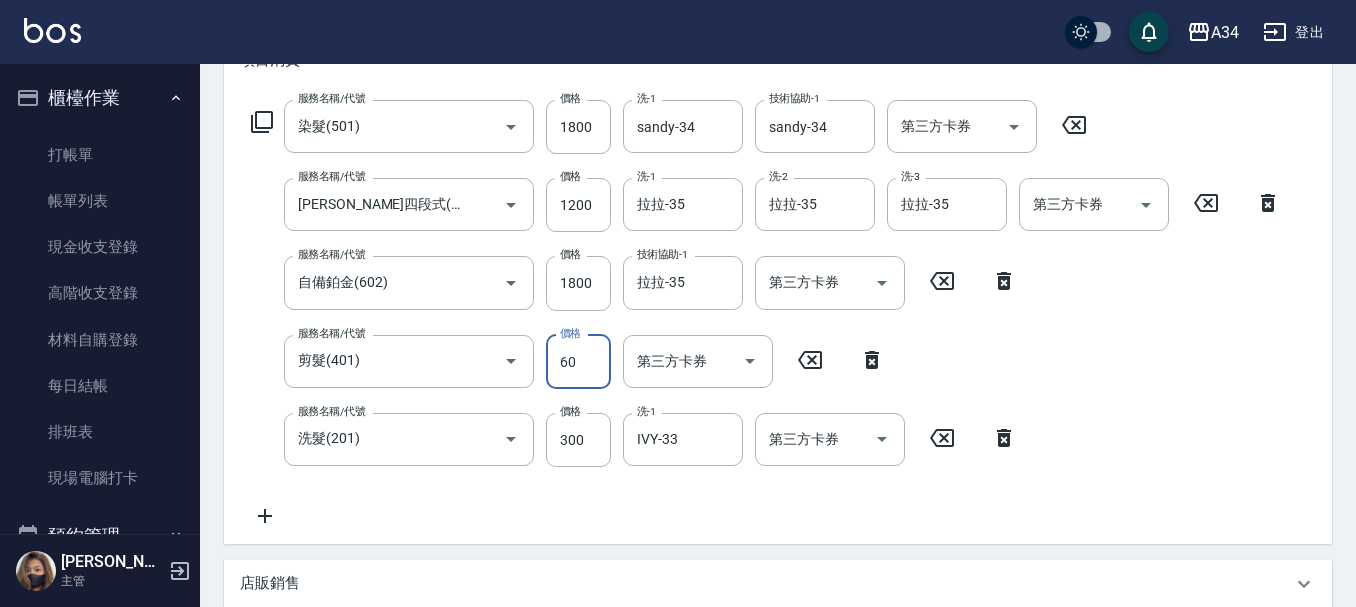 type on "600" 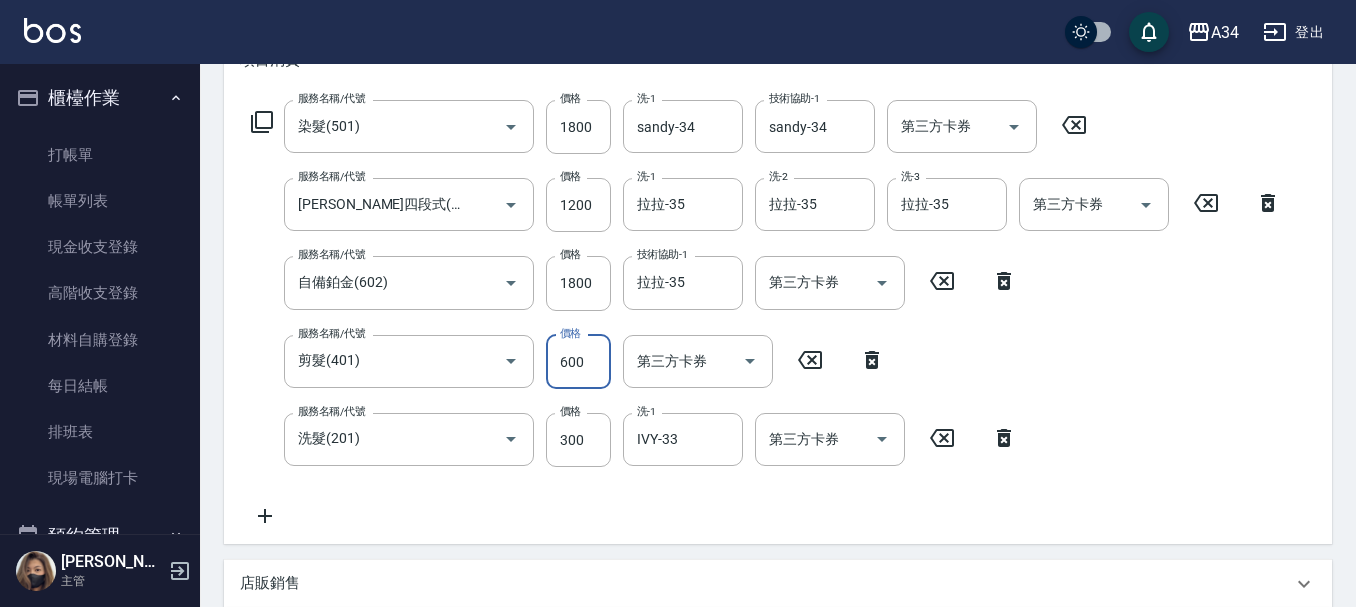 type on "570" 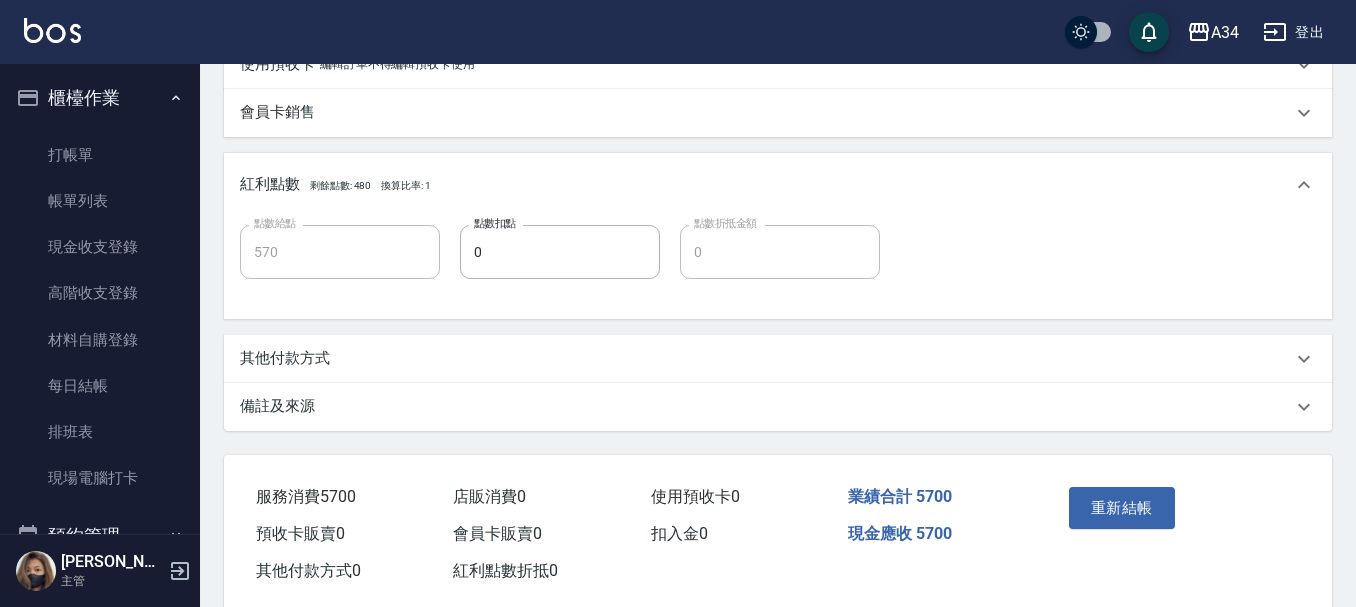 scroll, scrollTop: 955, scrollLeft: 0, axis: vertical 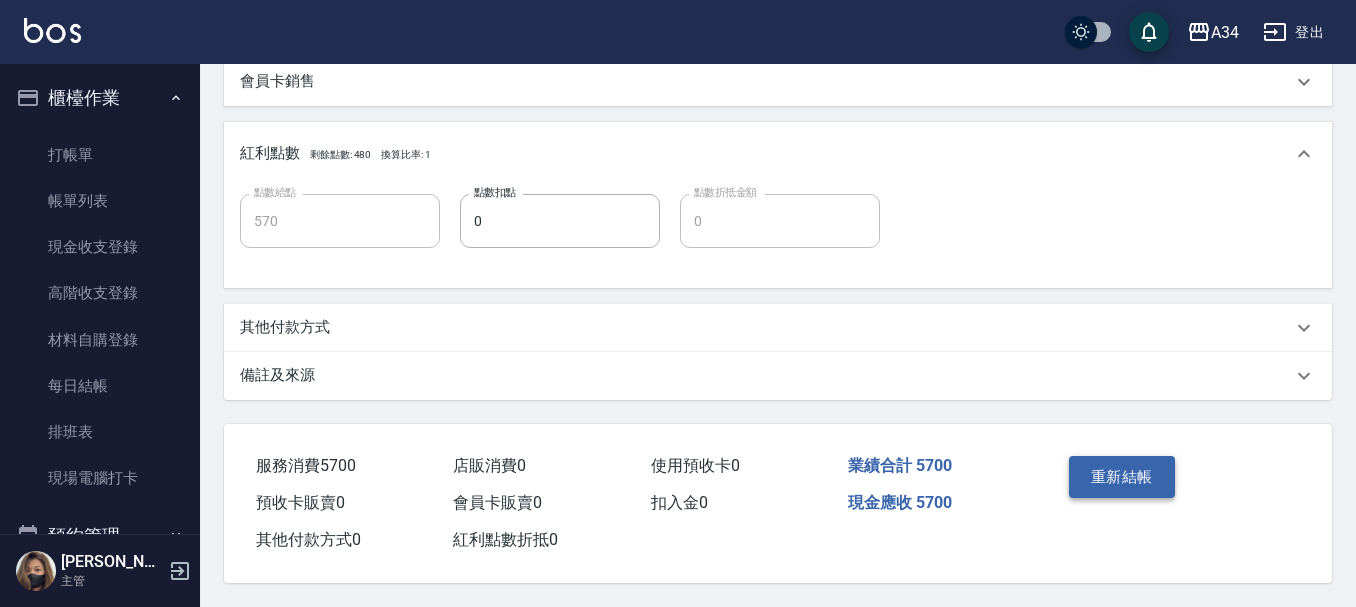 type on "600" 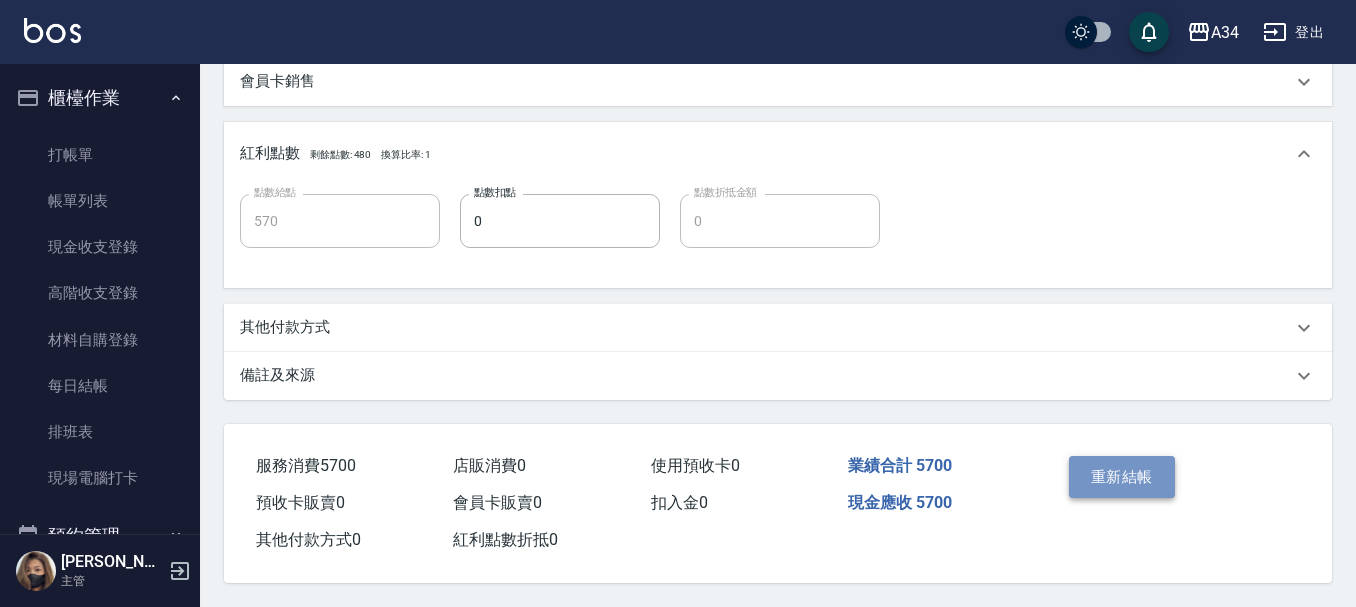 click on "重新結帳" at bounding box center [1122, 477] 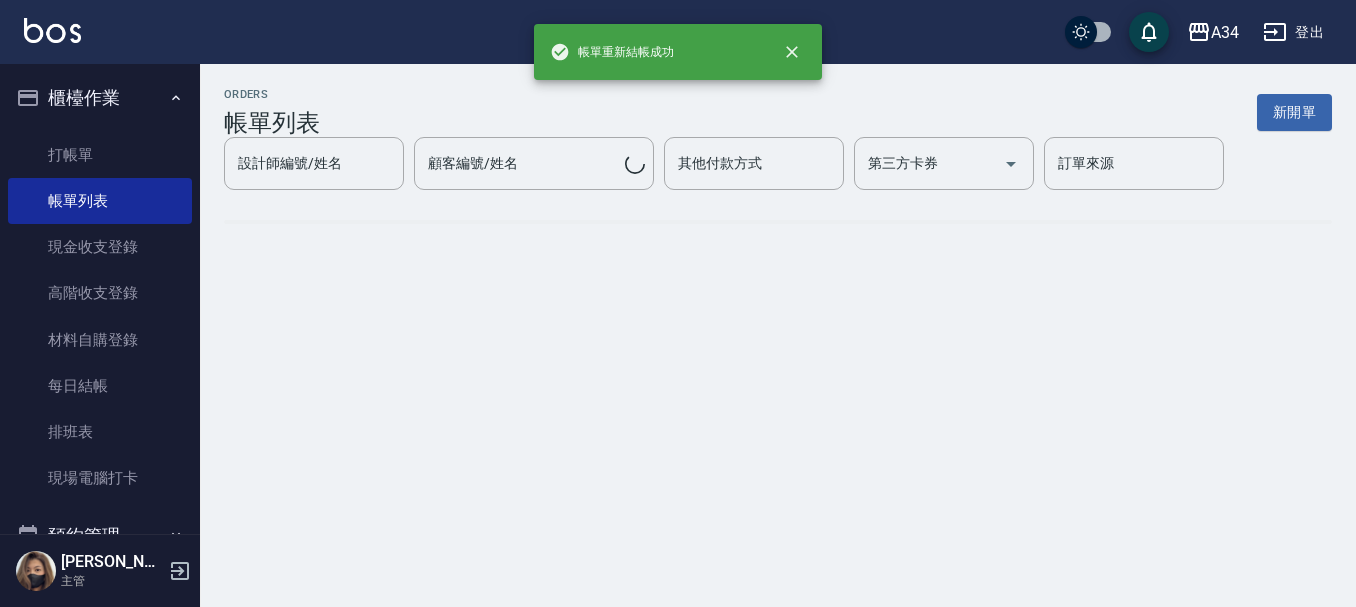 scroll, scrollTop: 0, scrollLeft: 0, axis: both 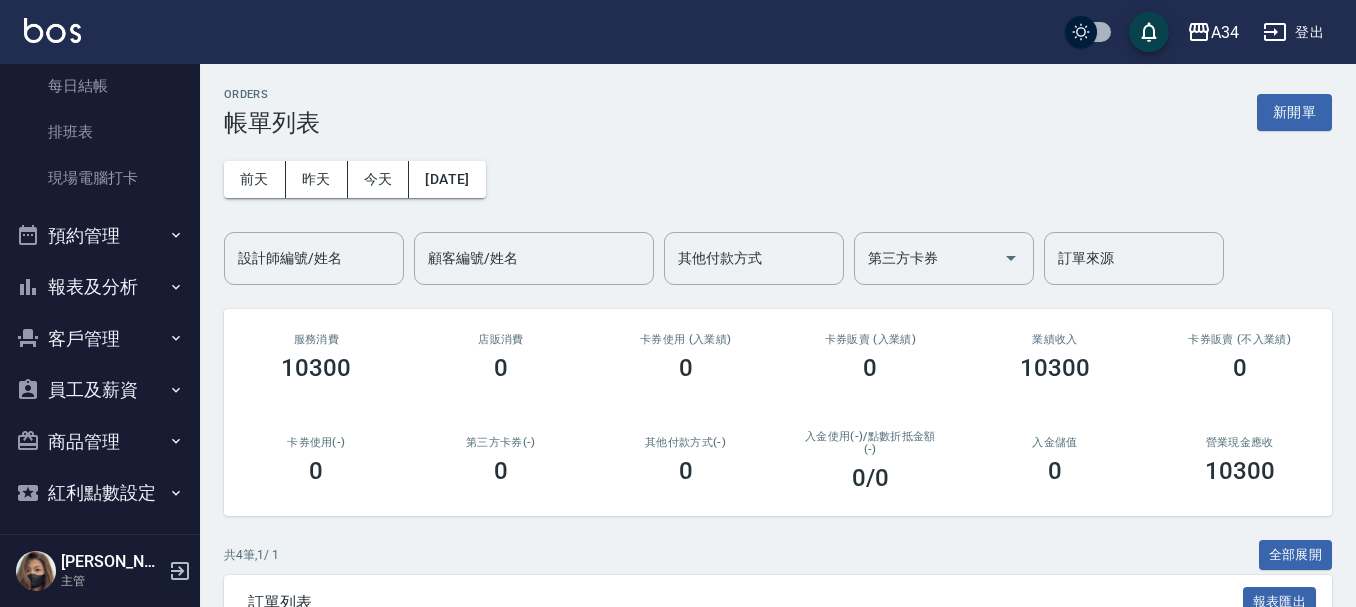 click on "預約管理" at bounding box center [100, 236] 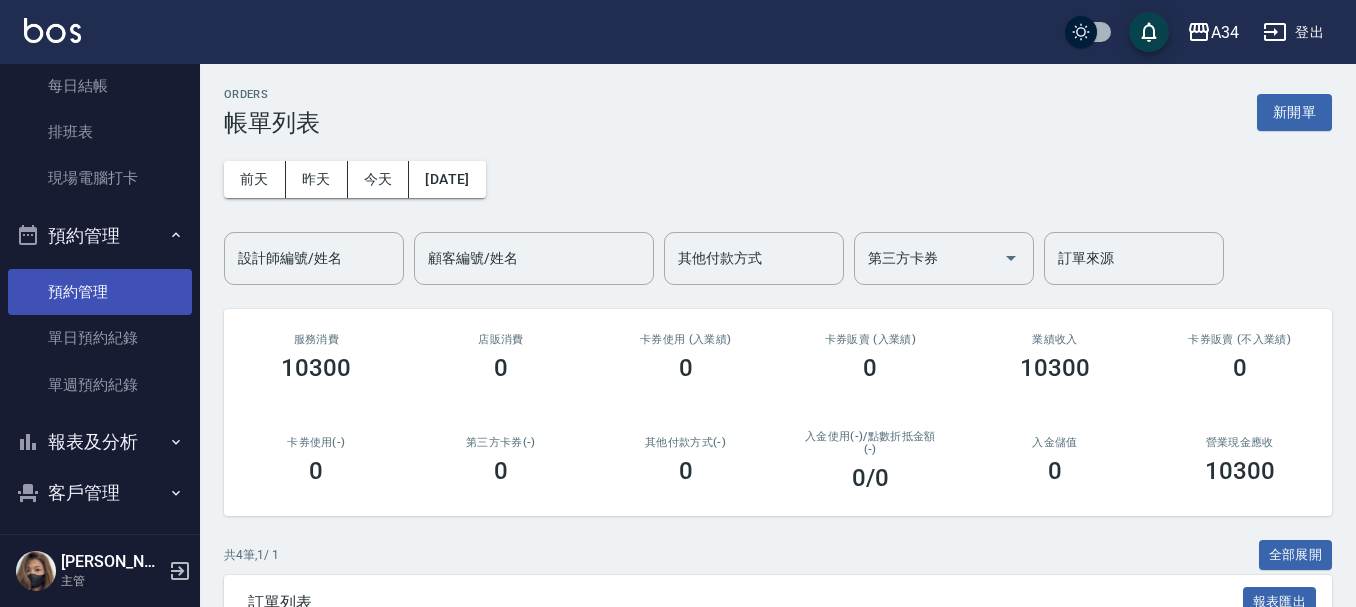 click on "預約管理" at bounding box center (100, 292) 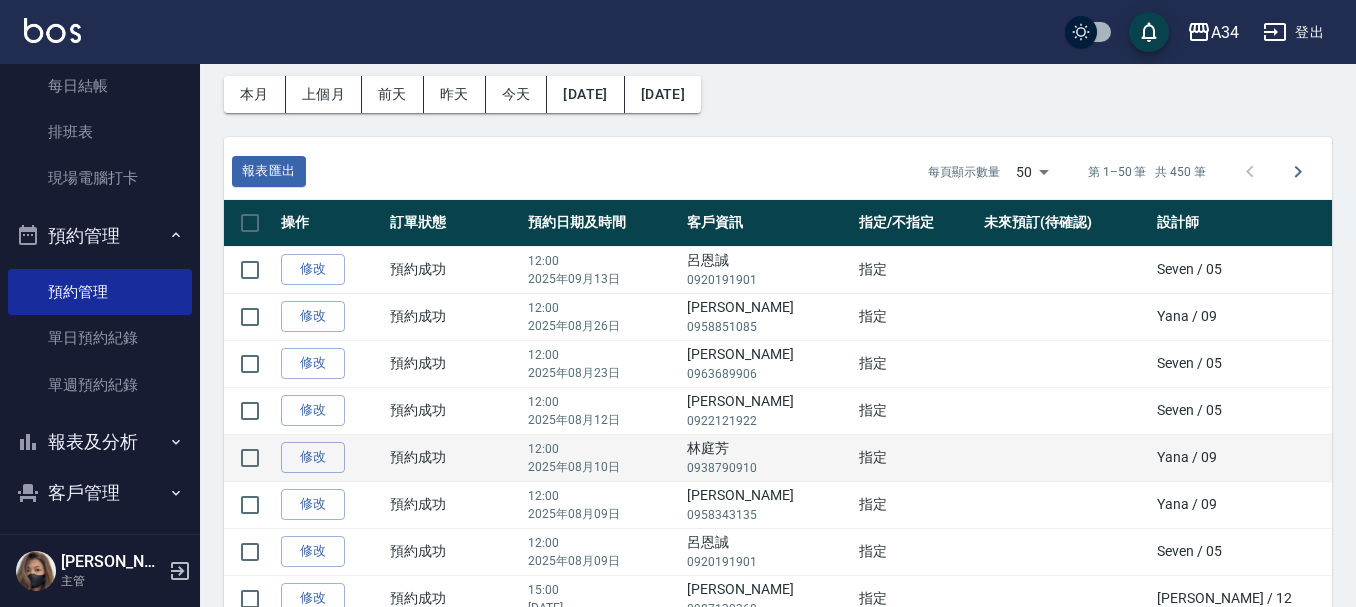 scroll, scrollTop: 200, scrollLeft: 0, axis: vertical 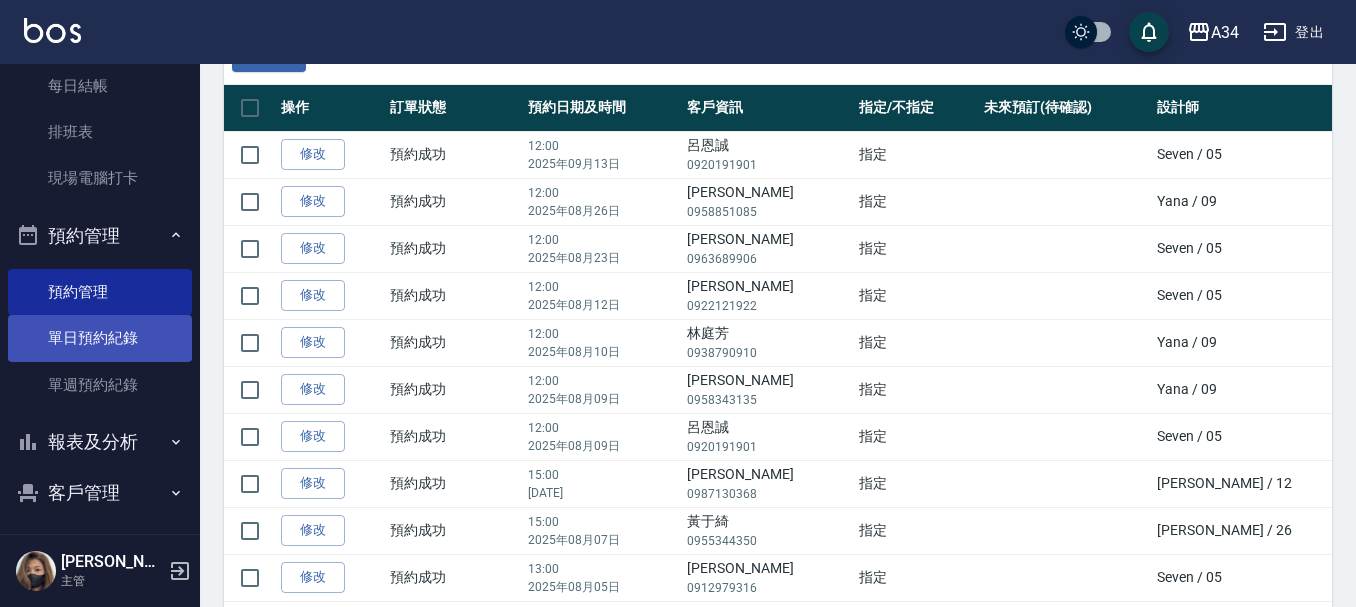 click on "單日預約紀錄" at bounding box center [100, 338] 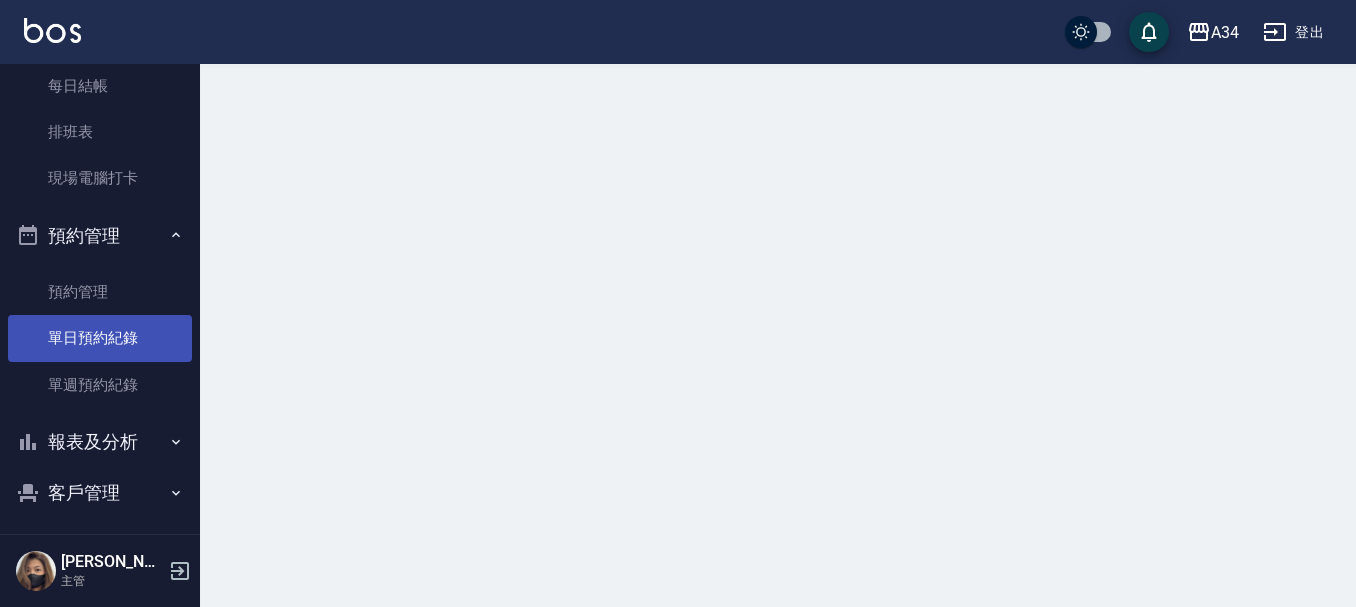 scroll, scrollTop: 0, scrollLeft: 0, axis: both 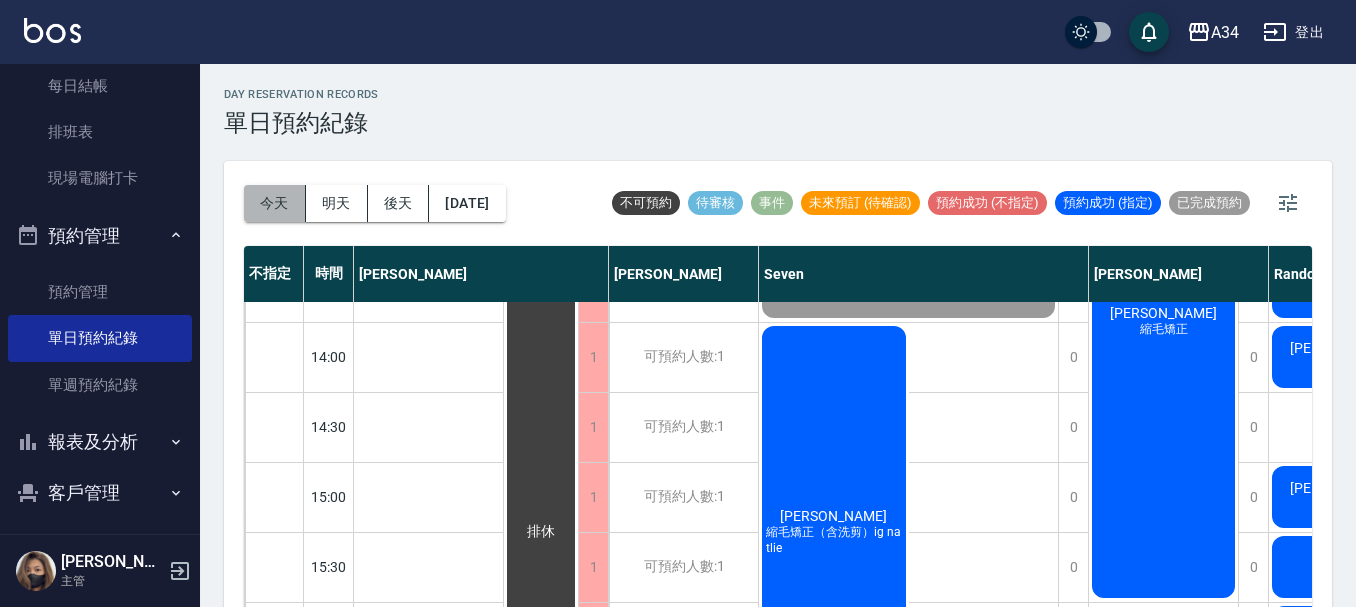 click on "今天" at bounding box center (275, 203) 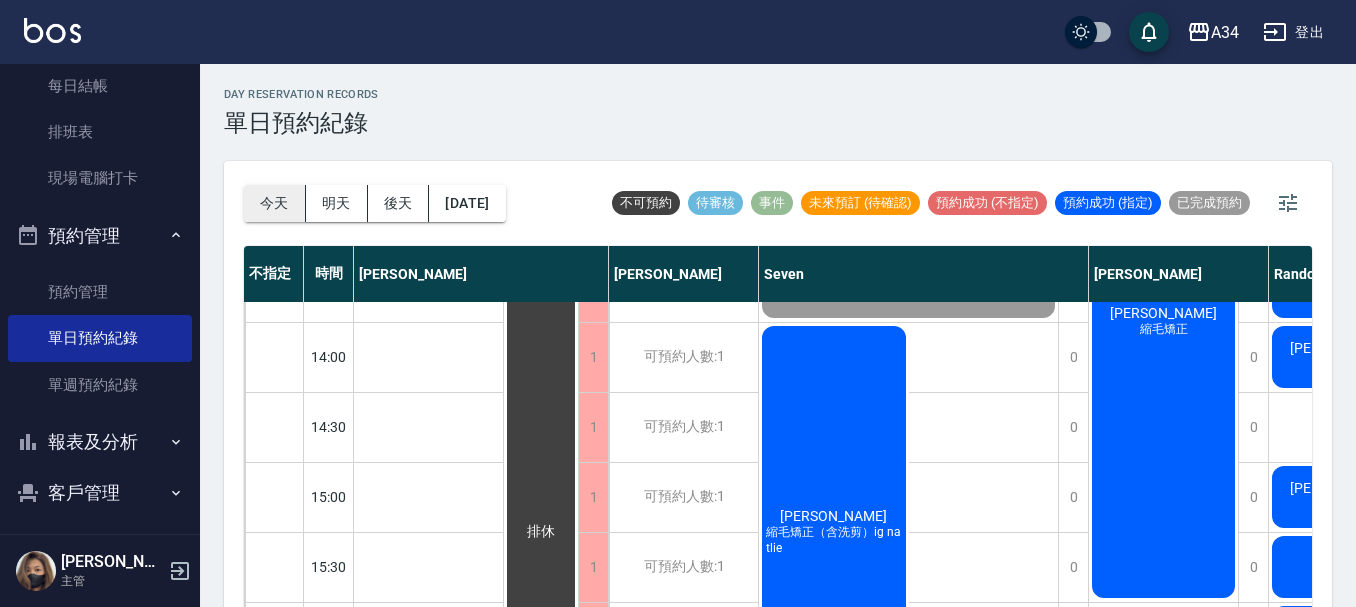 click on "今天" at bounding box center [275, 203] 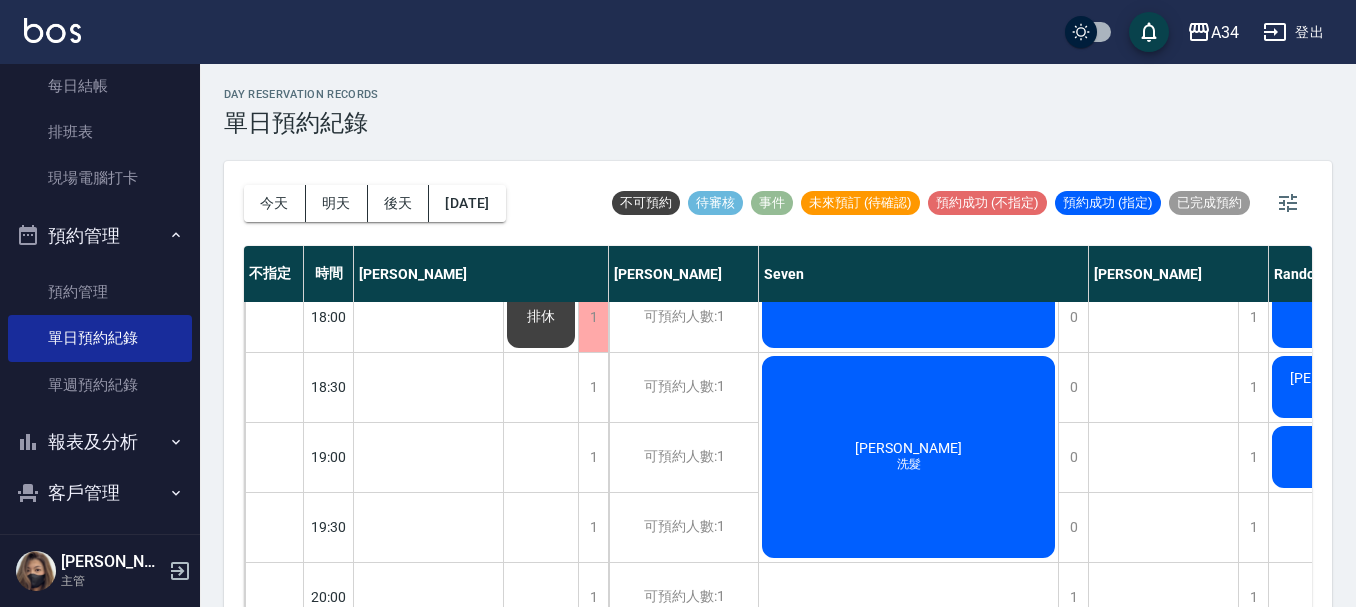 scroll, scrollTop: 1248, scrollLeft: 0, axis: vertical 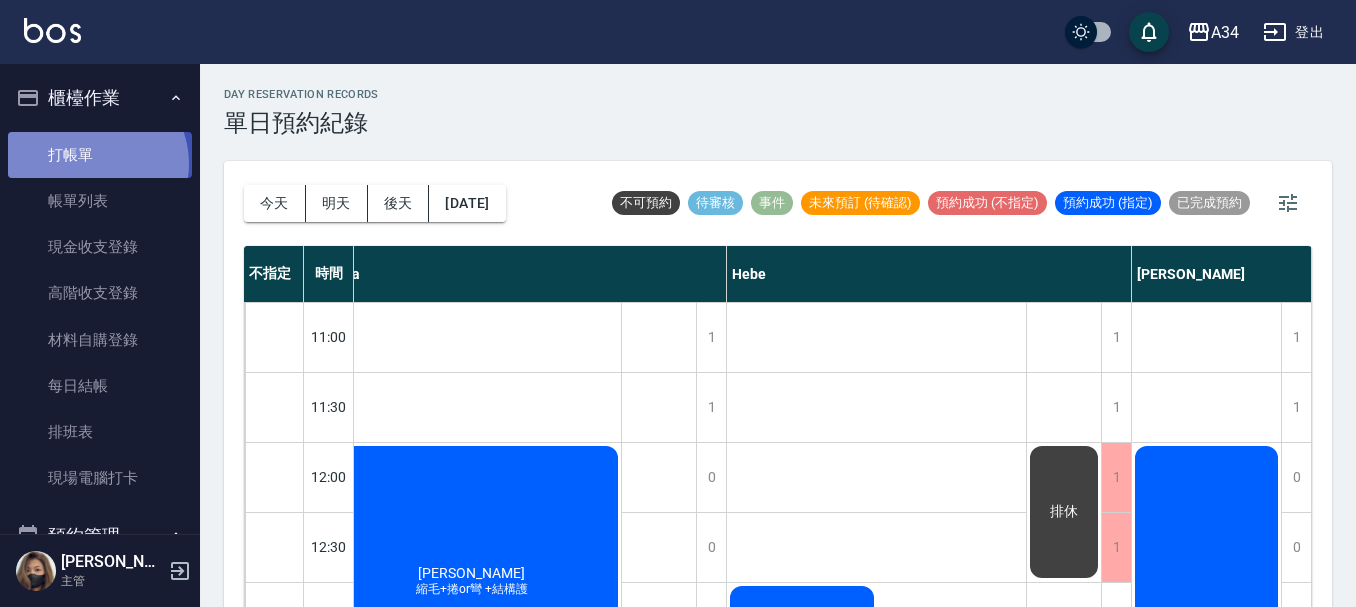 click on "打帳單" at bounding box center (100, 155) 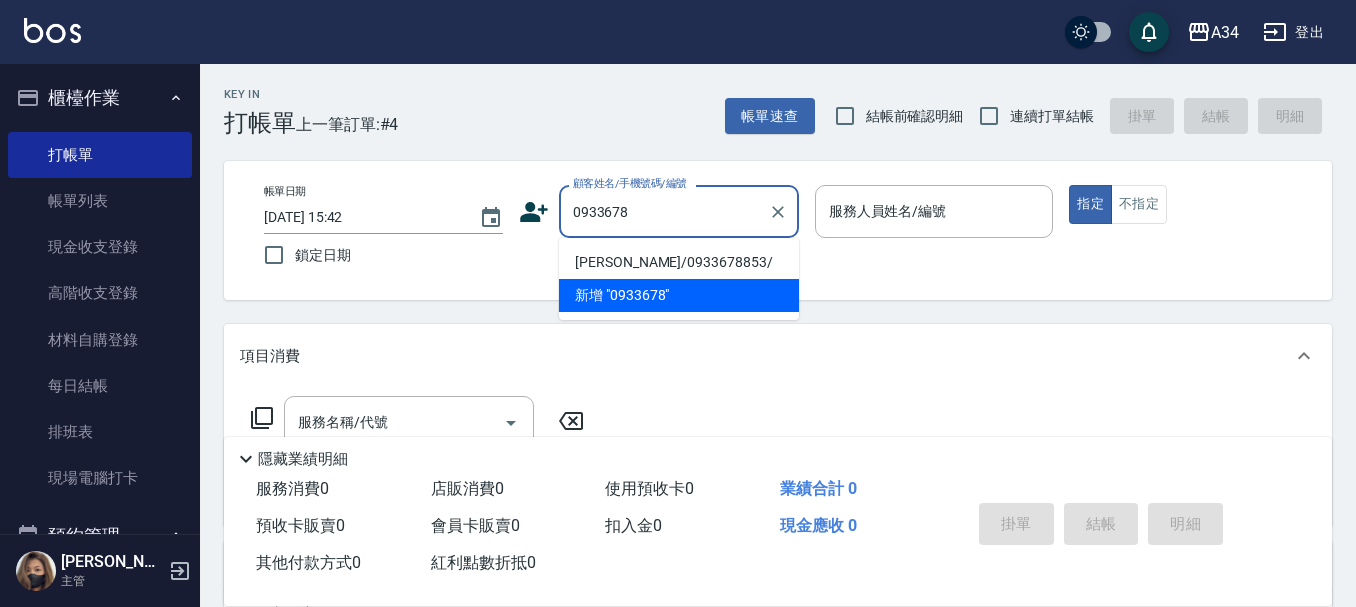 click on "莊翎鈺/0933678853/" at bounding box center (679, 262) 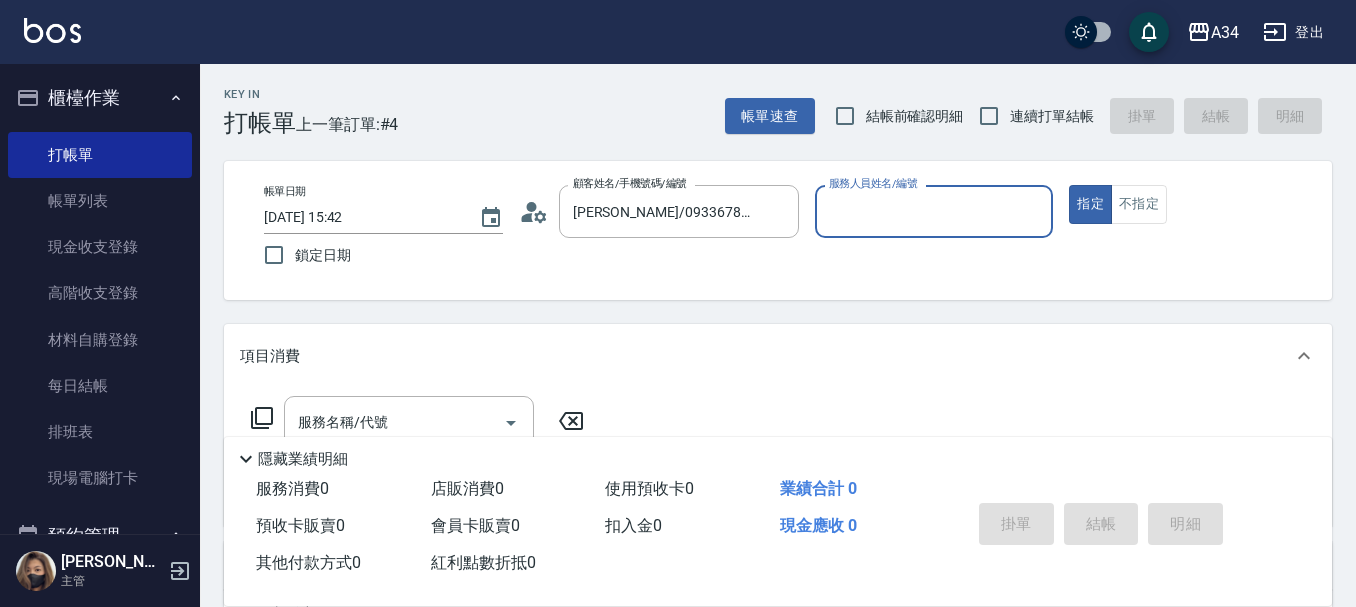 click 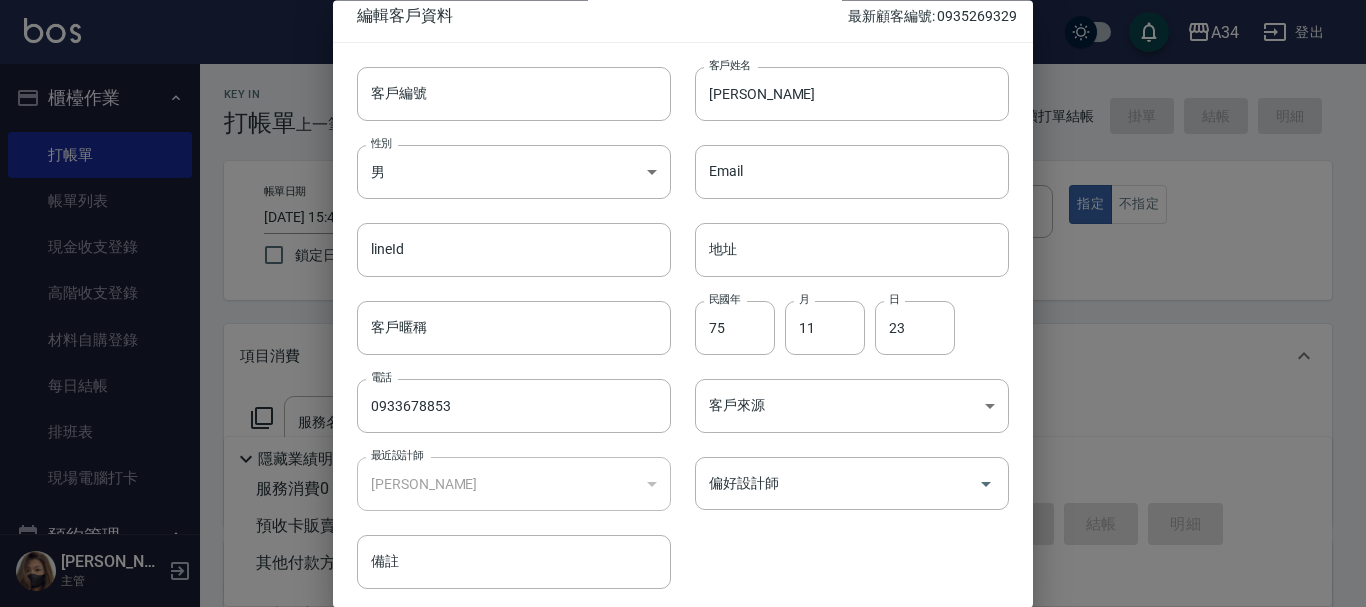 scroll, scrollTop: 0, scrollLeft: 0, axis: both 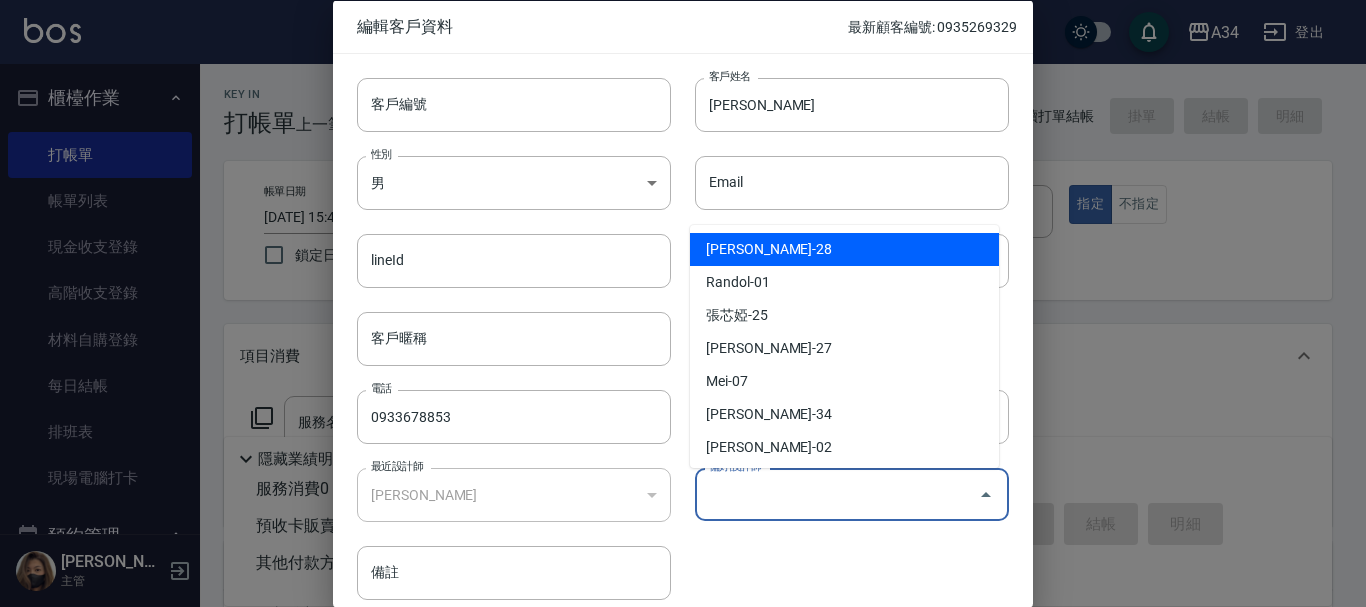 click on "偏好設計師" at bounding box center [837, 494] 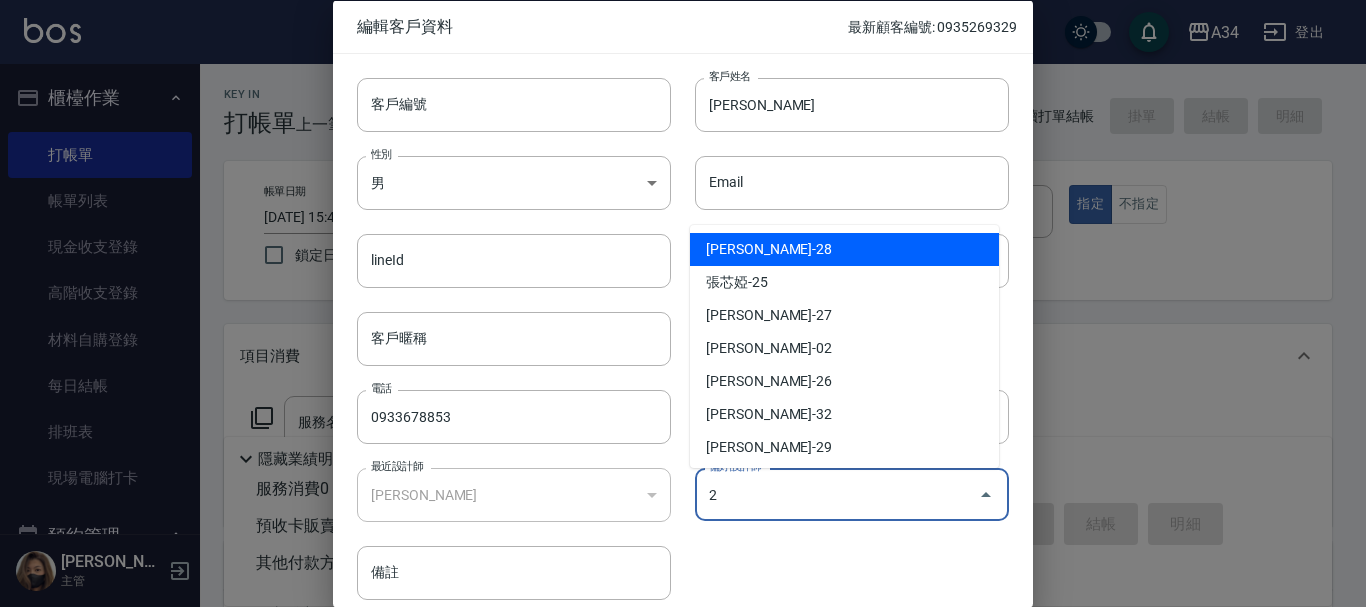 type on "劉城鈺" 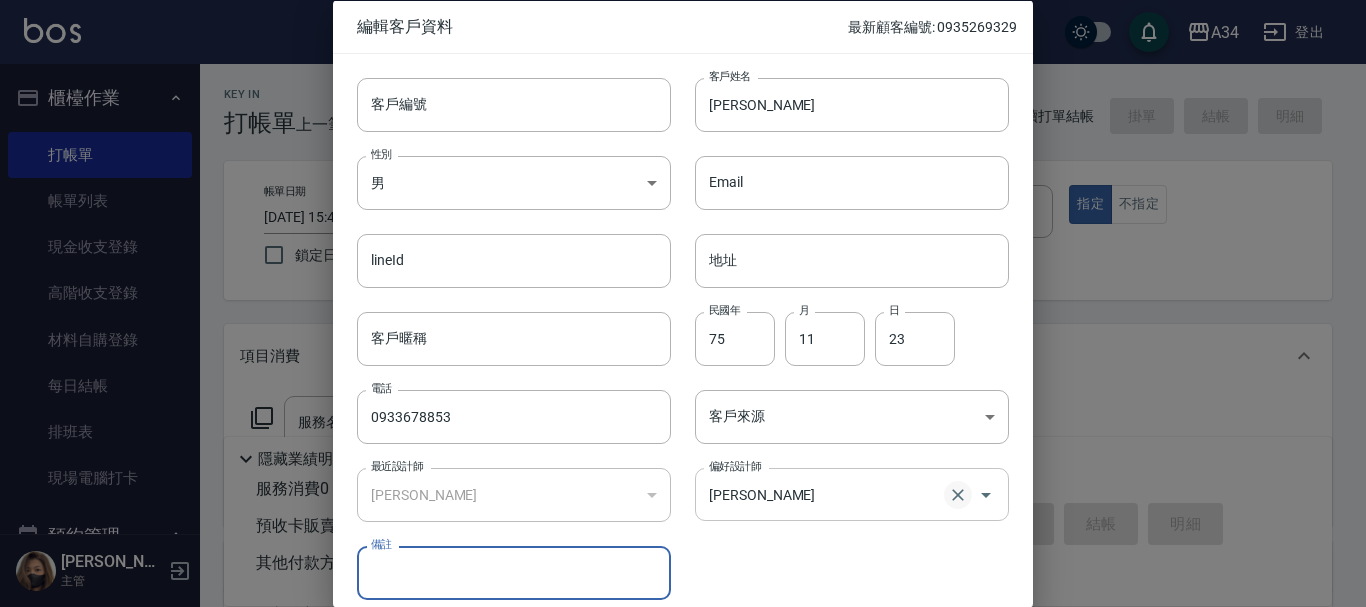 click 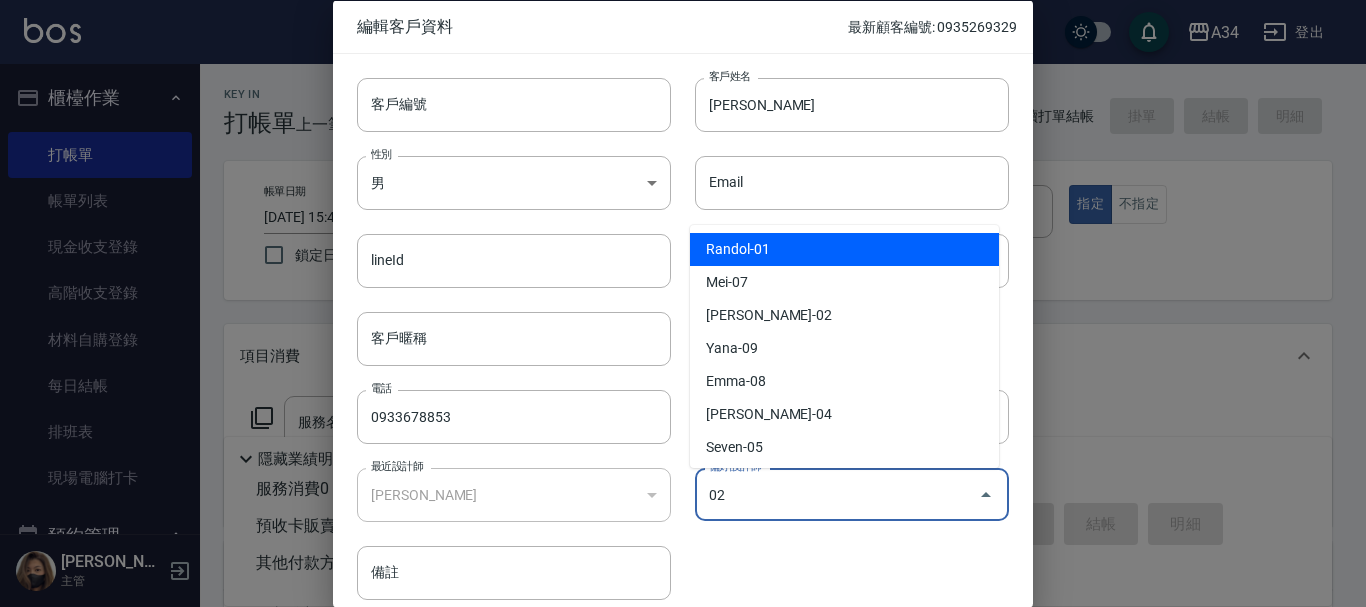 type on "[PERSON_NAME]" 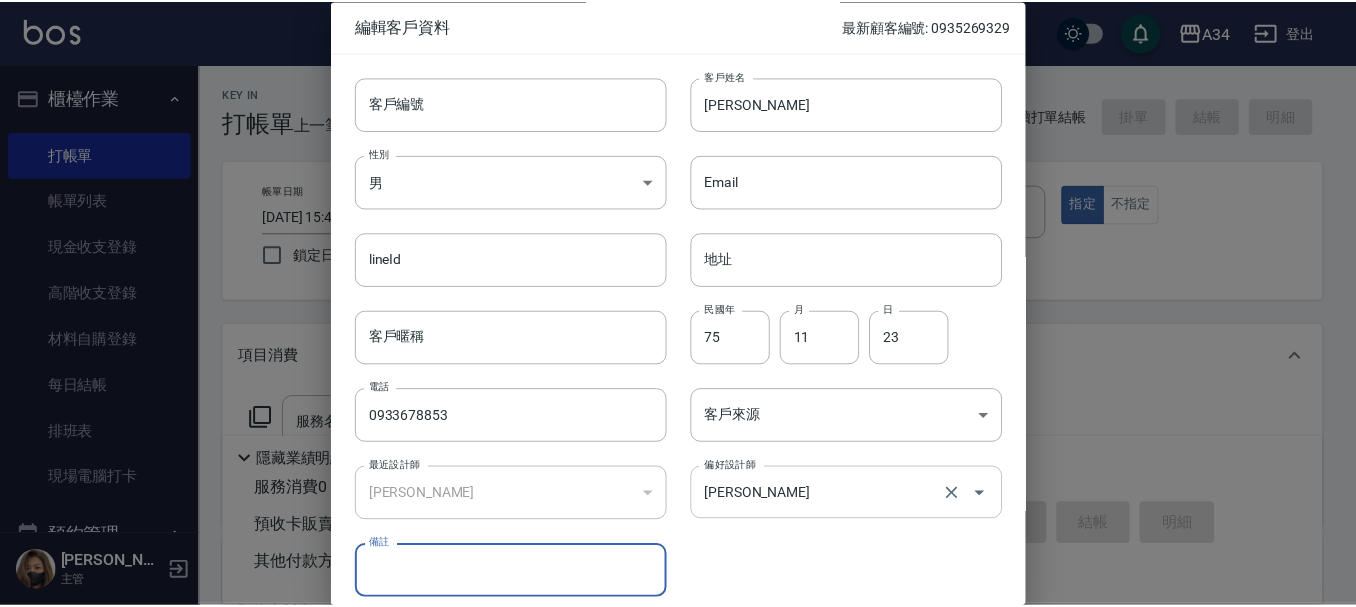 scroll, scrollTop: 86, scrollLeft: 0, axis: vertical 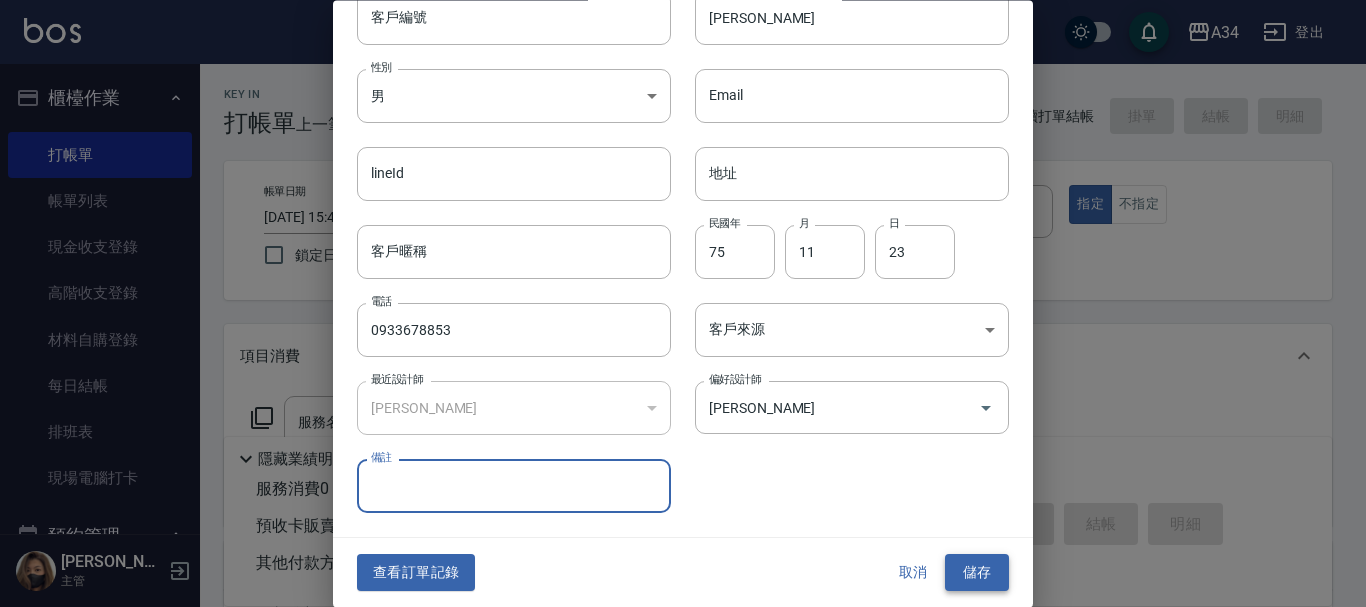 click on "儲存" at bounding box center [977, 573] 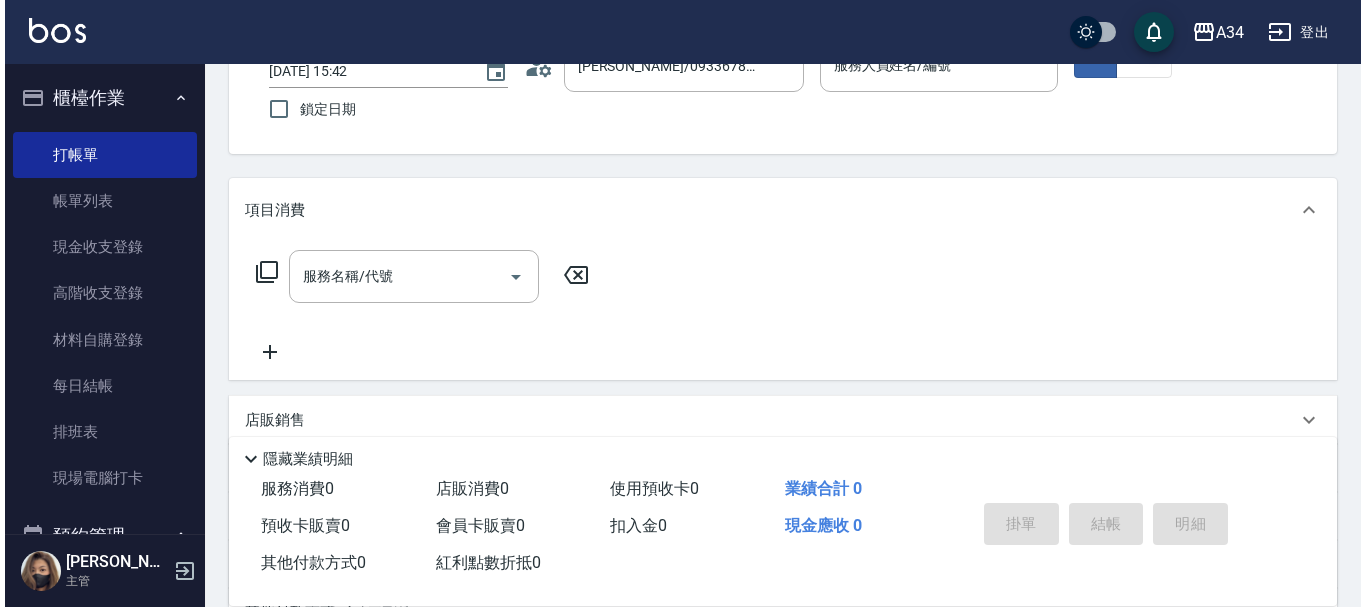 scroll, scrollTop: 100, scrollLeft: 0, axis: vertical 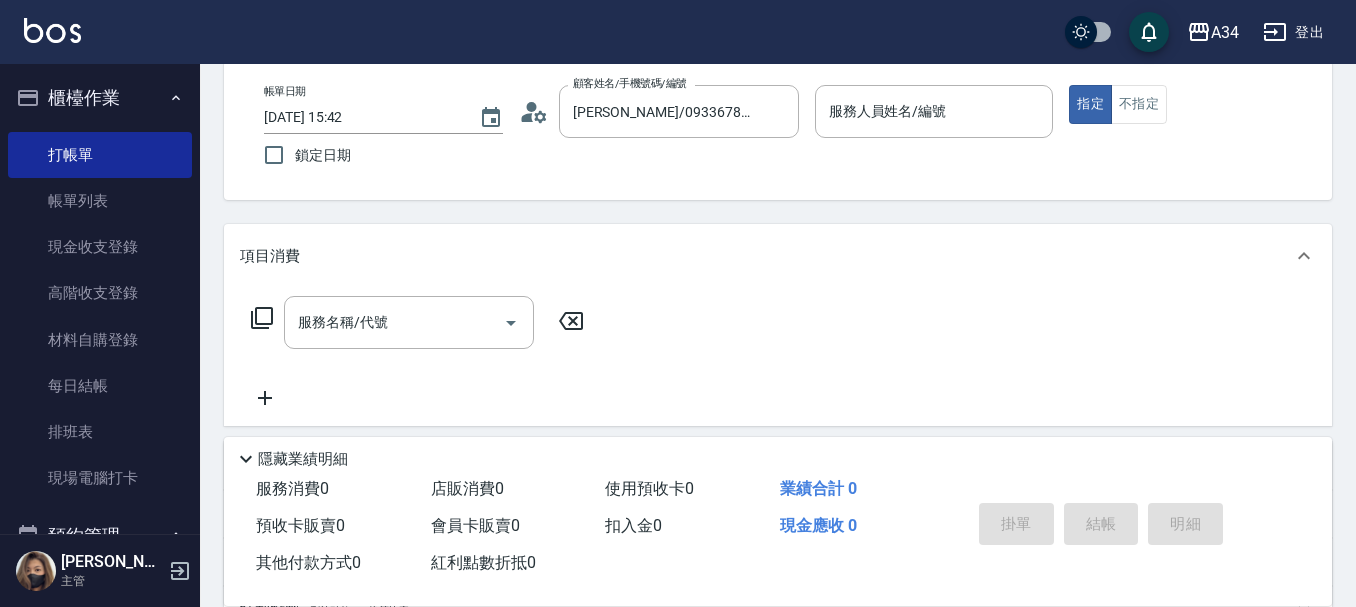 click 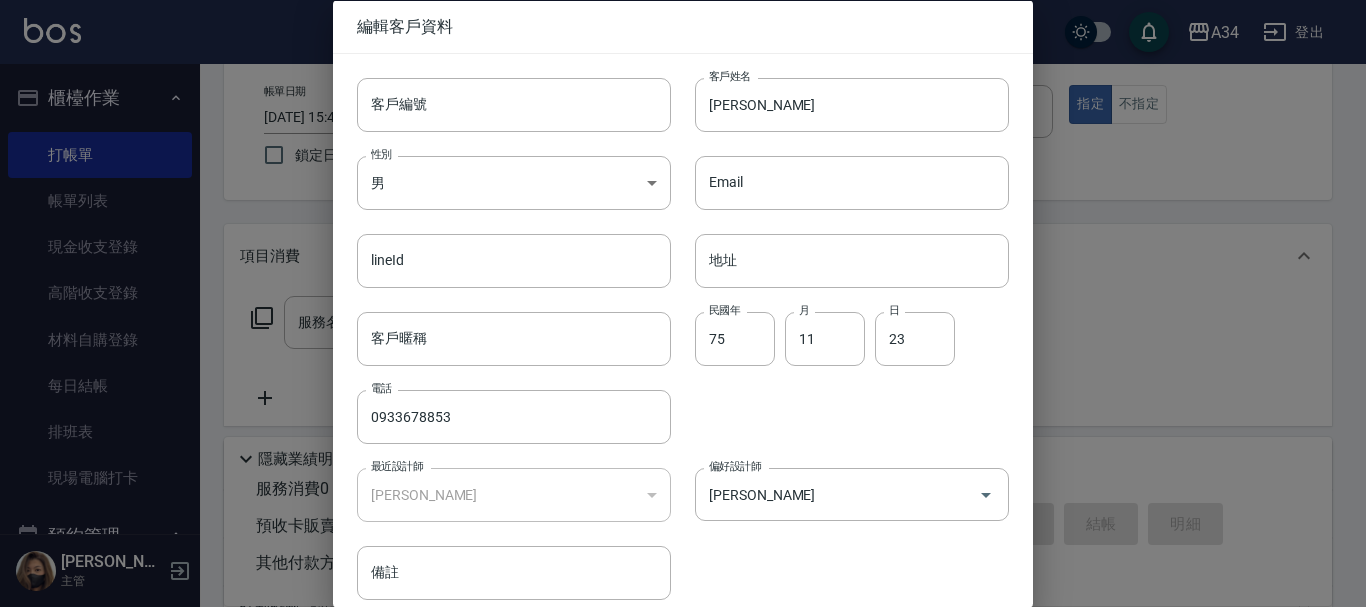 scroll, scrollTop: 86, scrollLeft: 0, axis: vertical 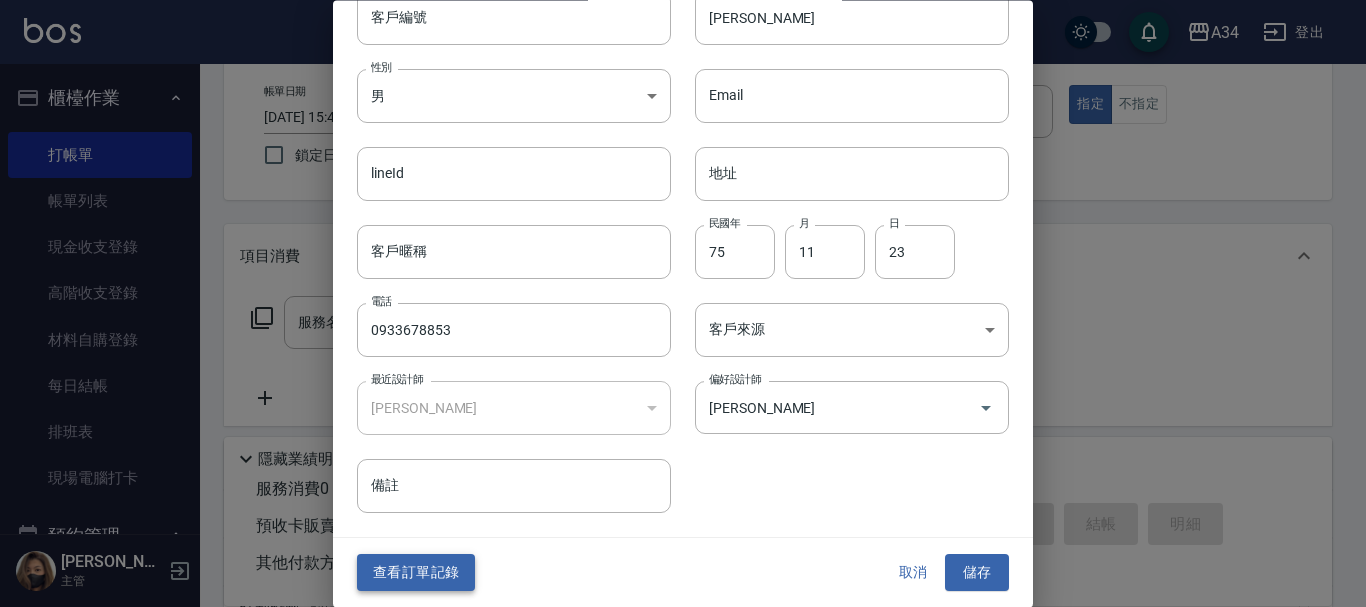 click on "查看訂單記錄" at bounding box center (416, 573) 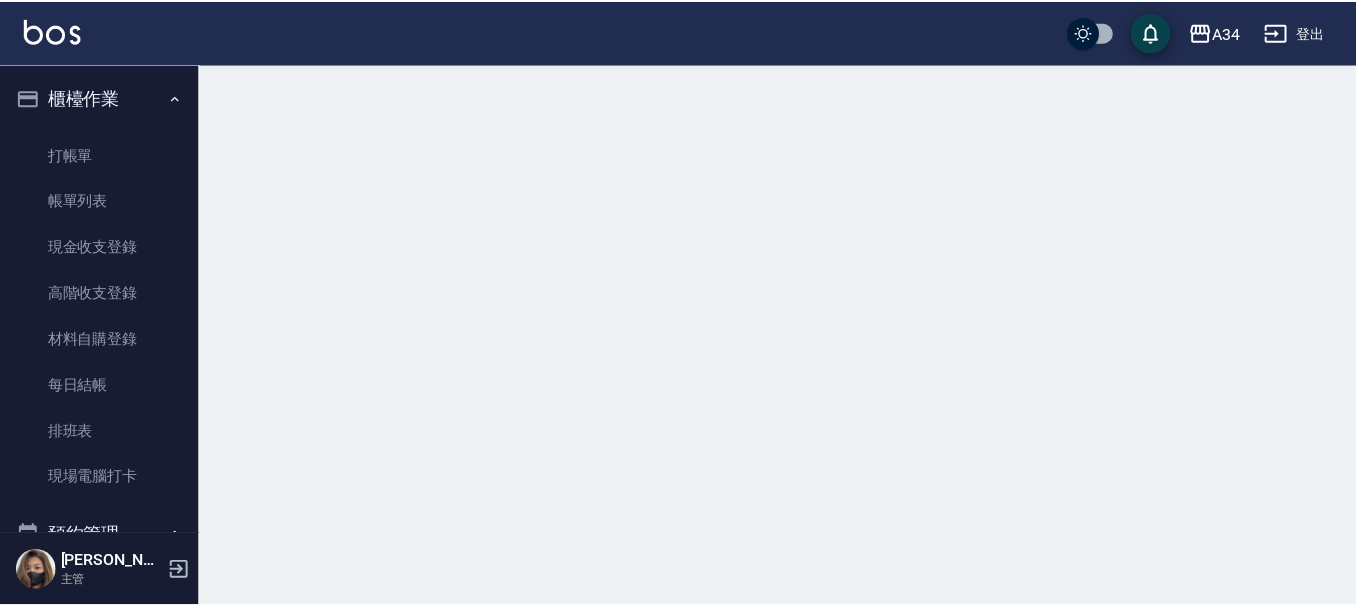 scroll, scrollTop: 0, scrollLeft: 0, axis: both 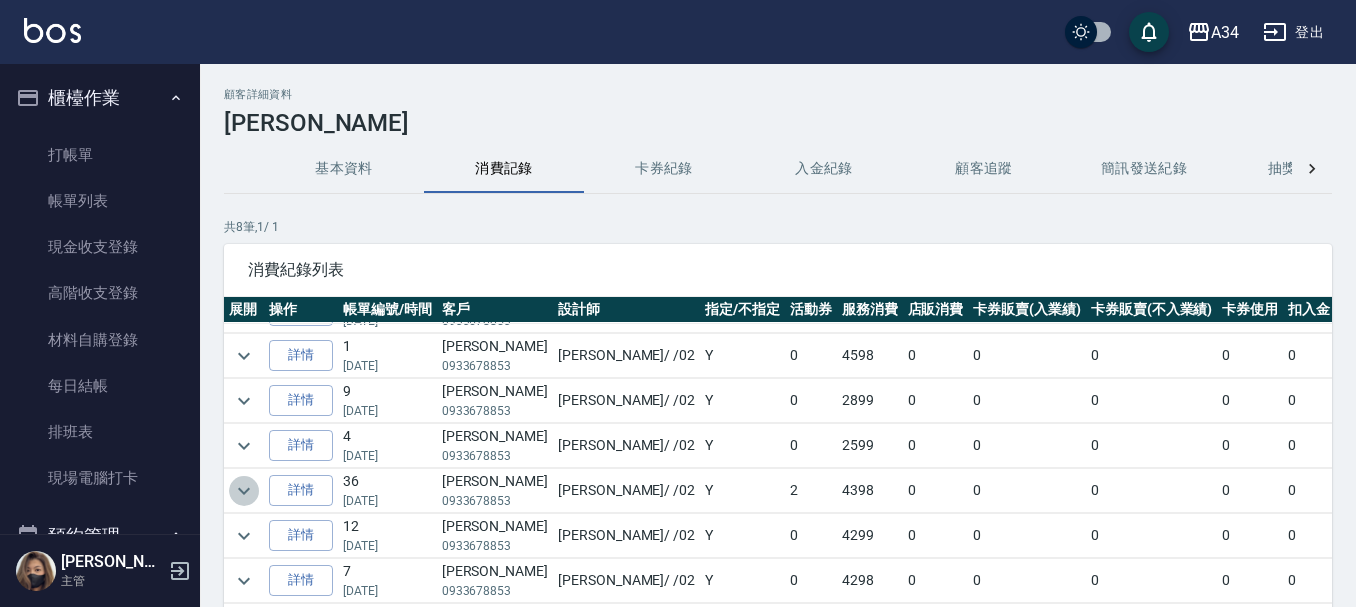 click 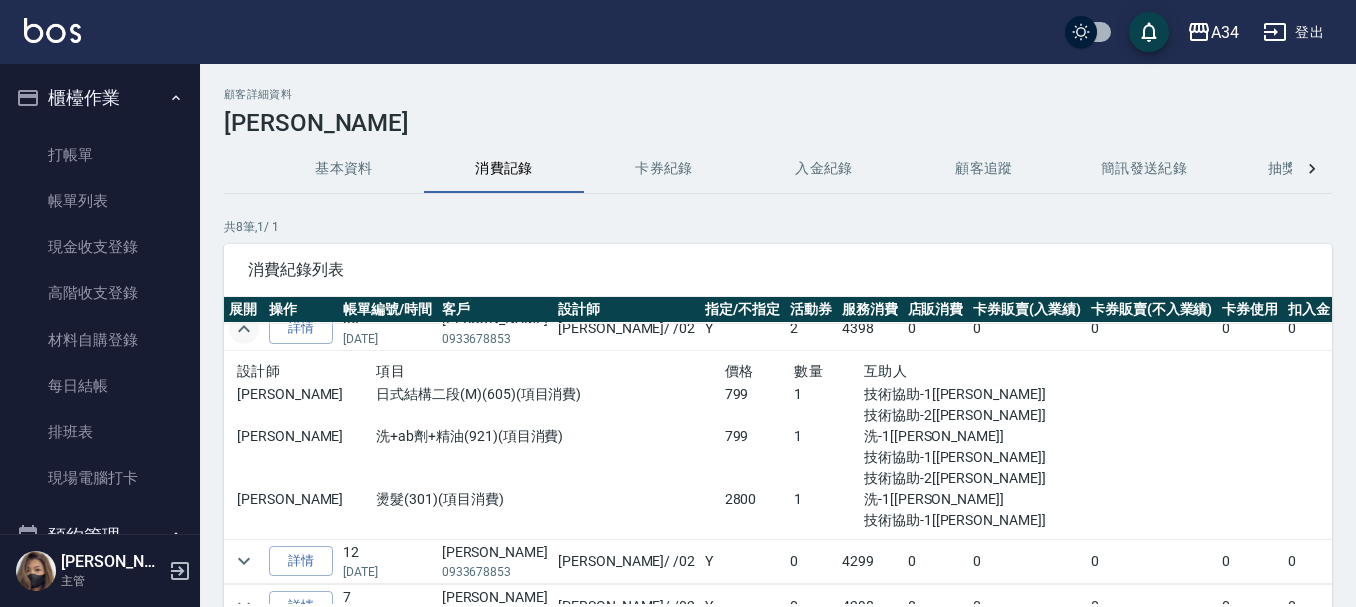 scroll, scrollTop: 282, scrollLeft: 0, axis: vertical 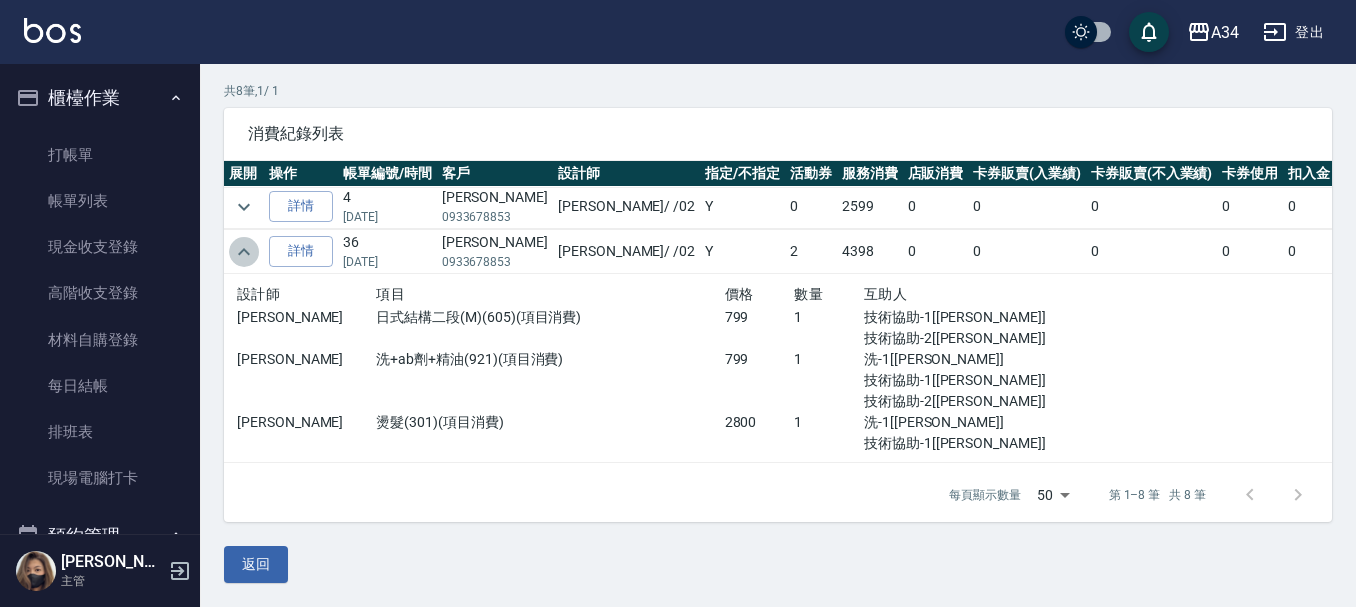 click 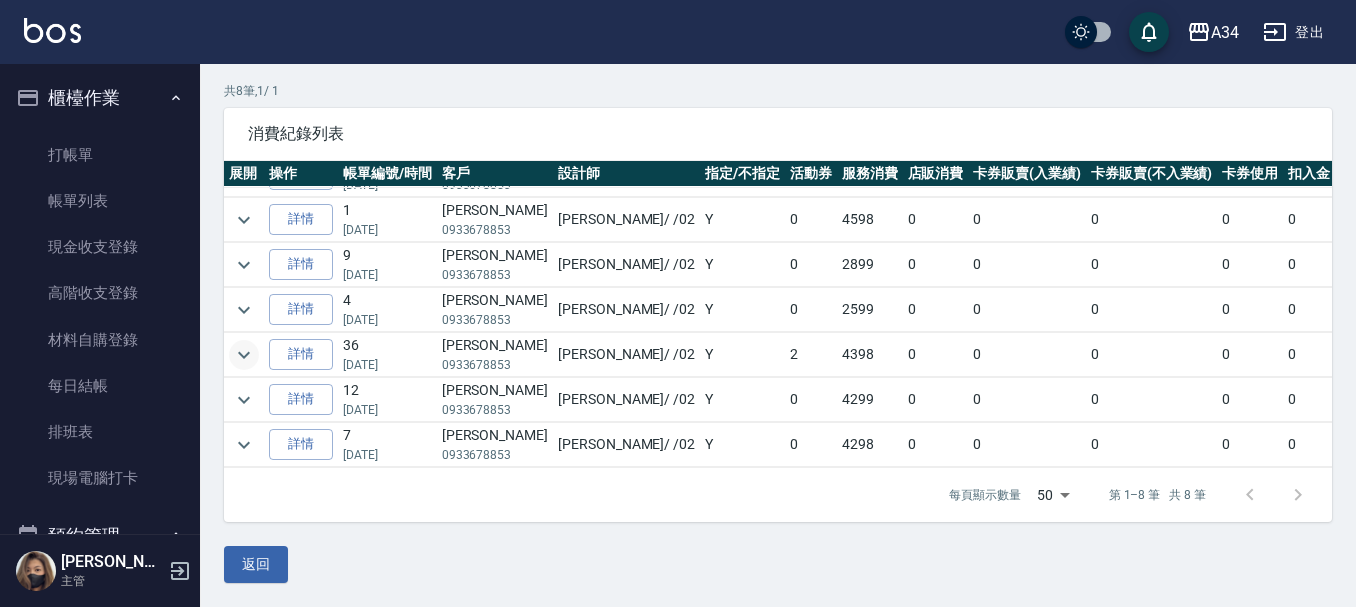 scroll, scrollTop: 94, scrollLeft: 0, axis: vertical 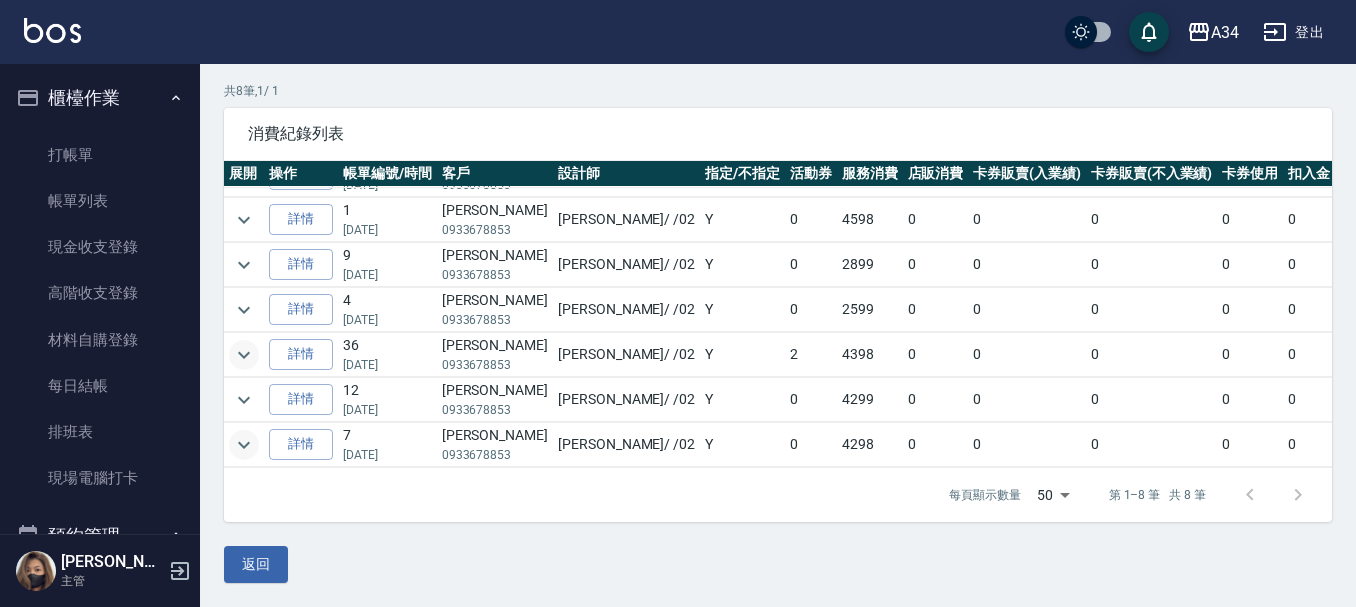 click 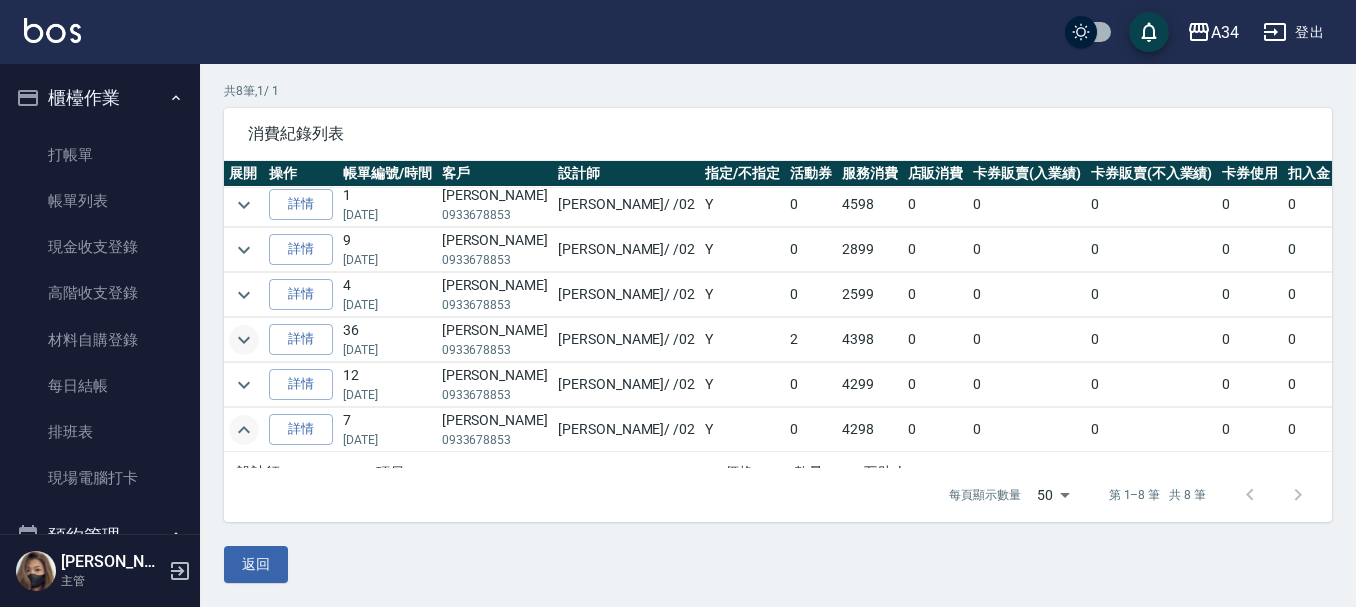 scroll, scrollTop: 194, scrollLeft: 0, axis: vertical 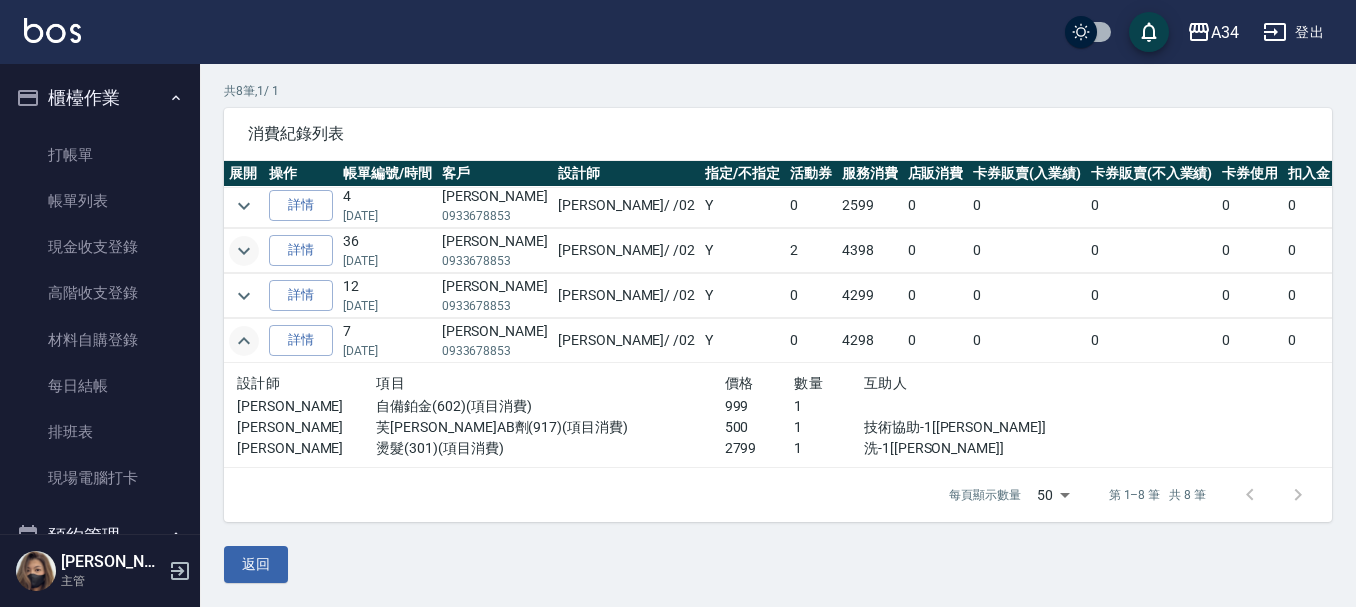 click 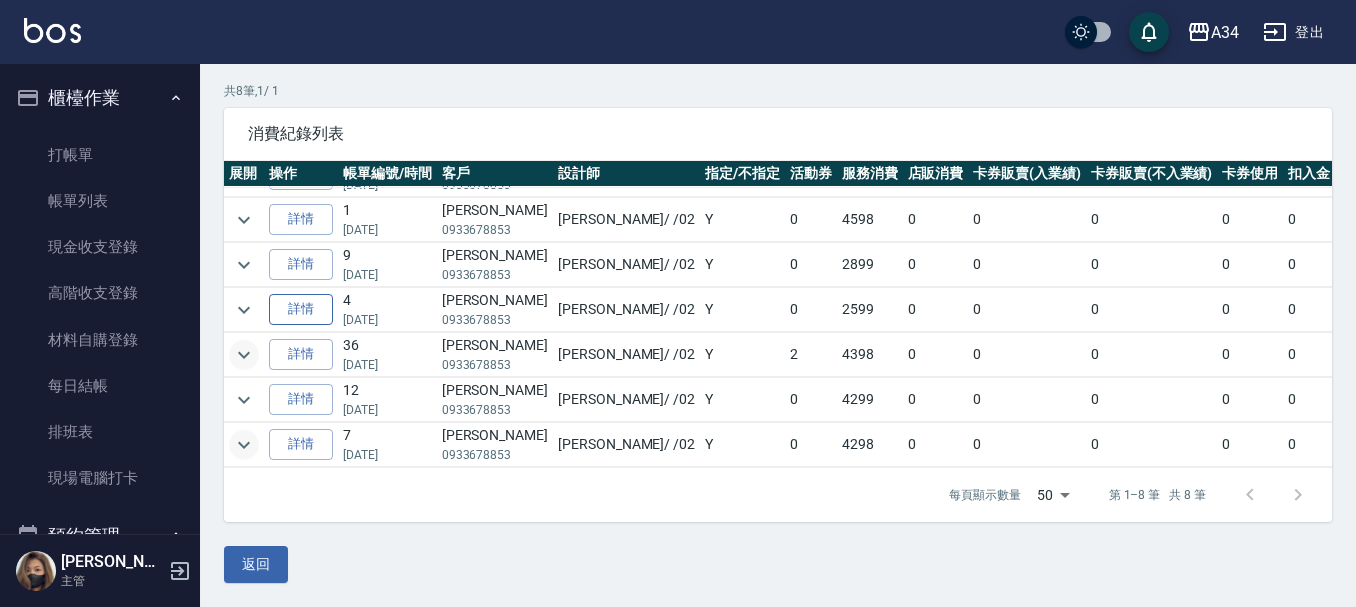 scroll, scrollTop: 94, scrollLeft: 0, axis: vertical 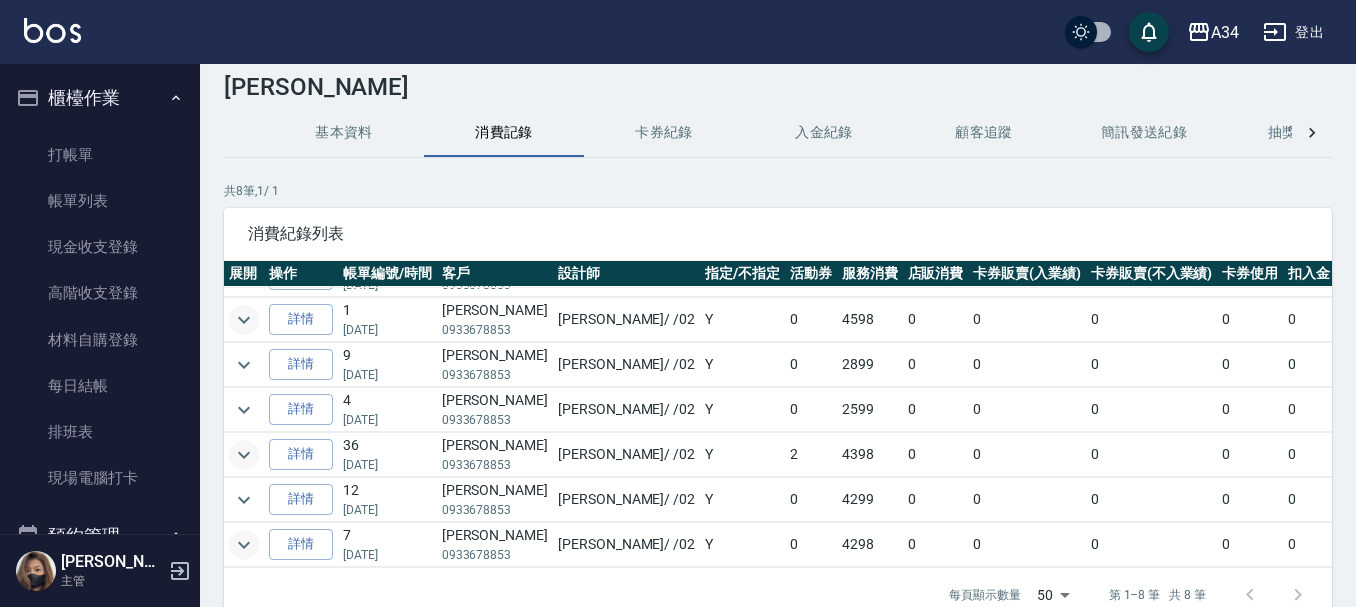 click 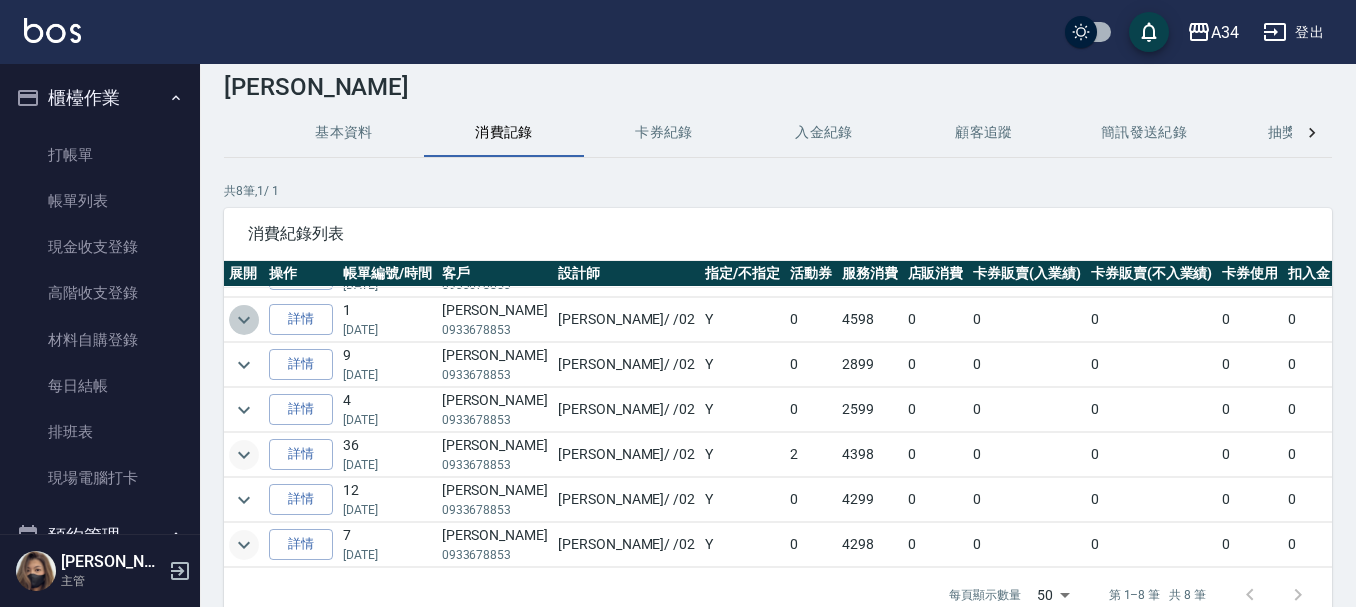 click 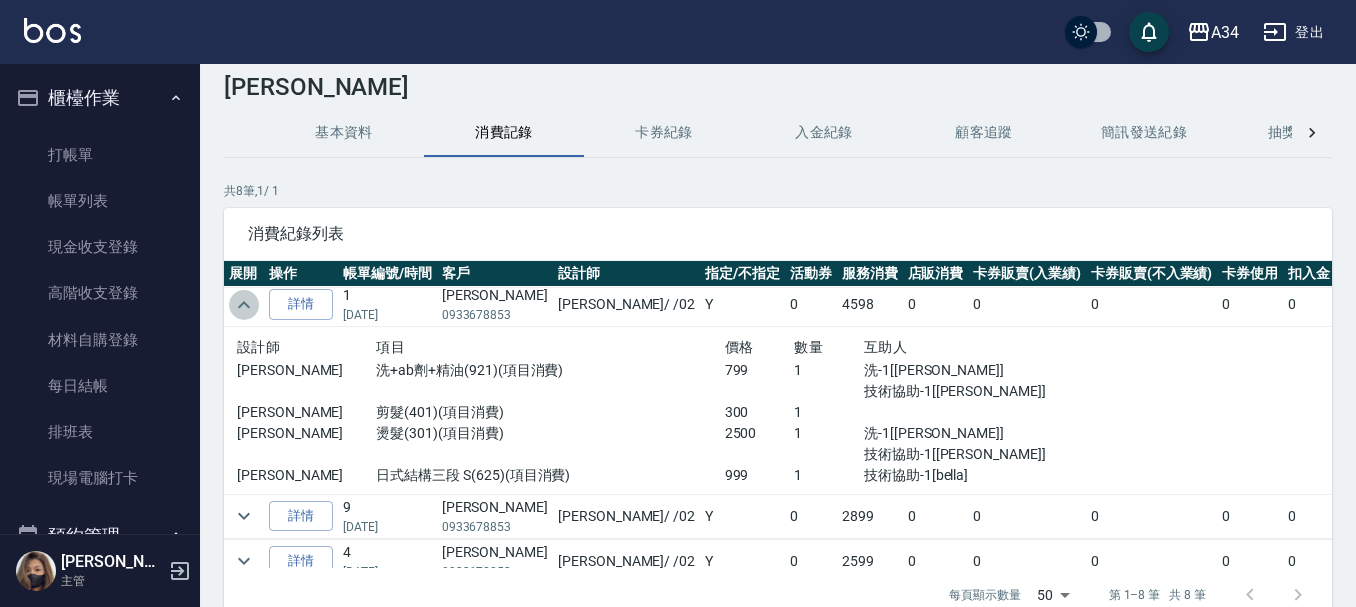 click 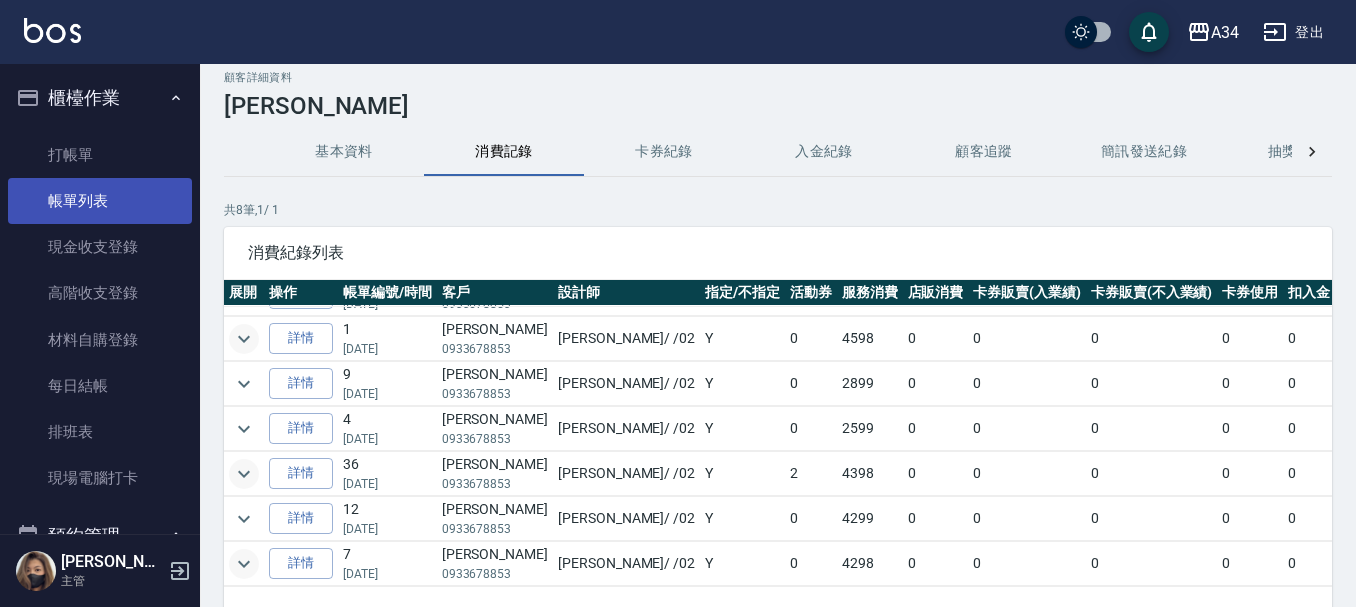 scroll, scrollTop: 0, scrollLeft: 0, axis: both 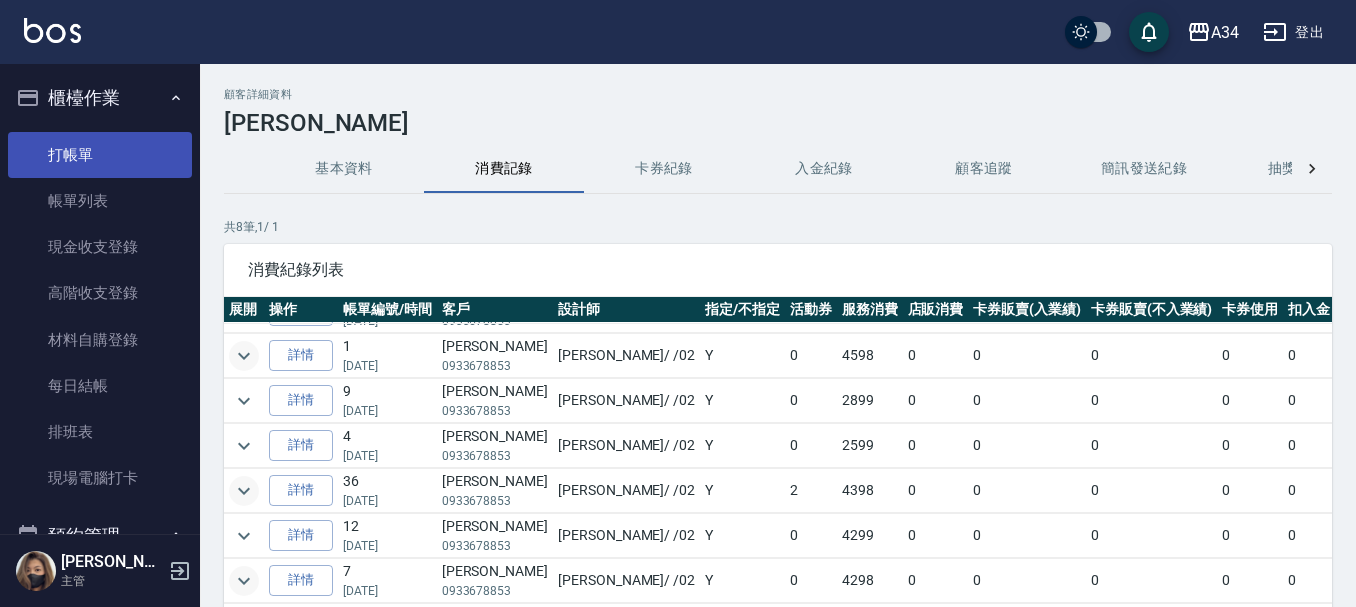 click on "打帳單" at bounding box center (100, 155) 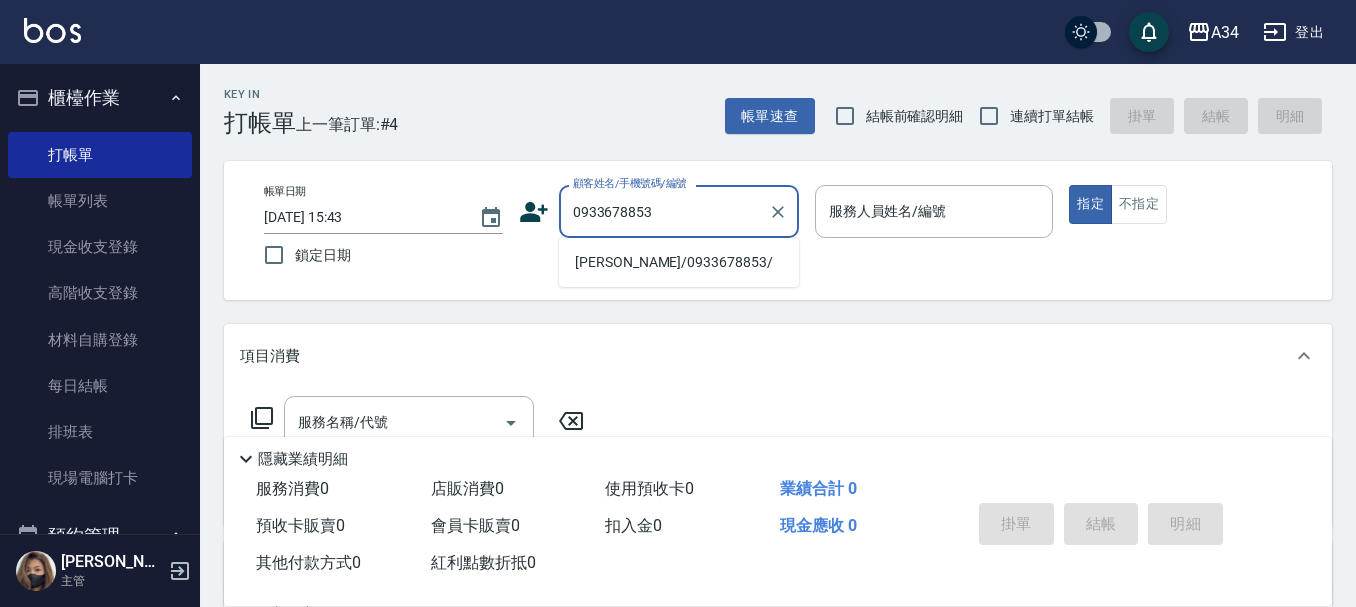 click on "莊翎鈺/0933678853/" at bounding box center (679, 262) 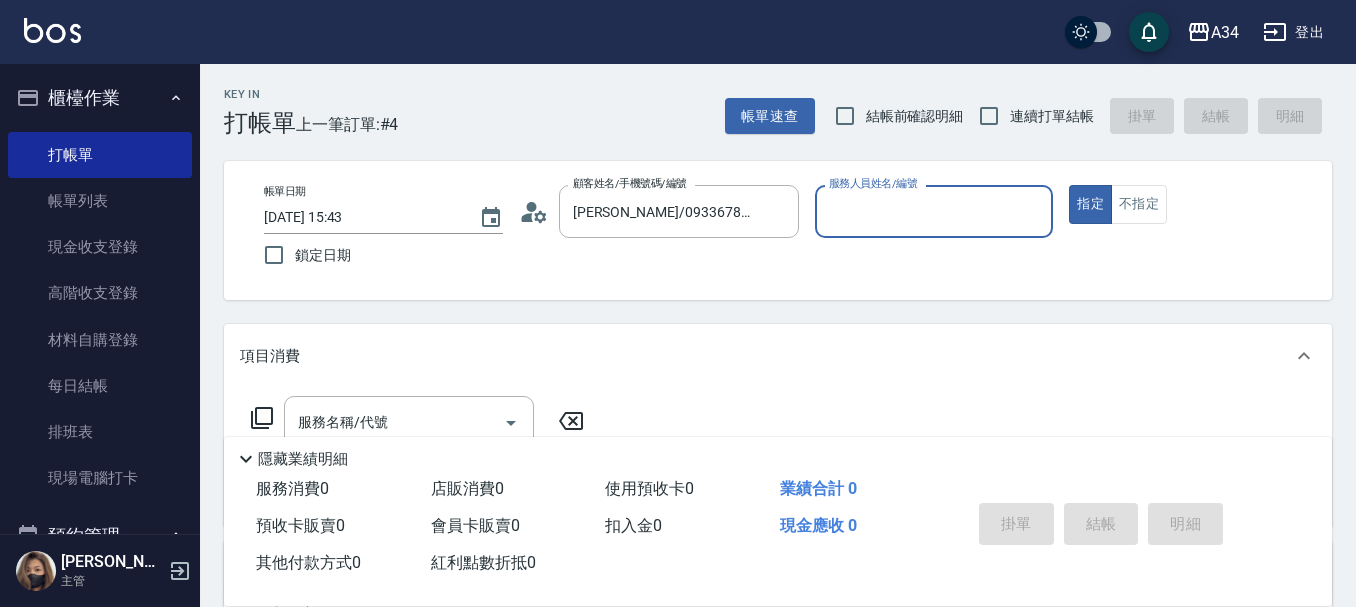 type on "Wendy-02" 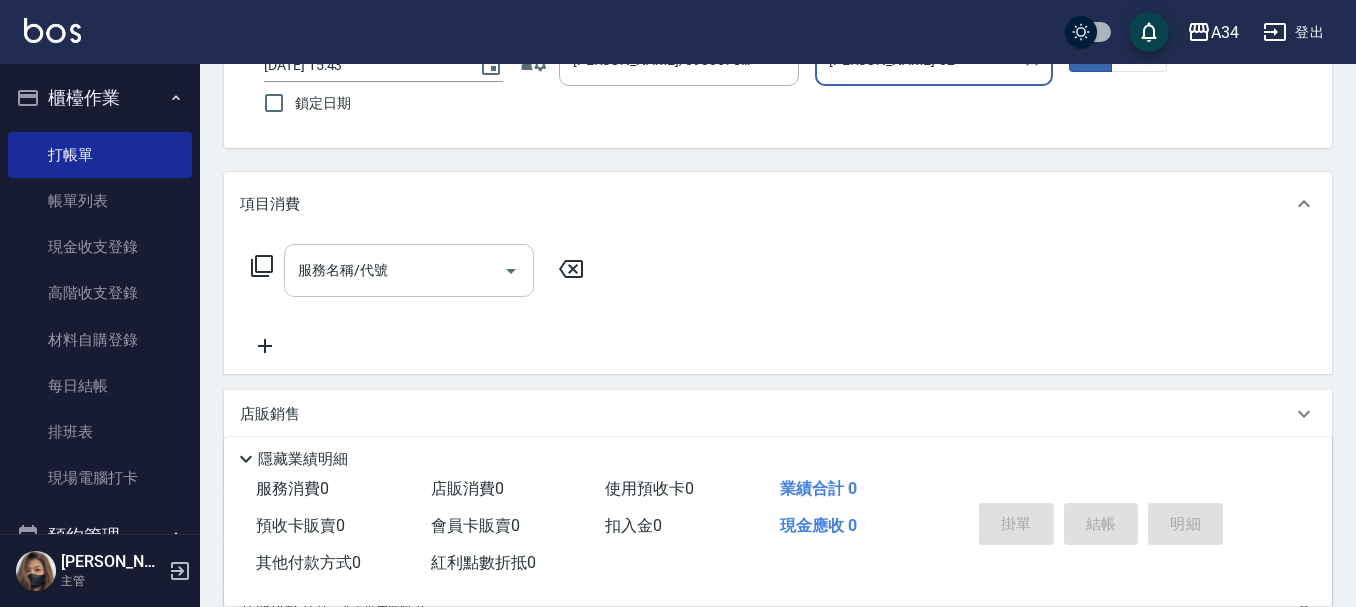 scroll, scrollTop: 200, scrollLeft: 0, axis: vertical 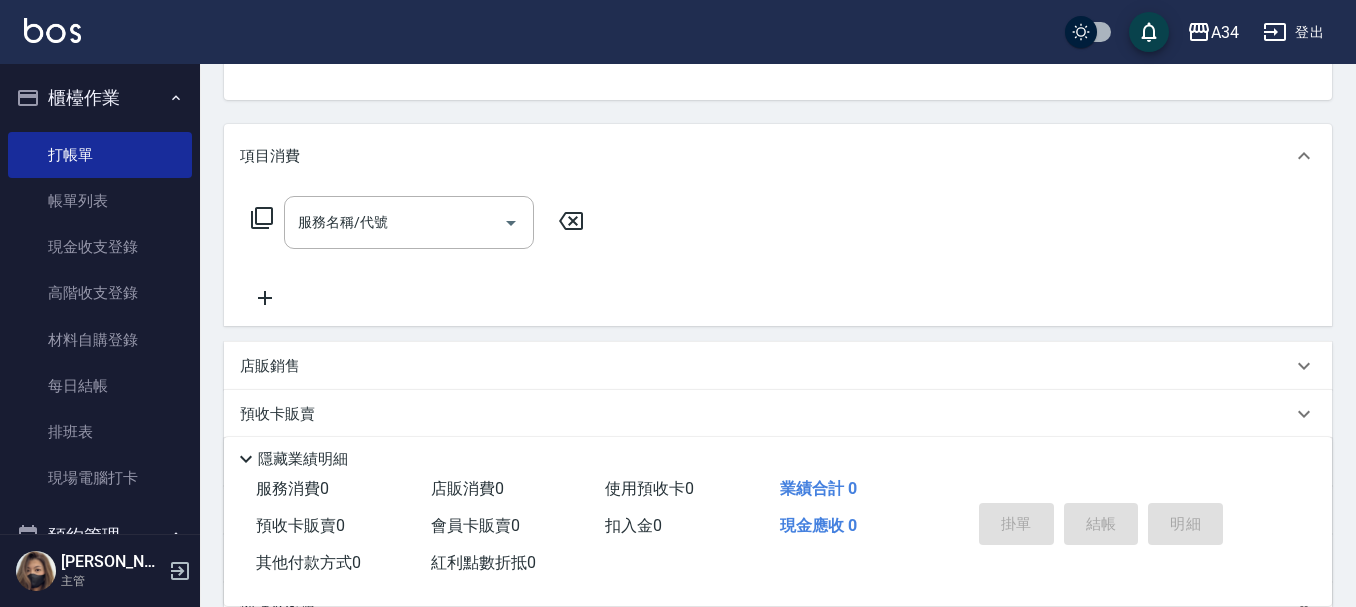 drag, startPoint x: 325, startPoint y: 236, endPoint x: 0, endPoint y: 341, distance: 341.54062 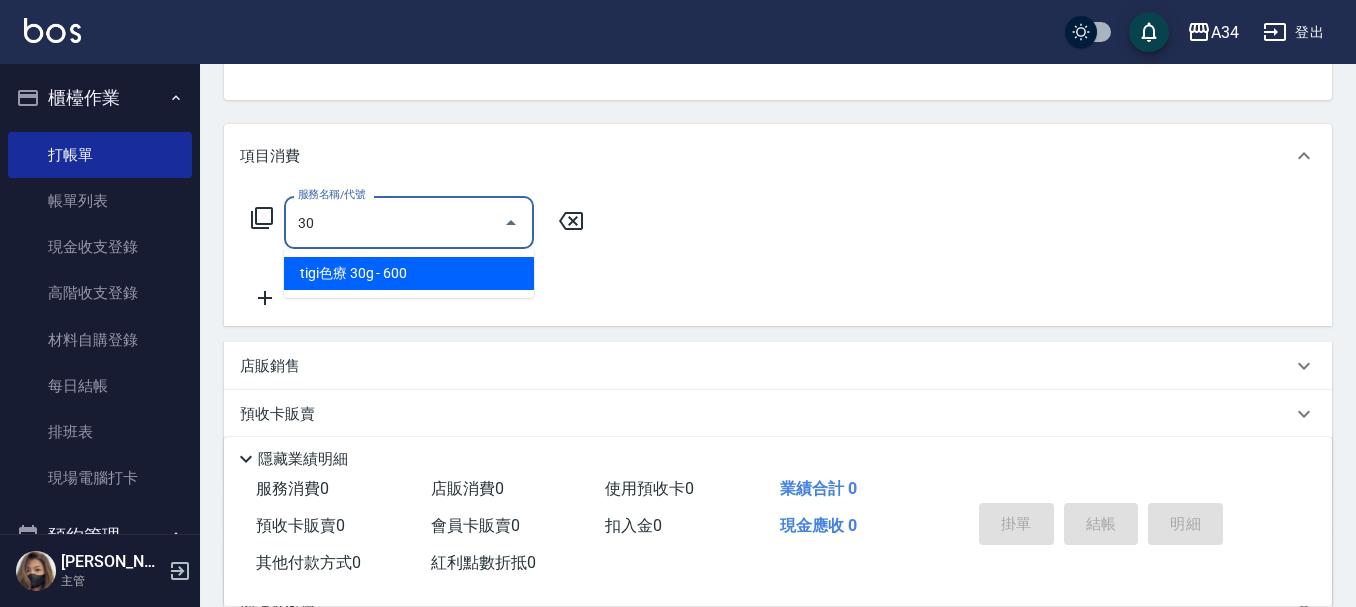 type on "301" 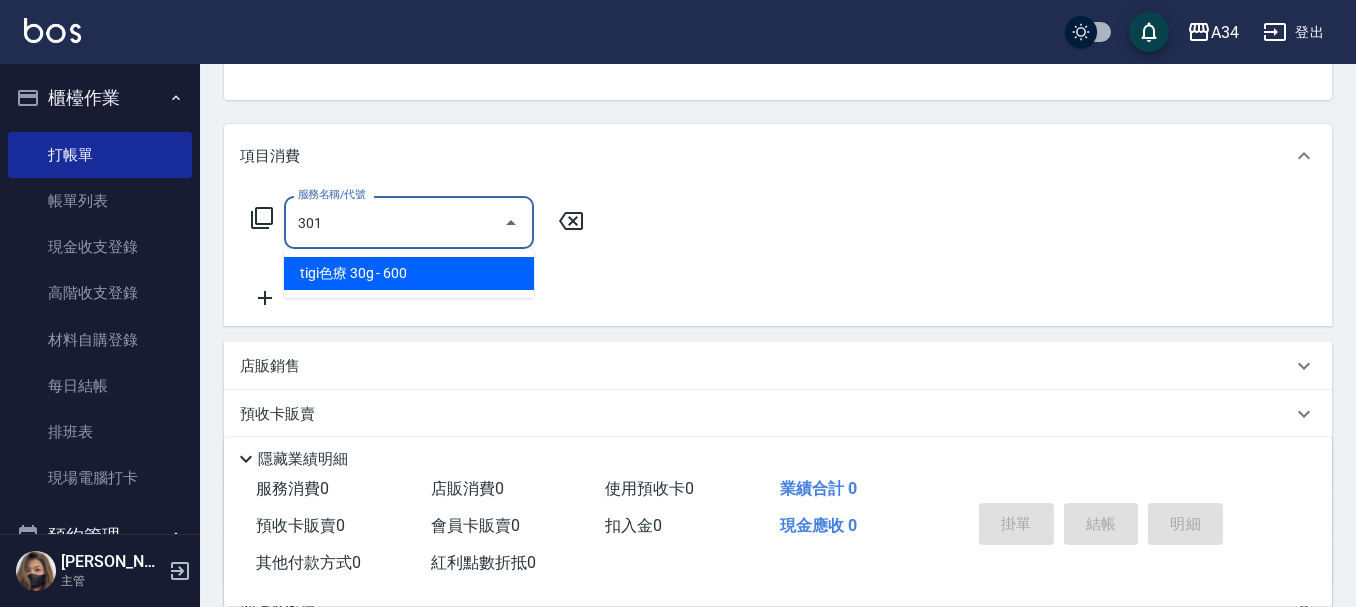 type on "150" 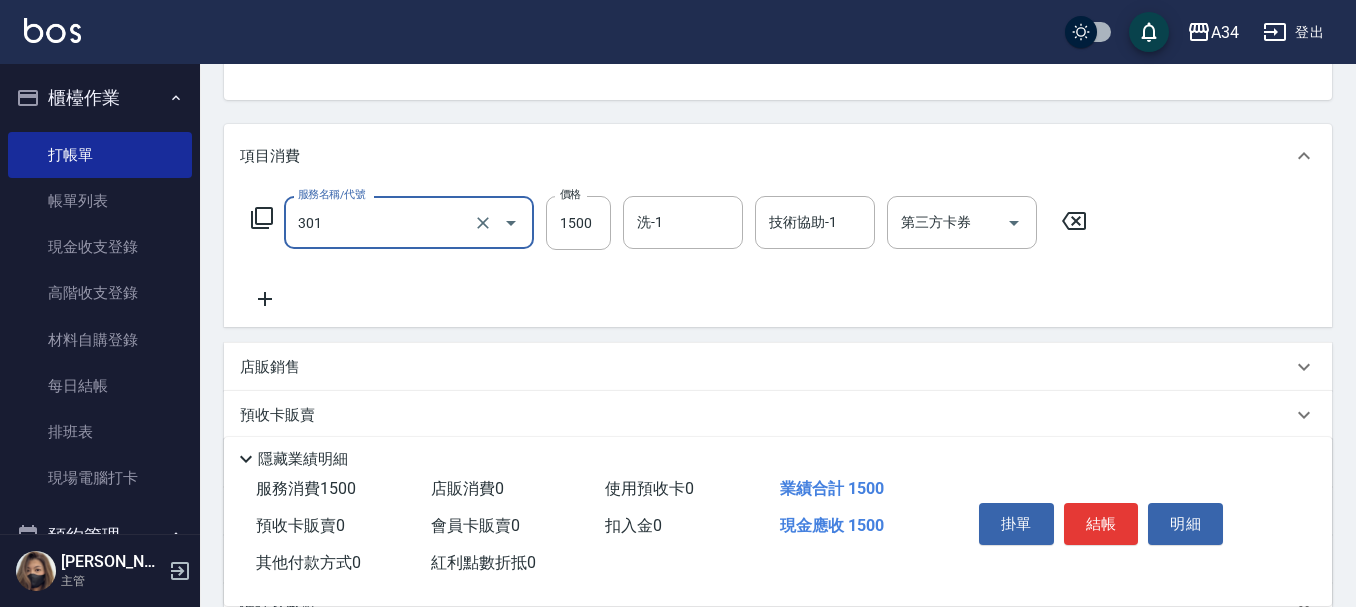 type on "燙髮(301)" 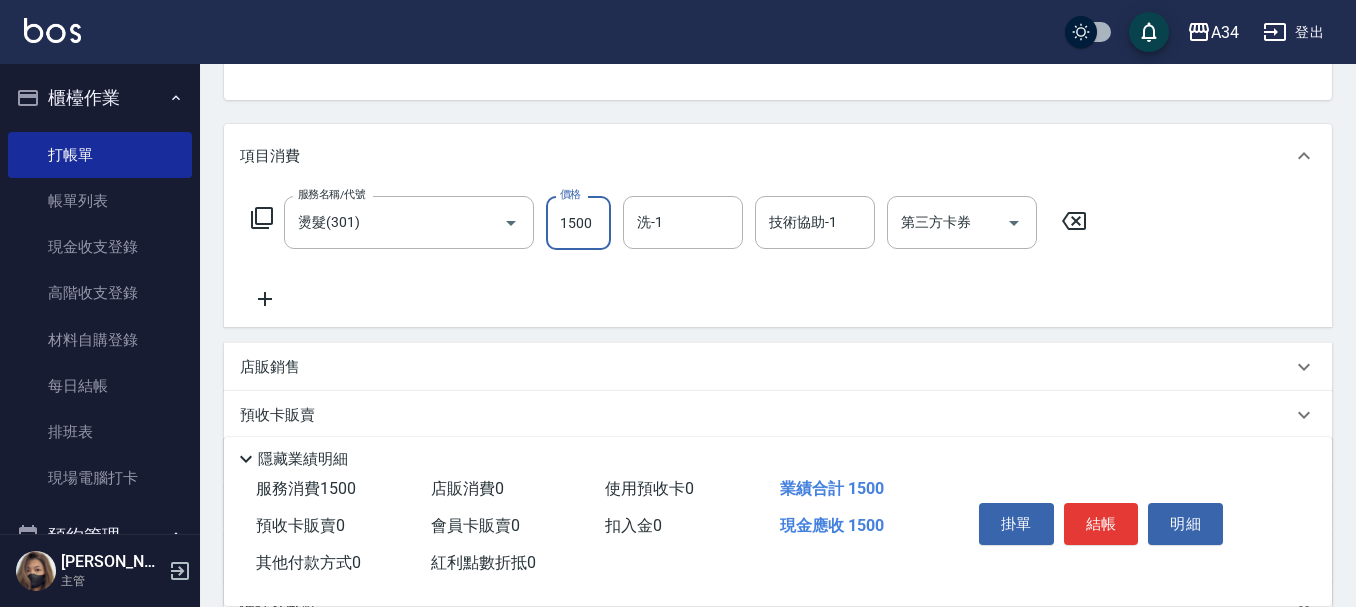 type on "2" 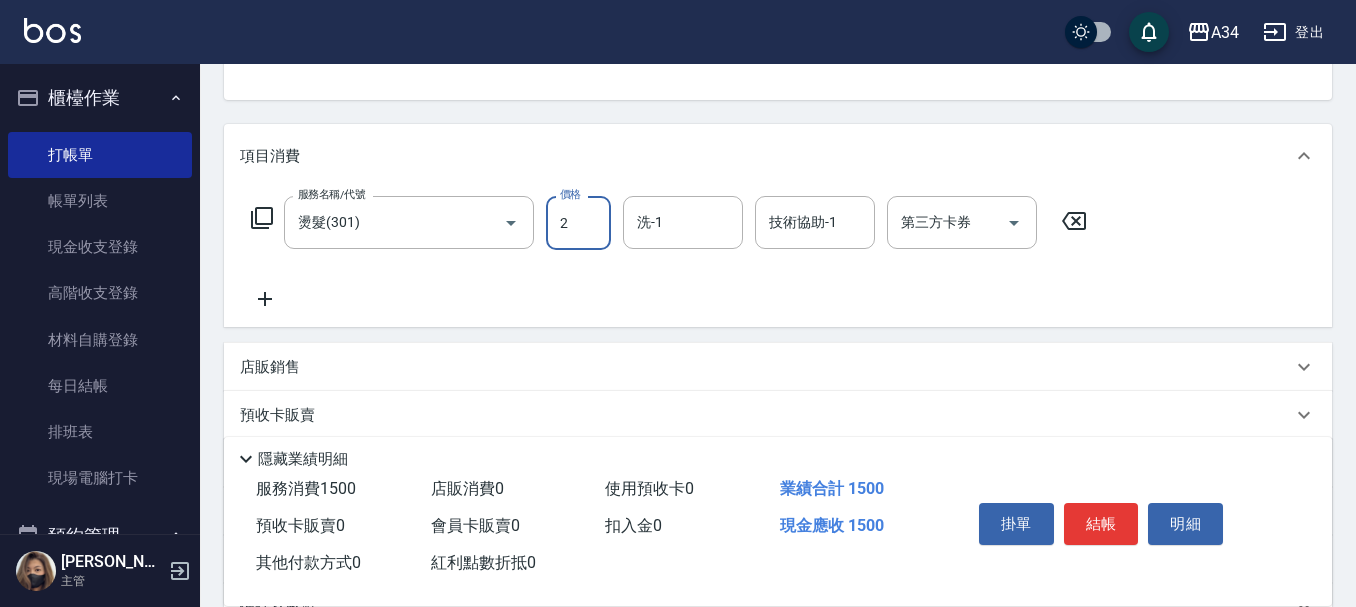 type on "0" 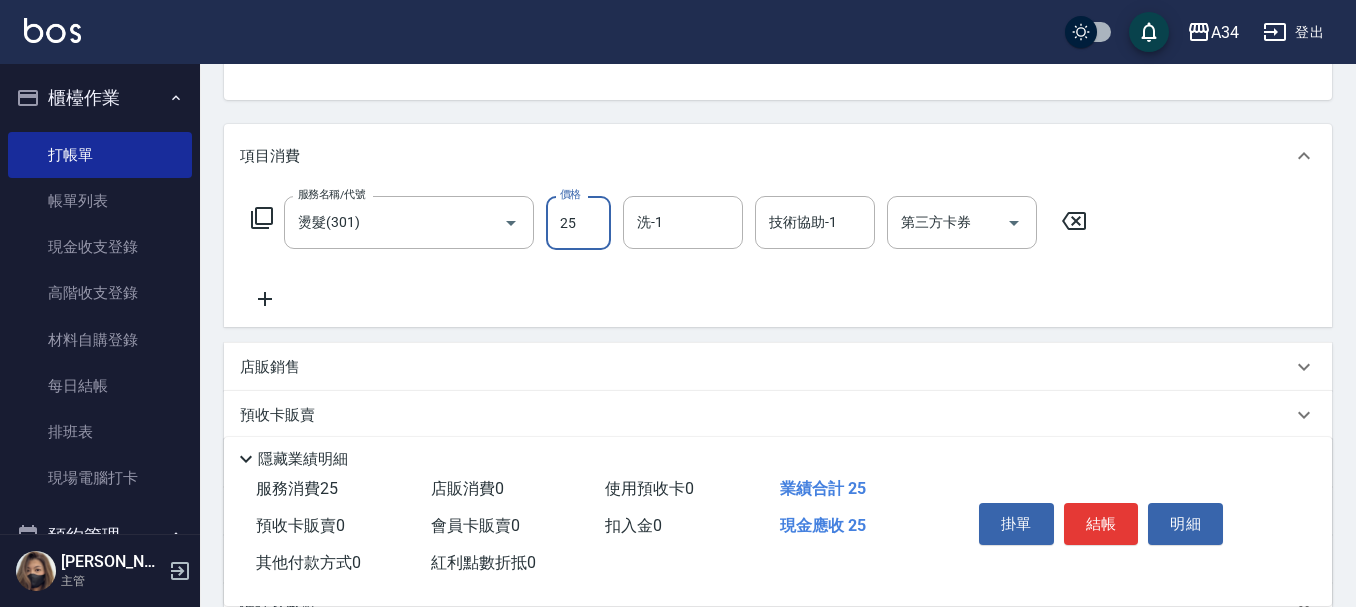 type on "252" 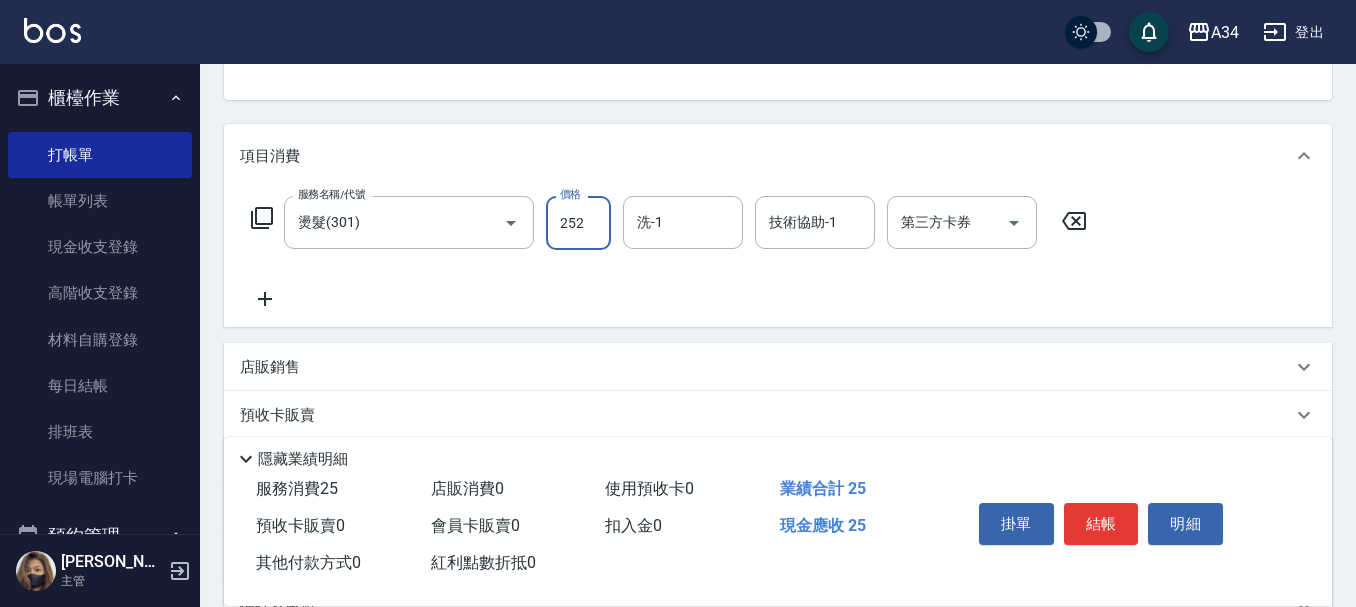 type on "20" 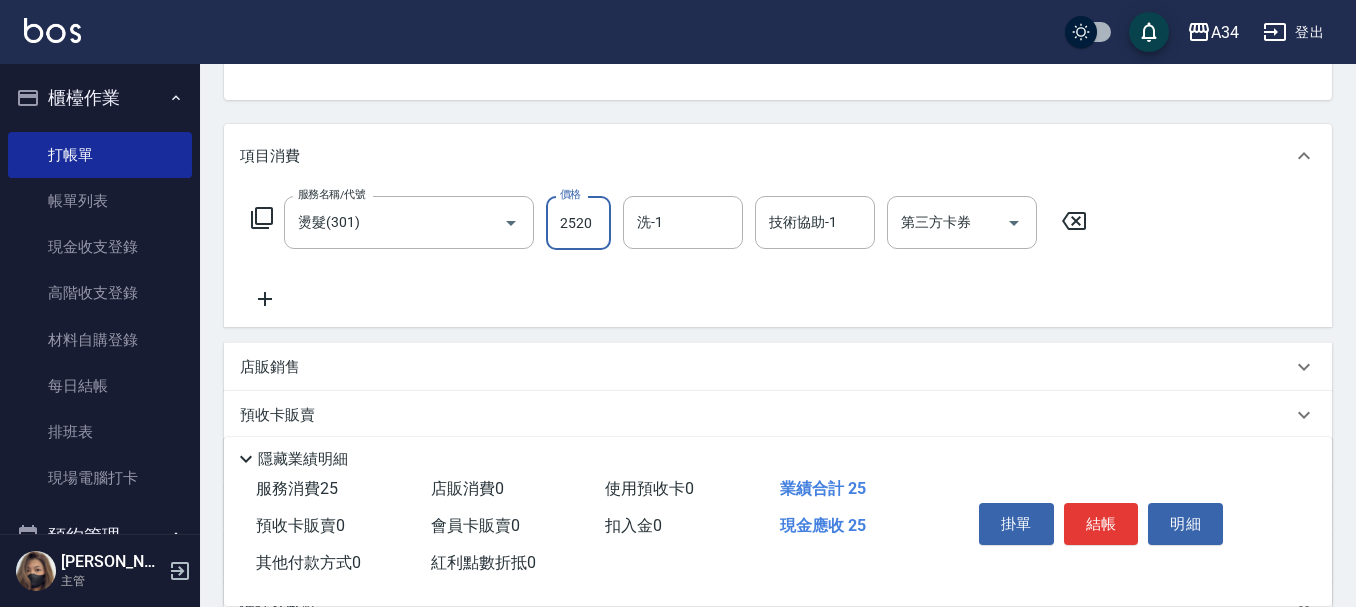 type on "250" 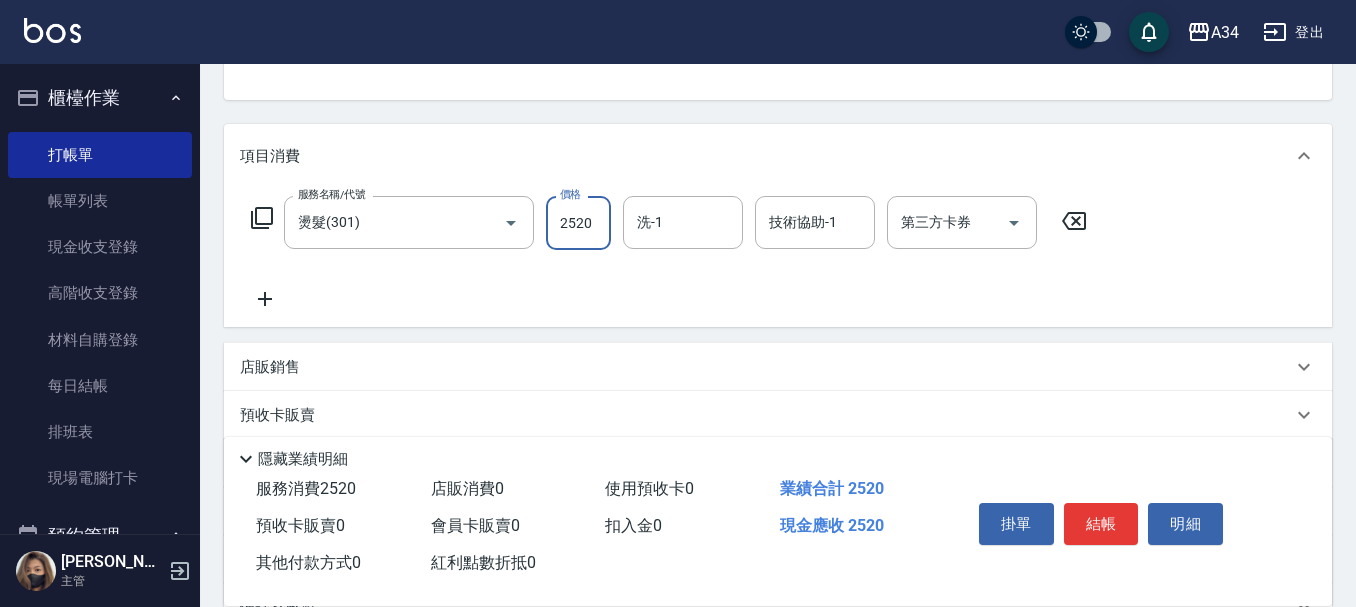 type on "2520" 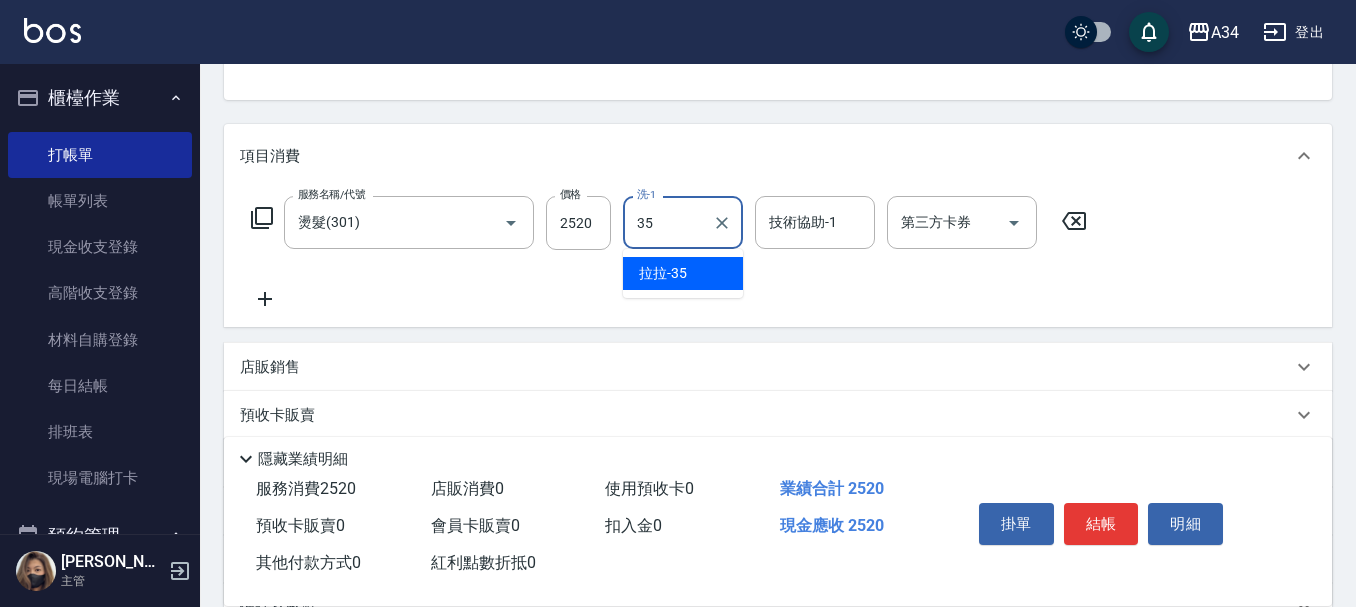 type on "拉拉-35" 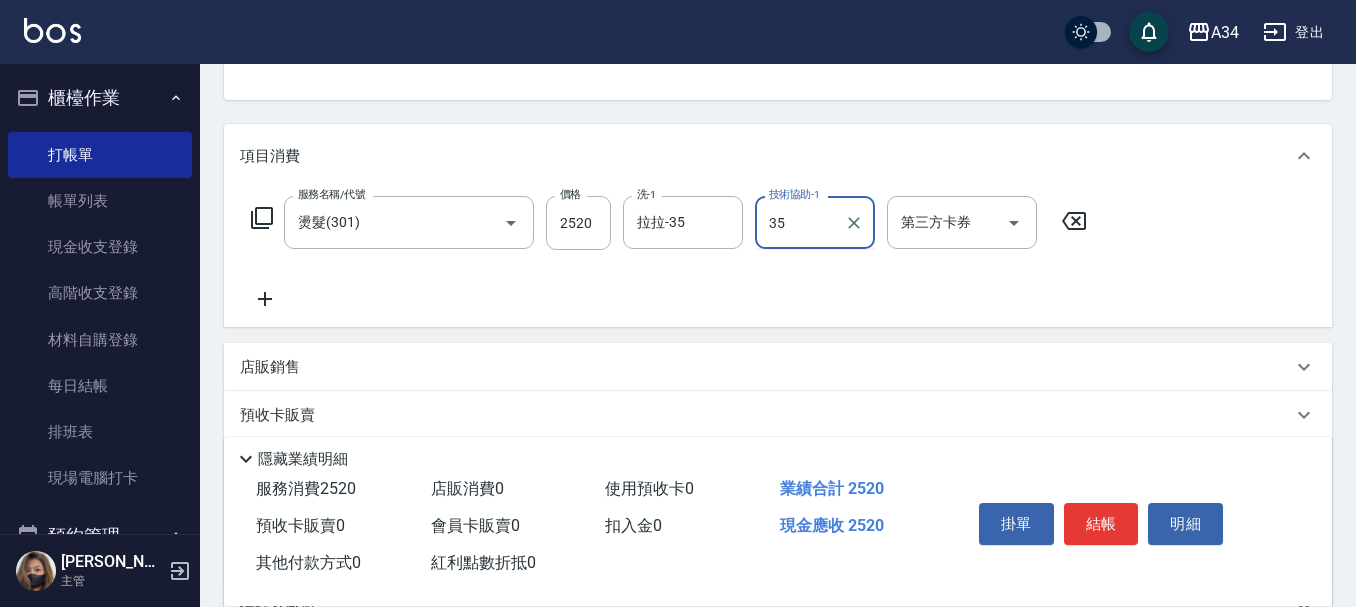 type on "拉拉-35" 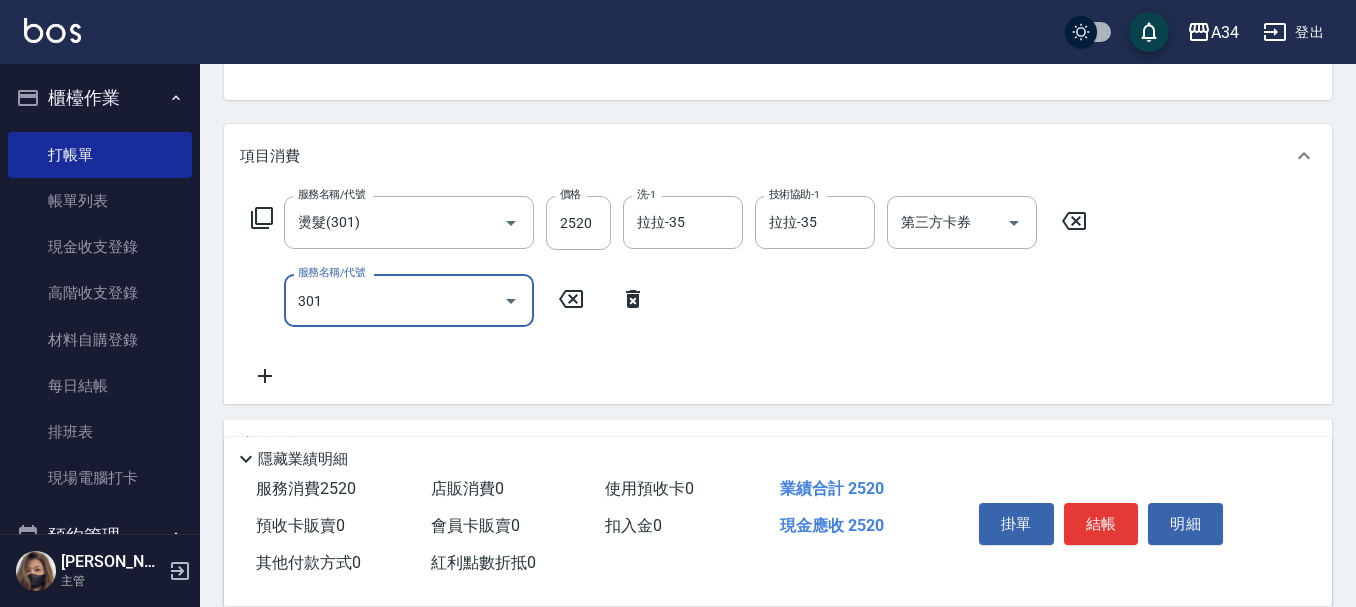 type on "301" 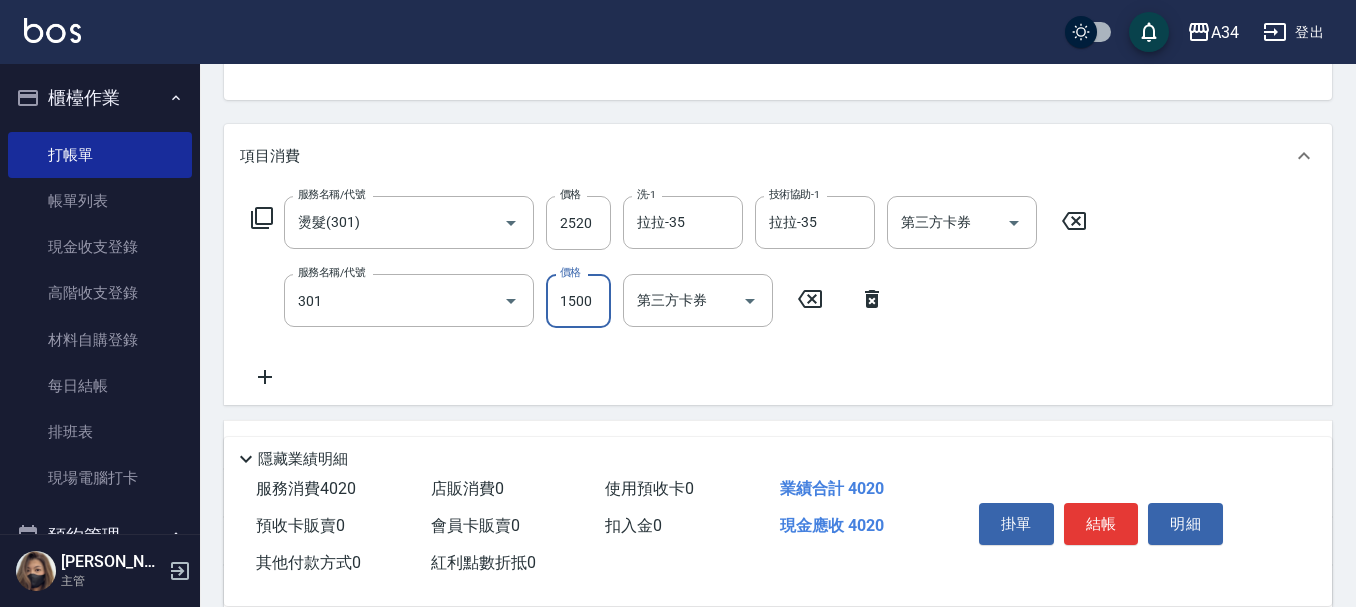 type on "400" 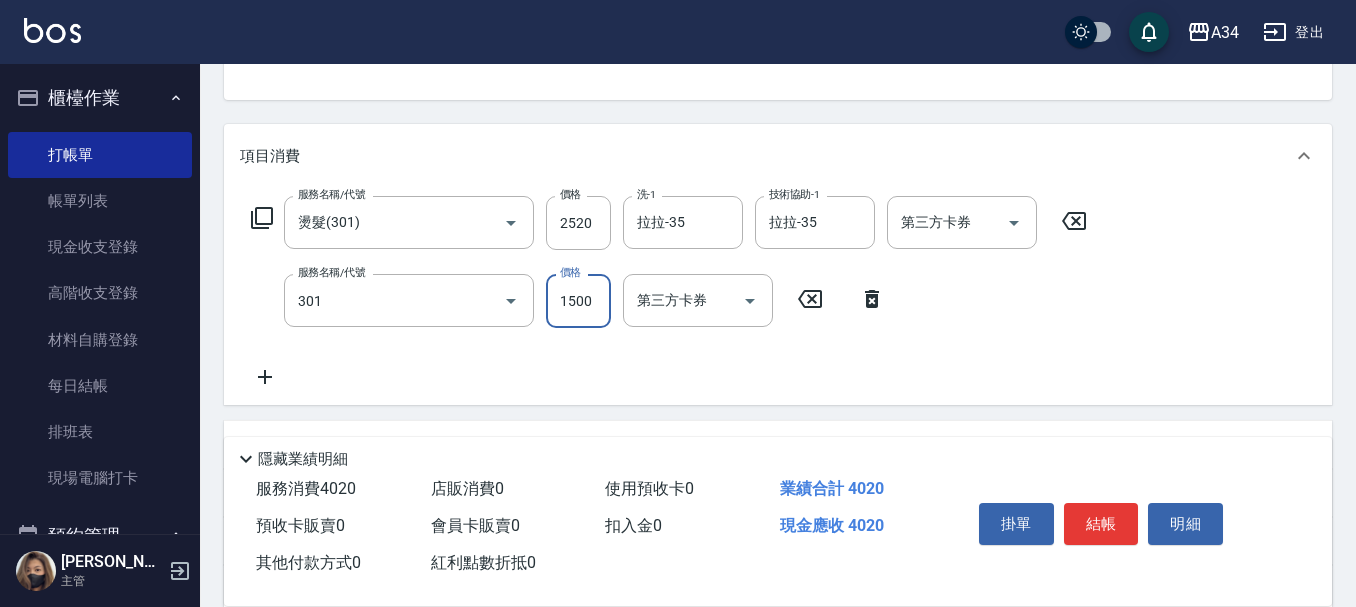 type on "燙髮(301)" 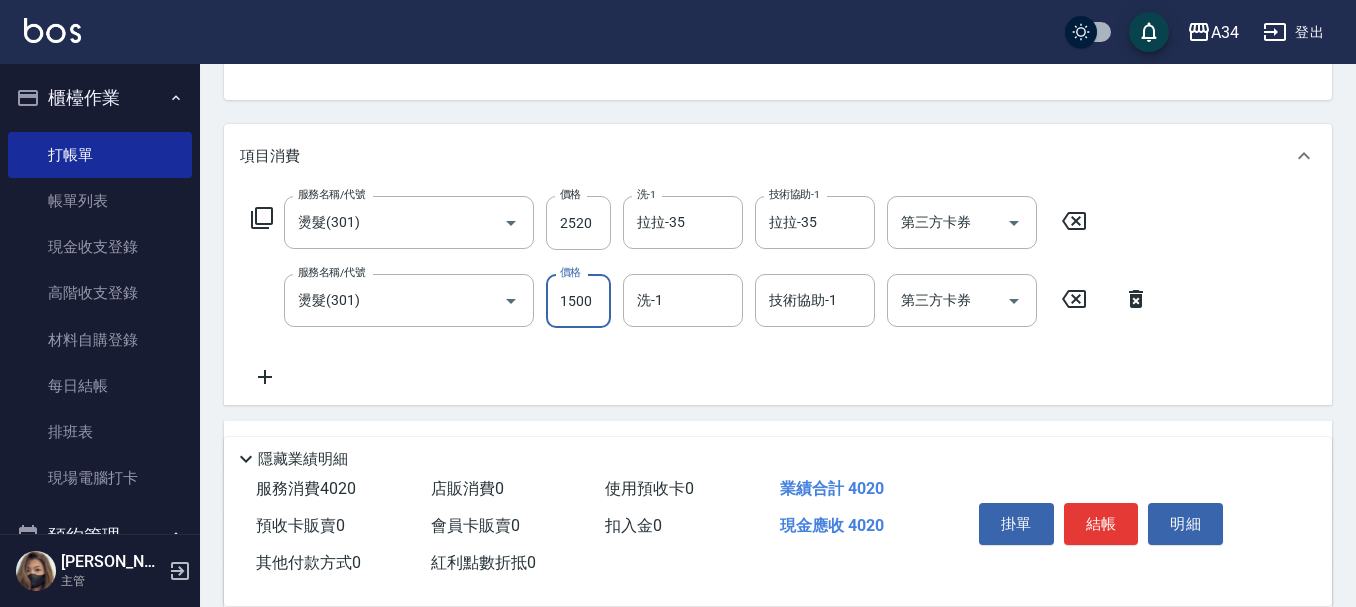 type on "2" 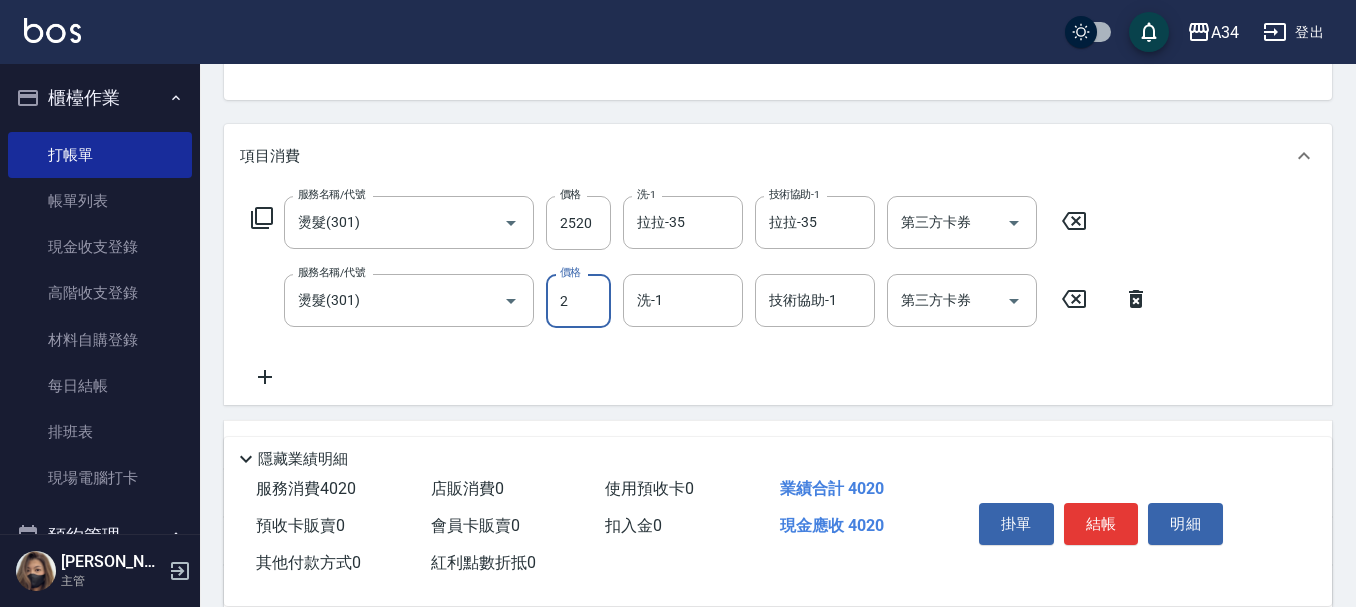 type on "250" 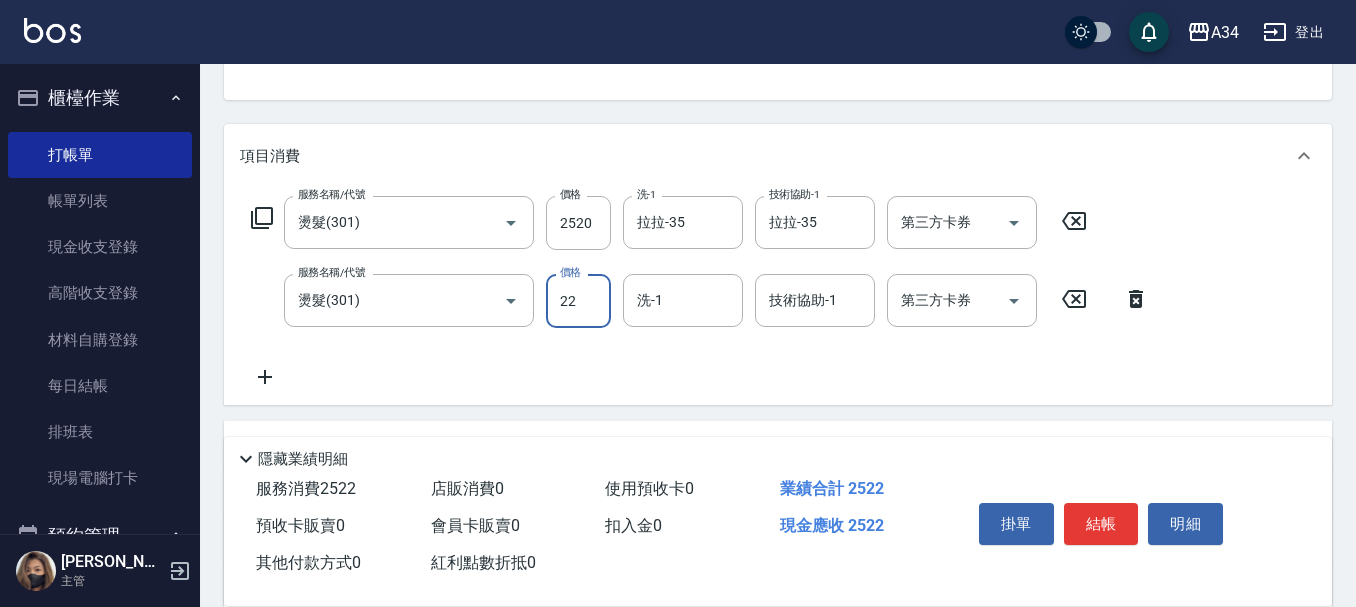 type on "225" 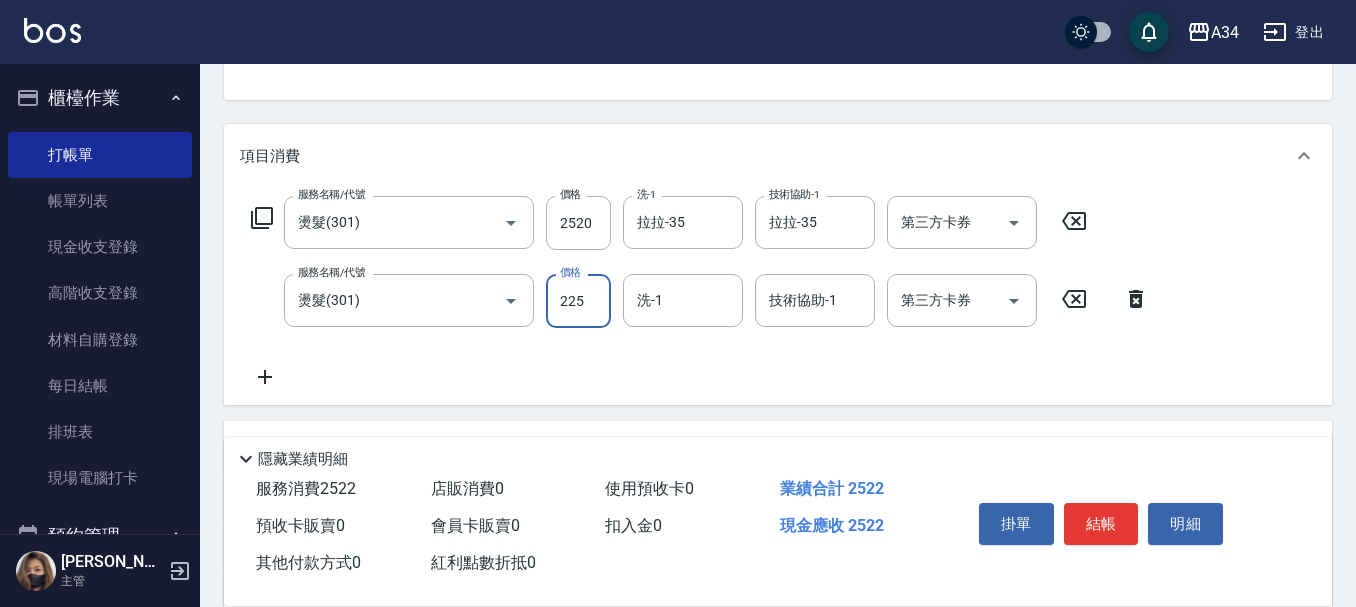 type on "270" 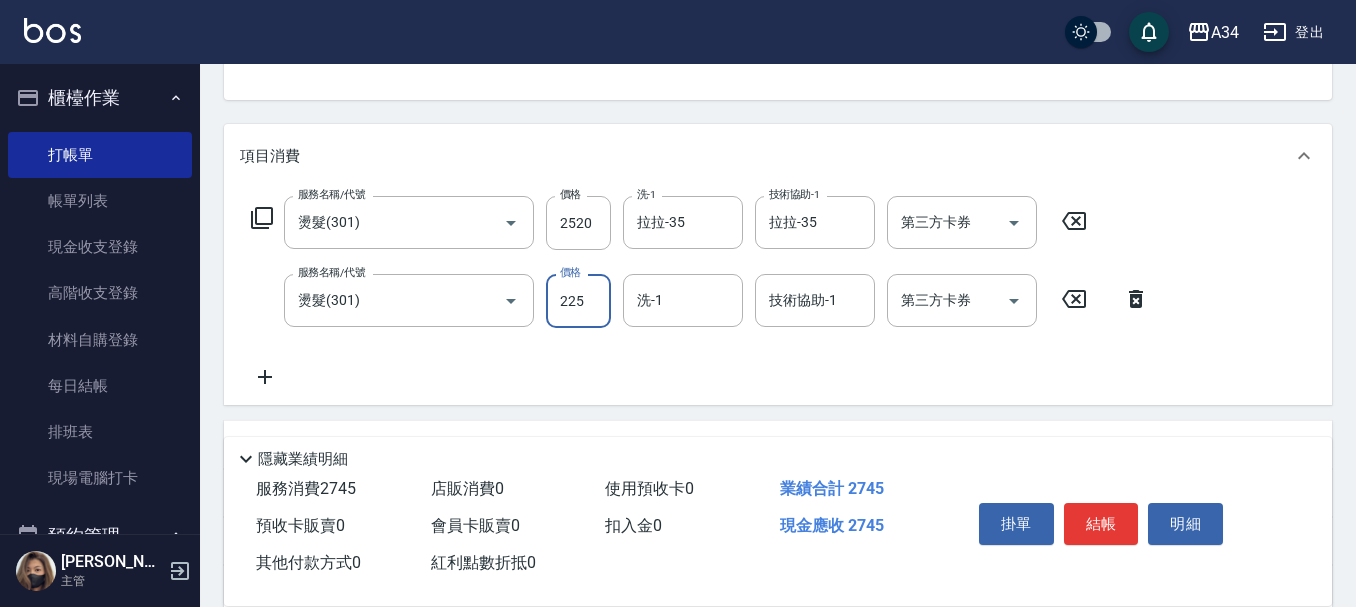 type on "2250" 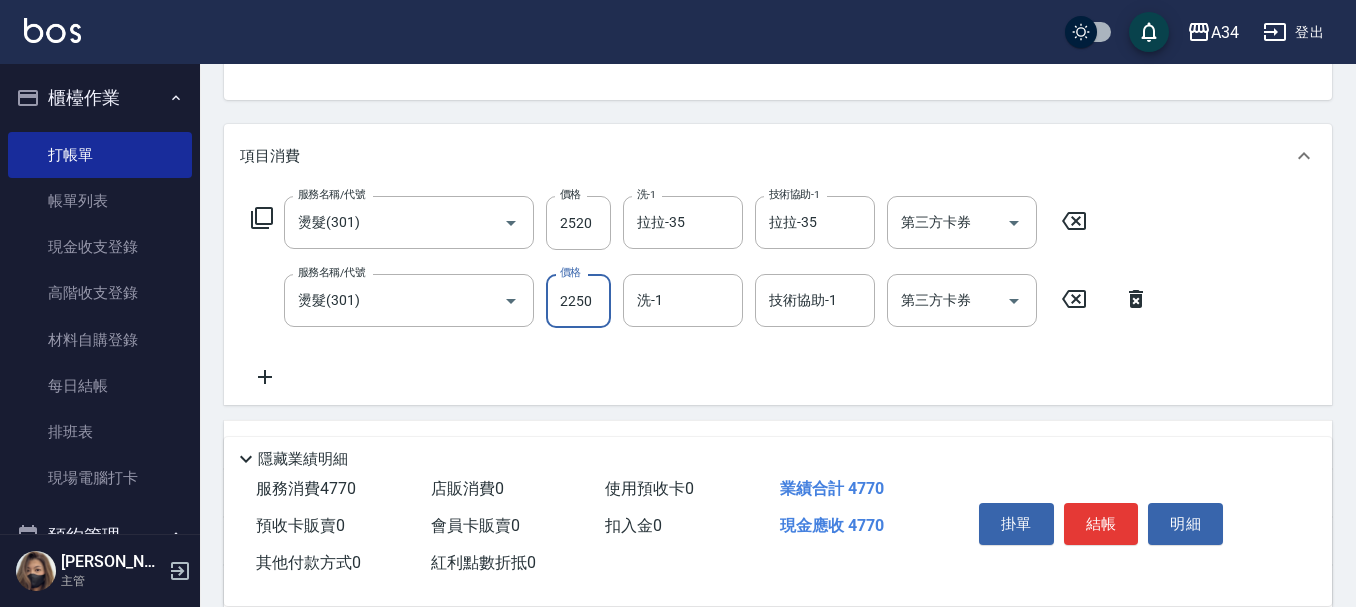 type on "2250" 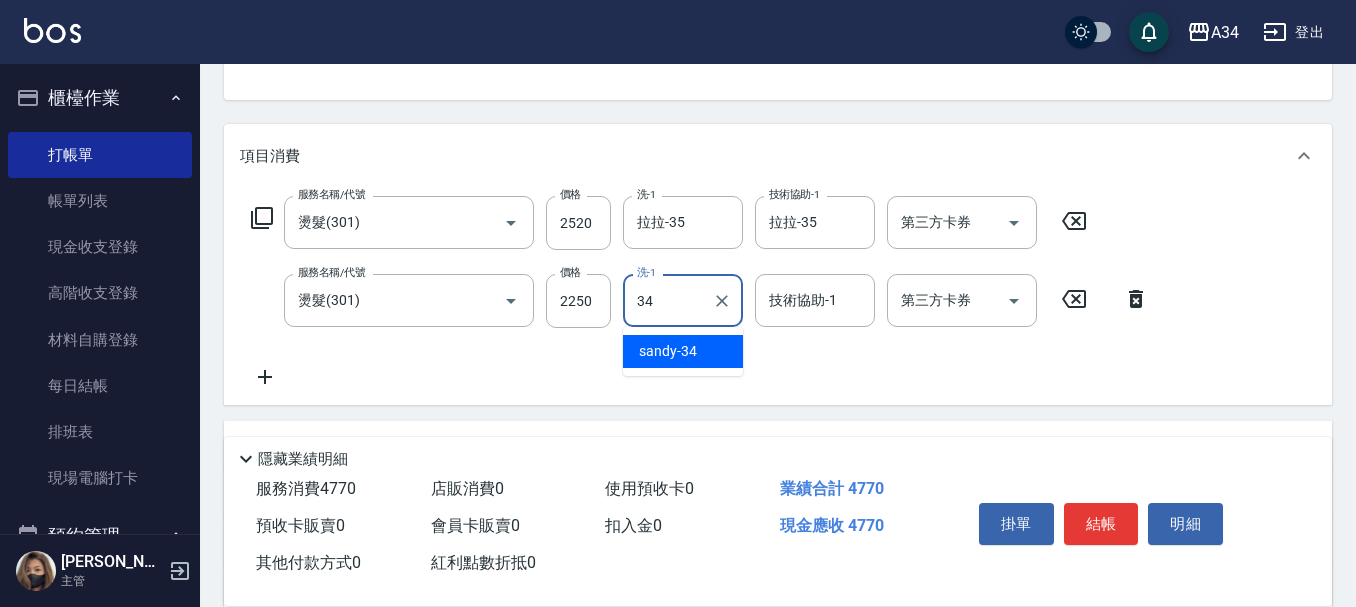 type on "sandy-34" 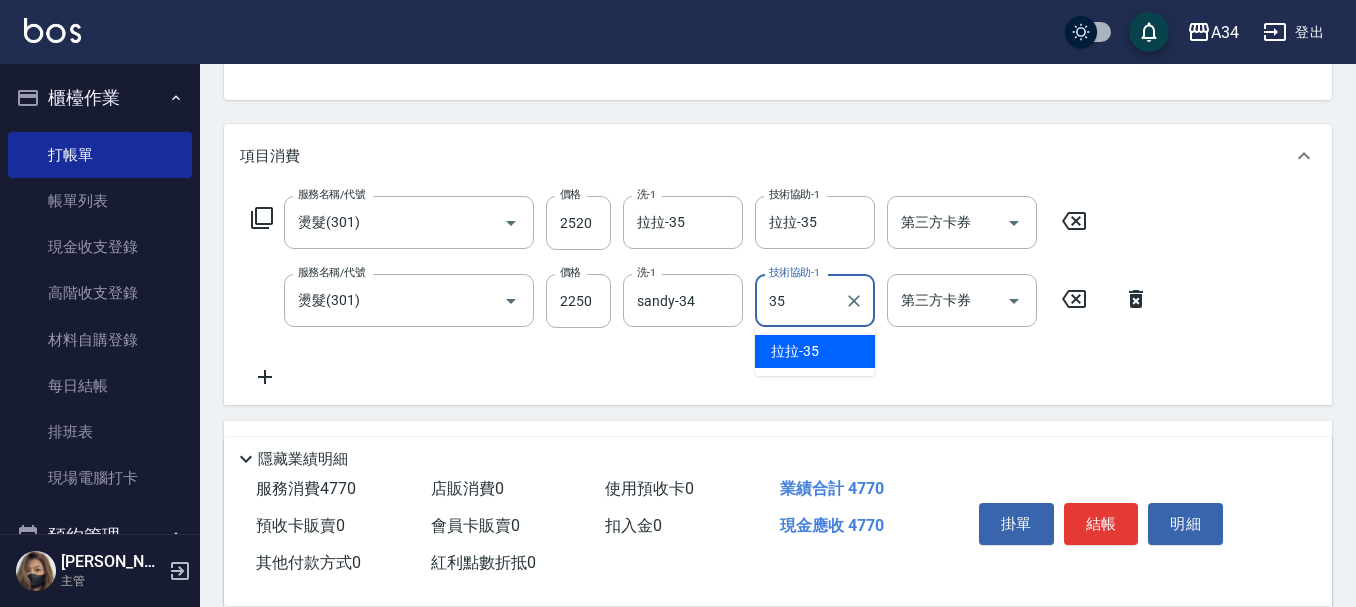 type on "拉拉-35" 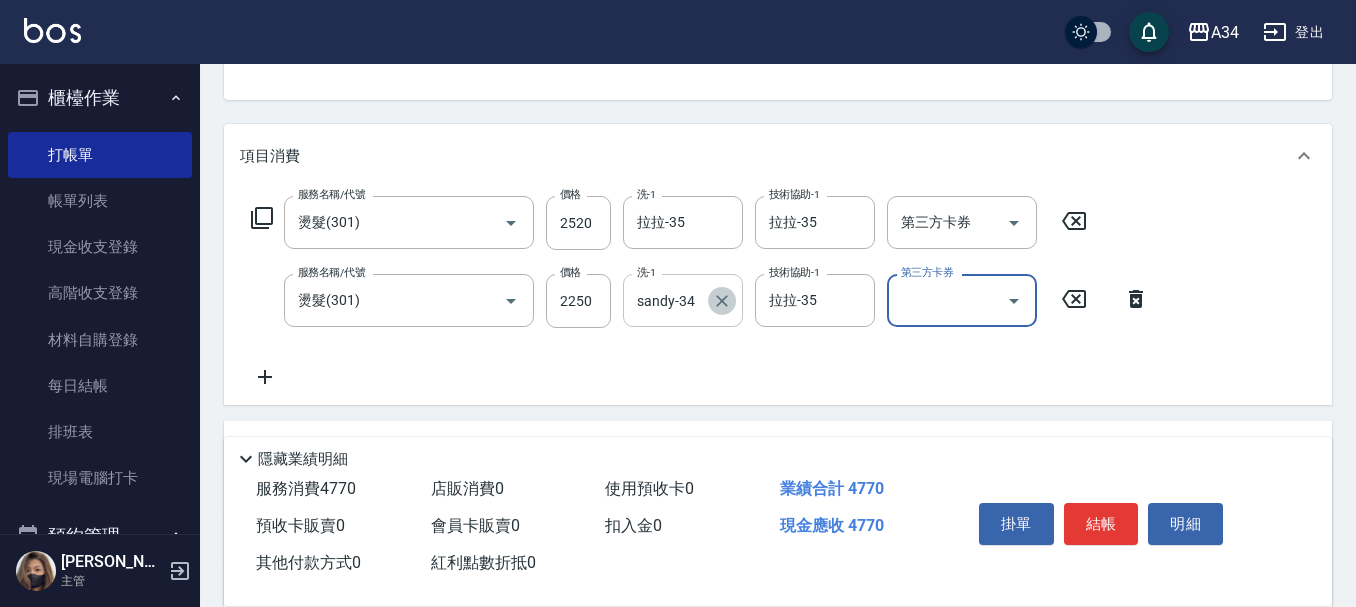 click 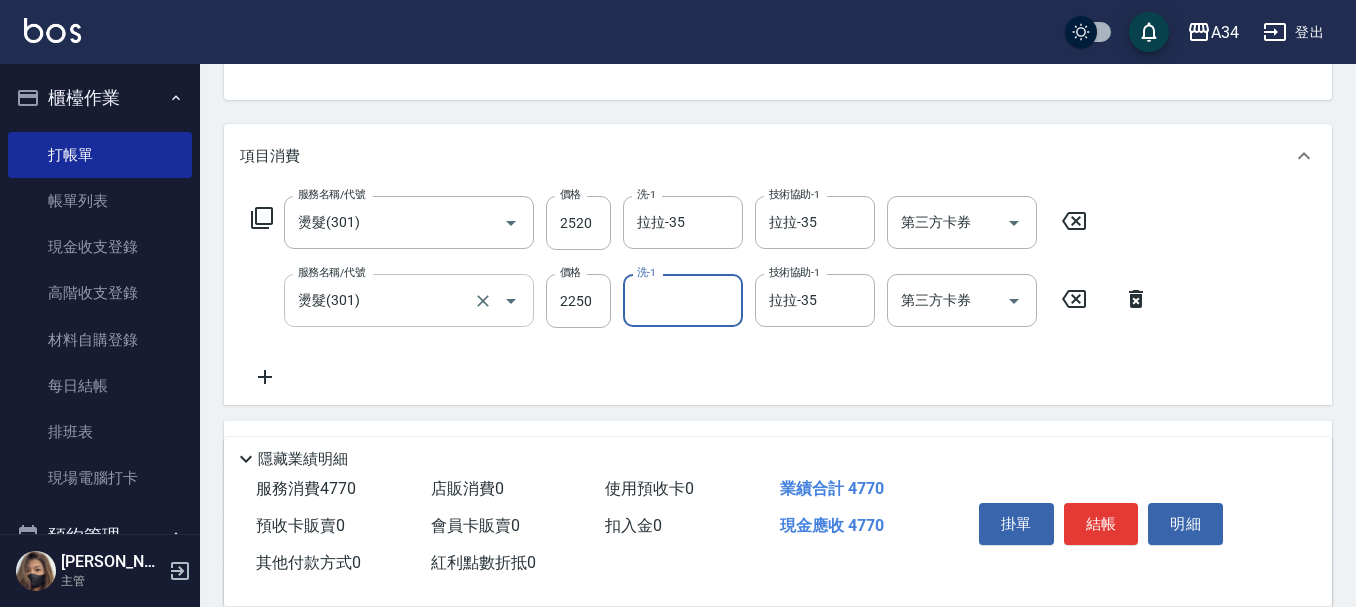 click on "燙髮(301)" at bounding box center (381, 300) 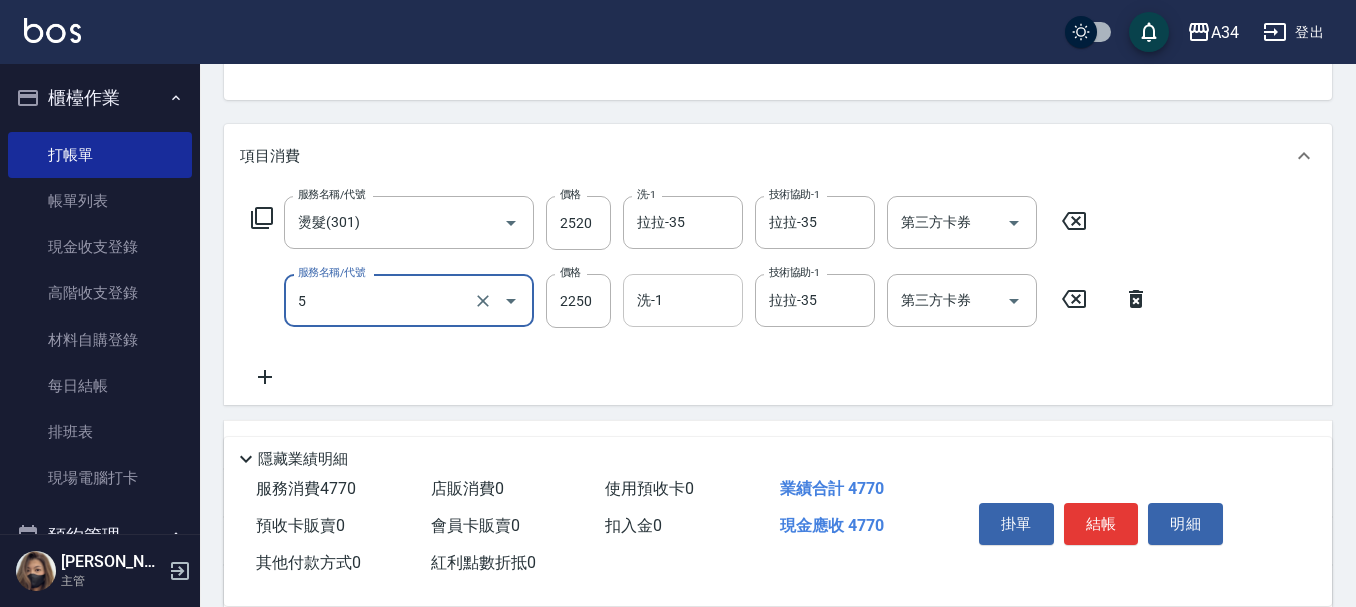 type on "50" 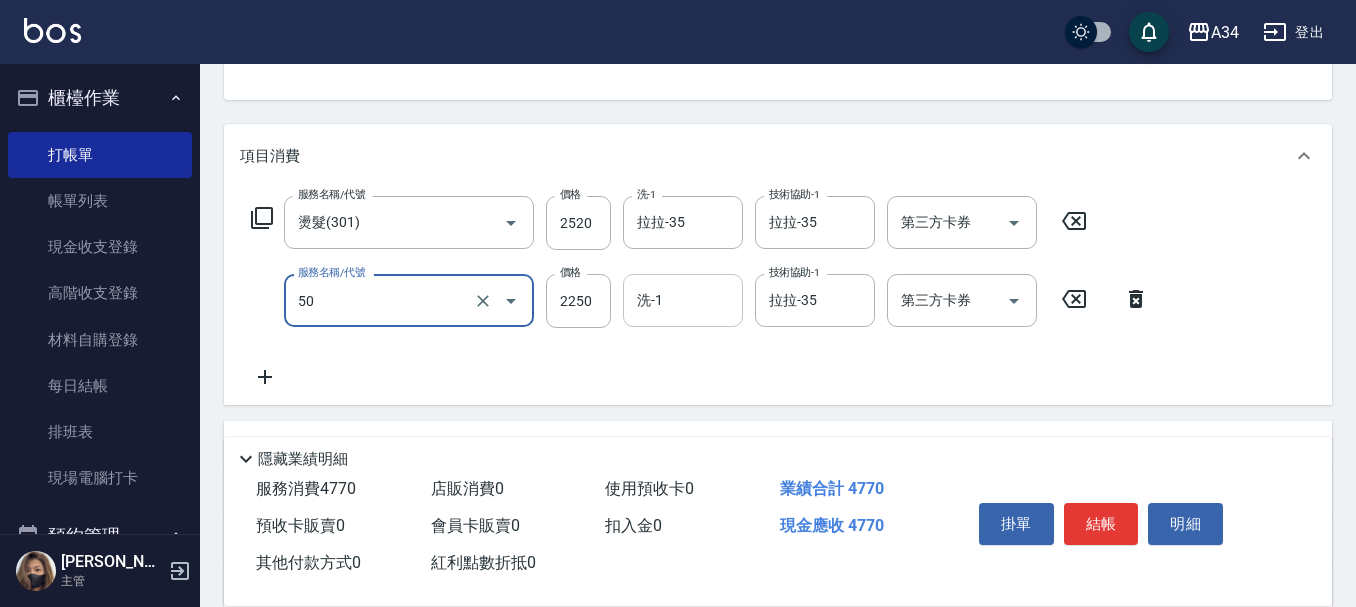 type on "250" 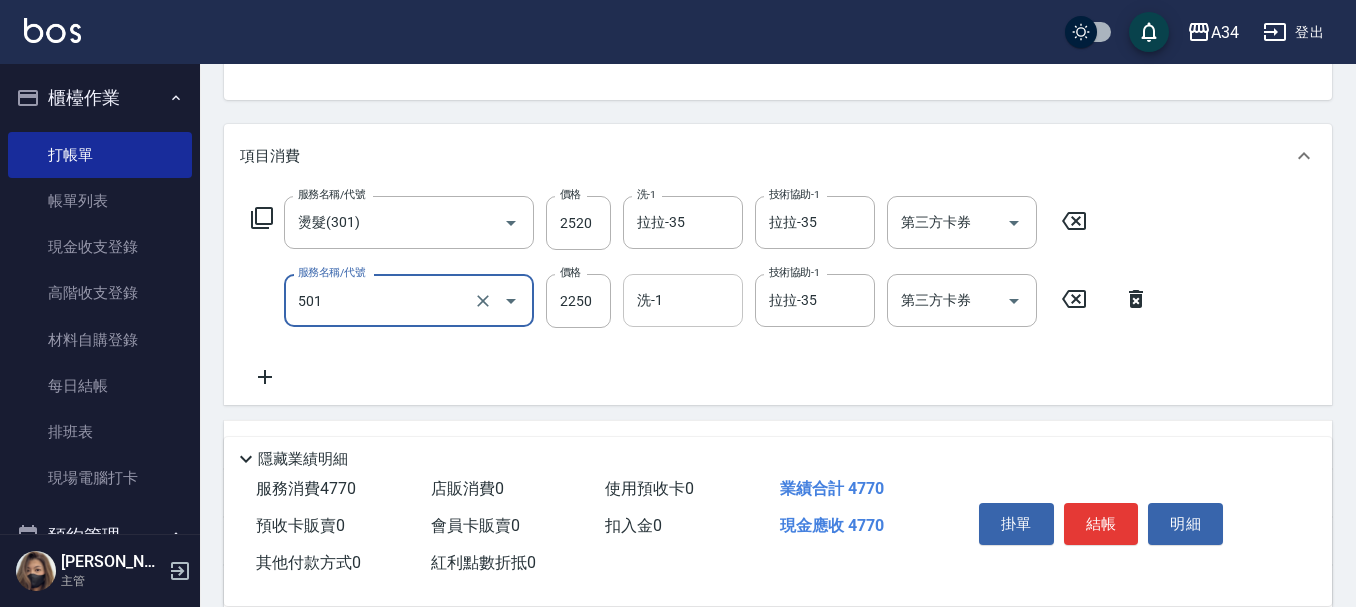 type on "501" 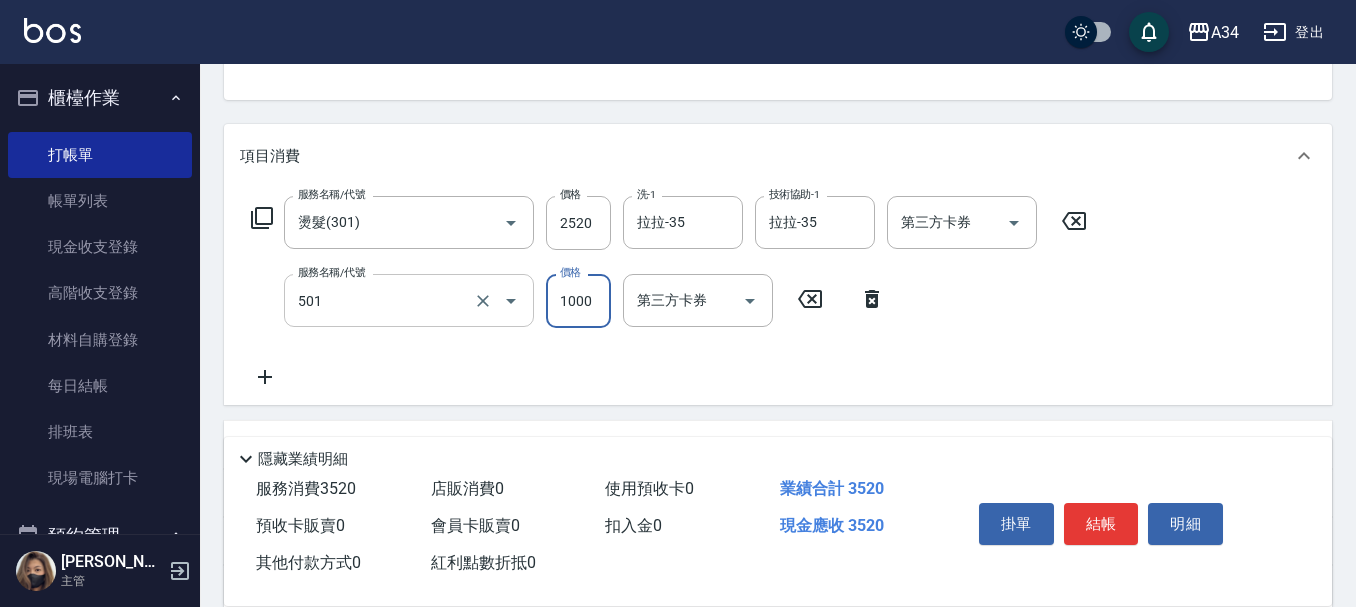 type on "350" 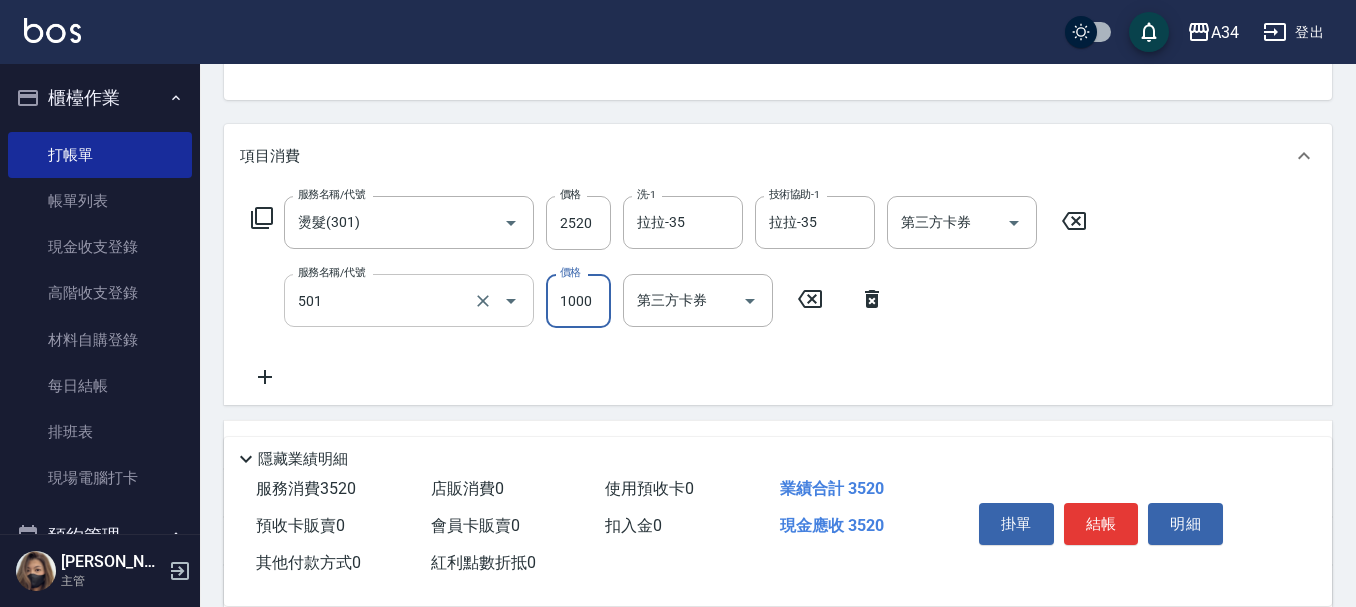 type on "染髮(501)" 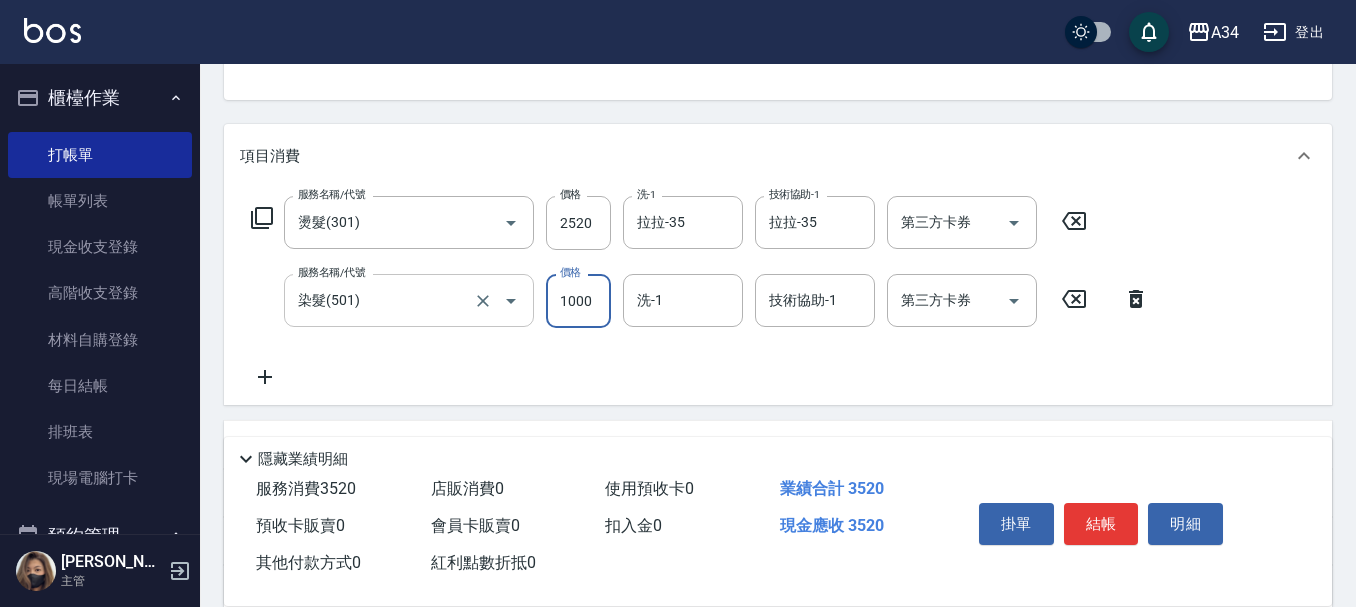 type on "2" 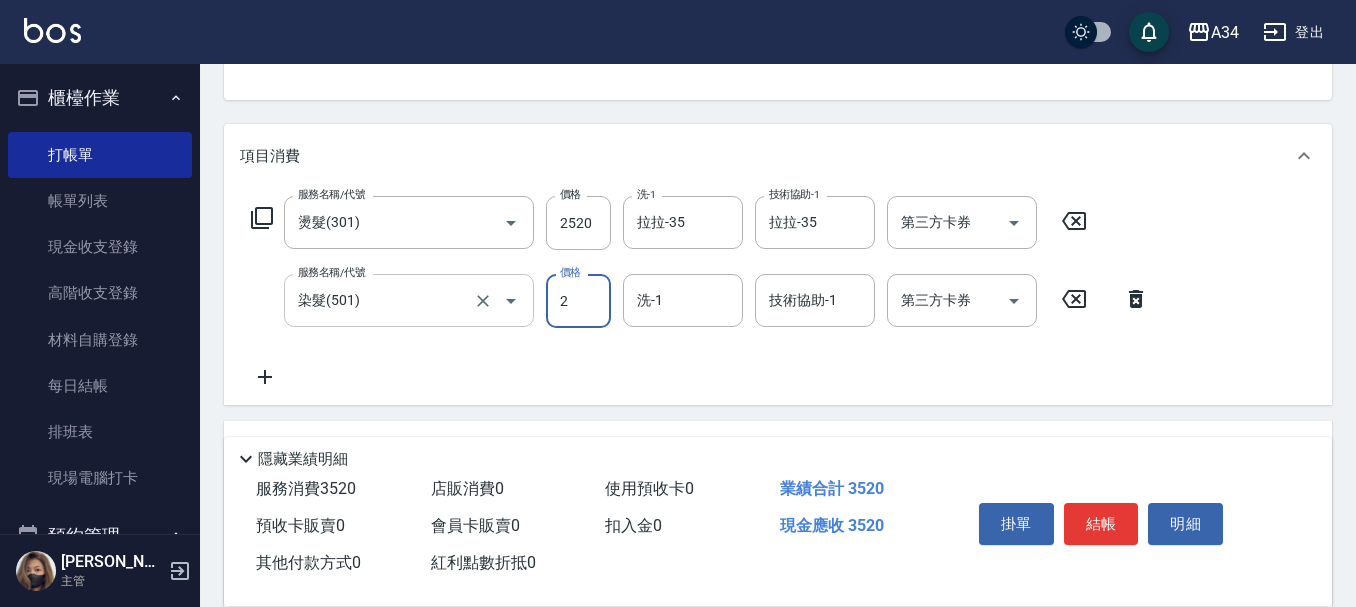 type on "250" 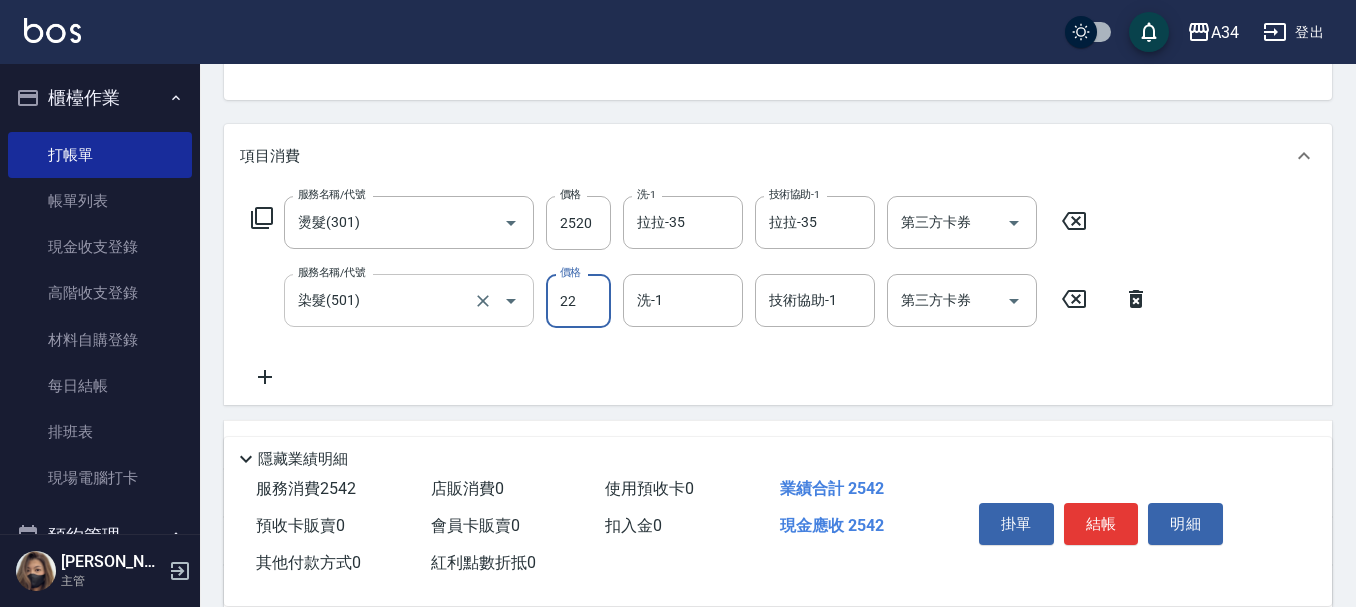 type on "225" 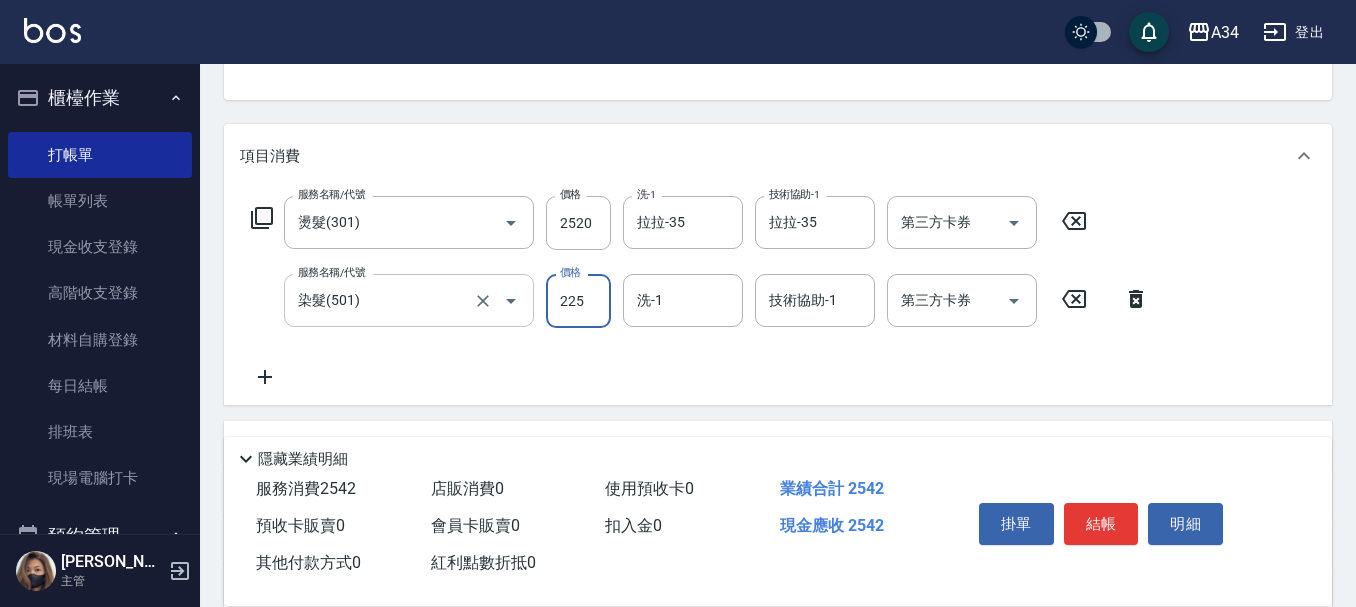 type on "270" 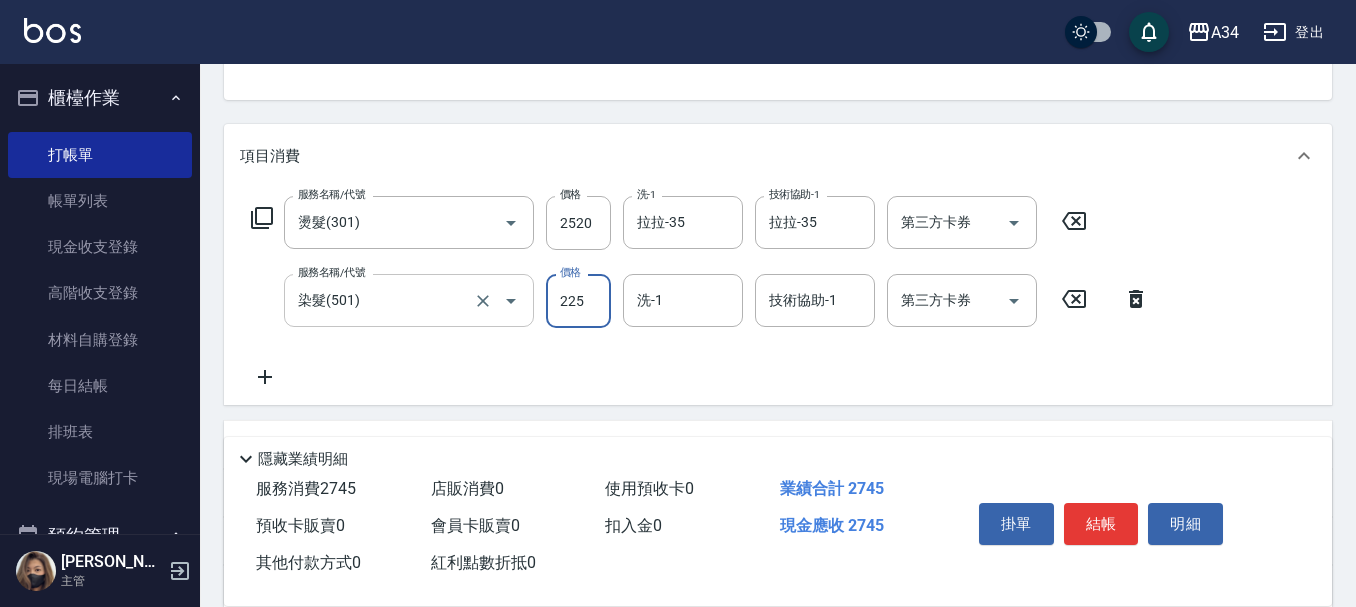 type on "2250" 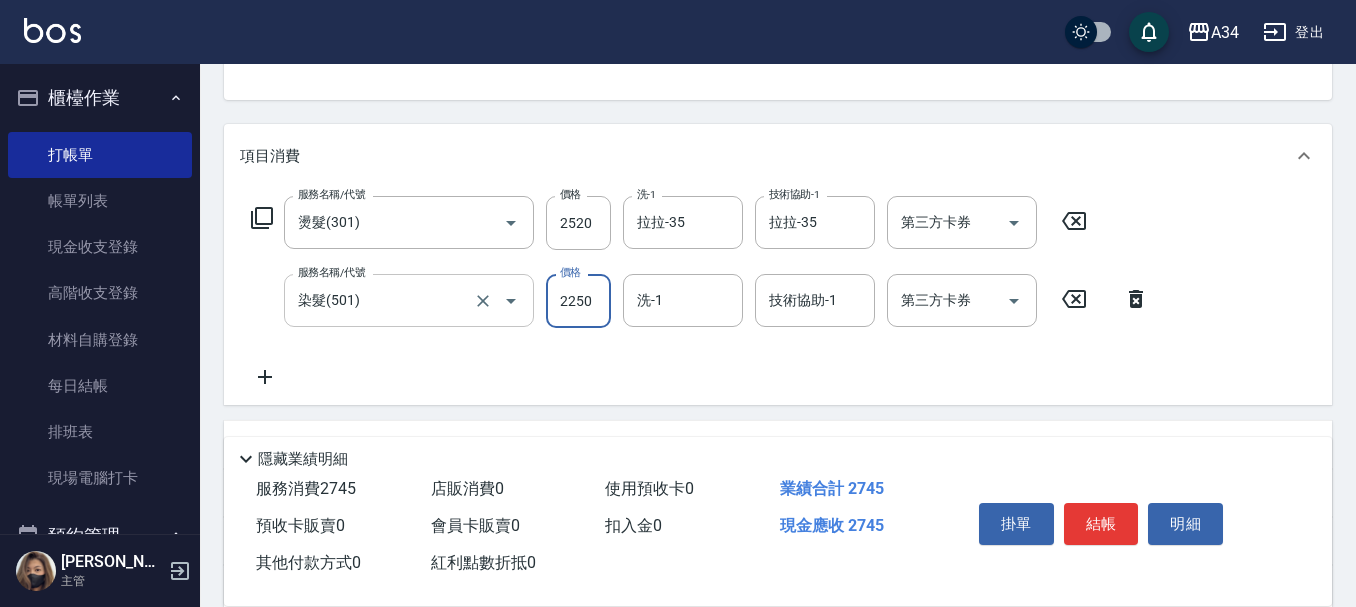type on "470" 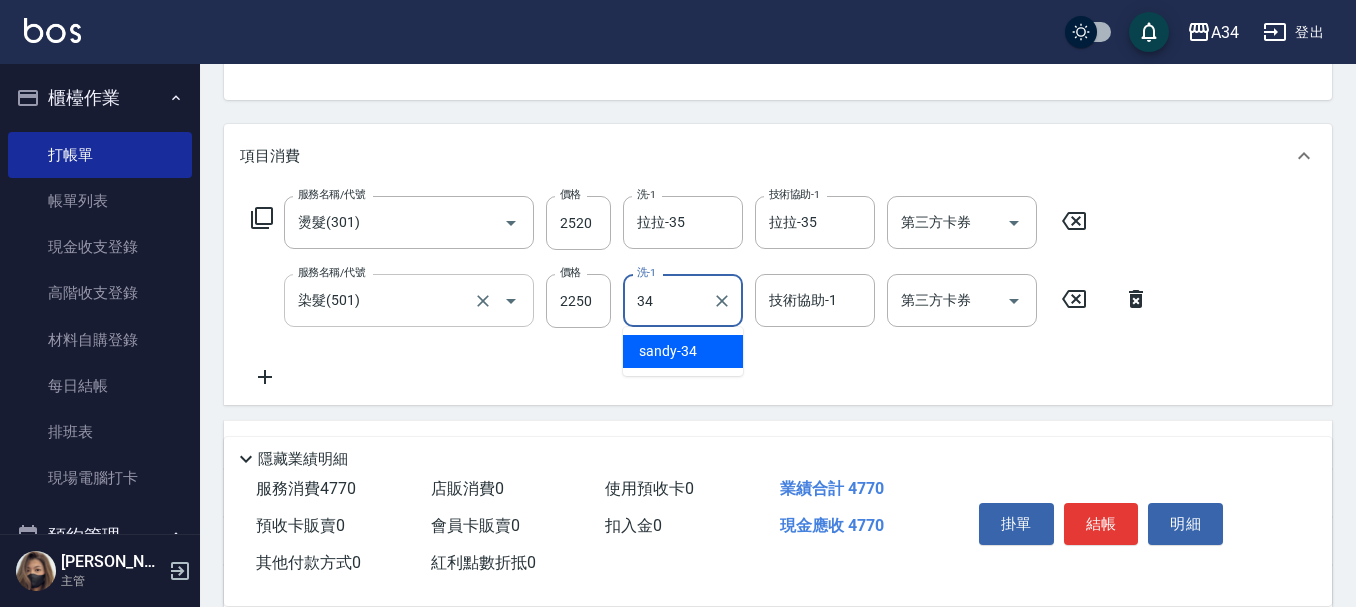 type on "sandy-34" 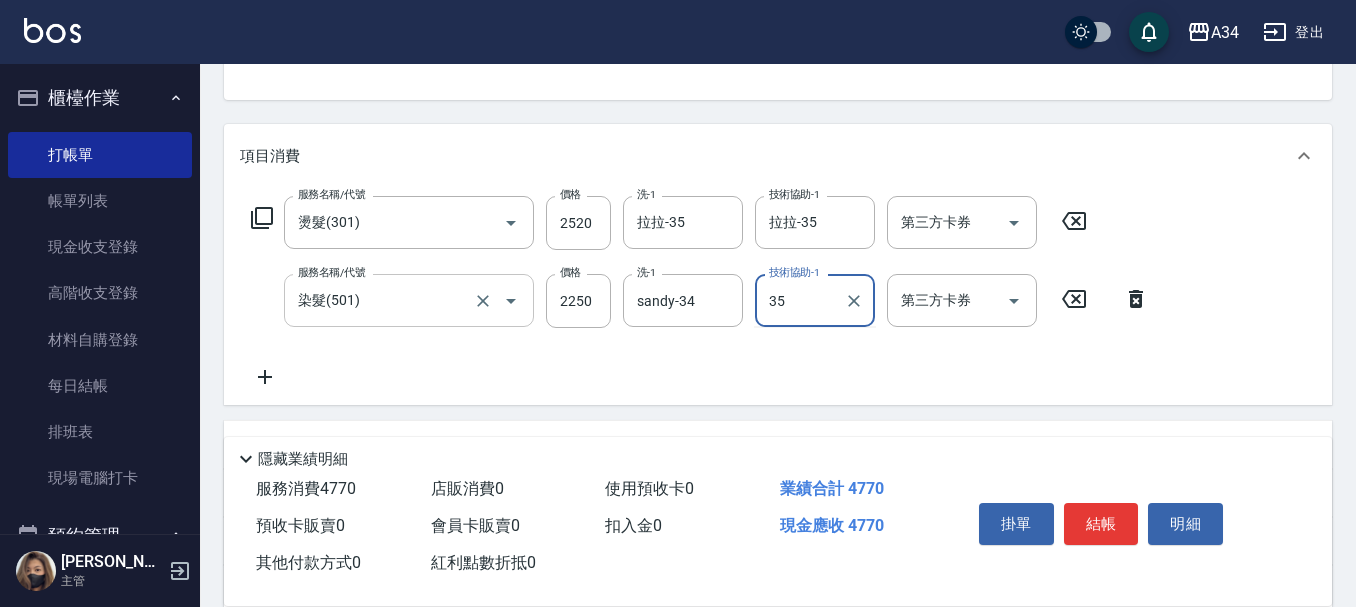 type on "拉拉-35" 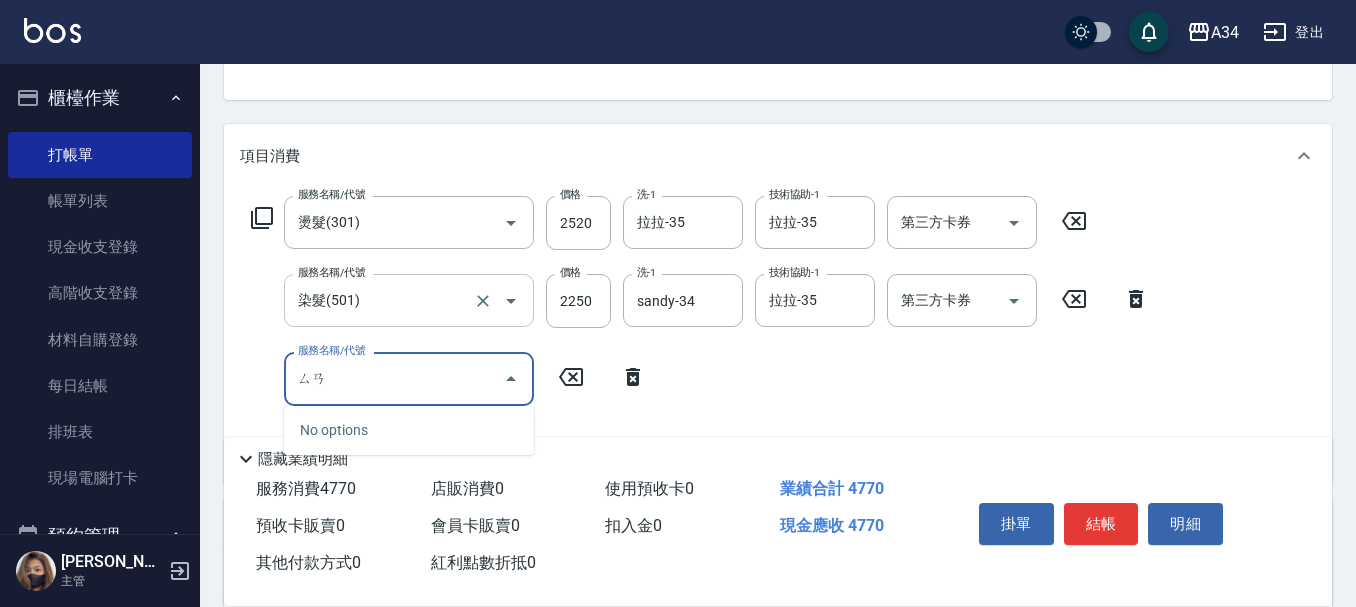 type on "三" 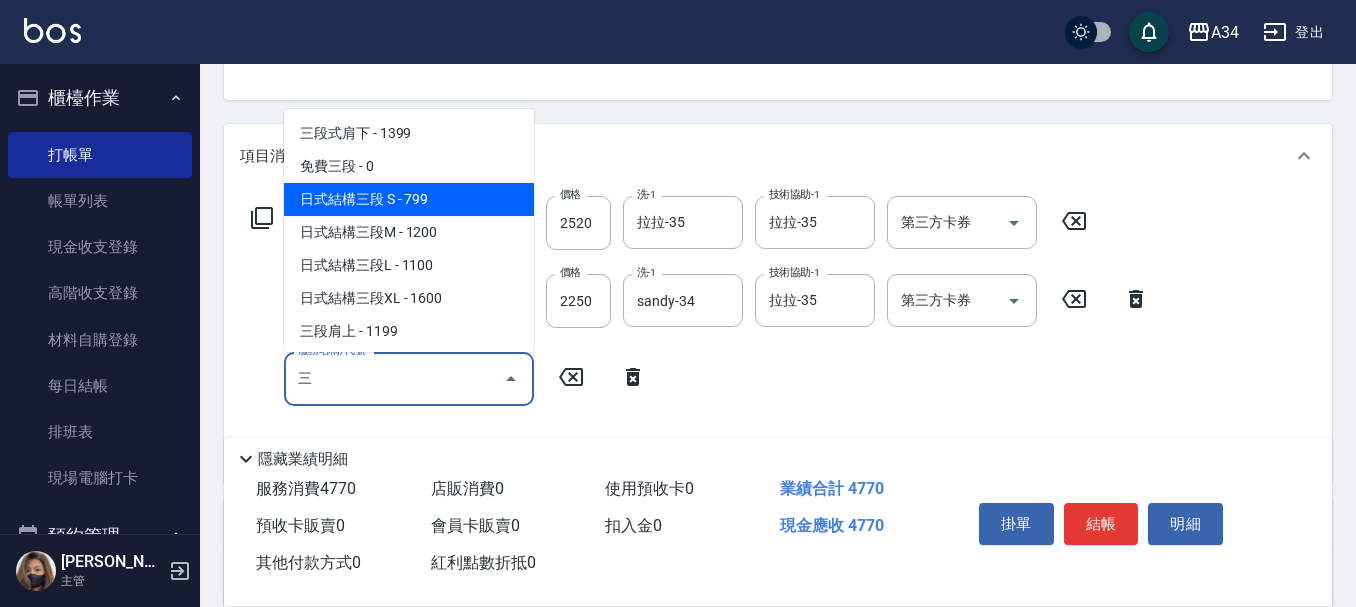 click on "日式結構三段 S - 799" at bounding box center (409, 199) 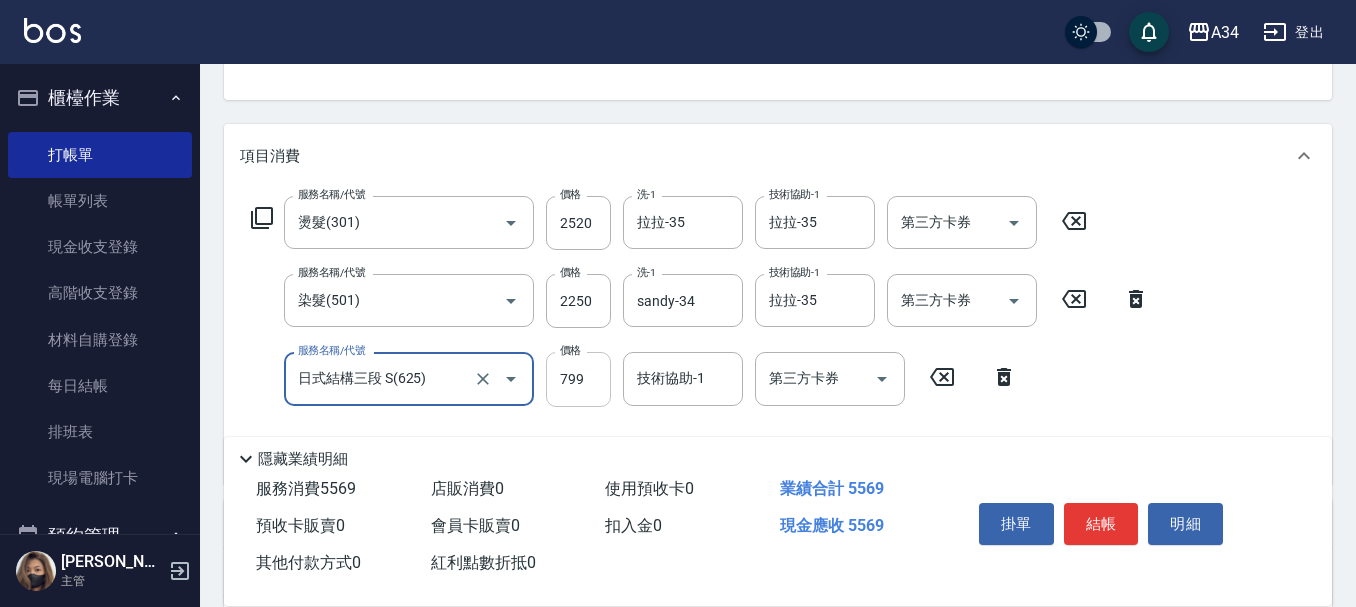 type on "日式結構三段 S(625)" 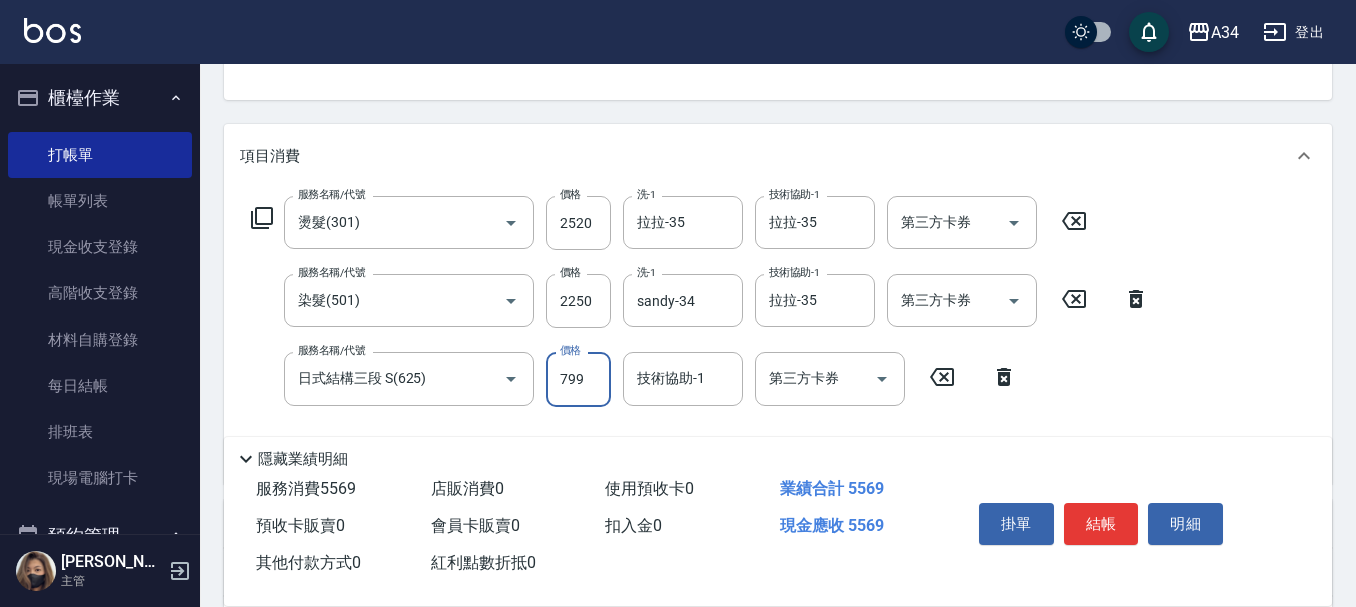 type on "9" 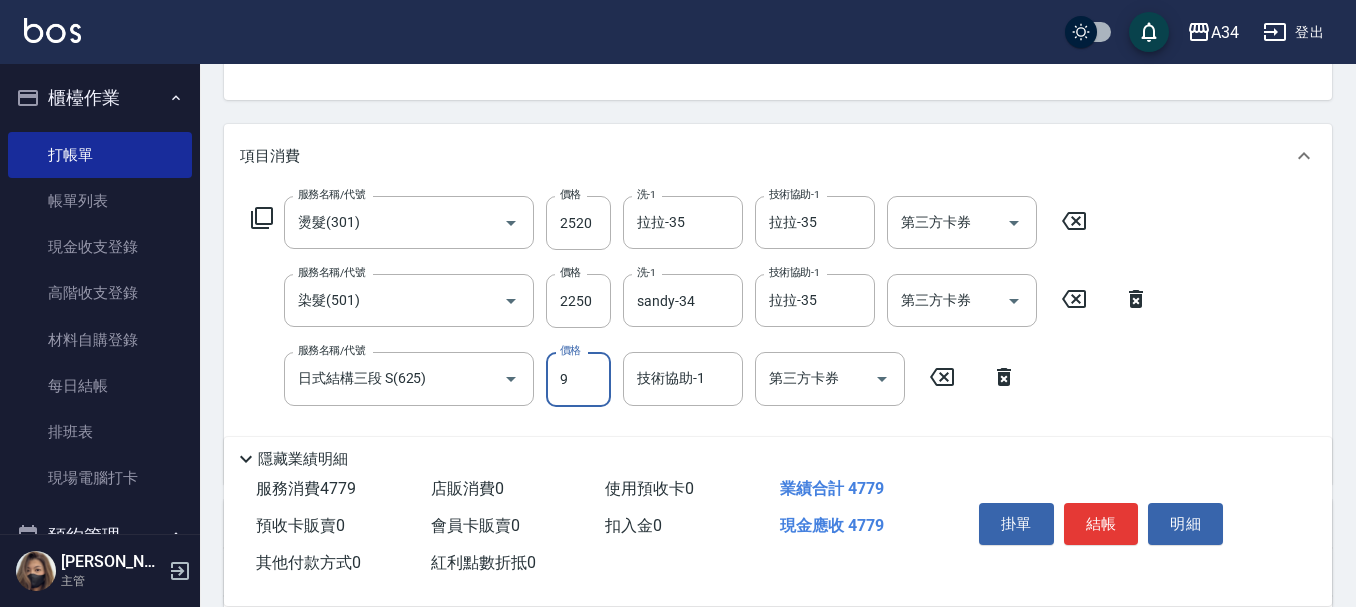 type on "480" 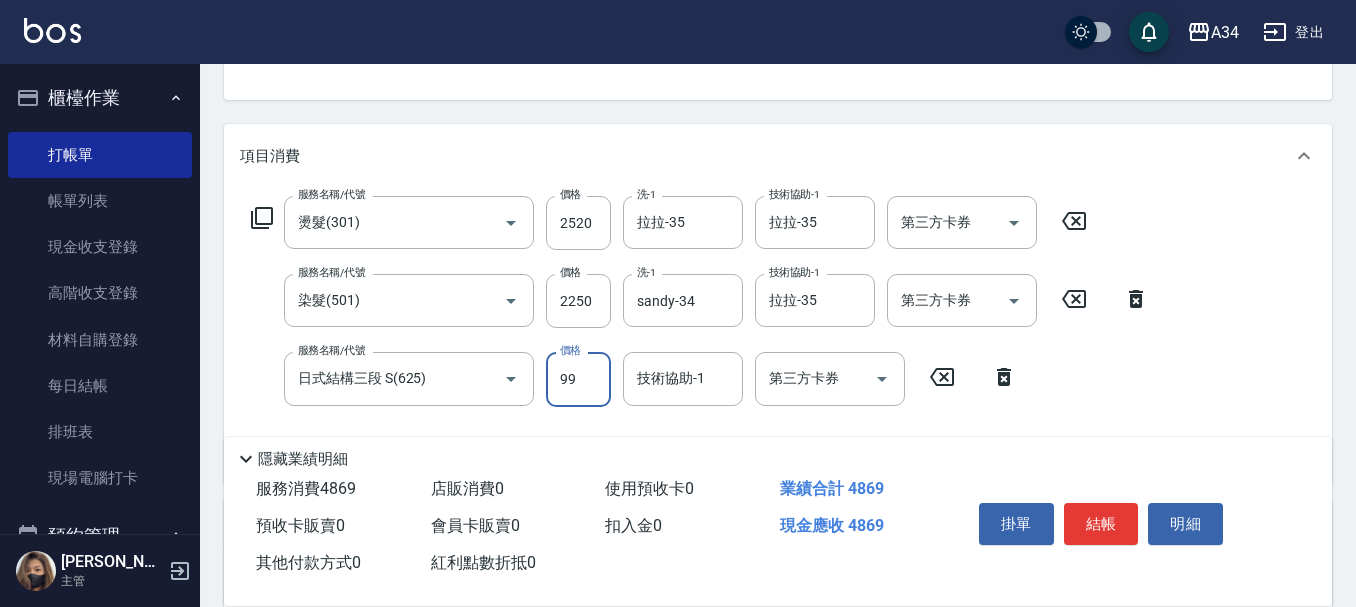 type on "999" 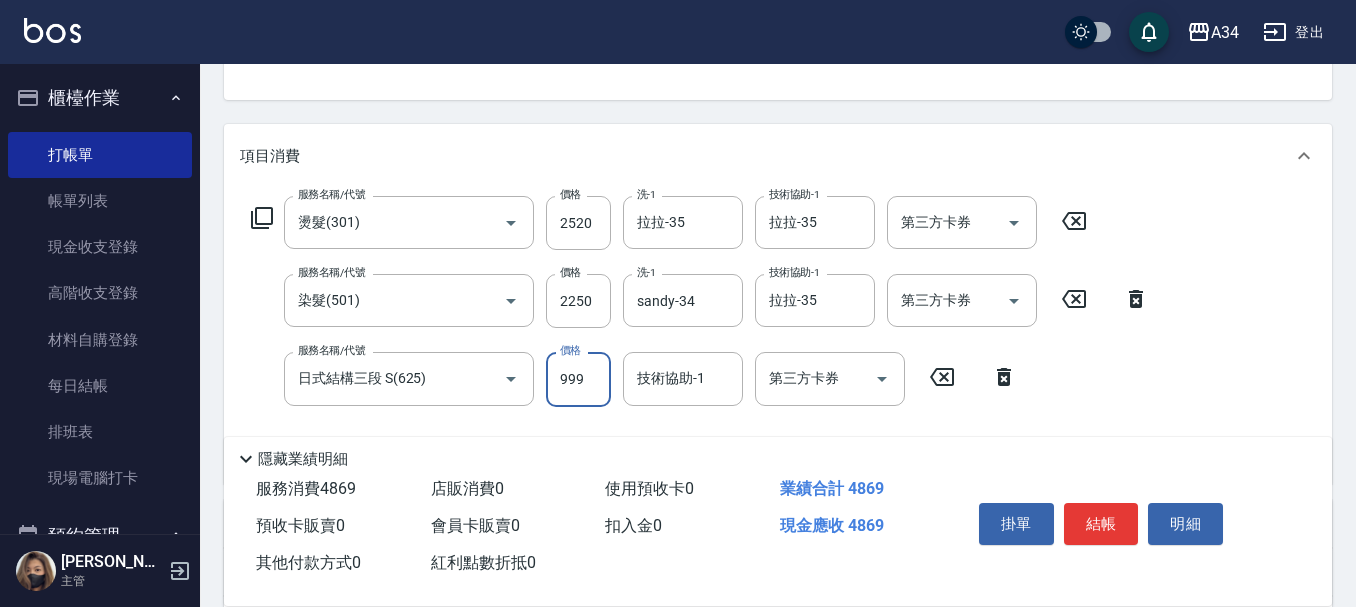 type on "570" 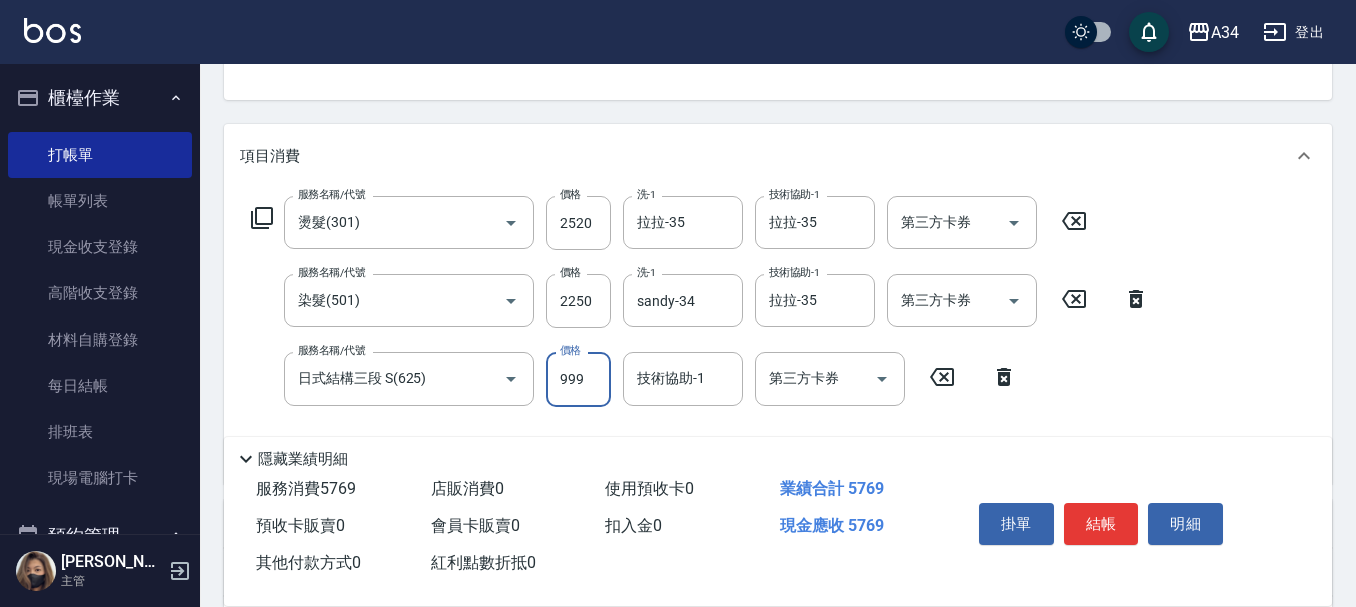 type on "999" 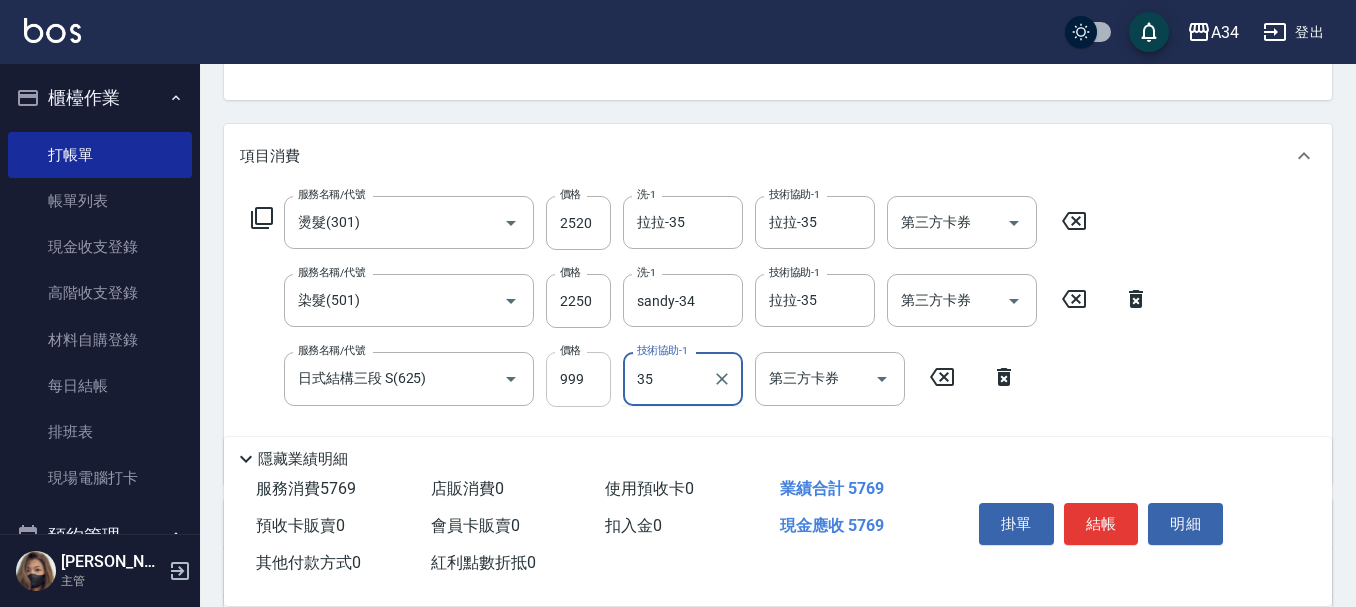 type on "拉拉-35" 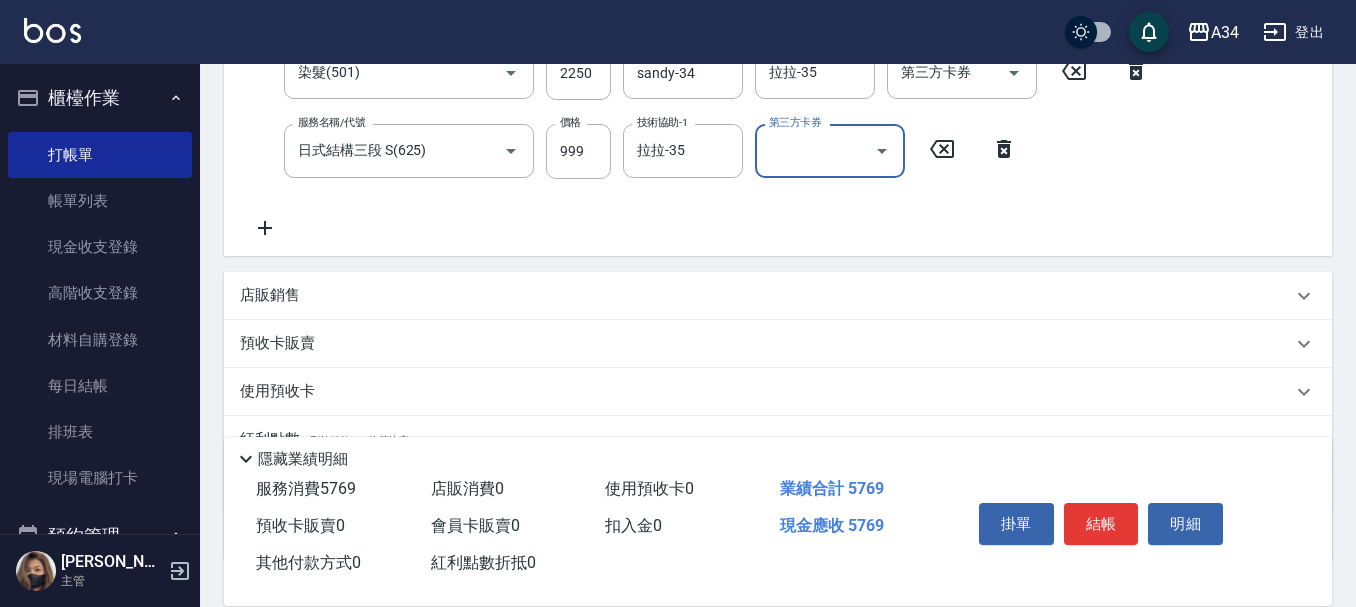 scroll, scrollTop: 573, scrollLeft: 0, axis: vertical 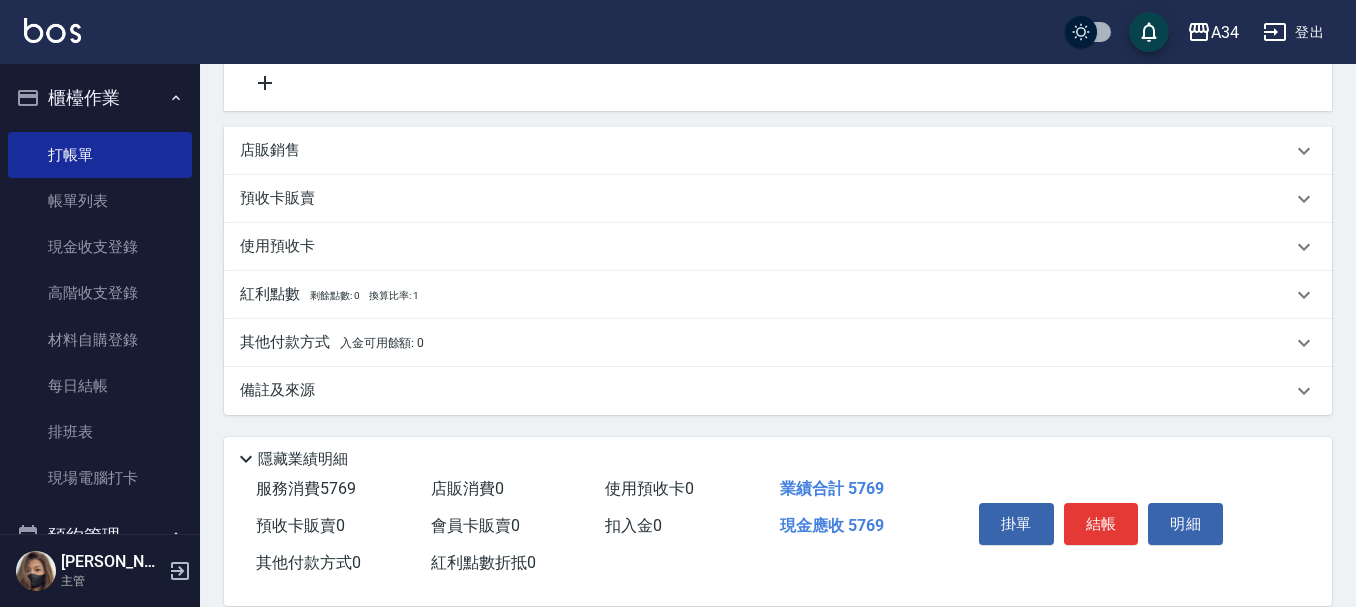 click on "店販銷售" at bounding box center (766, 150) 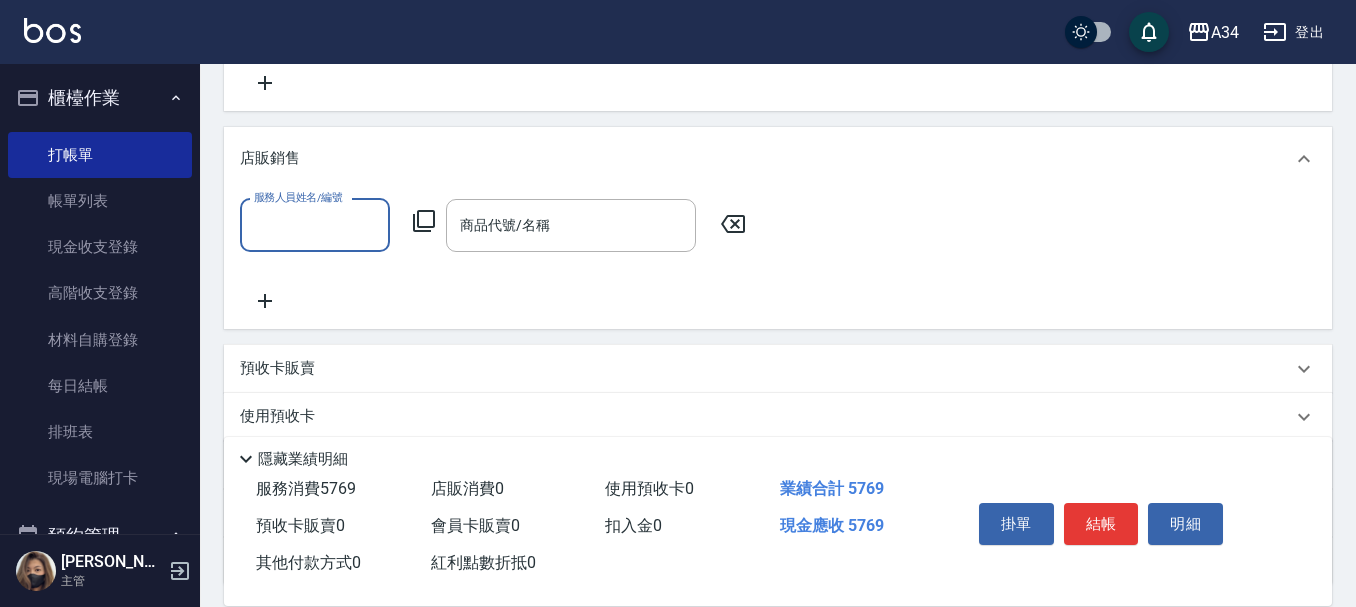 scroll, scrollTop: 0, scrollLeft: 0, axis: both 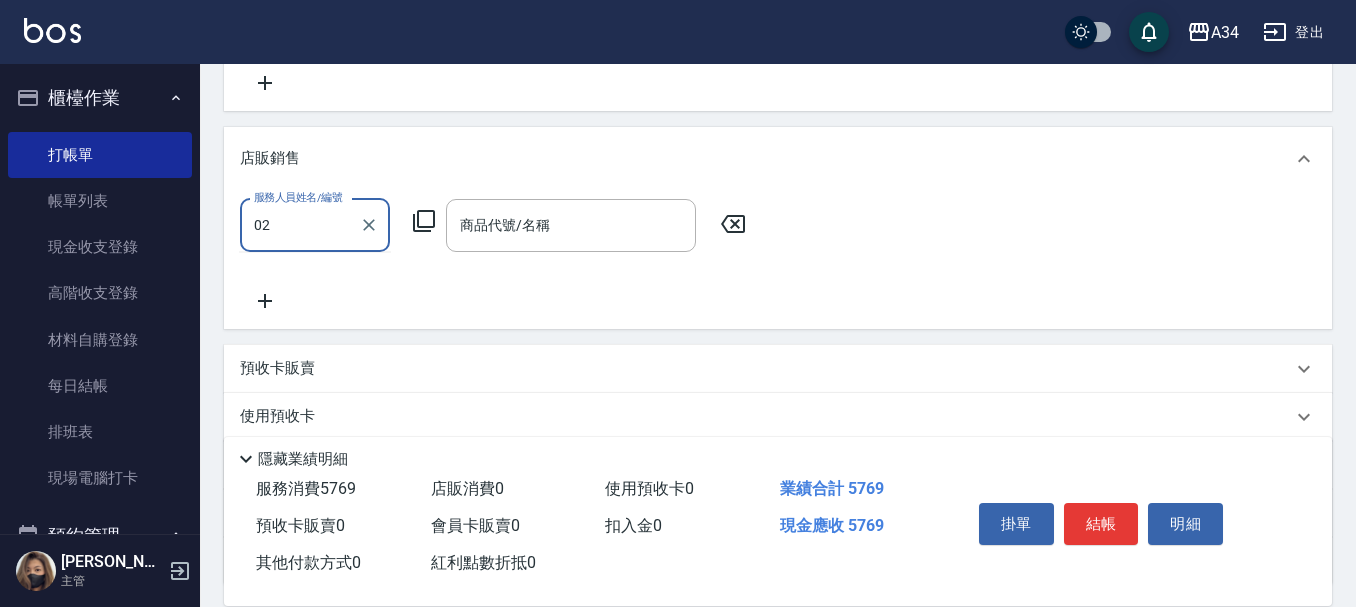 type on "Wendy-02" 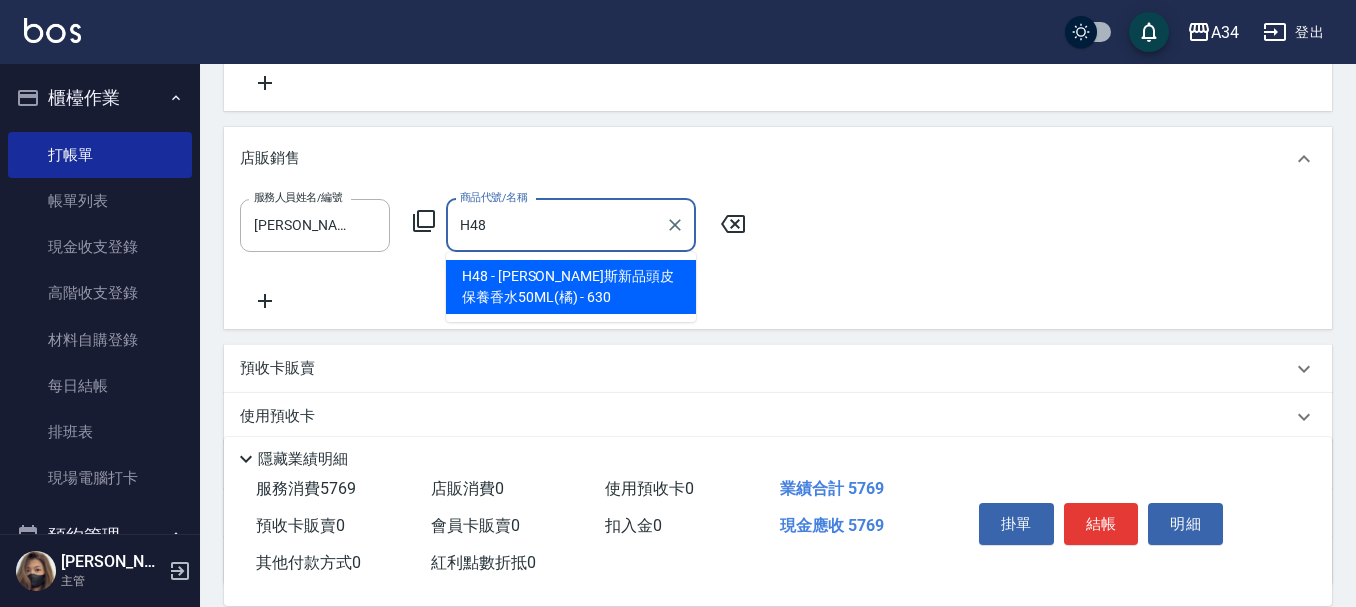 type on "喬娜斯新品頭皮保養香水50ML(橘)" 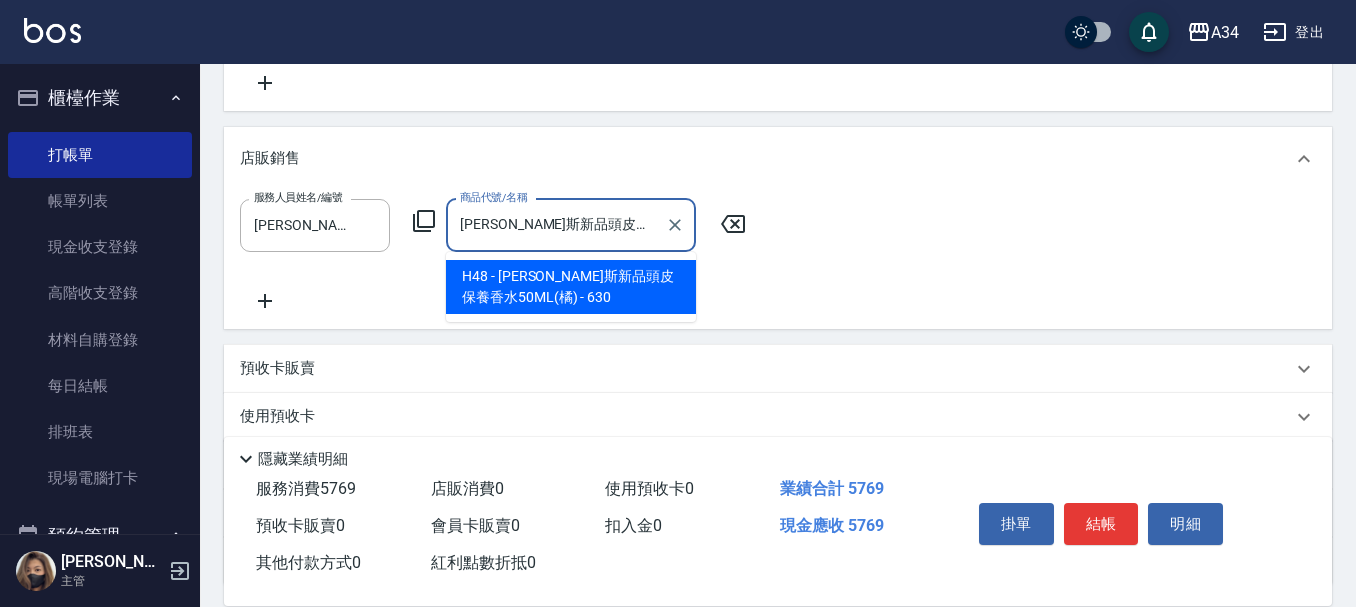 type on "630" 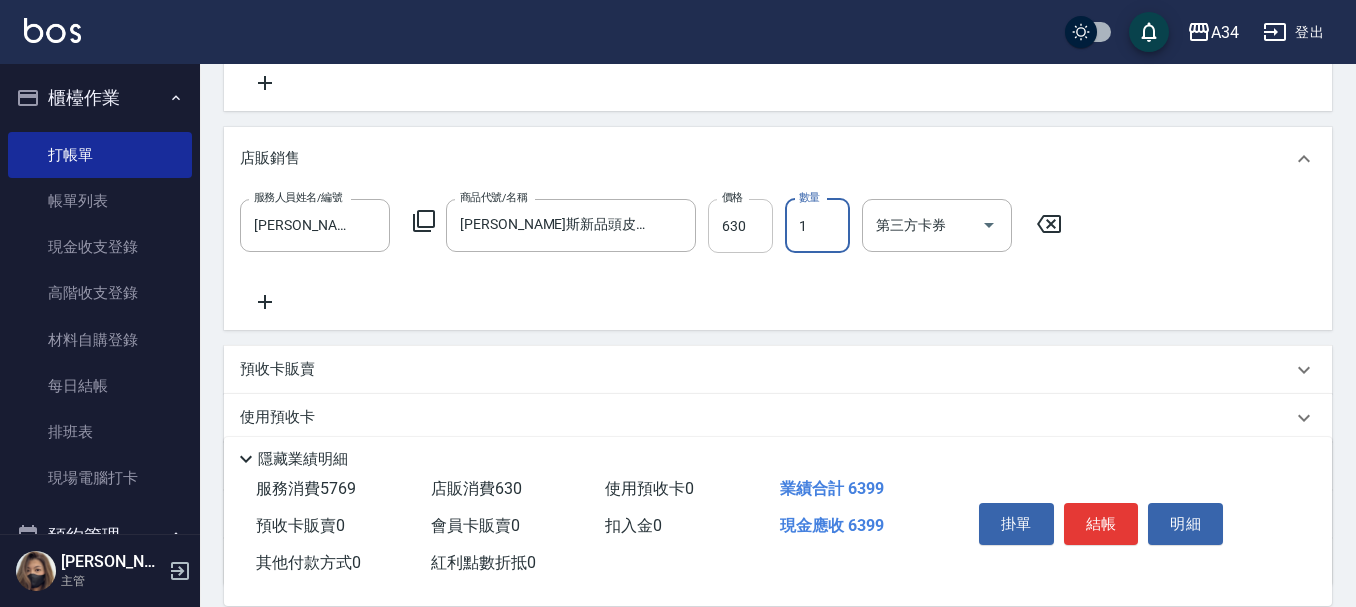 click on "630" at bounding box center (740, 226) 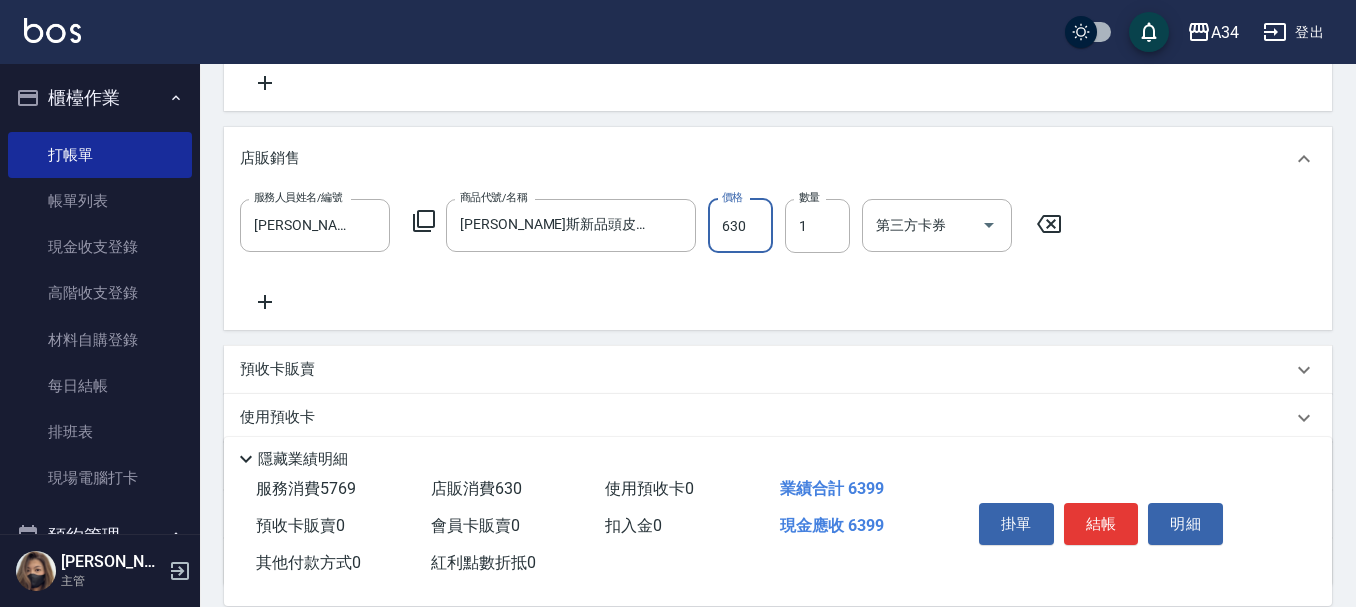 type on "5" 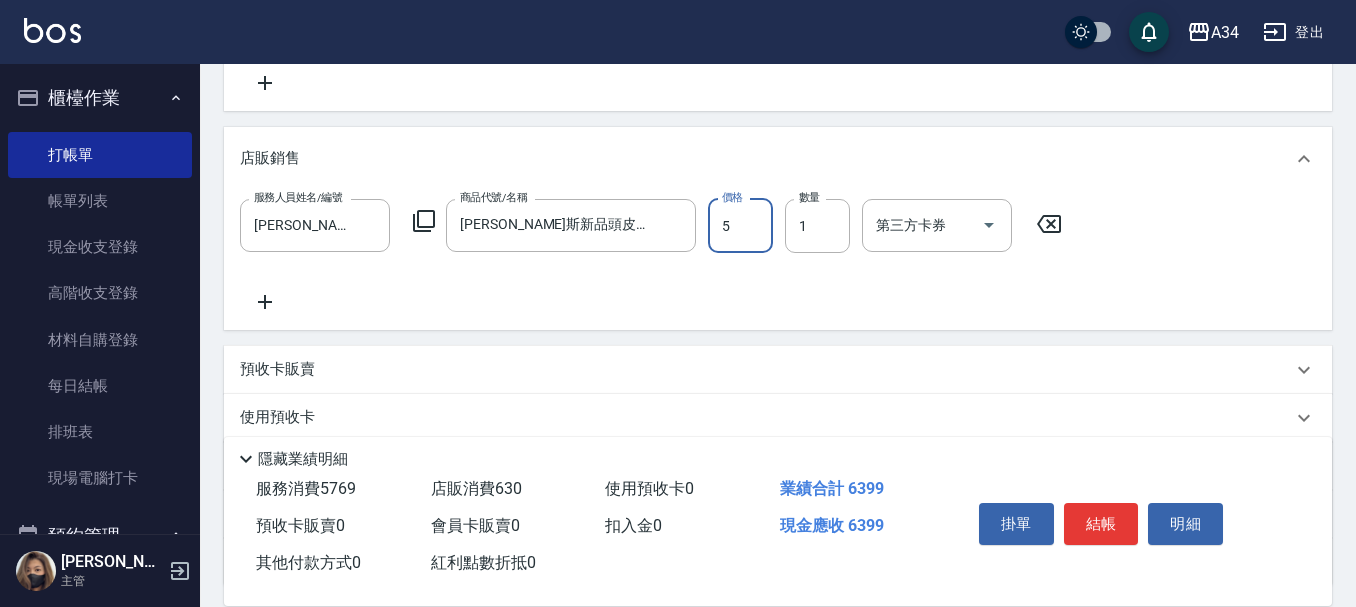 type on "570" 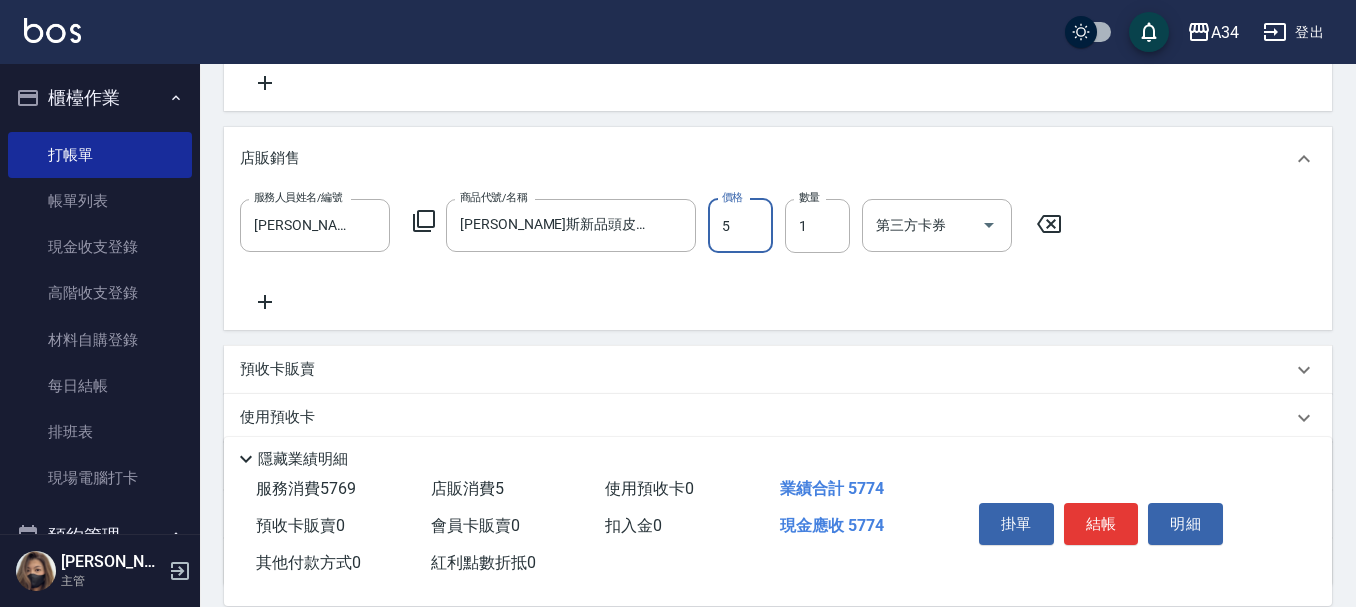 type on "50" 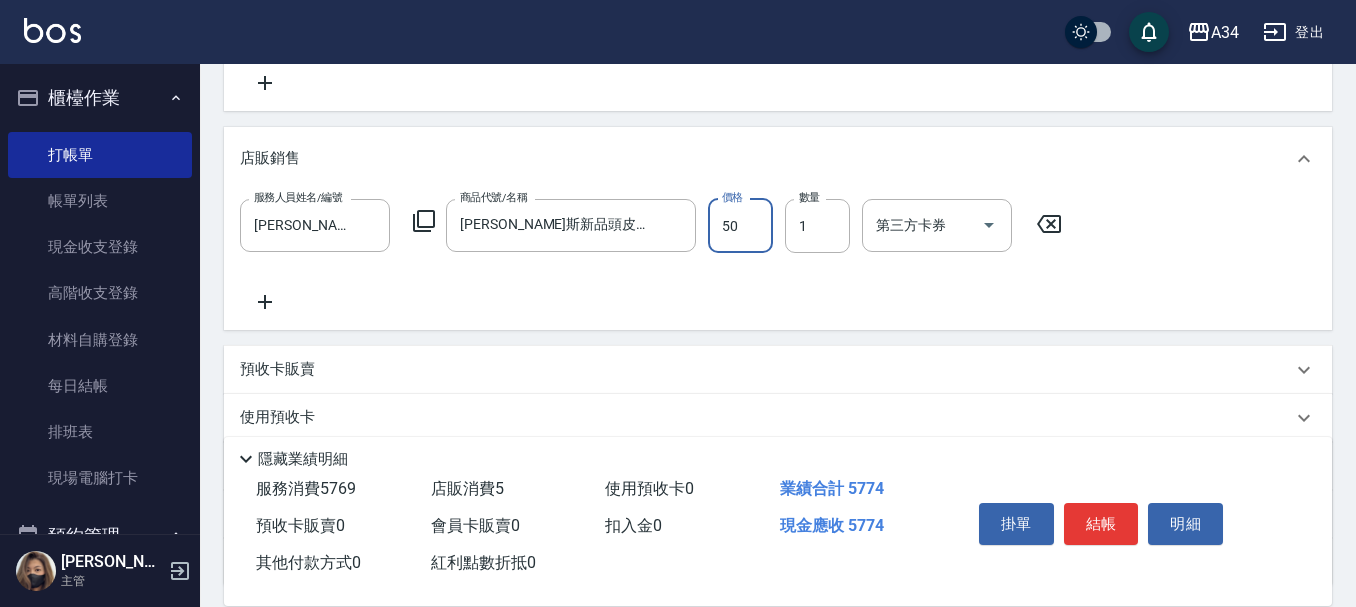 type on "580" 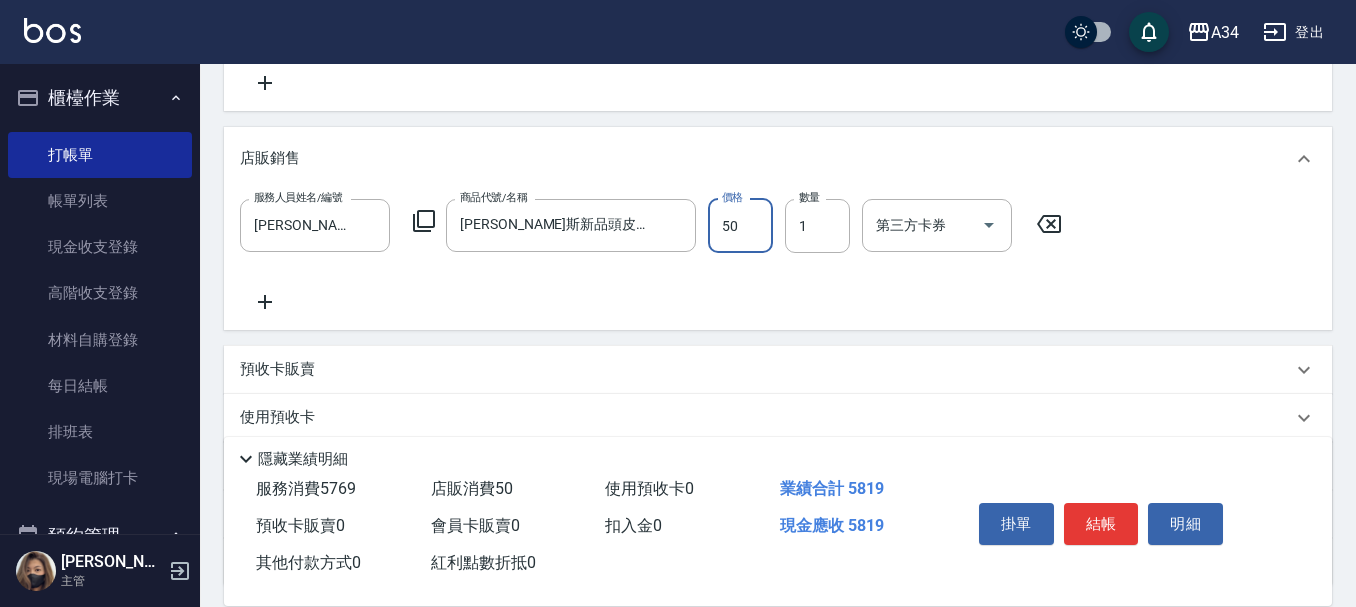 type on "500" 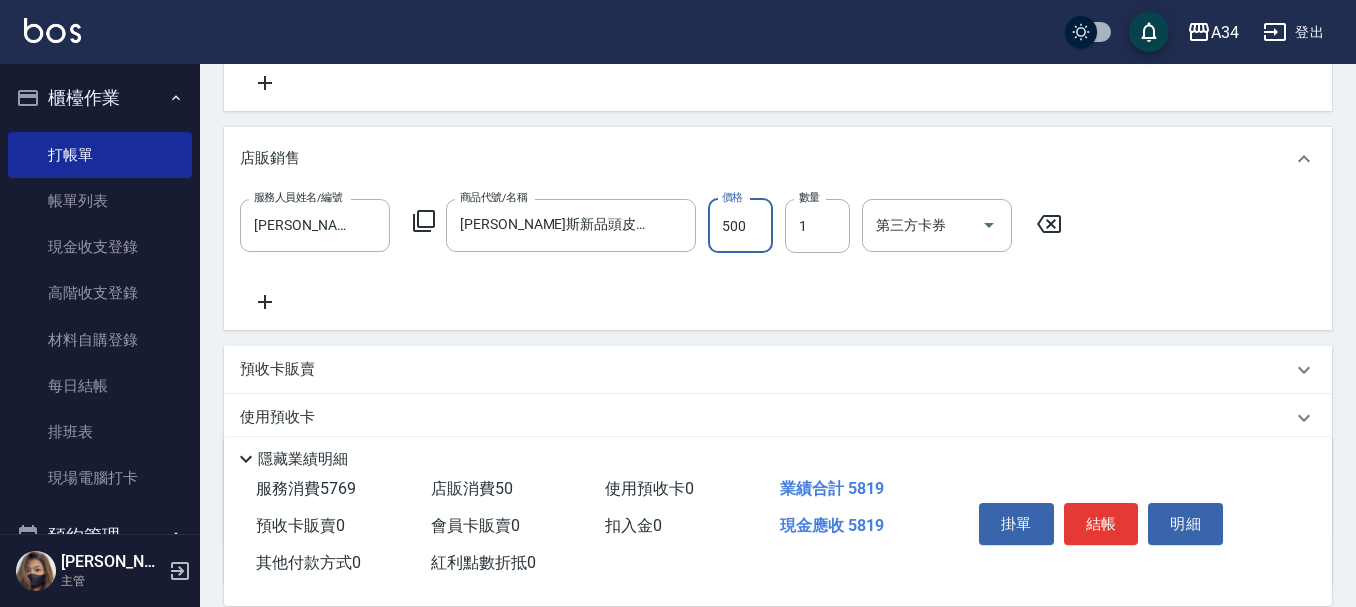 type on "620" 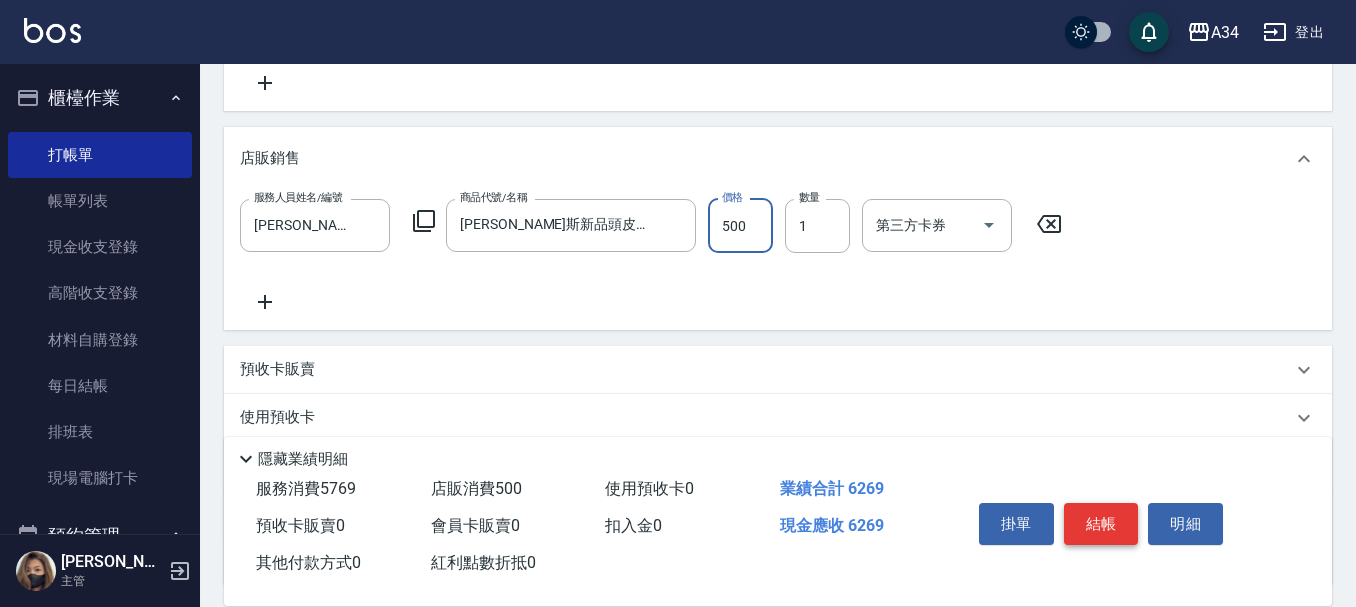 type on "500" 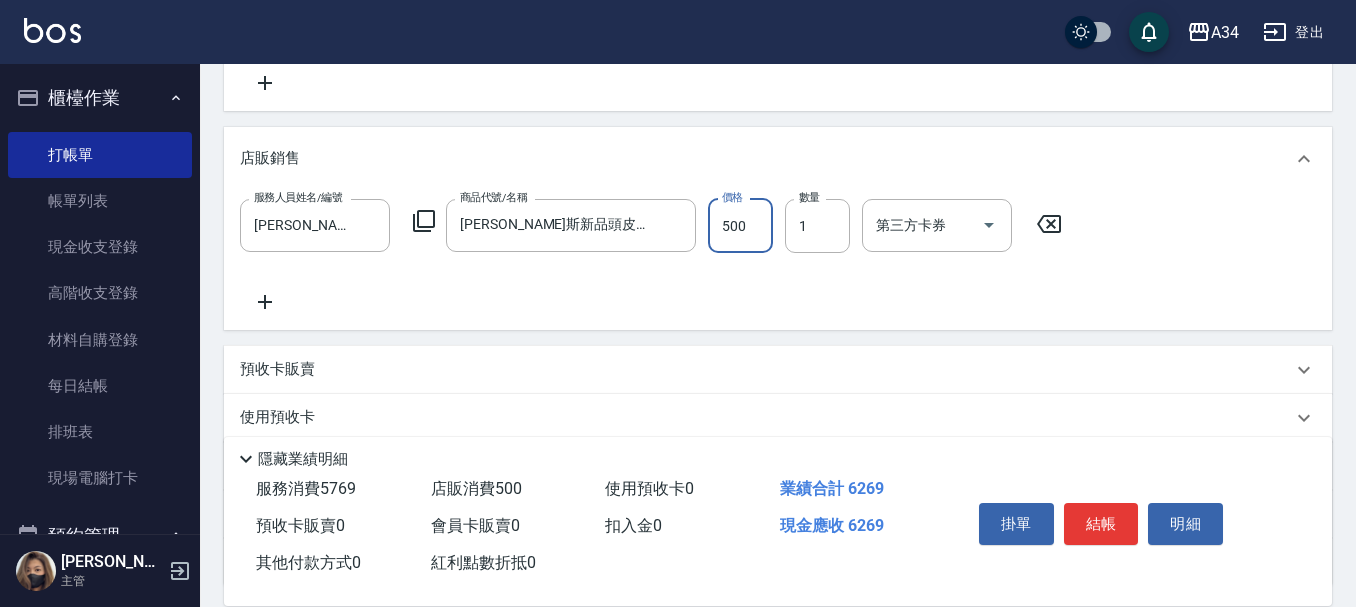 click on "結帳" at bounding box center [1101, 524] 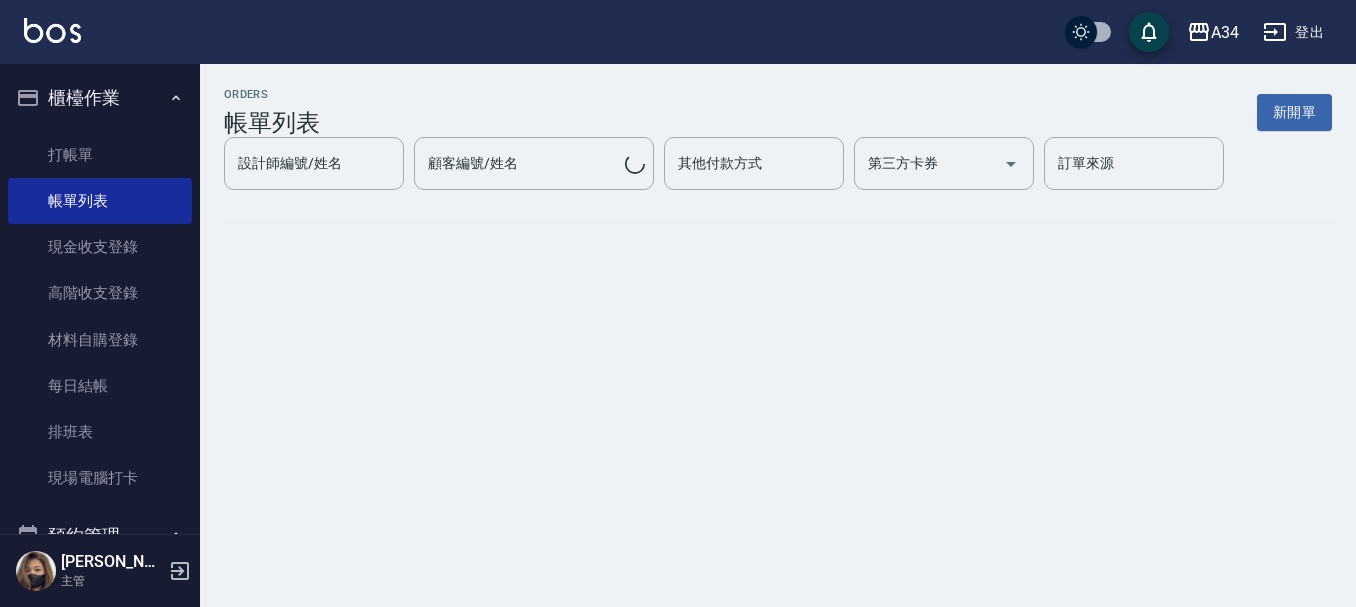 scroll, scrollTop: 0, scrollLeft: 0, axis: both 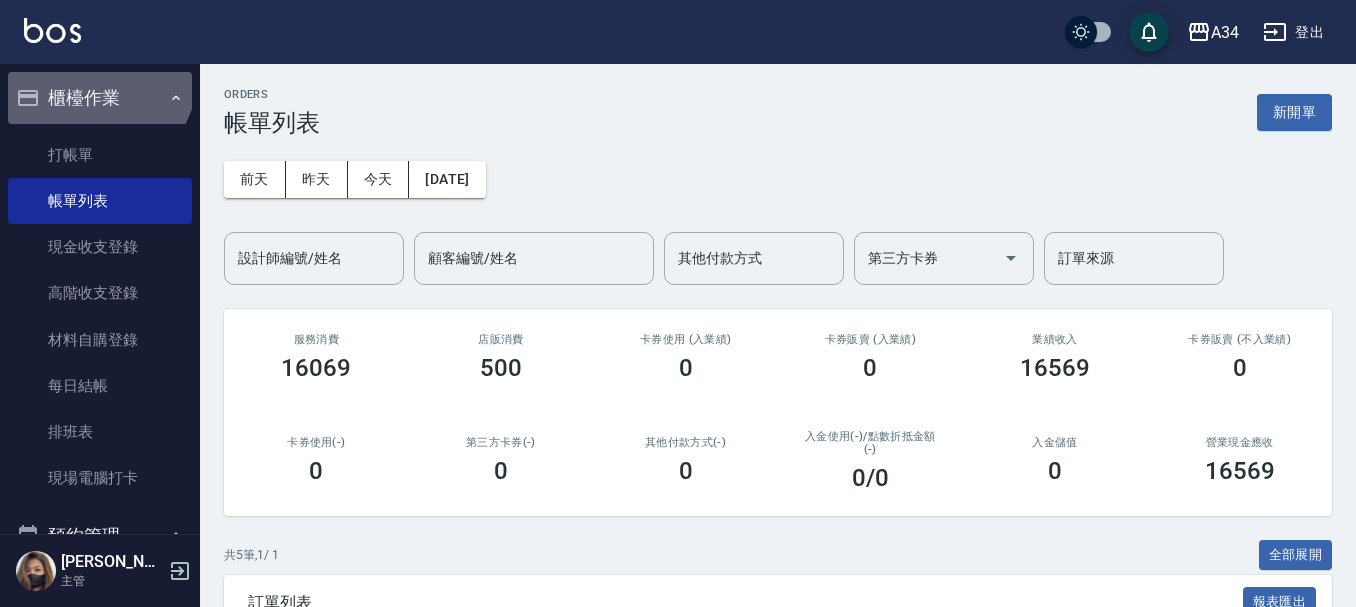 click on "櫃檯作業" at bounding box center (100, 98) 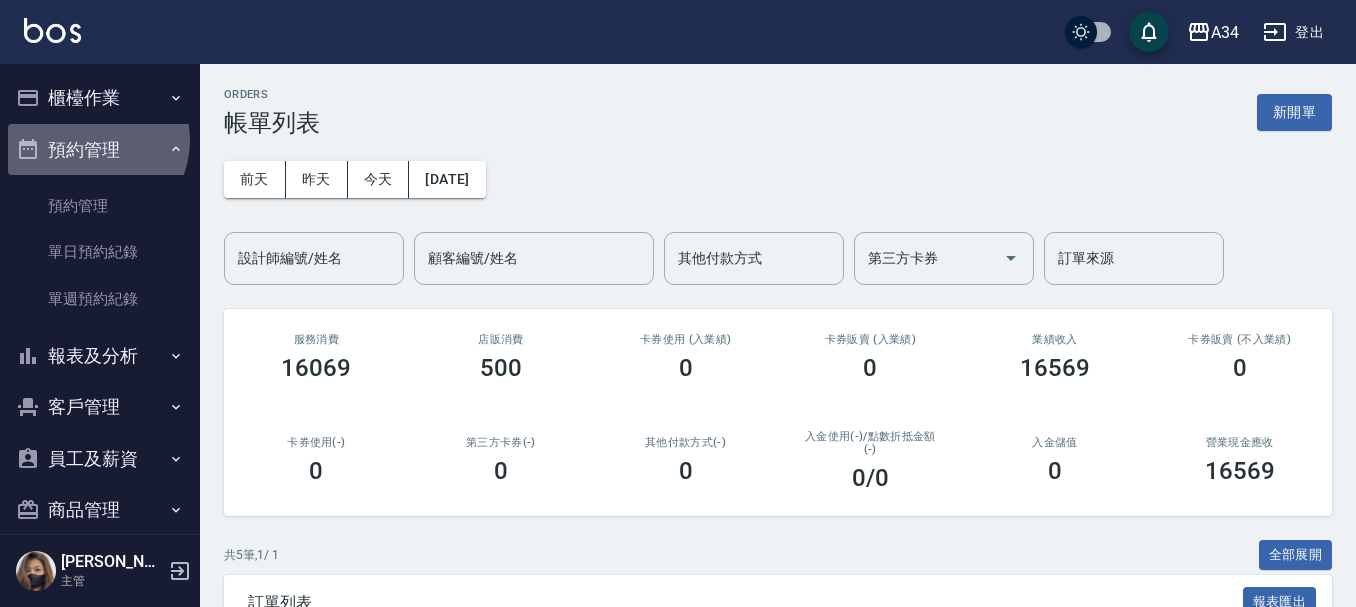 click on "預約管理" at bounding box center [100, 150] 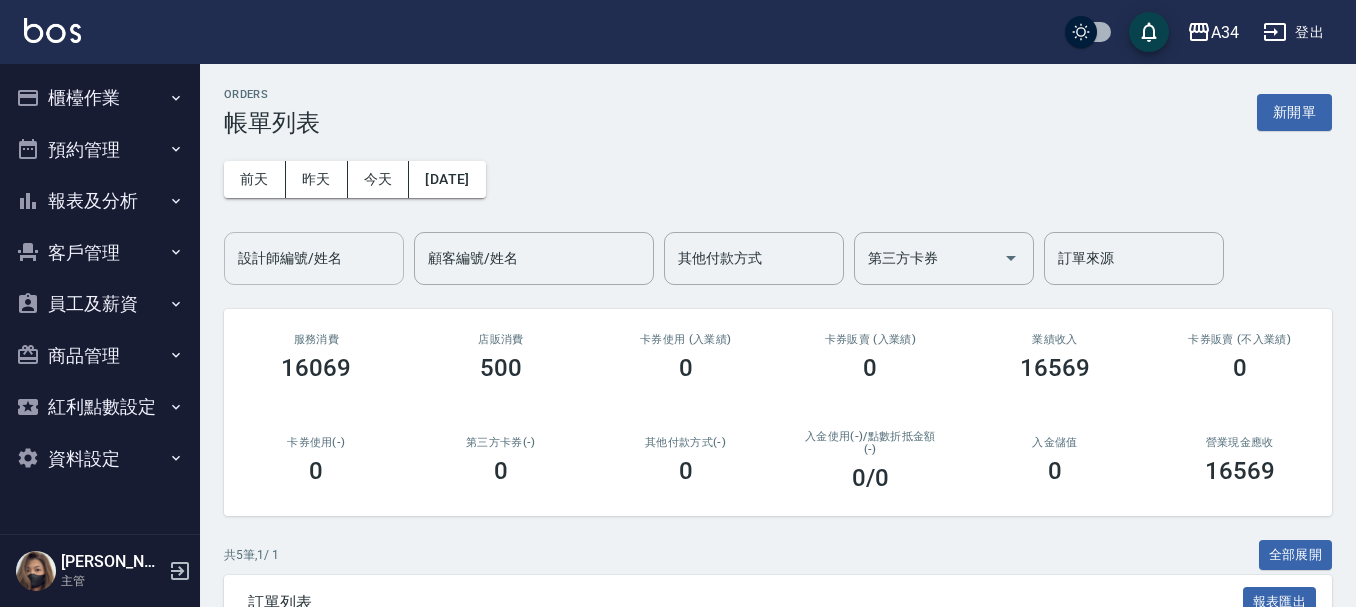 click on "設計師編號/姓名 設計師編號/姓名" at bounding box center (314, 258) 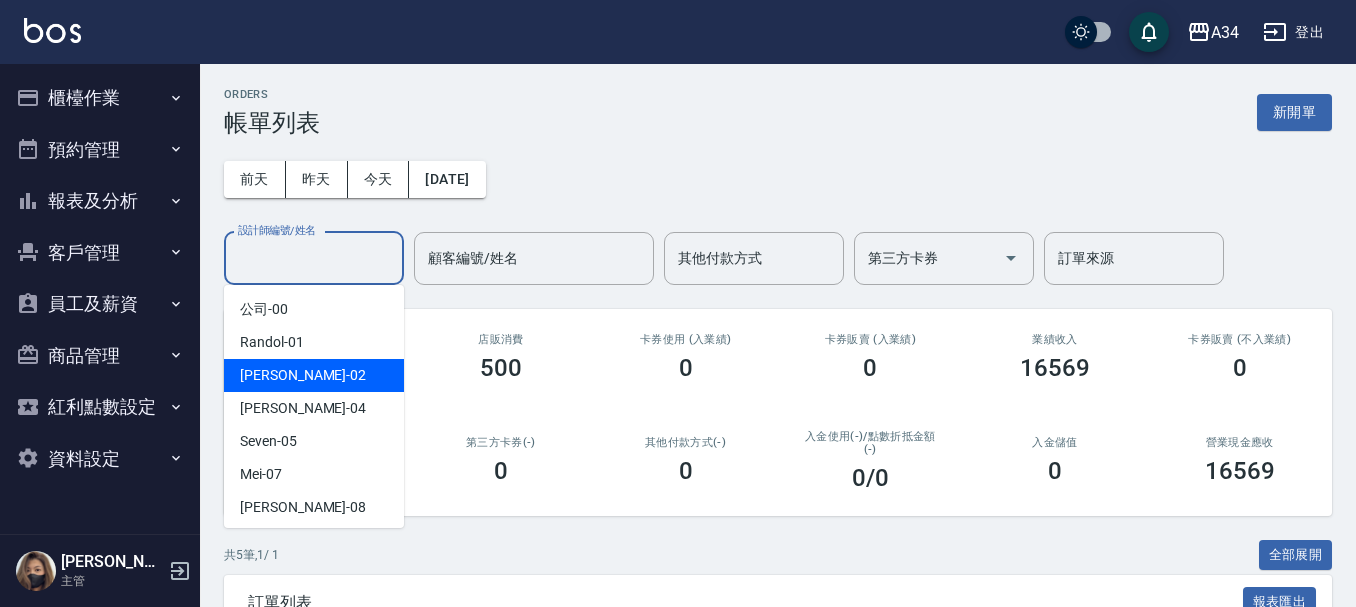click on "Wendy -02" at bounding box center (303, 375) 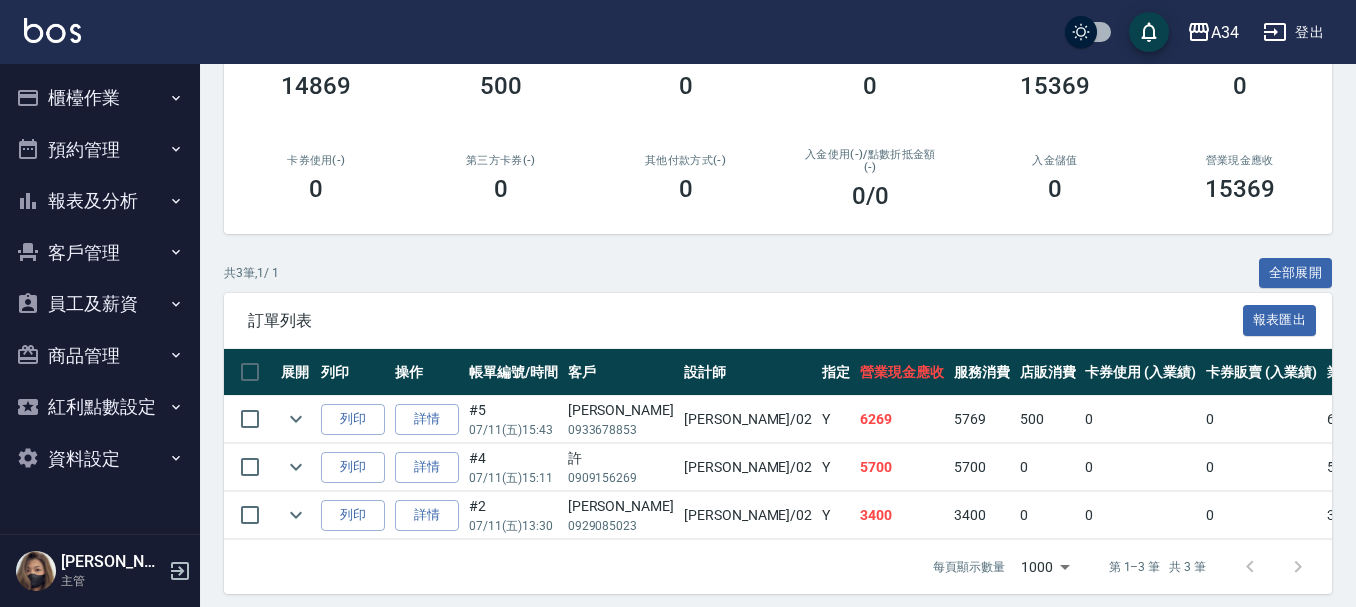 scroll, scrollTop: 308, scrollLeft: 0, axis: vertical 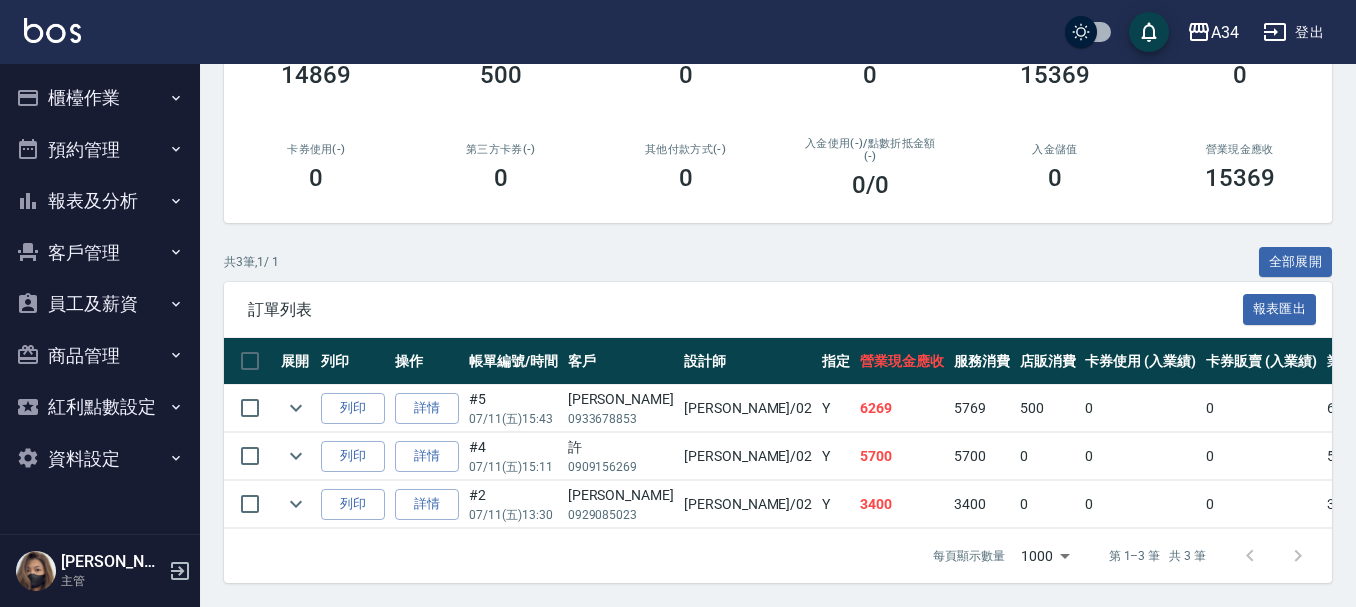 click on "客戶管理" at bounding box center (100, 253) 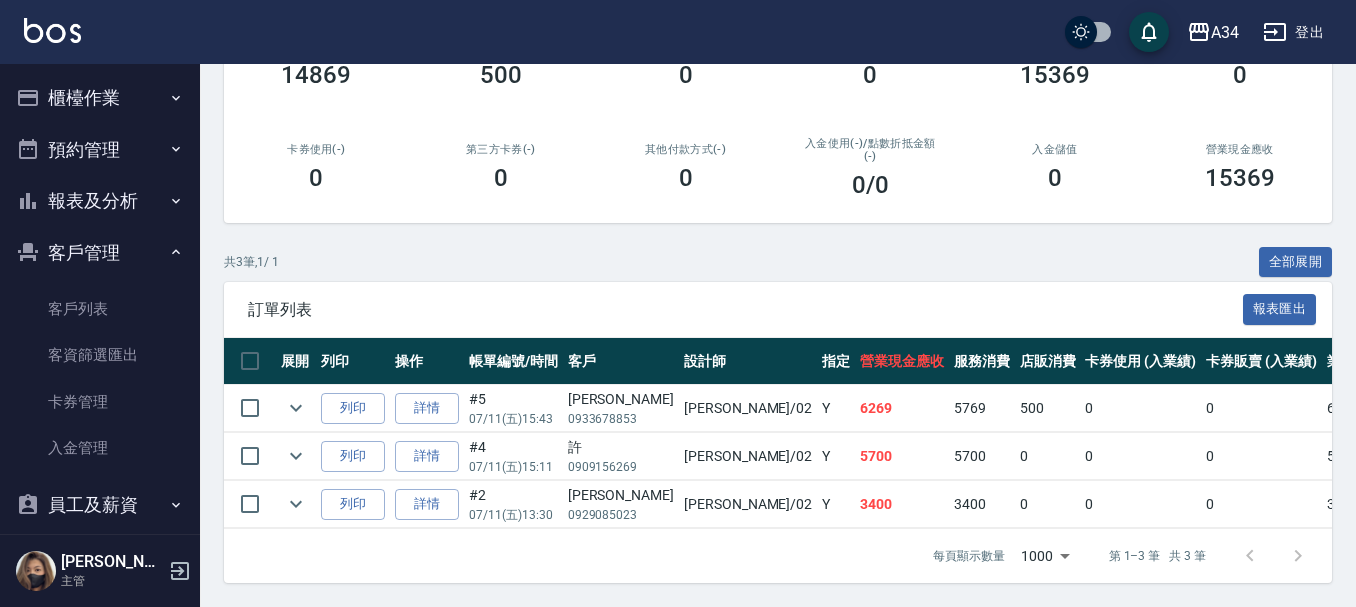 click on "客戶管理" at bounding box center (100, 253) 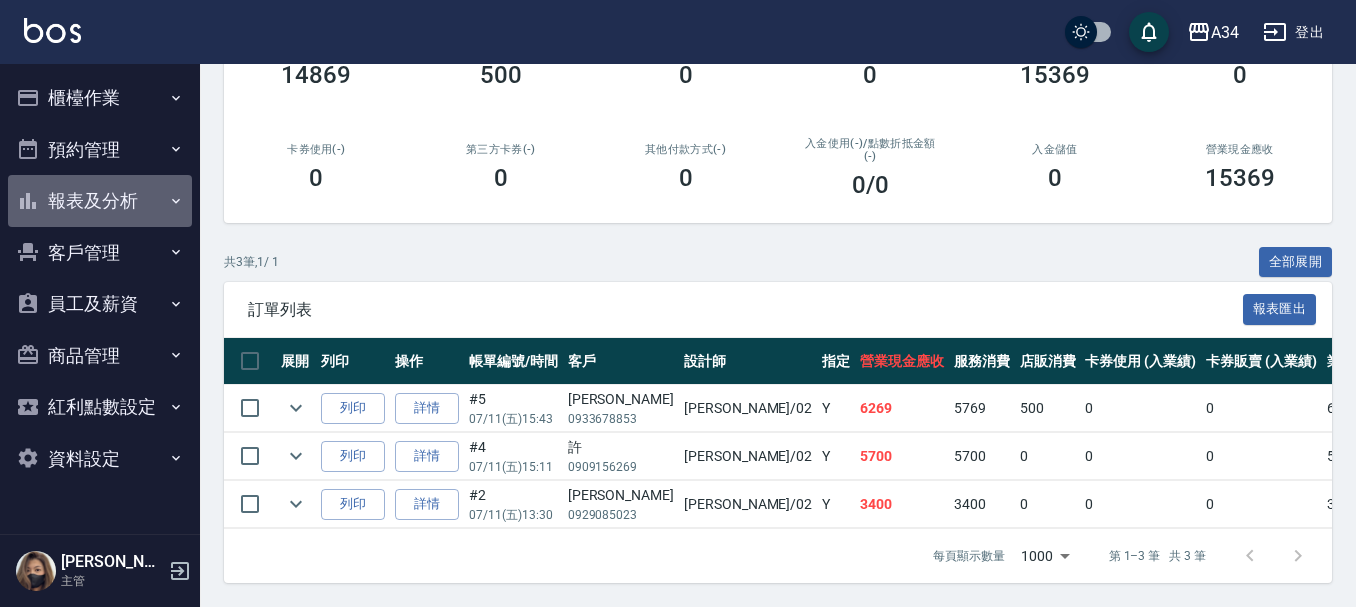 click on "報表及分析" at bounding box center (100, 201) 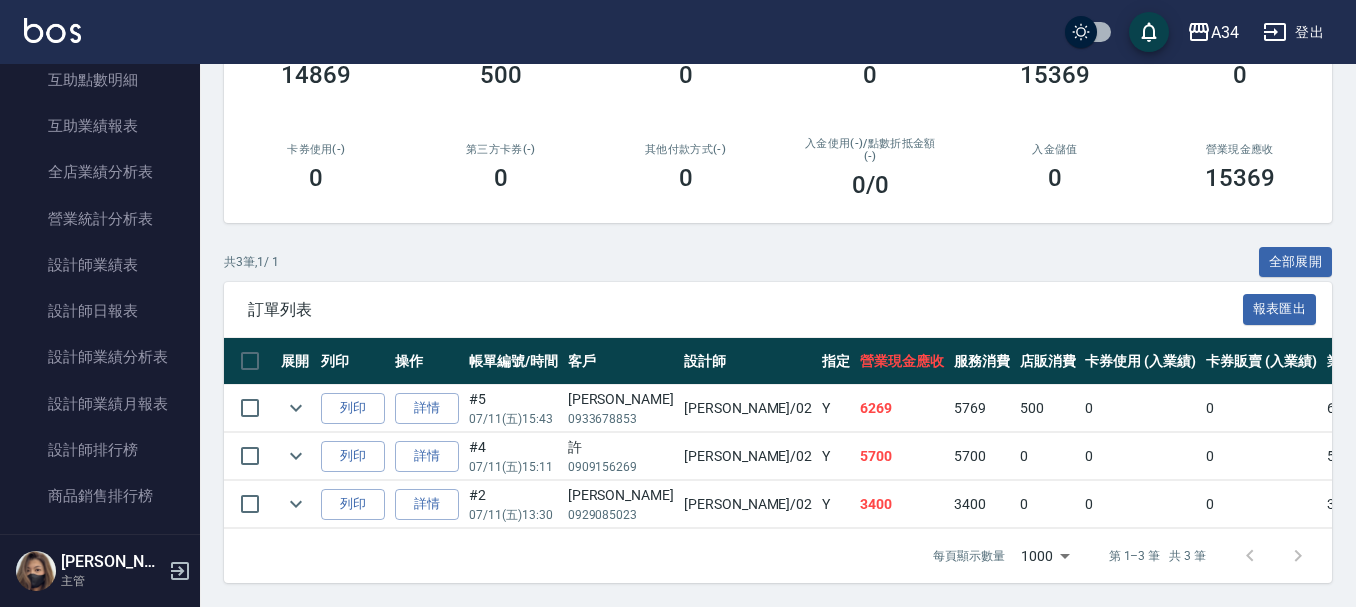scroll, scrollTop: 500, scrollLeft: 0, axis: vertical 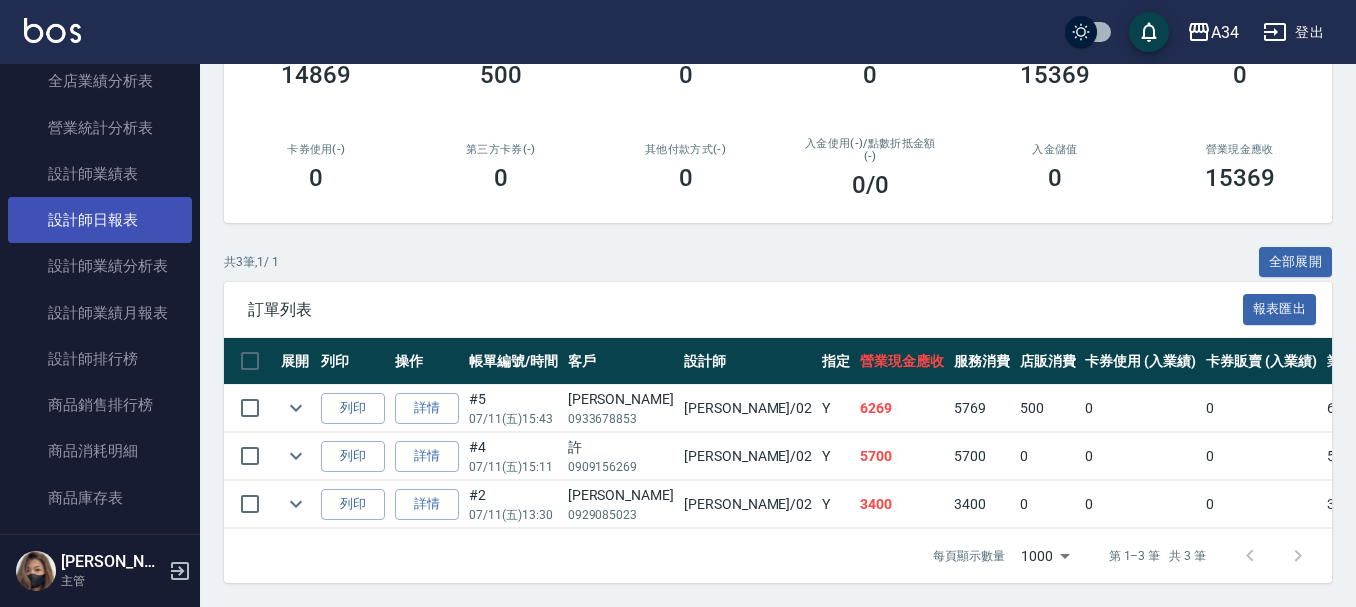 click on "設計師日報表" at bounding box center [100, 220] 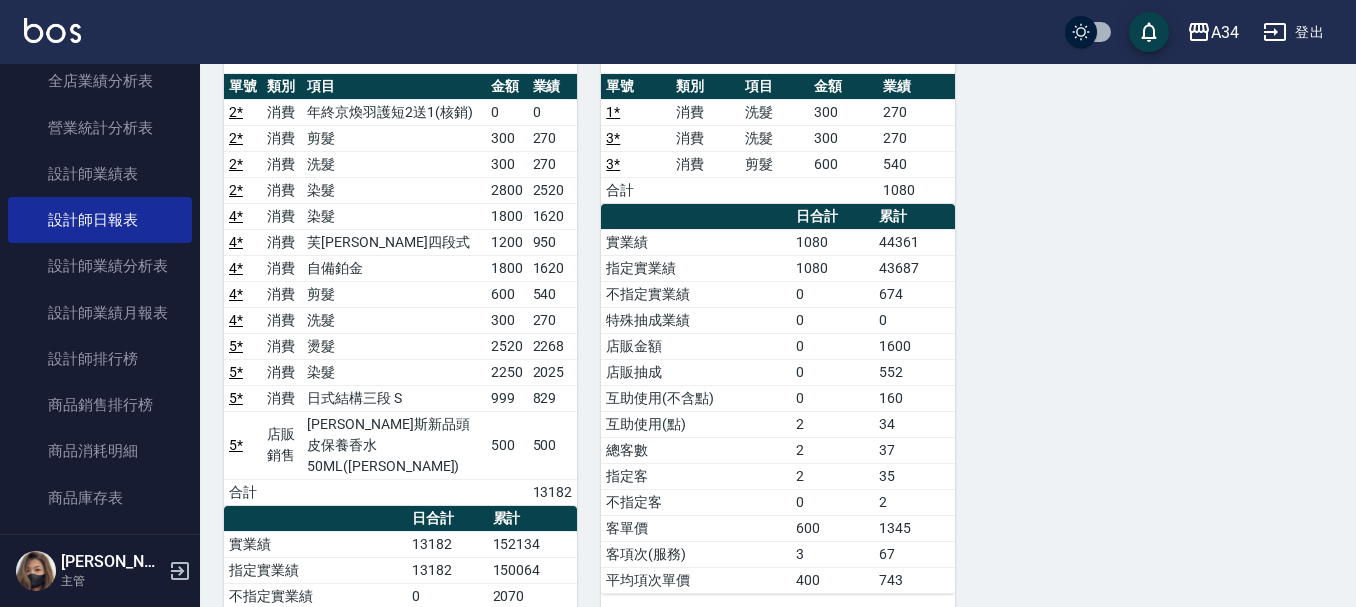 scroll, scrollTop: 138, scrollLeft: 0, axis: vertical 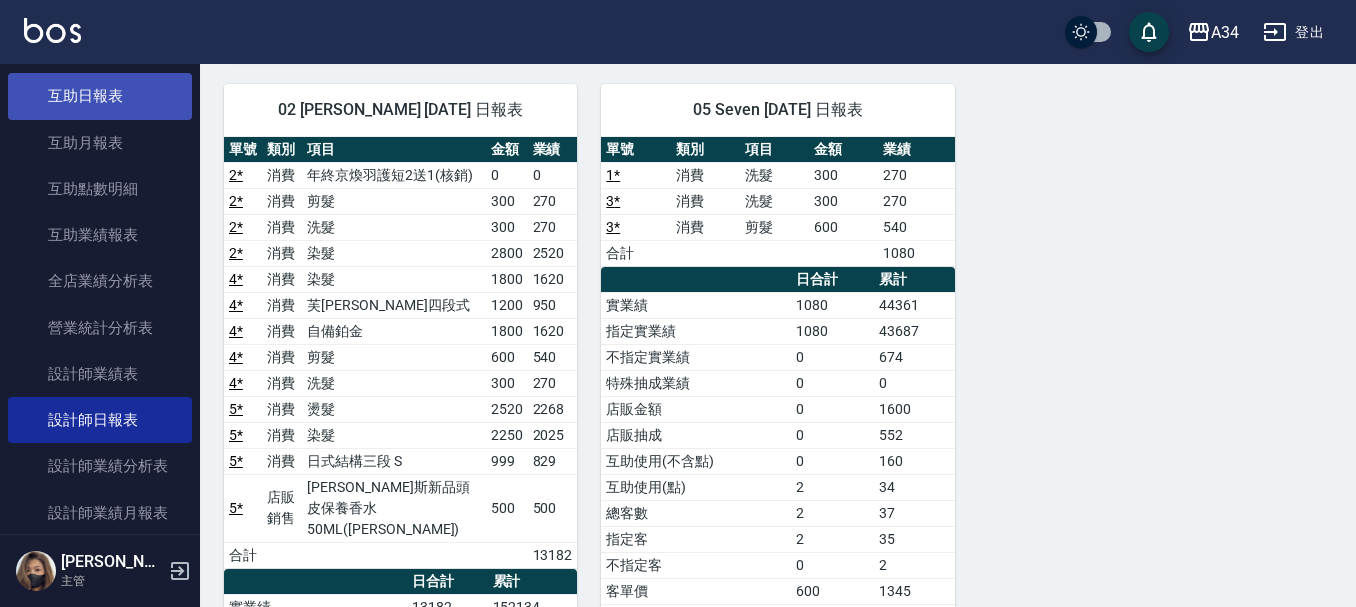 click on "互助日報表" at bounding box center (100, 96) 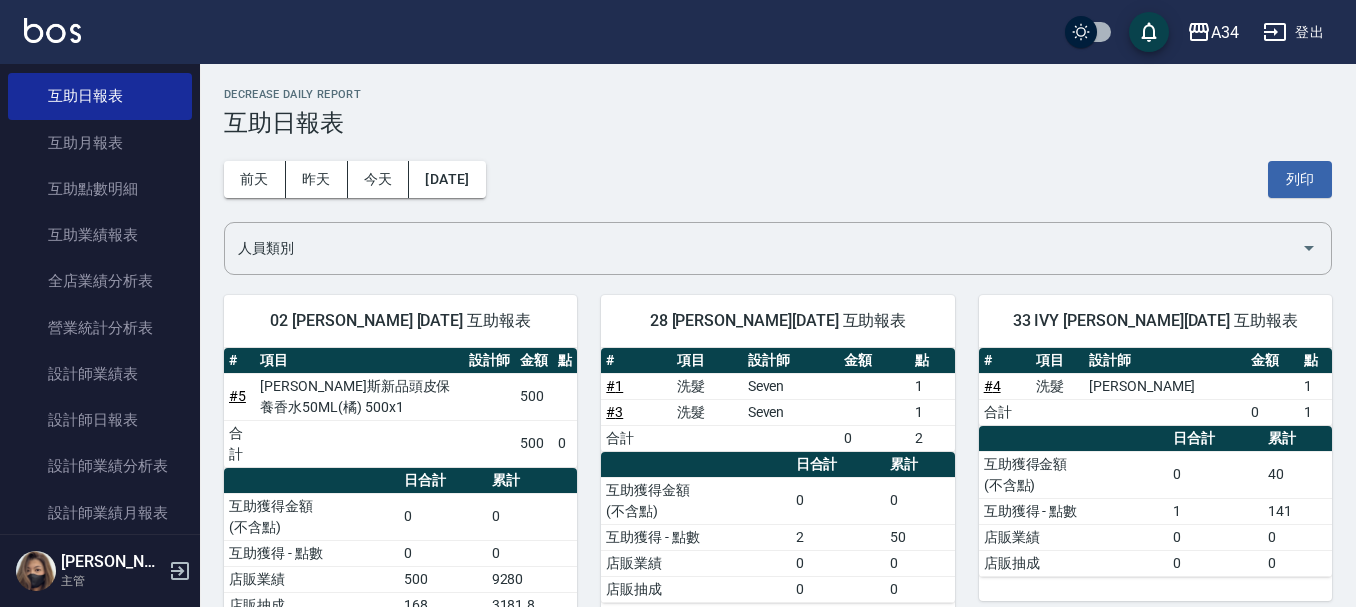 scroll, scrollTop: 100, scrollLeft: 0, axis: vertical 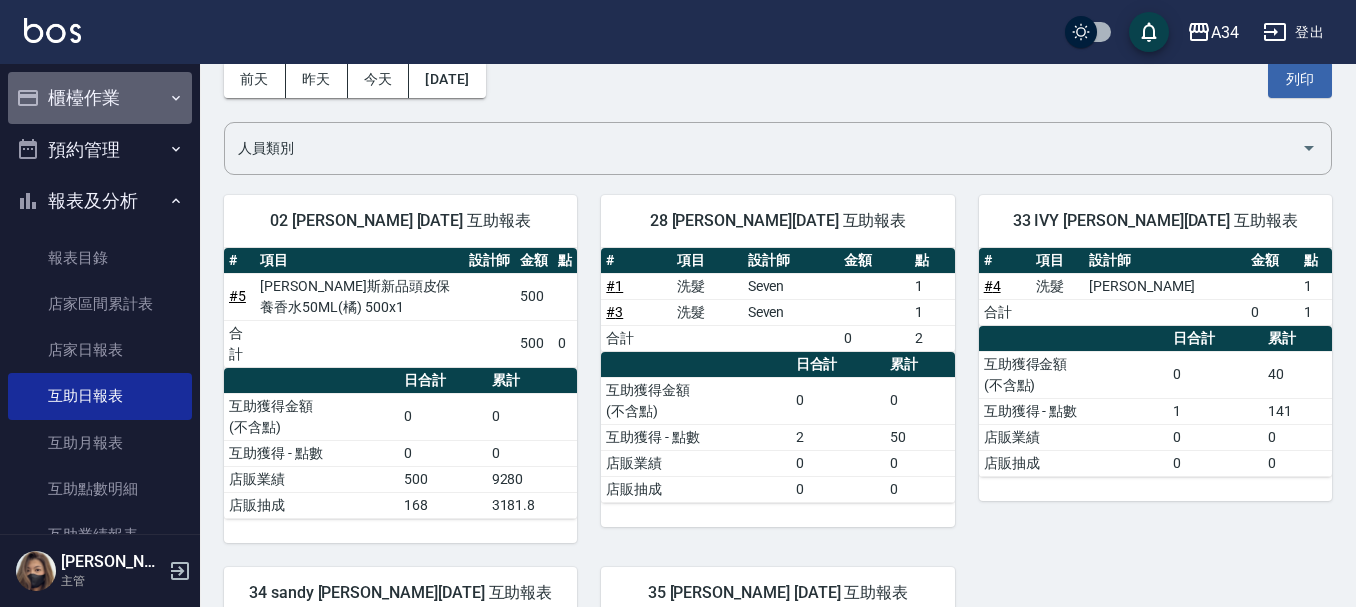 click on "櫃檯作業" at bounding box center [100, 98] 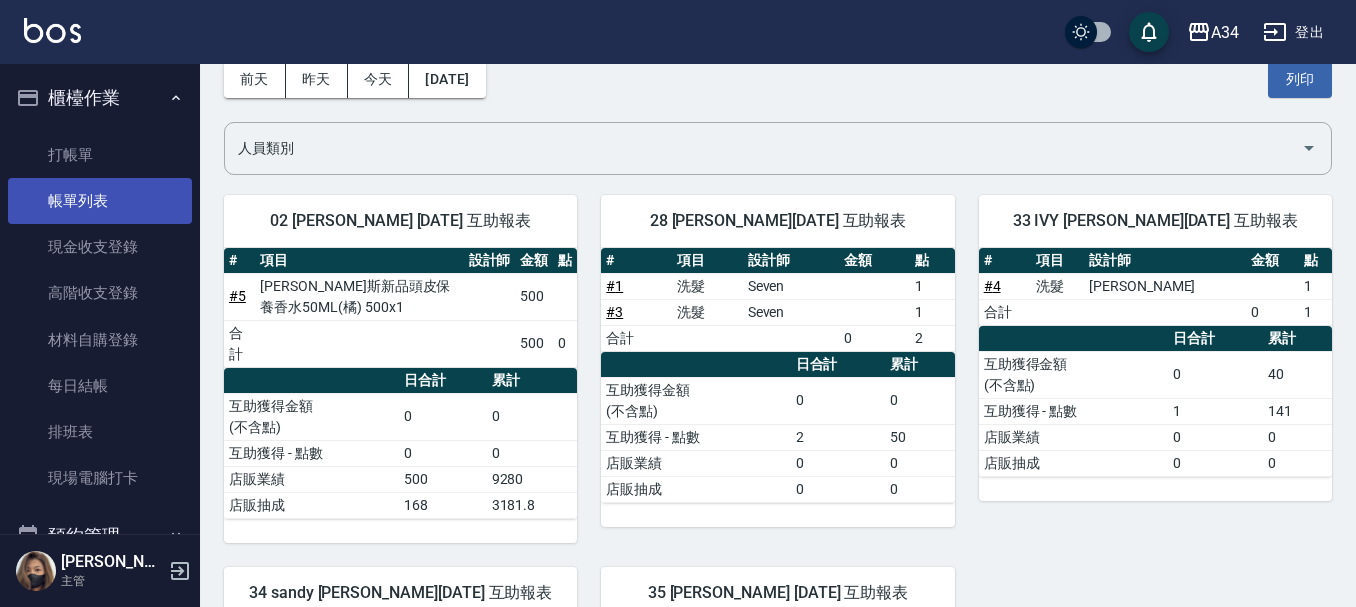 click on "帳單列表" at bounding box center (100, 201) 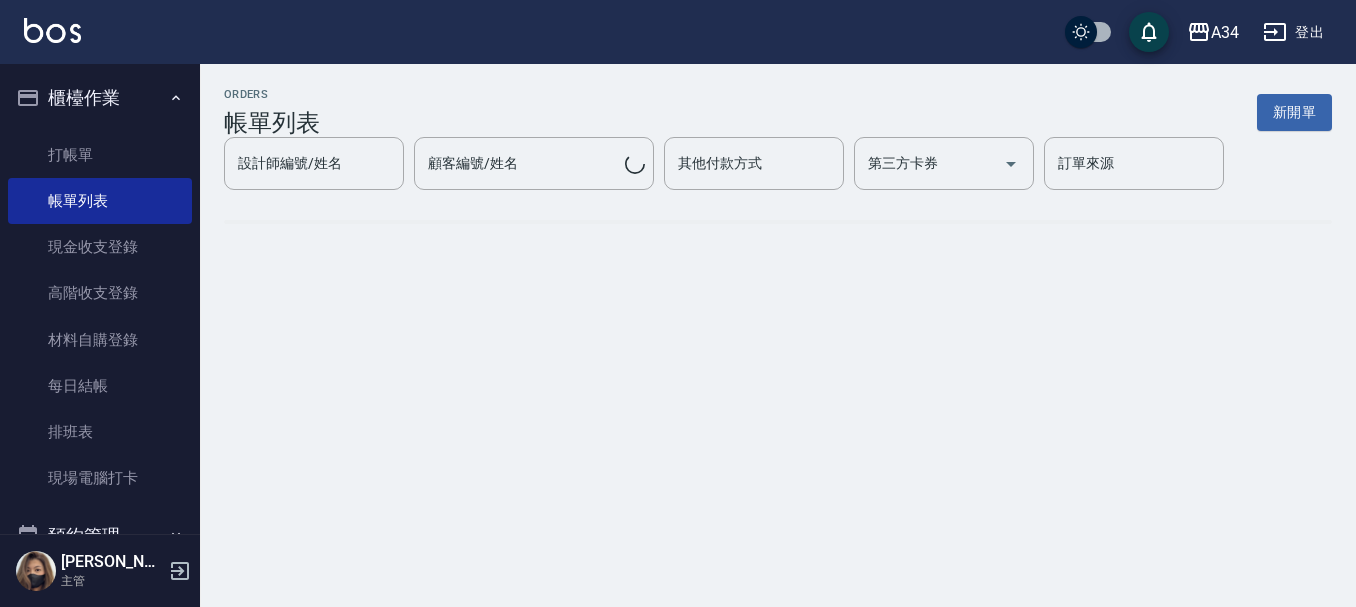 scroll, scrollTop: 0, scrollLeft: 0, axis: both 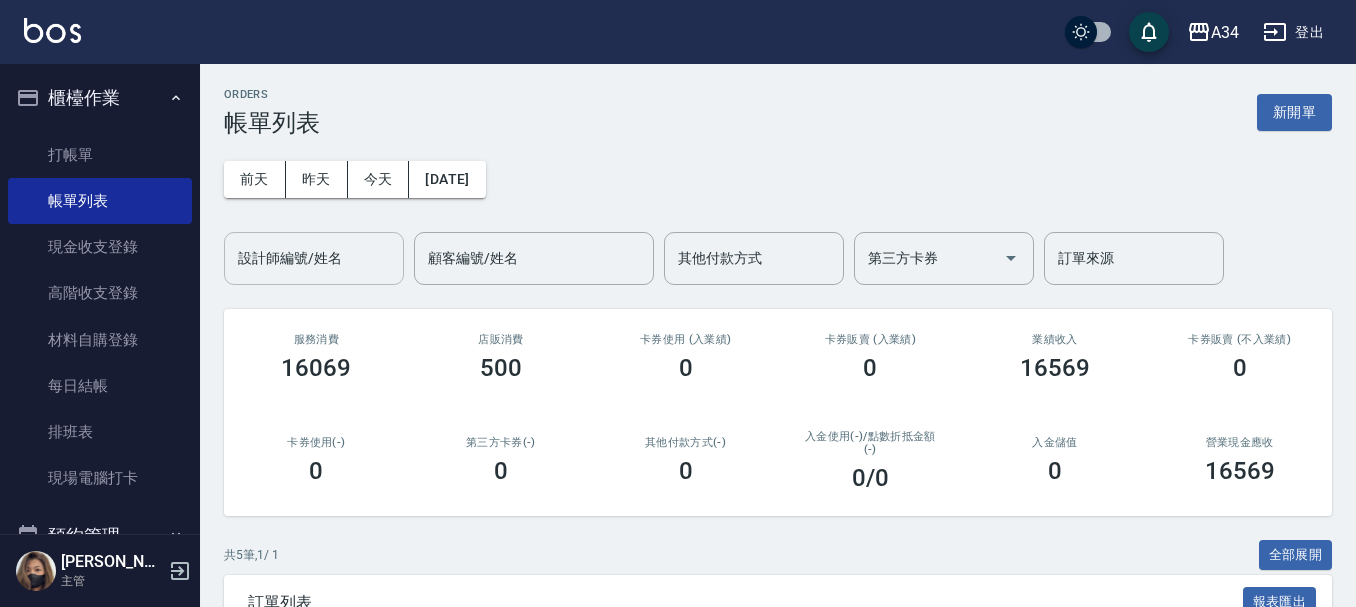 click on "設計師編號/姓名" at bounding box center [314, 258] 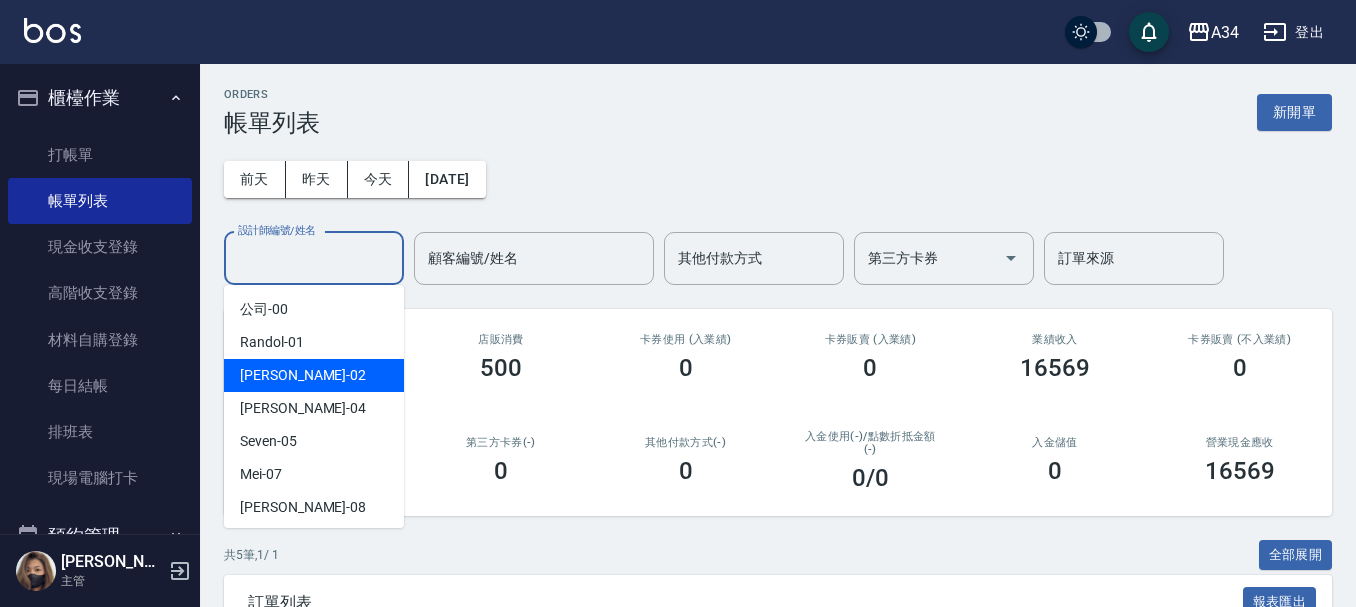 click on "Wendy -02" at bounding box center (314, 375) 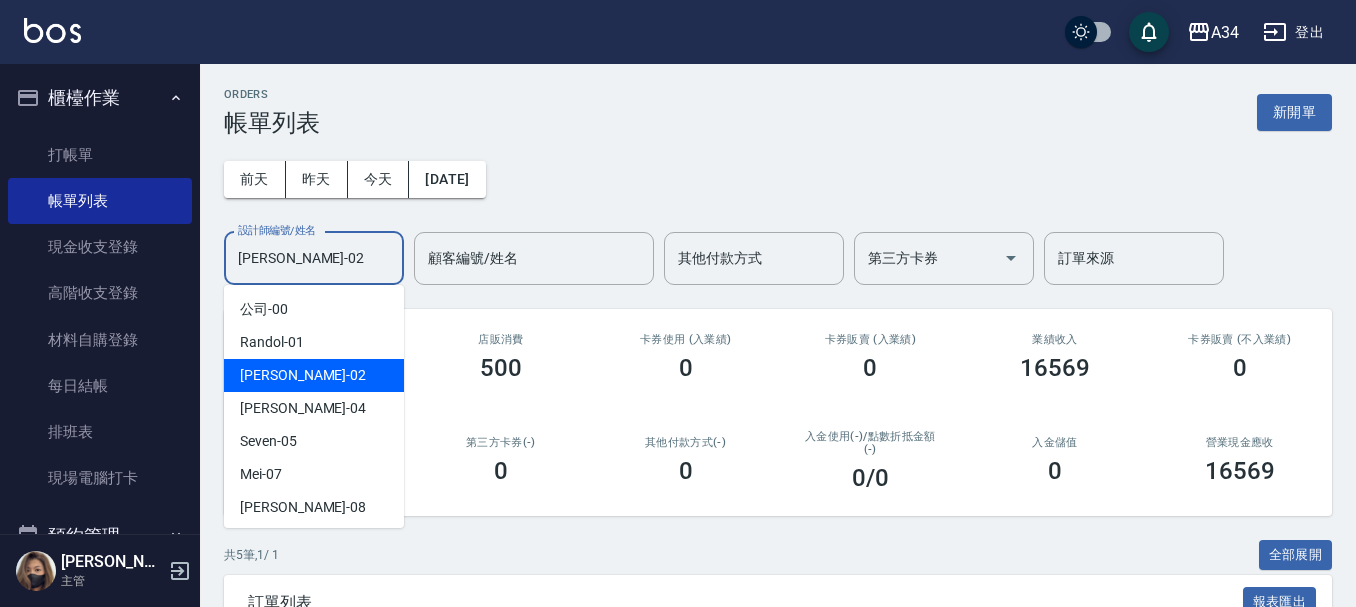 click on "ORDERS 帳單列表 新開單 前天 昨天 今天 2025/07/11 設計師編號/姓名 Wendy-02 設計師編號/姓名 顧客編號/姓名 顧客編號/姓名 其他付款方式 其他付款方式 第三方卡券 第三方卡券 訂單來源 訂單來源 服務消費 16069 店販消費 500 卡券使用 (入業績) 0 卡券販賣 (入業績) 0 業績收入 16569 卡券販賣 (不入業績) 0 卡券使用(-) 0 第三方卡券(-) 0 其他付款方式(-) 0 入金使用(-) /點數折抵金額(-) 0 /0 入金儲值 0 營業現金應收 16569 共  5  筆,  1  /   1 全部展開 訂單列表 報表匯出 展開 列印 操作 帳單編號/時間 客戶 設計師 指定 營業現金應收 服務消費 店販消費 卡券使用 (入業績) 卡券販賣 (入業績) 業績收入 卡券販賣 (不入業績) 卡券使用(-) 第三方卡券(-) 其他付款方式(-) 入金使用(-) 點數折抵金額(-) 備註 訂單來源 列印 詳情 #5 07/11 (五) 15:43 莊翎鈺 0933678853 Wendy /02 Y 6269 5769 500 0 0 6269 0 0 0 0 0 0 #4 Y" at bounding box center [778, 530] 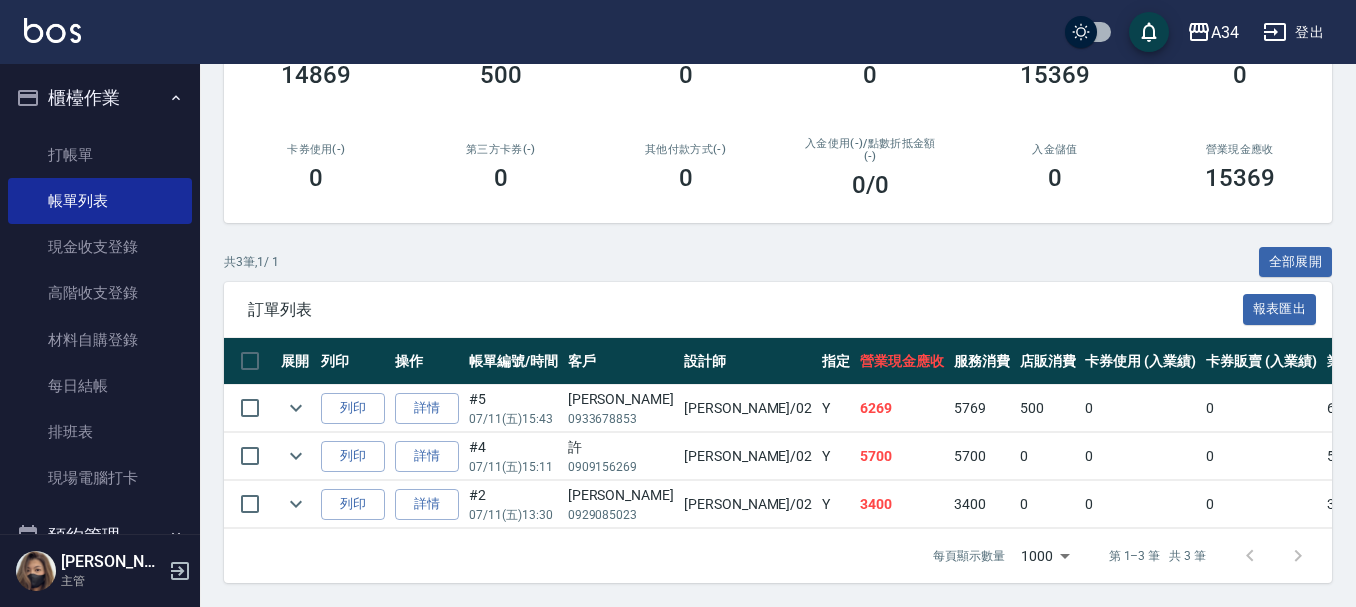 scroll, scrollTop: 308, scrollLeft: 0, axis: vertical 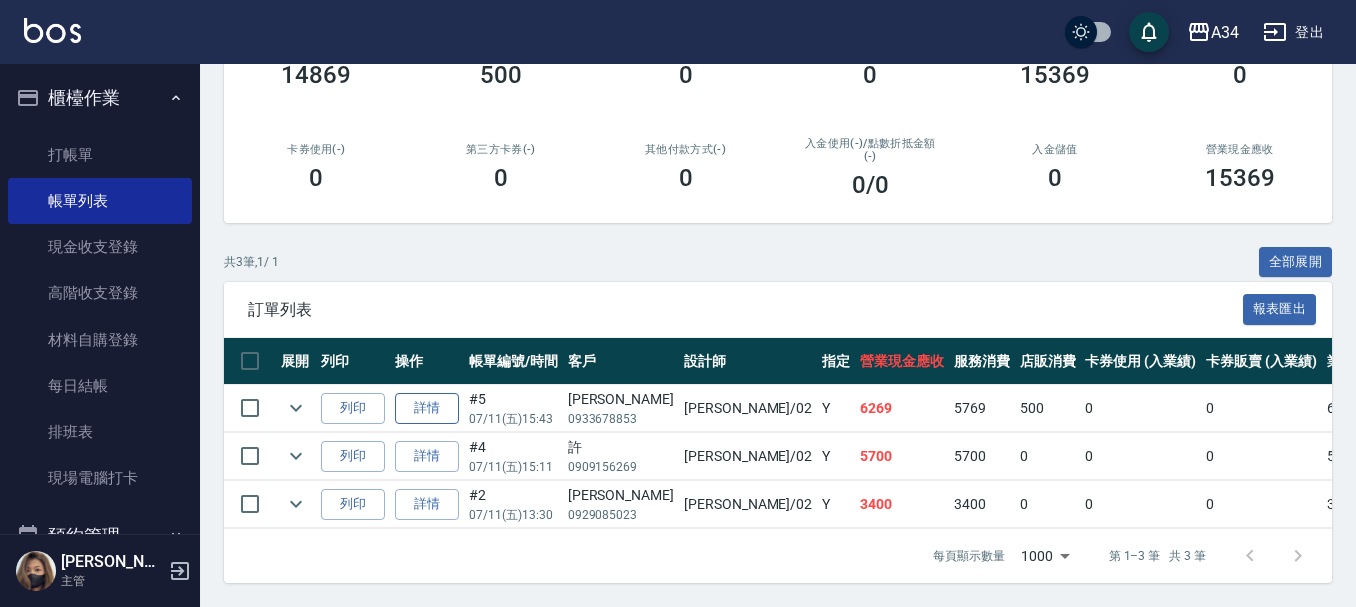 click on "詳情" at bounding box center (427, 408) 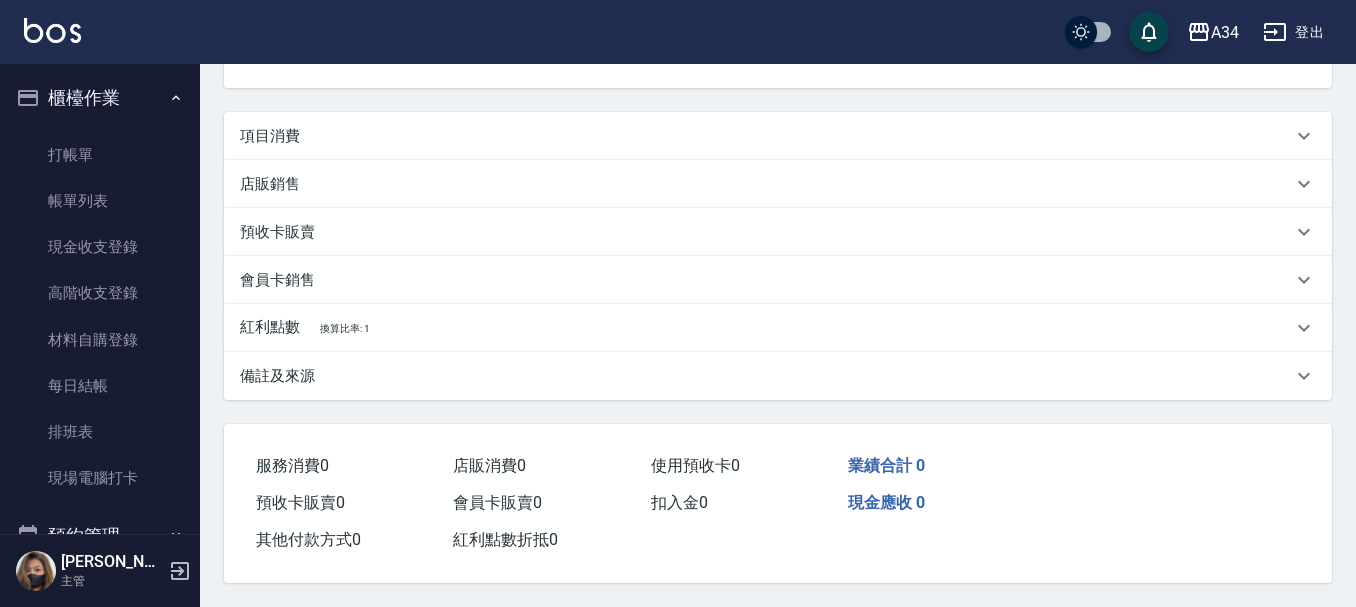 scroll, scrollTop: 0, scrollLeft: 0, axis: both 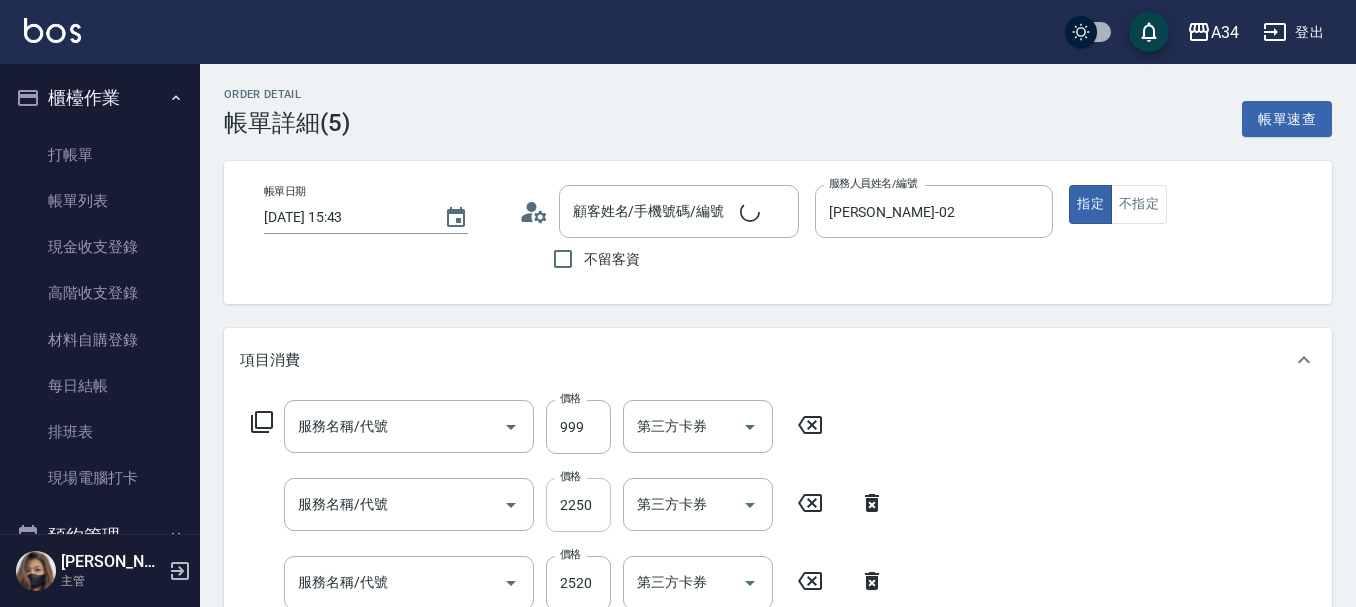 type on "2025/07/11 15:43" 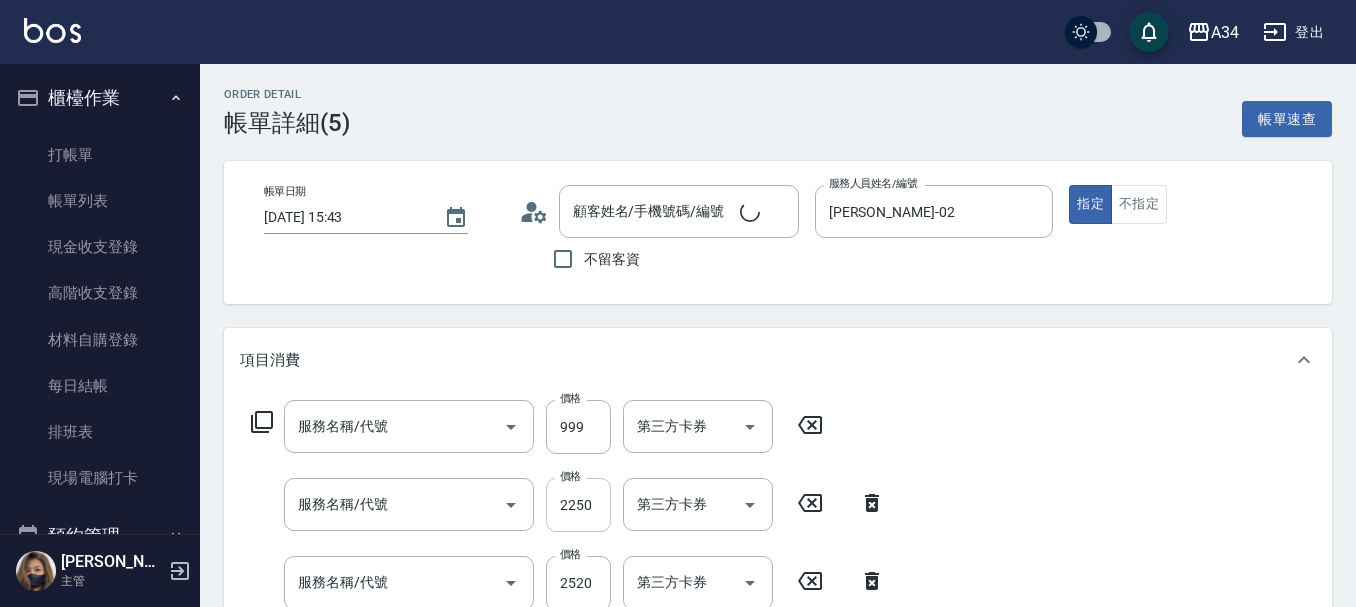 type on "Wendy-02" 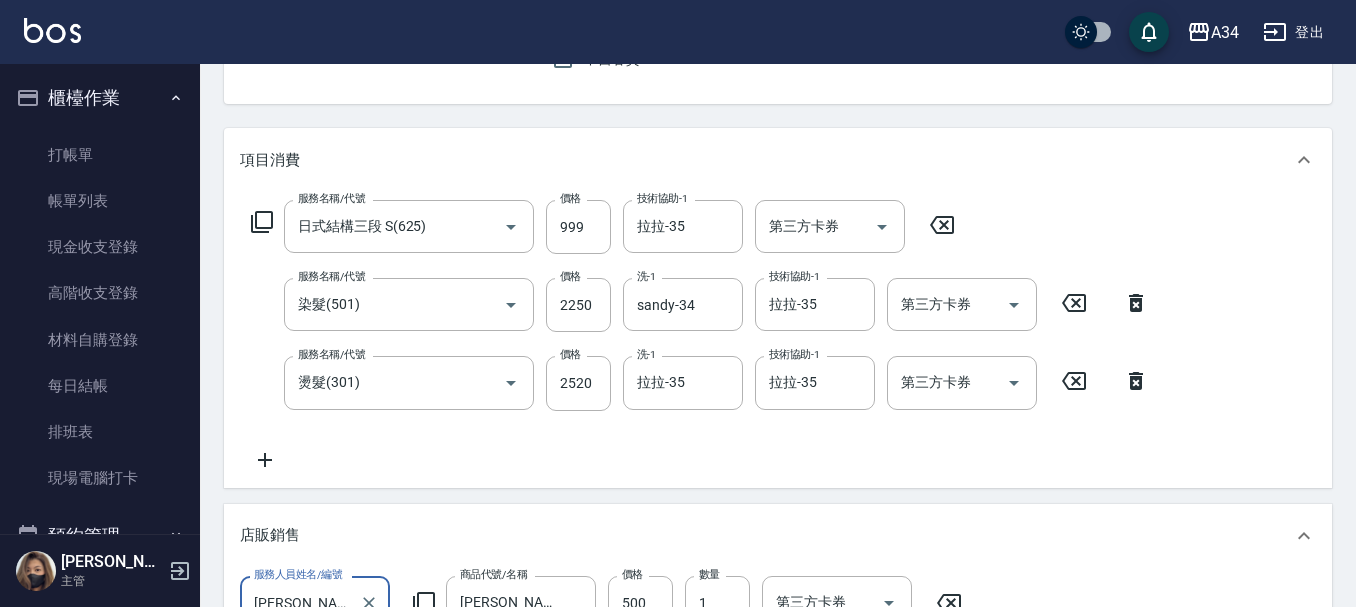 scroll, scrollTop: 0, scrollLeft: 0, axis: both 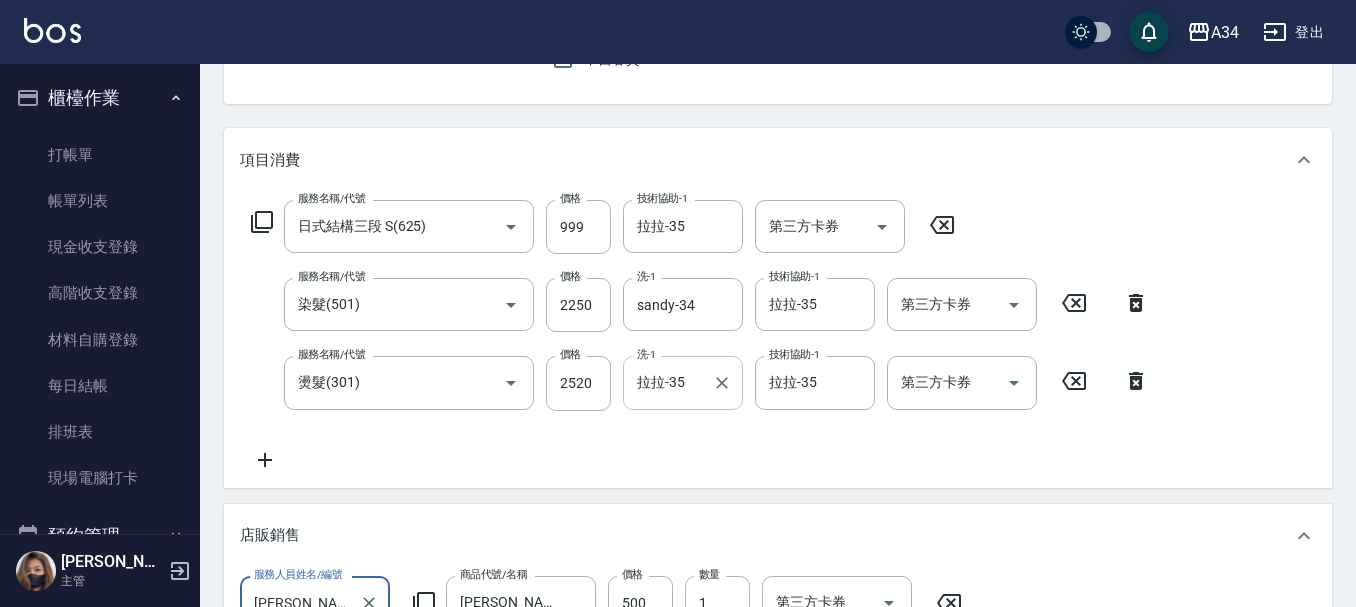 type on "莊翎鈺/0933678853/" 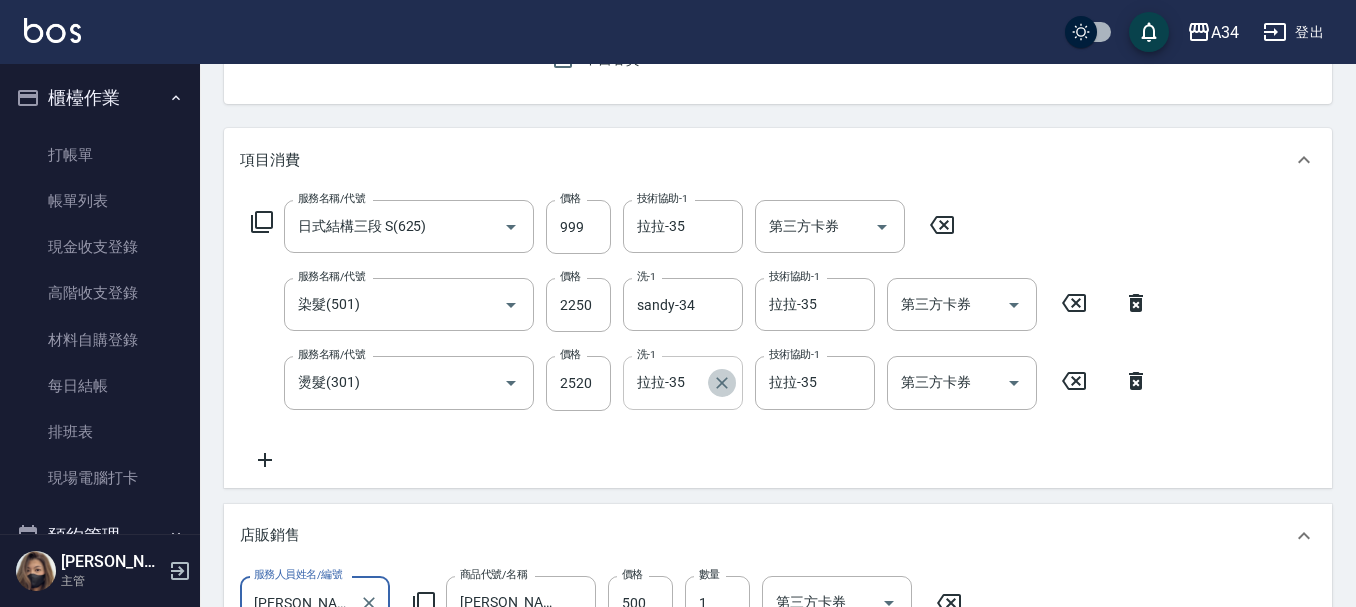 click 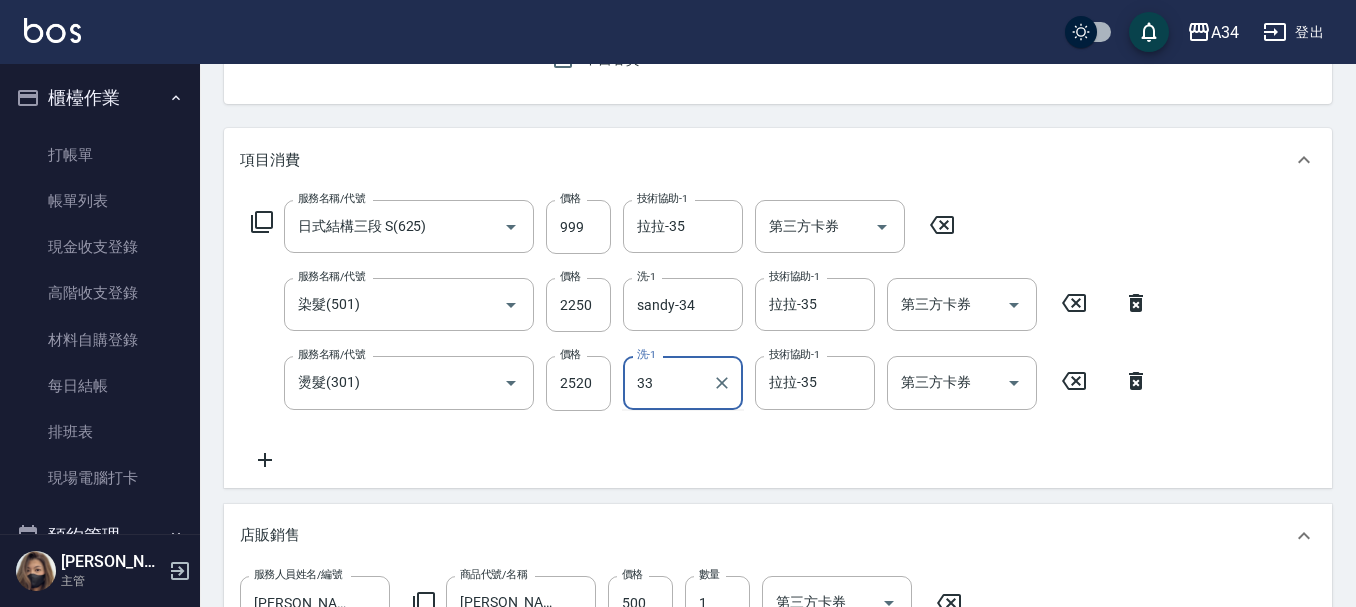 type on "IVY-33" 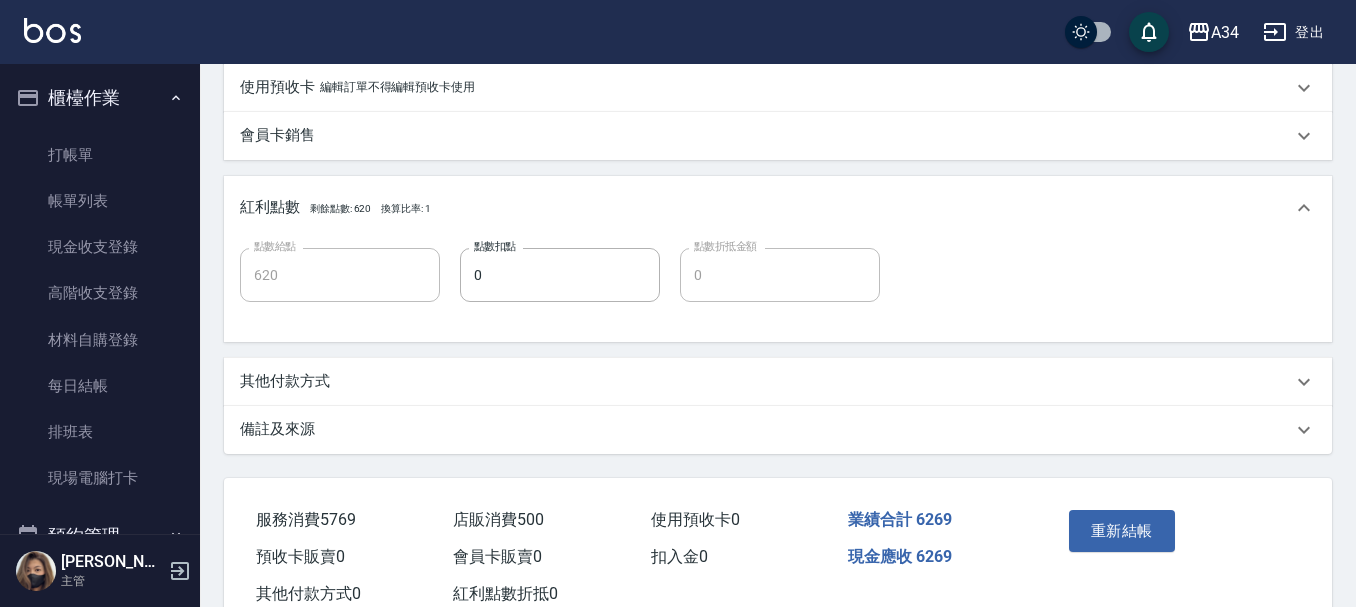 scroll, scrollTop: 972, scrollLeft: 0, axis: vertical 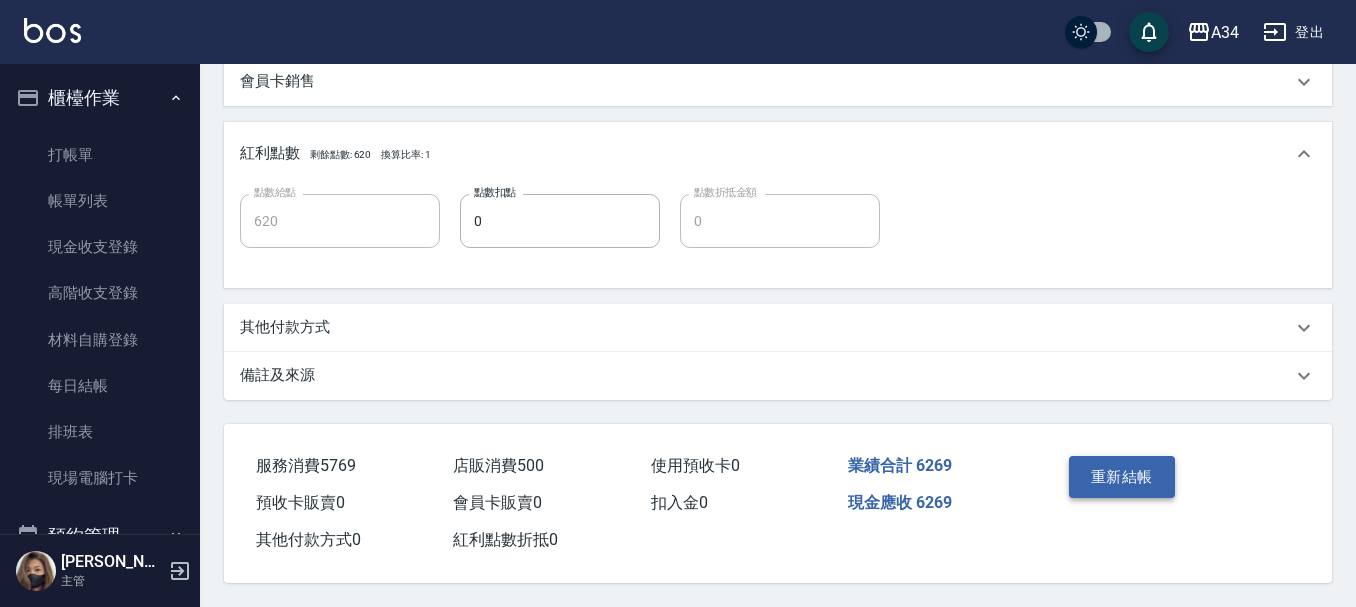 click on "重新結帳" at bounding box center (1122, 477) 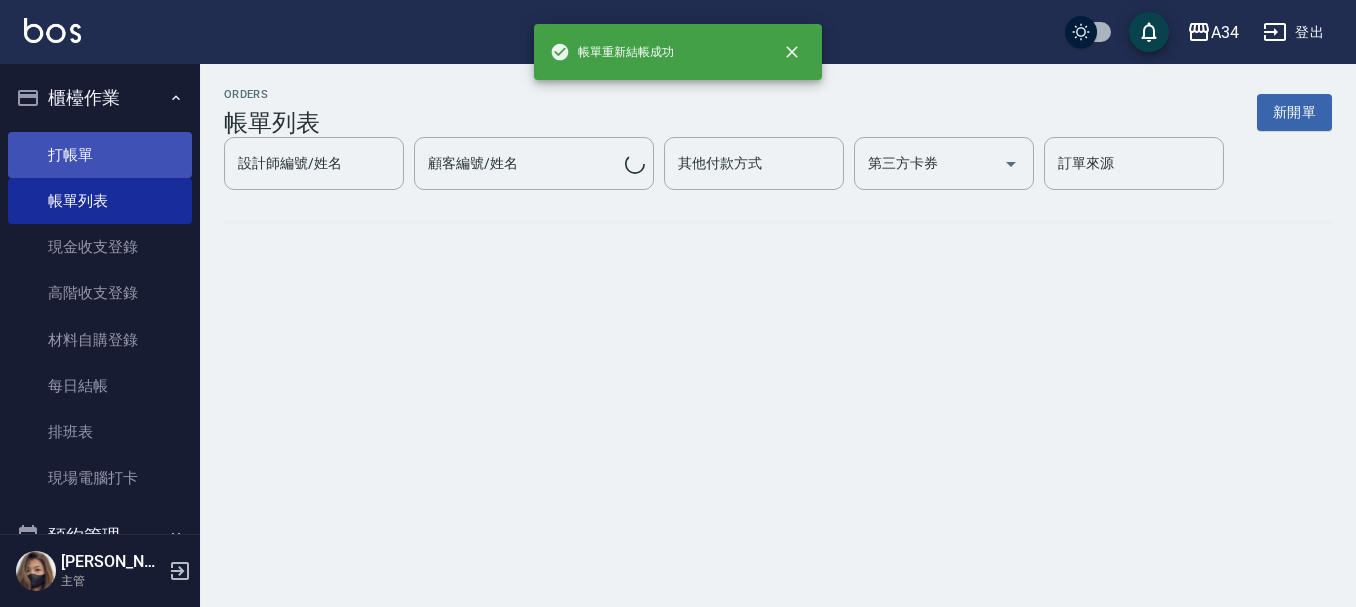 scroll, scrollTop: 0, scrollLeft: 0, axis: both 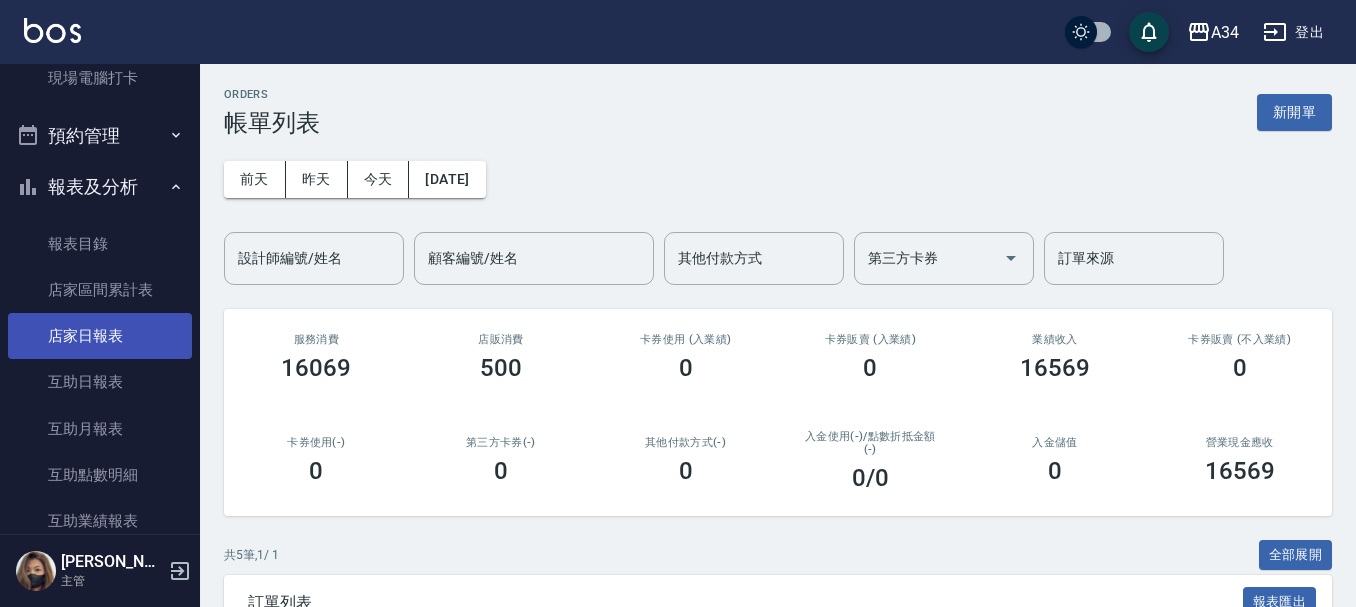click on "店家日報表" at bounding box center (100, 336) 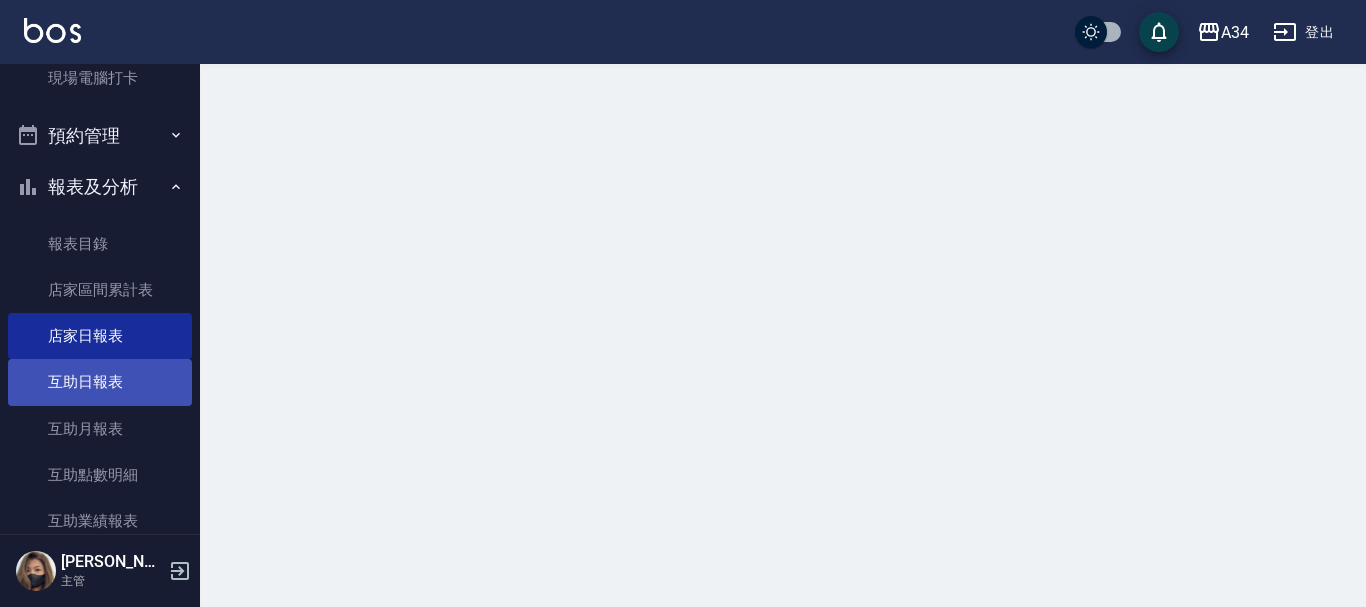 click on "互助日報表" at bounding box center (100, 382) 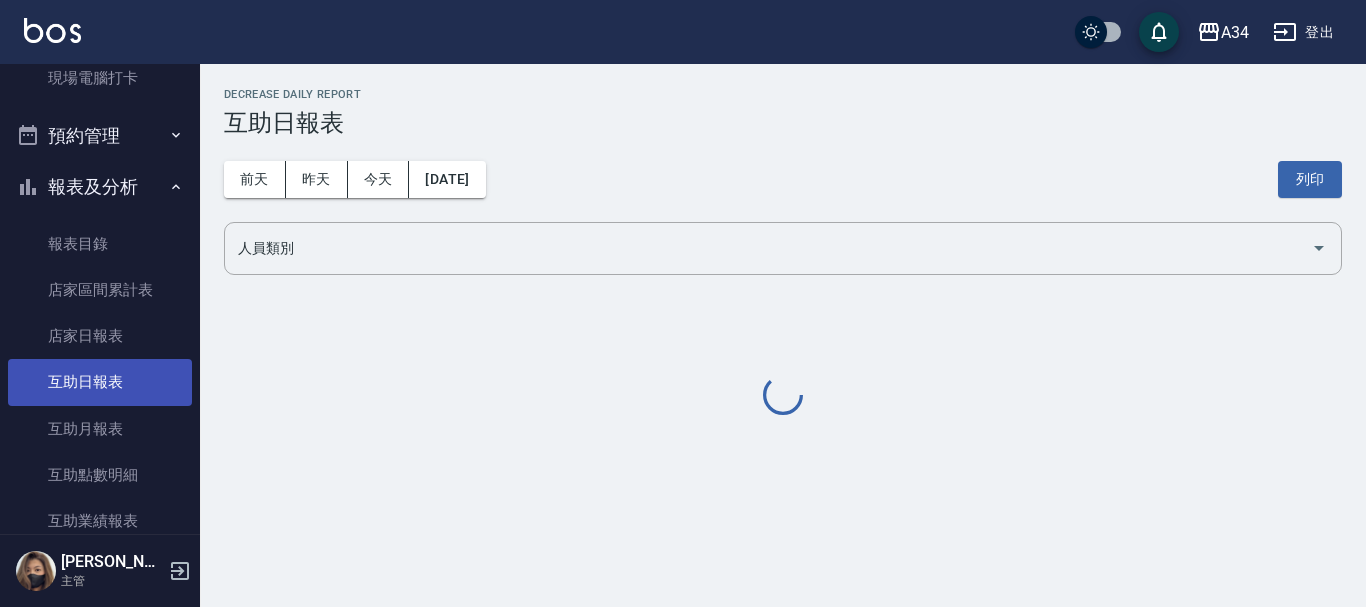 click on "互助日報表" at bounding box center (100, 382) 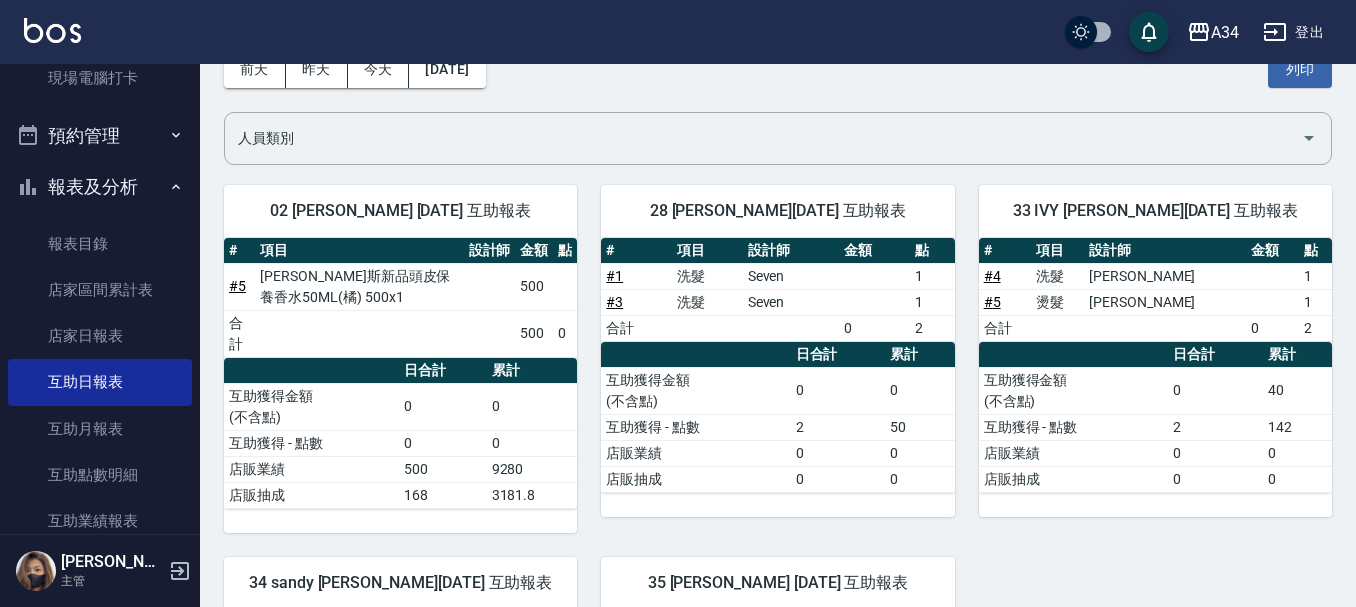 scroll, scrollTop: 0, scrollLeft: 0, axis: both 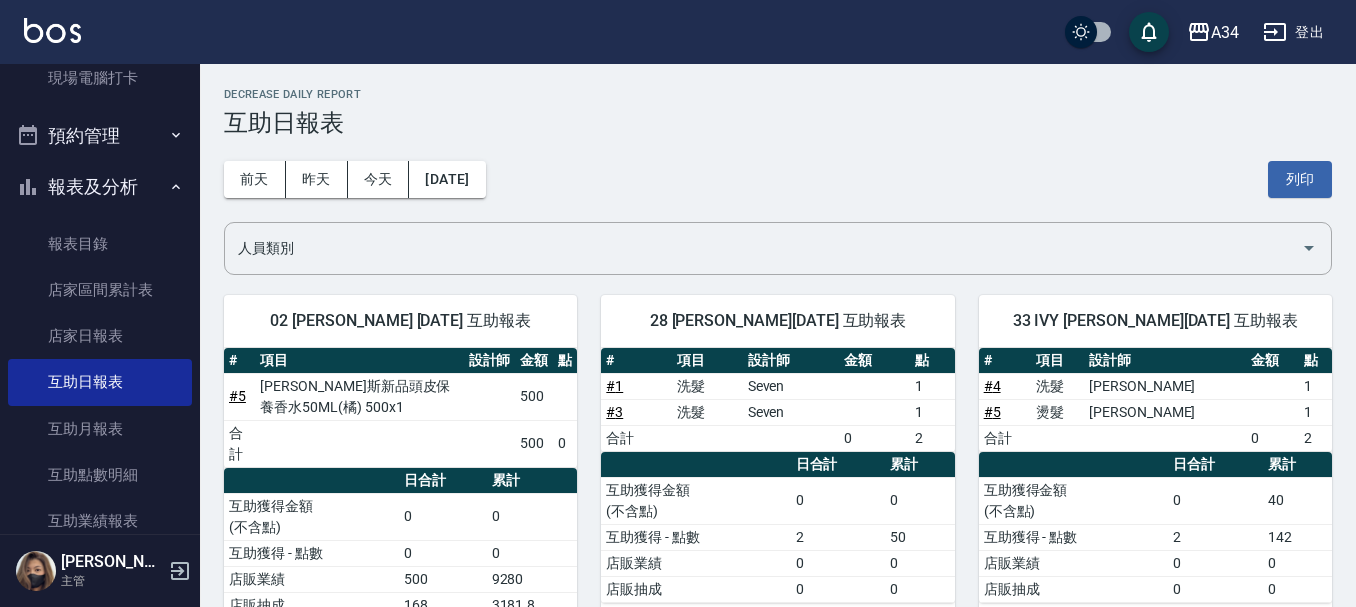 click on "前天 昨天 今天 2025/07/11 列印" at bounding box center (778, 179) 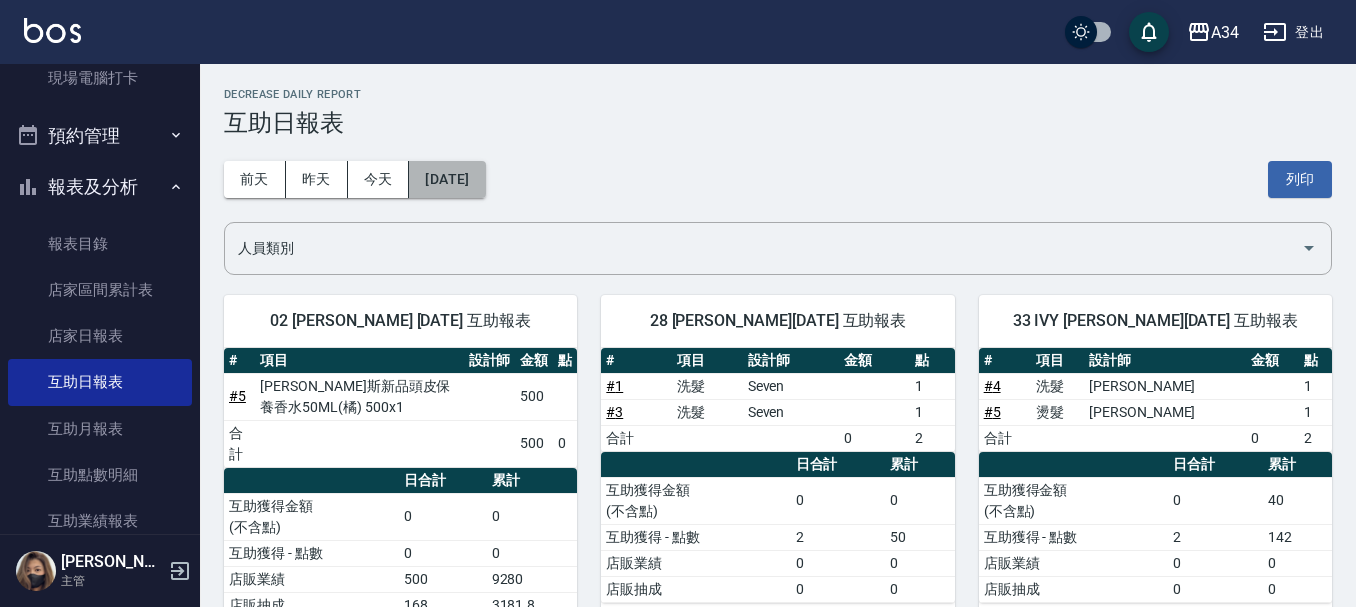click on "[DATE]" at bounding box center (447, 179) 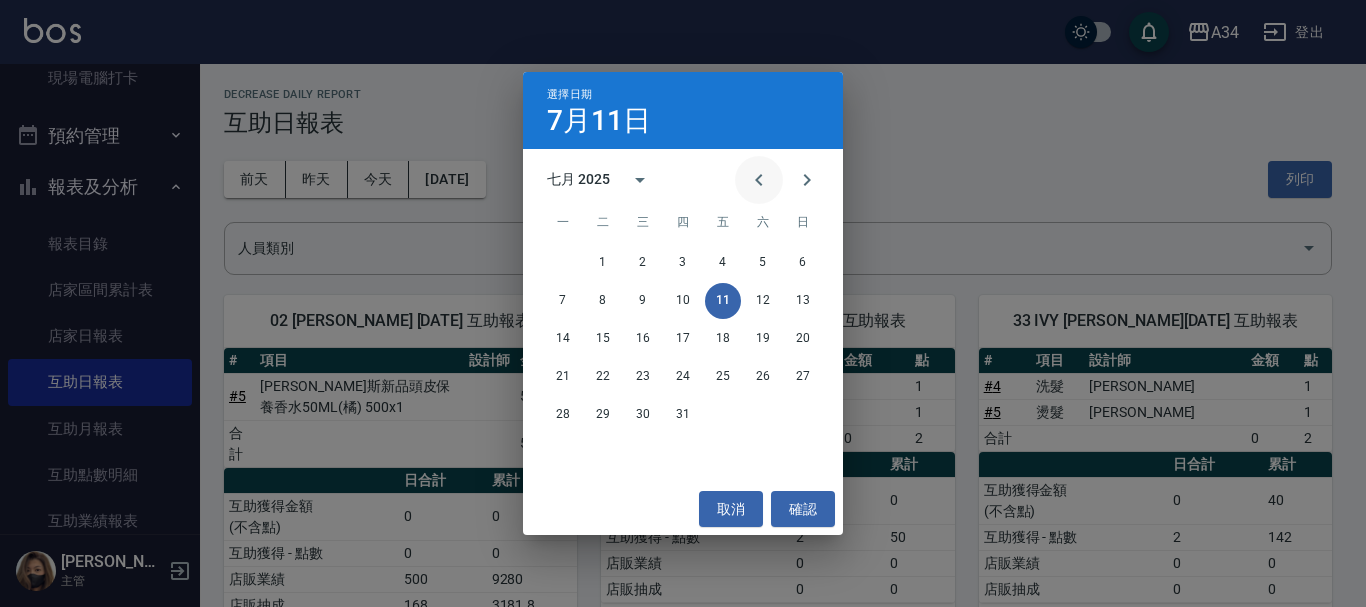 click 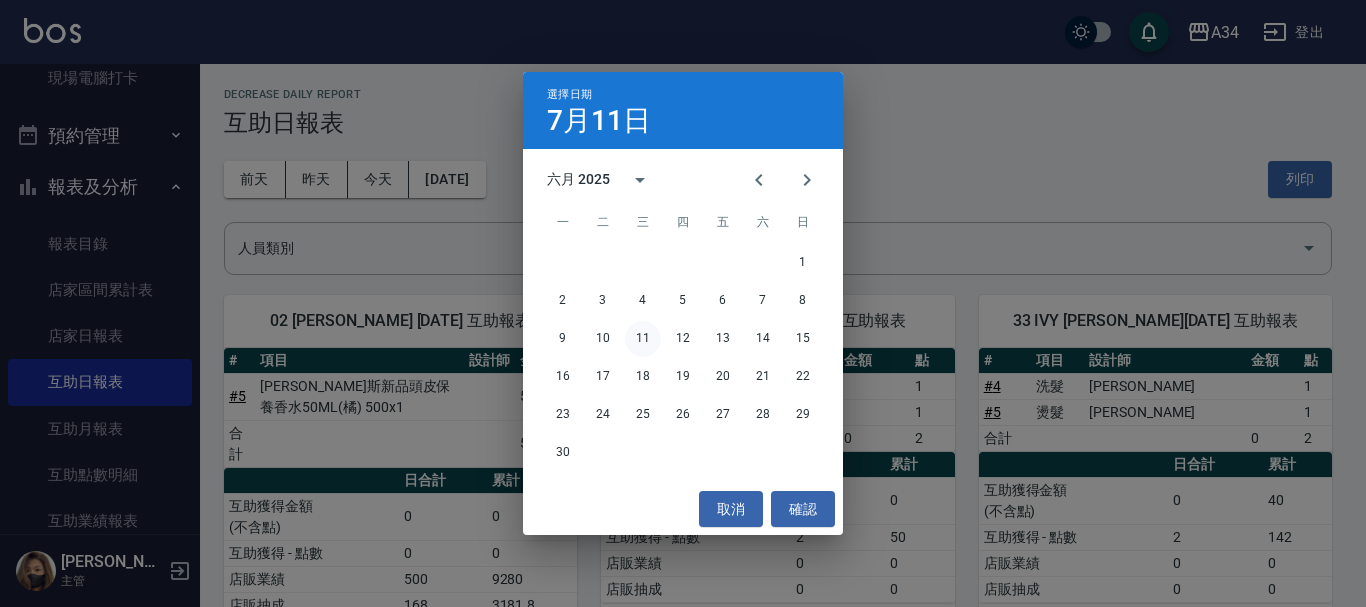 click on "11" at bounding box center [643, 339] 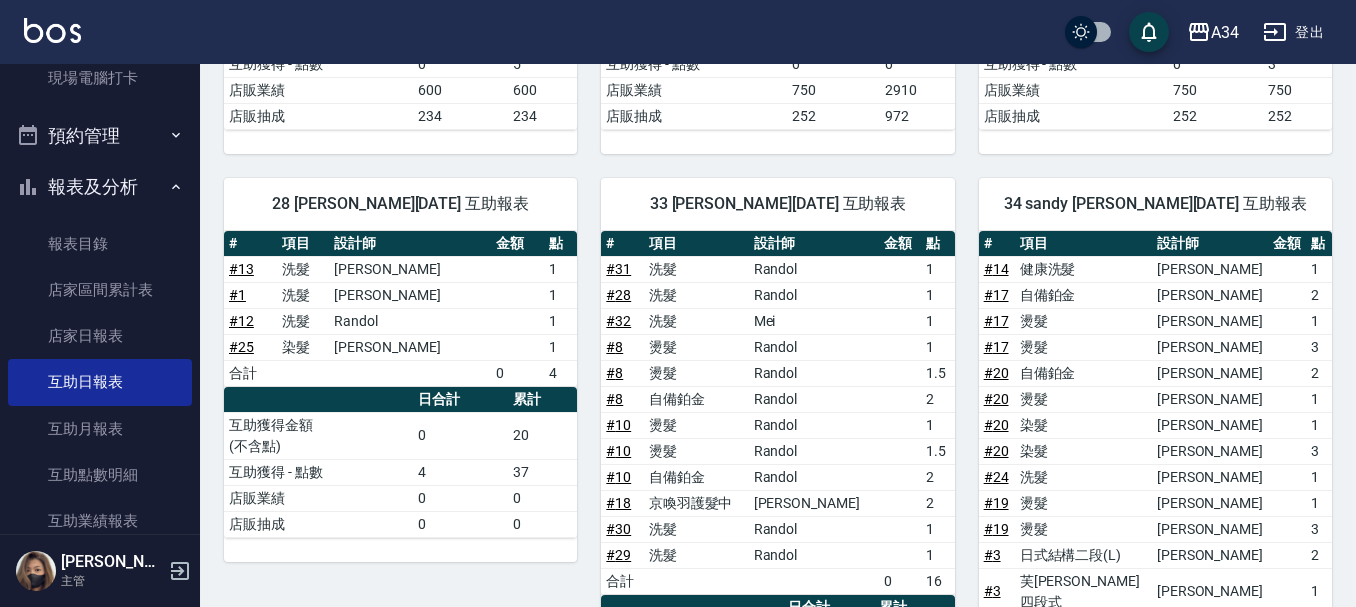 scroll, scrollTop: 900, scrollLeft: 0, axis: vertical 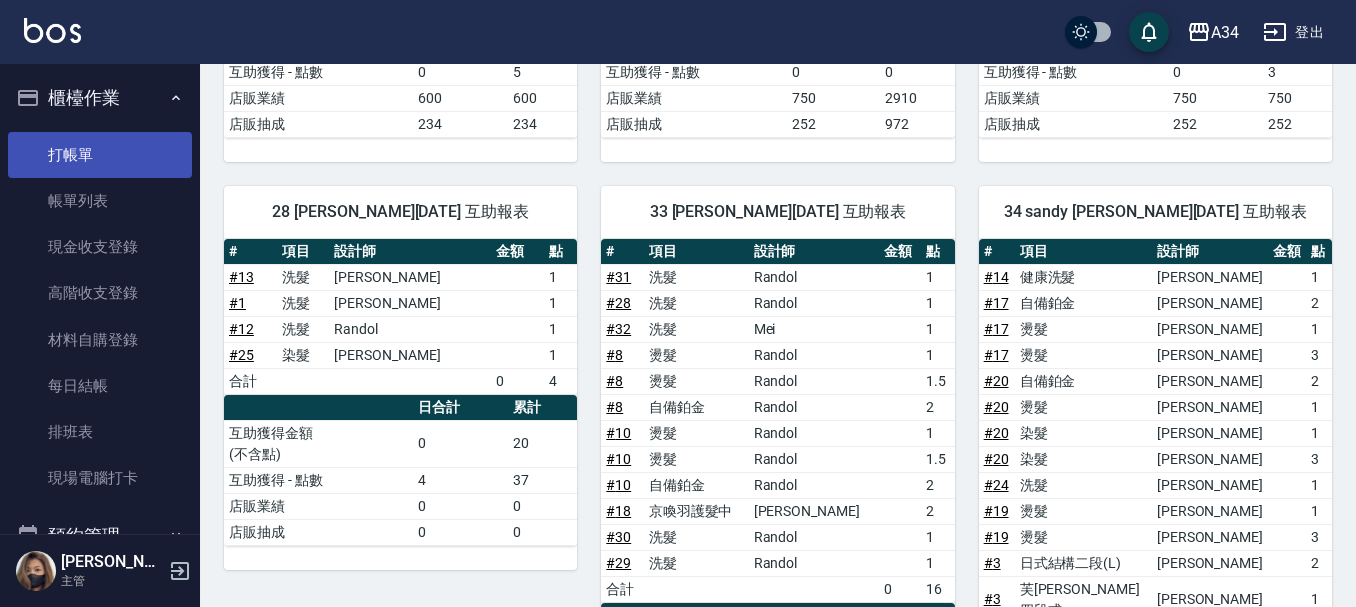 click on "打帳單" at bounding box center [100, 155] 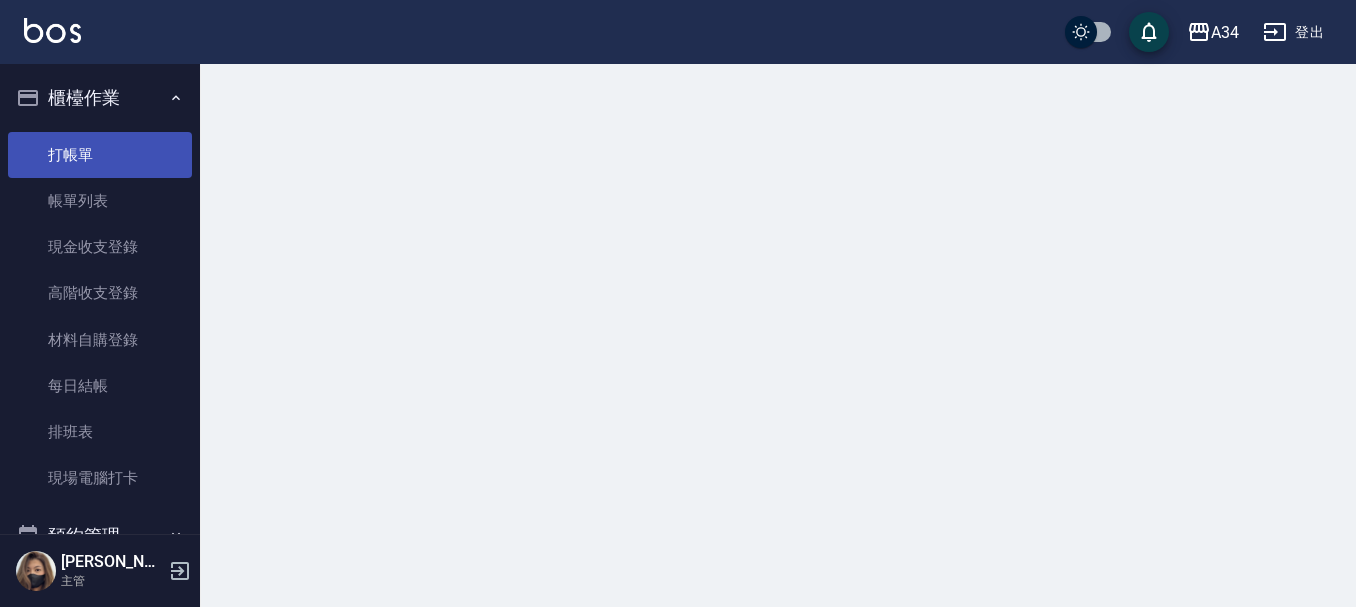 scroll, scrollTop: 0, scrollLeft: 0, axis: both 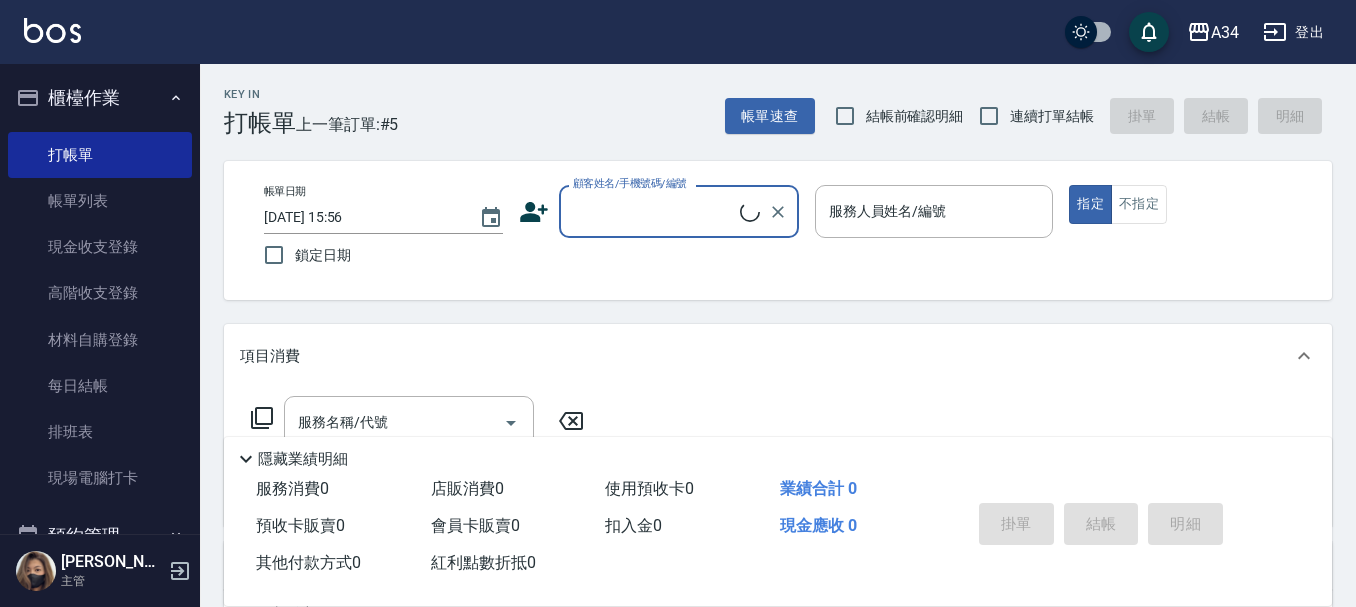 click on "櫃檯作業" at bounding box center [100, 98] 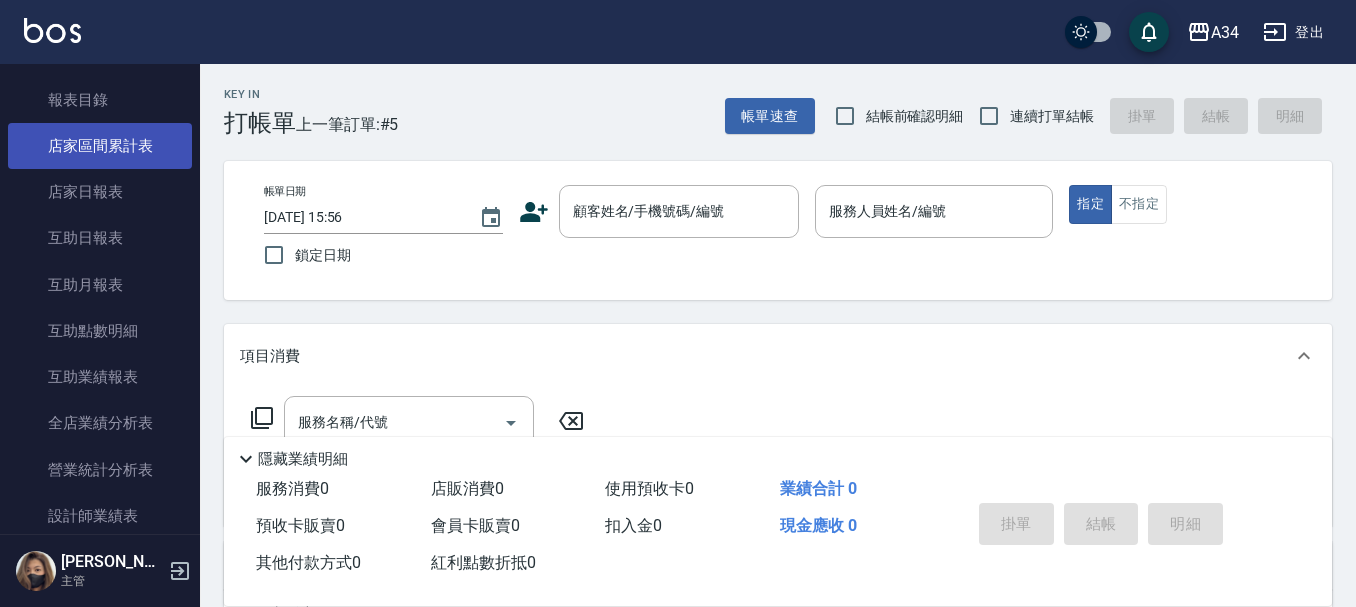 scroll, scrollTop: 300, scrollLeft: 0, axis: vertical 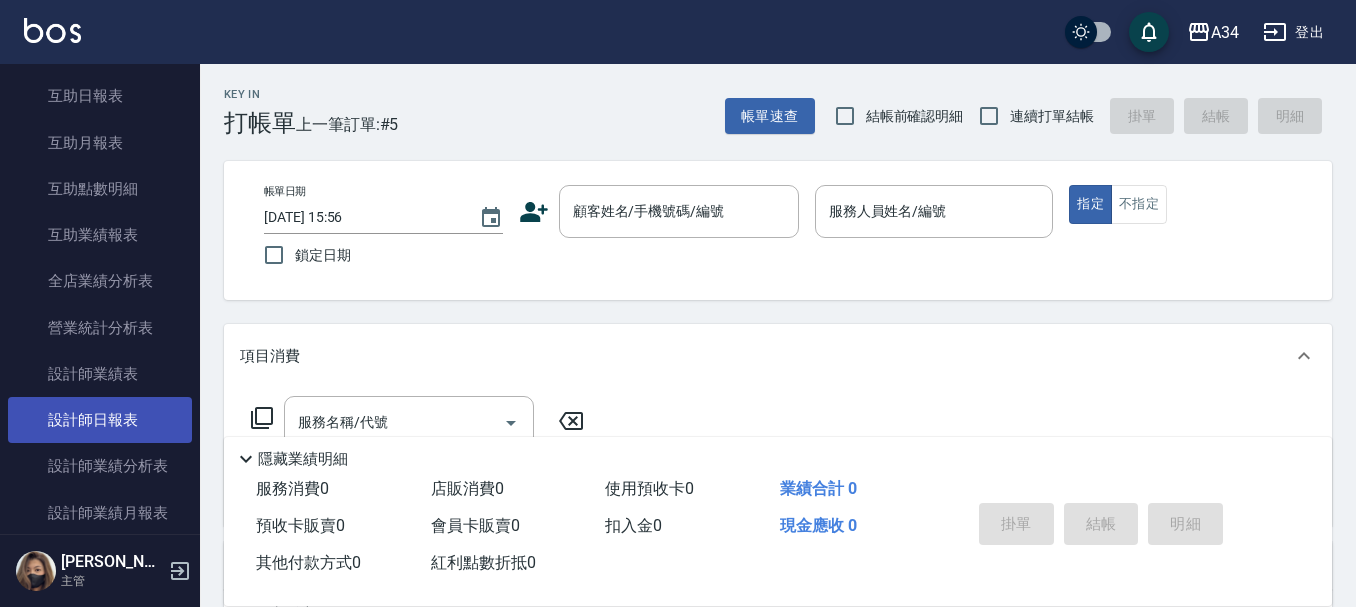 click on "設計師日報表" at bounding box center [100, 420] 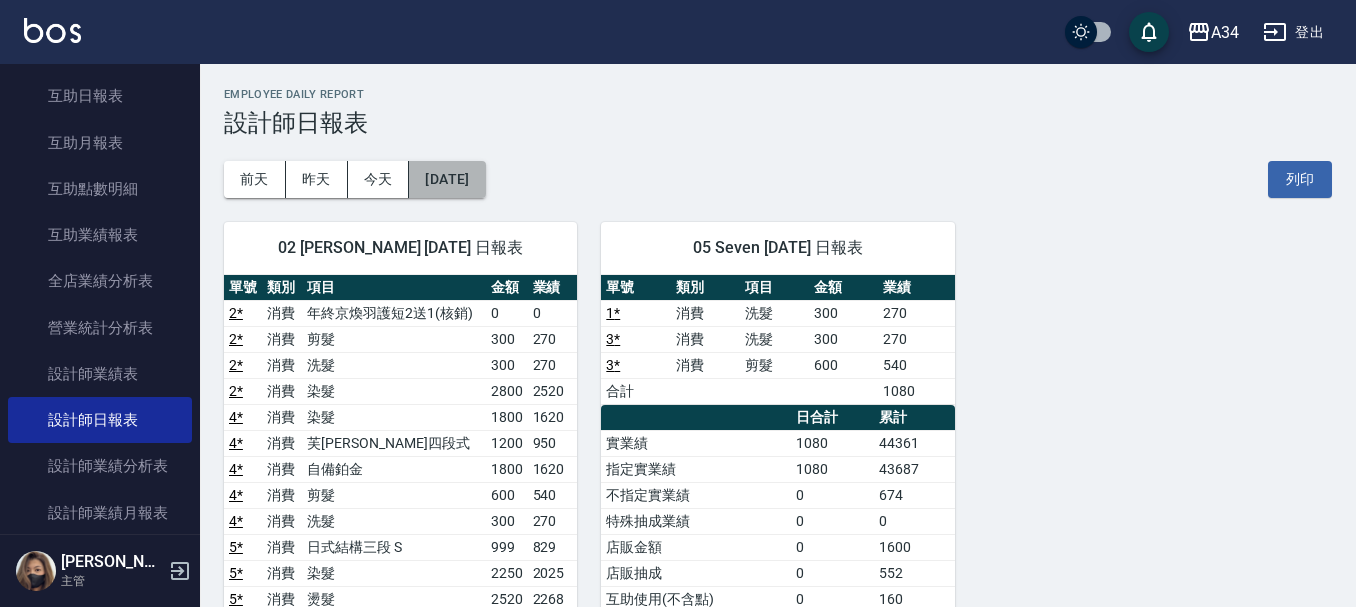 click on "[DATE]" at bounding box center [447, 179] 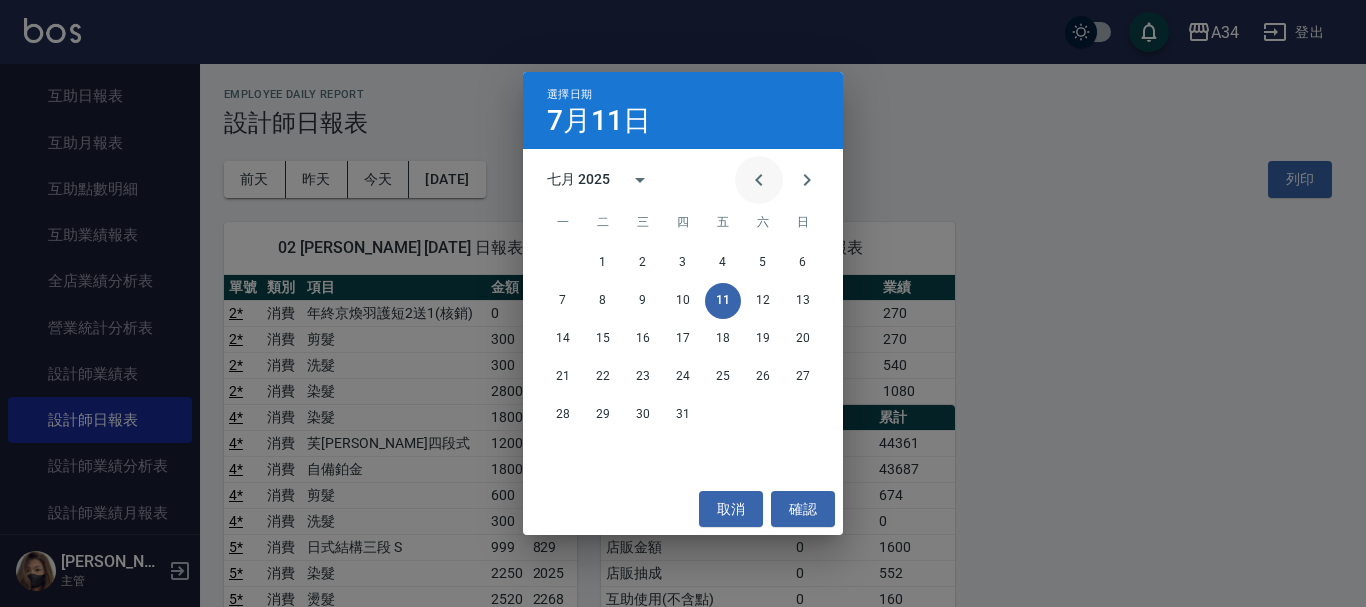 click 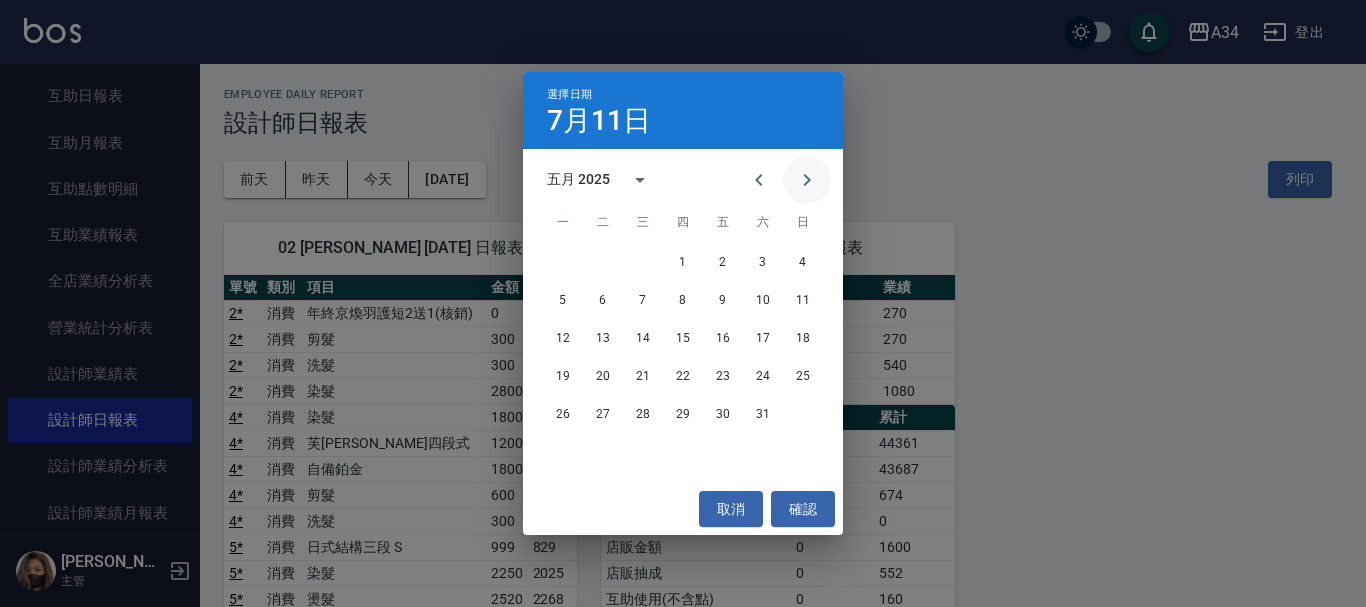 click 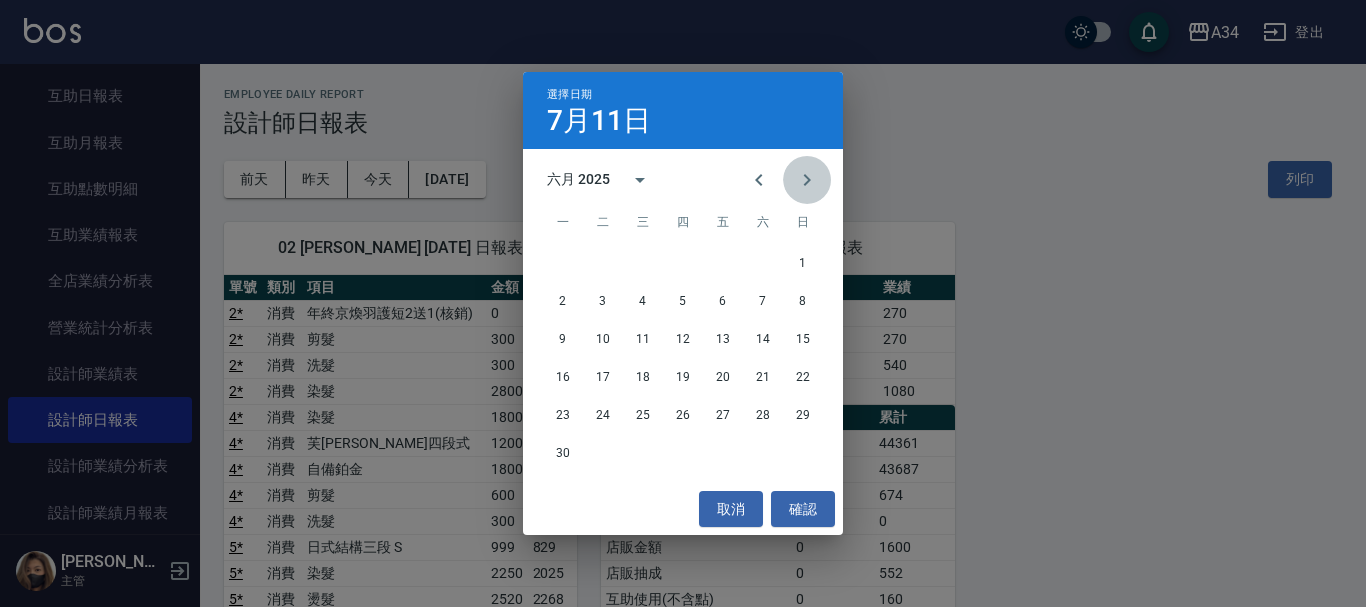 click 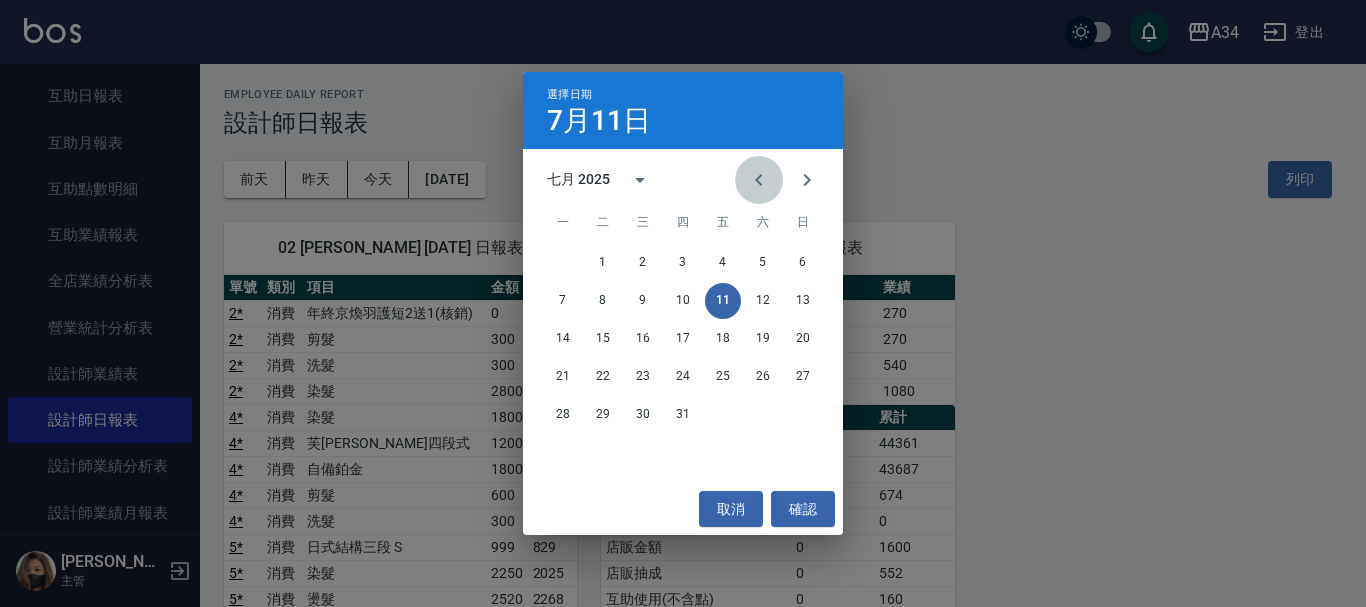 click 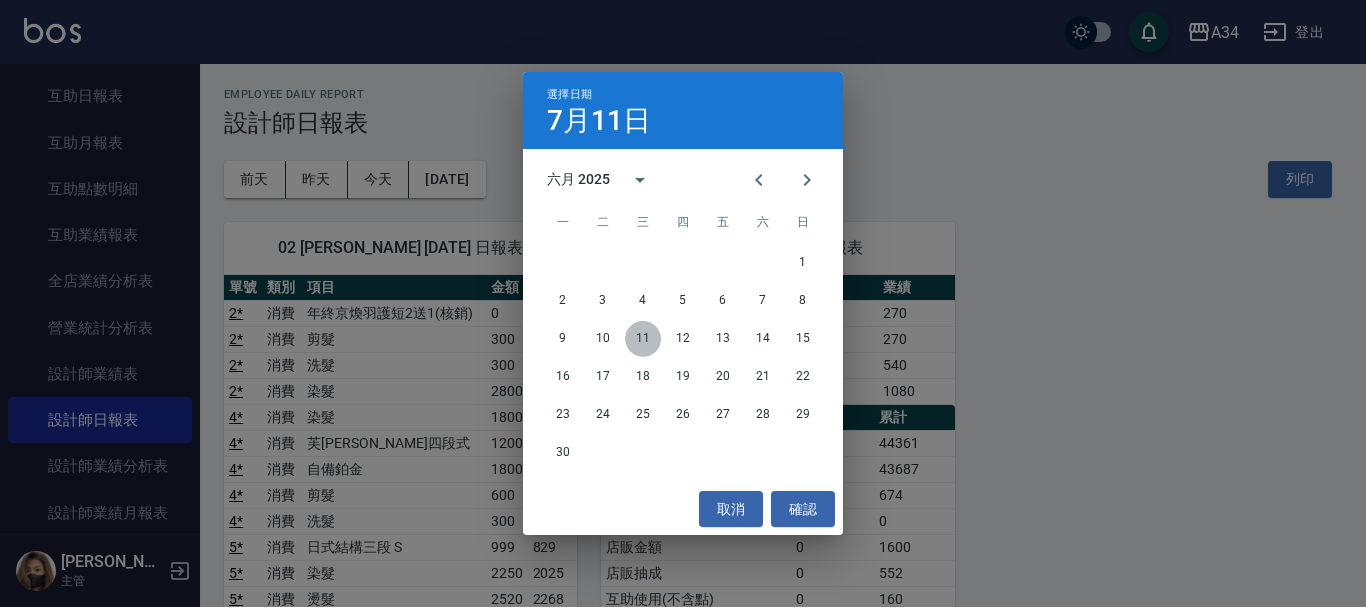 click on "11" at bounding box center [643, 339] 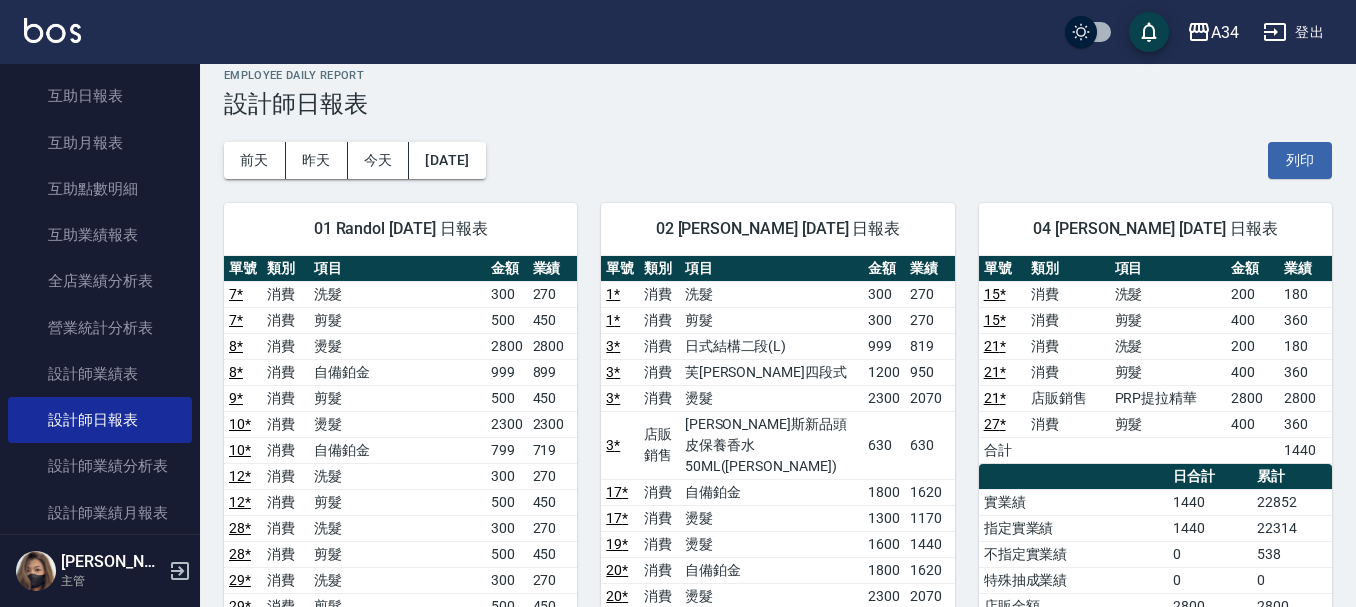scroll, scrollTop: 0, scrollLeft: 0, axis: both 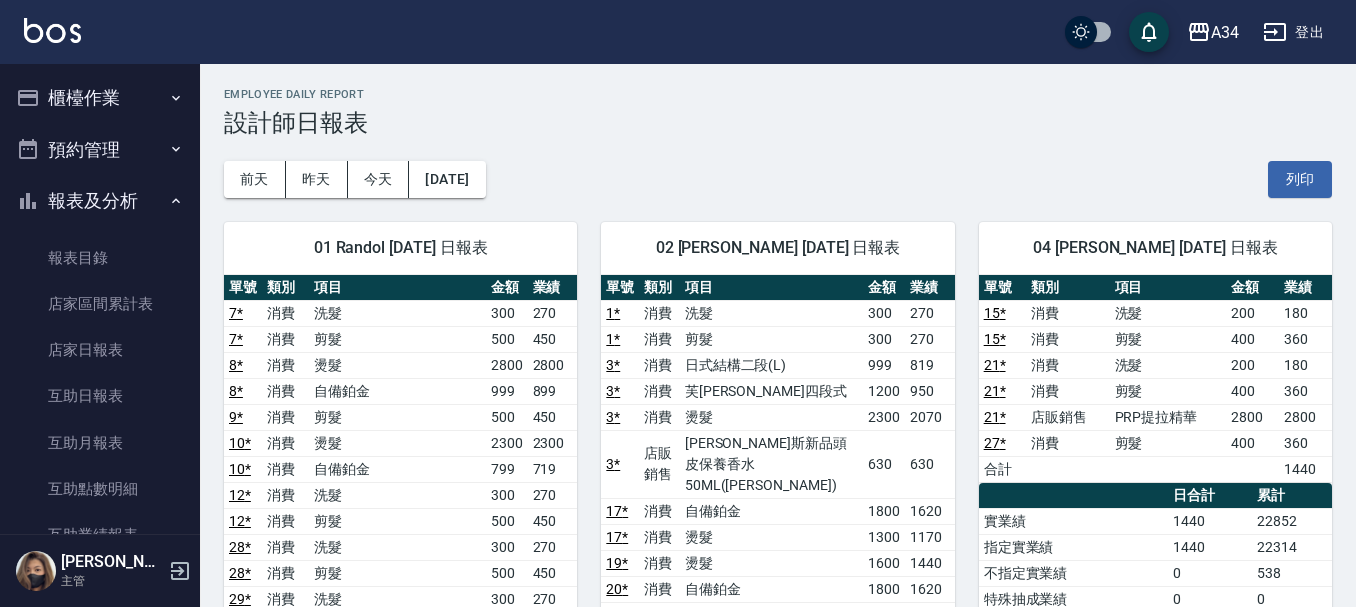 click on "櫃檯作業" at bounding box center [100, 98] 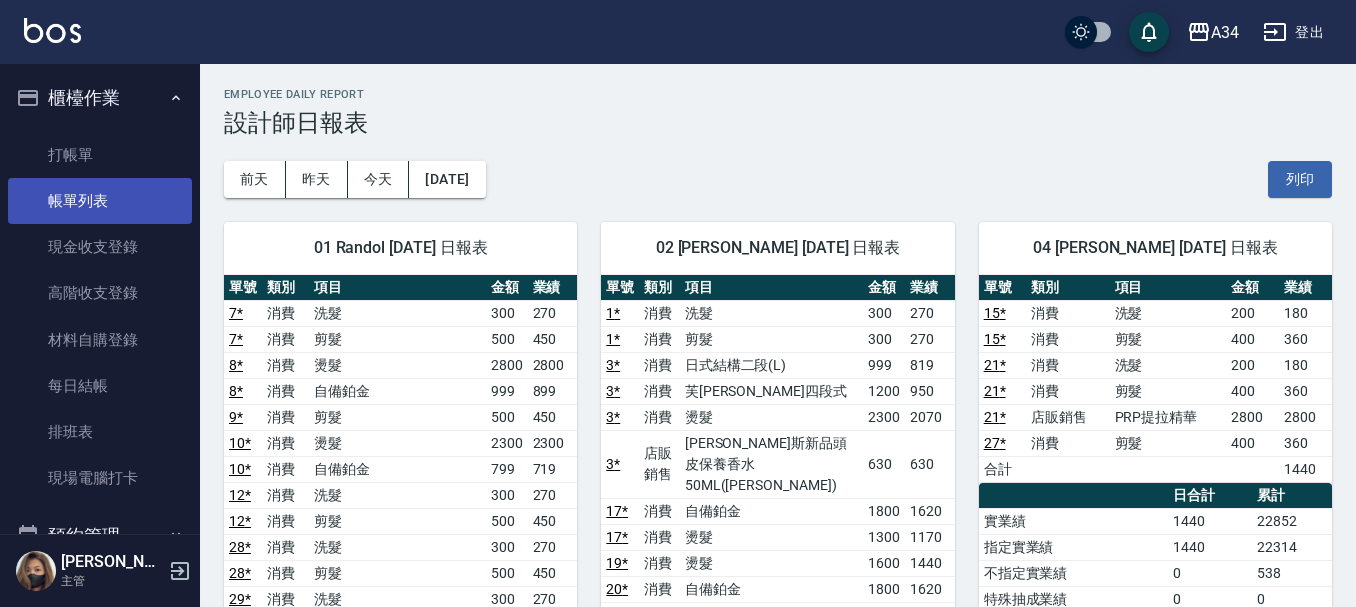 click on "帳單列表" at bounding box center (100, 201) 